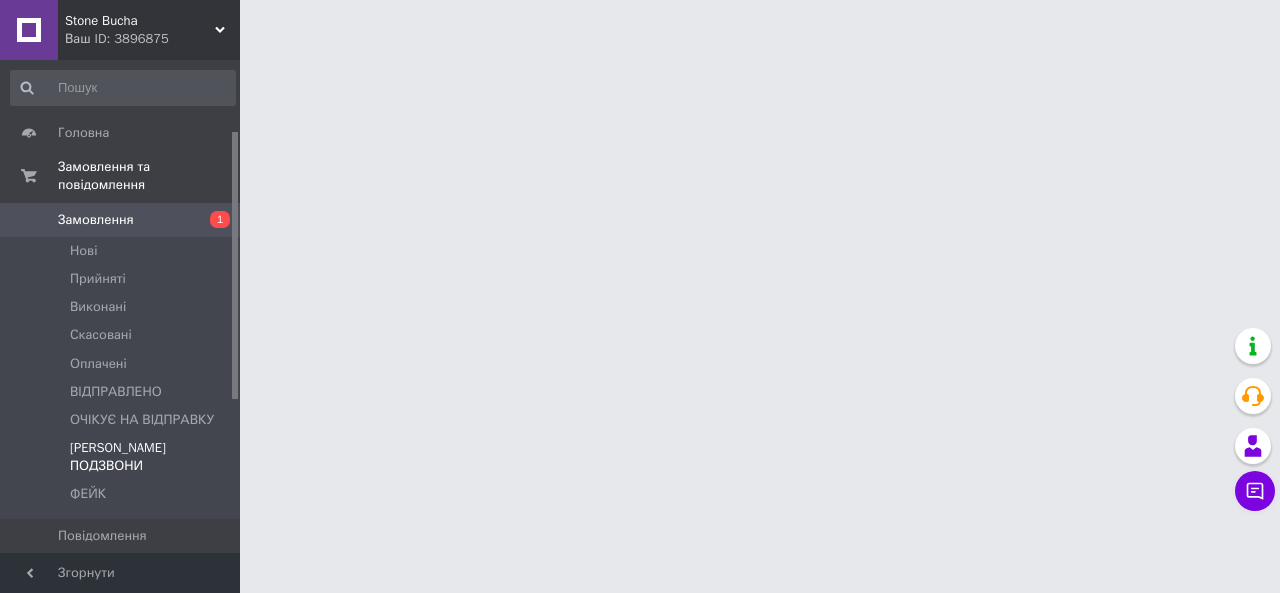 scroll, scrollTop: 0, scrollLeft: 0, axis: both 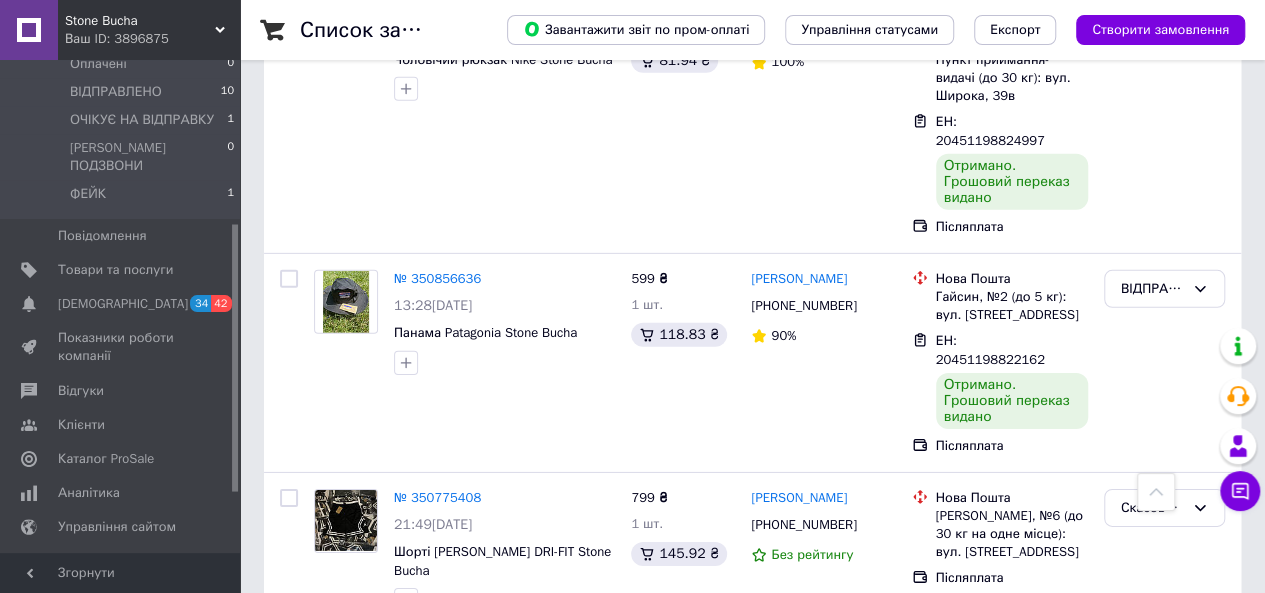 click on "ВІДПРАВЛЕНО" at bounding box center [1164, 664] 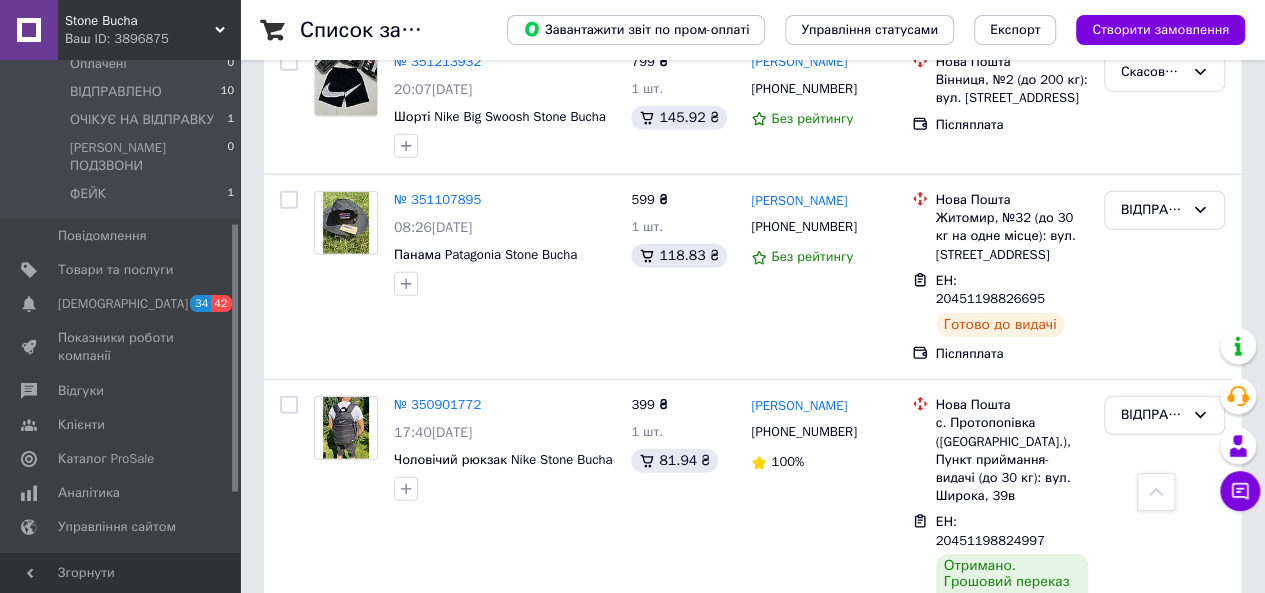 scroll, scrollTop: 2864, scrollLeft: 0, axis: vertical 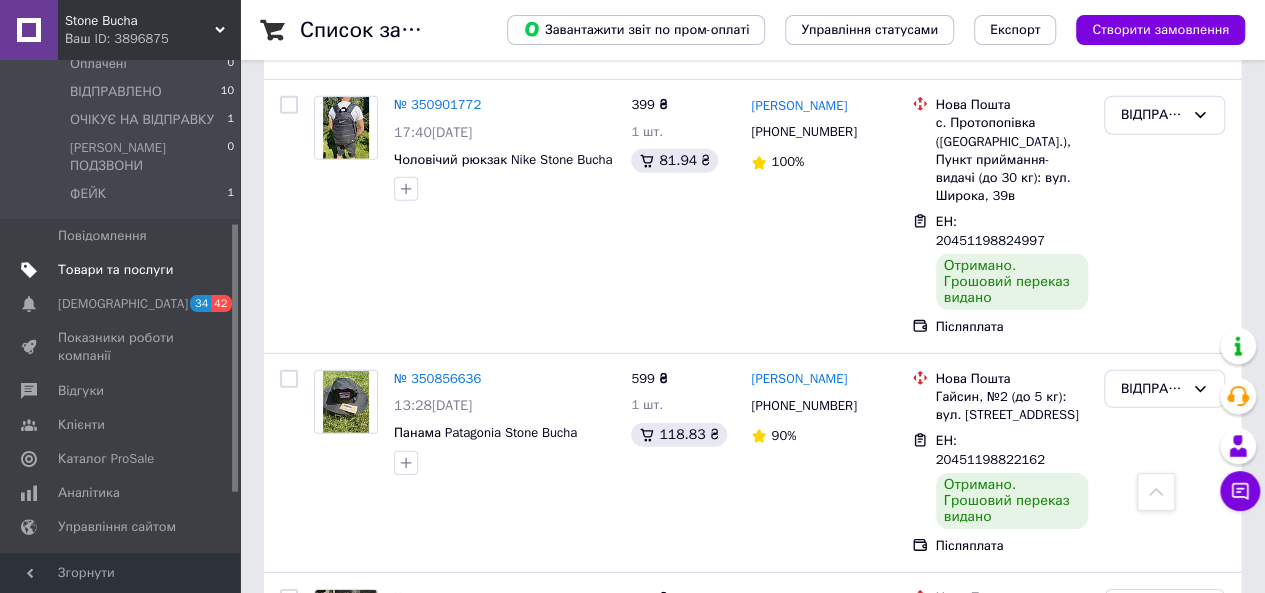 click on "Товари та послуги" at bounding box center [115, 270] 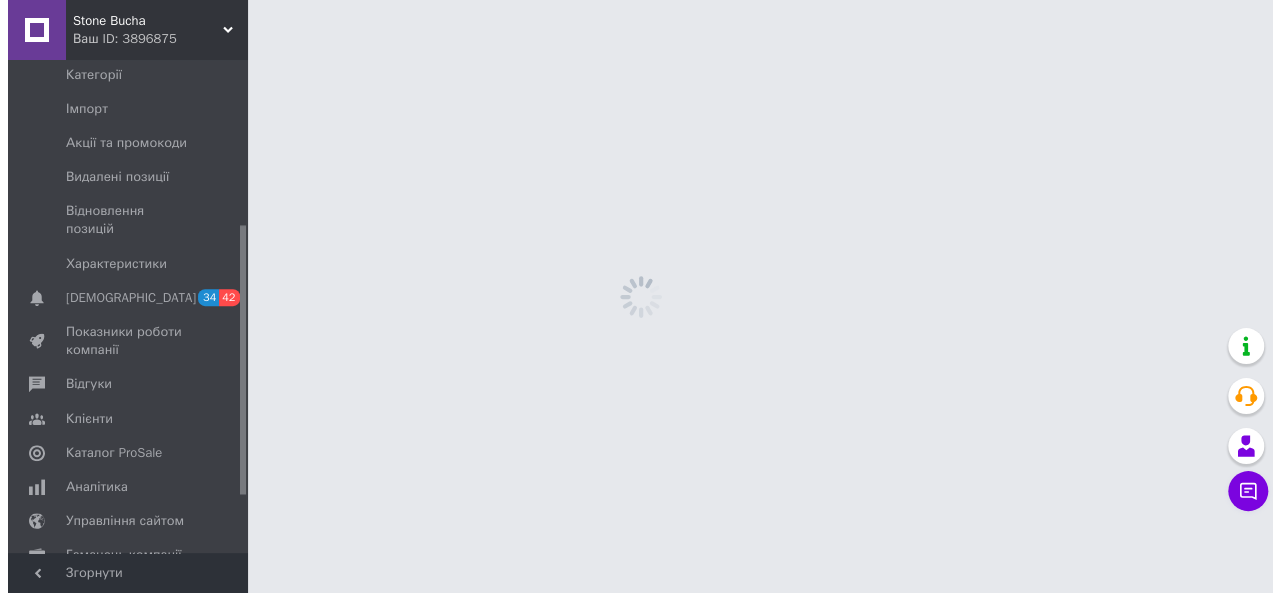 scroll, scrollTop: 0, scrollLeft: 0, axis: both 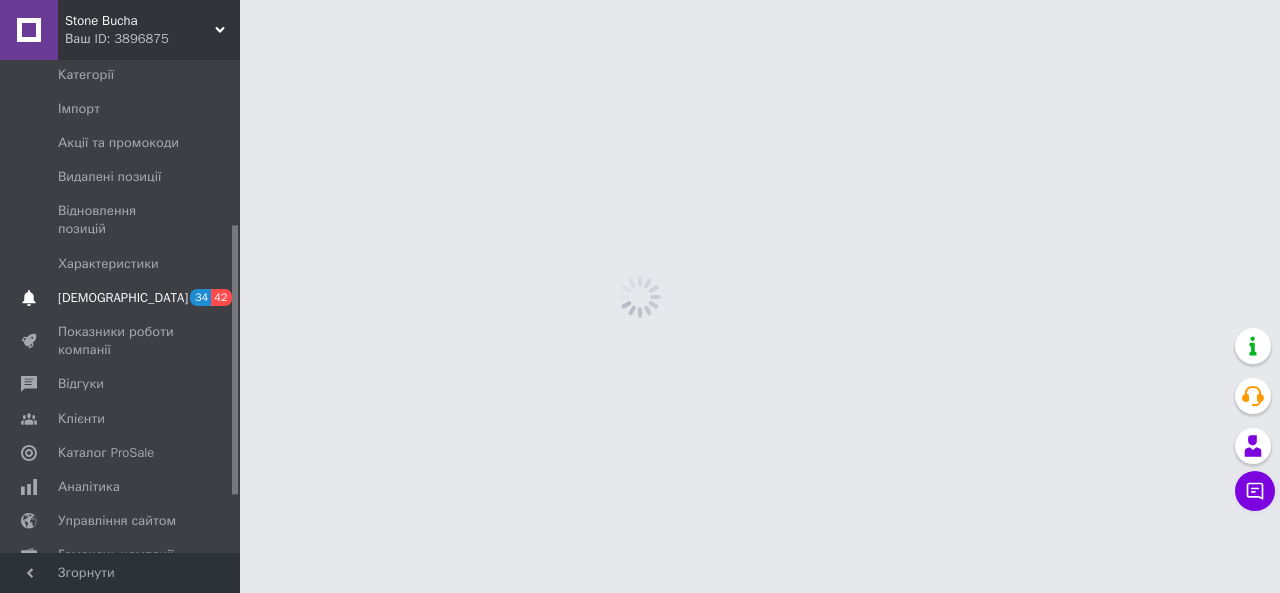 click on "[DEMOGRAPHIC_DATA] 34 42" at bounding box center (123, 298) 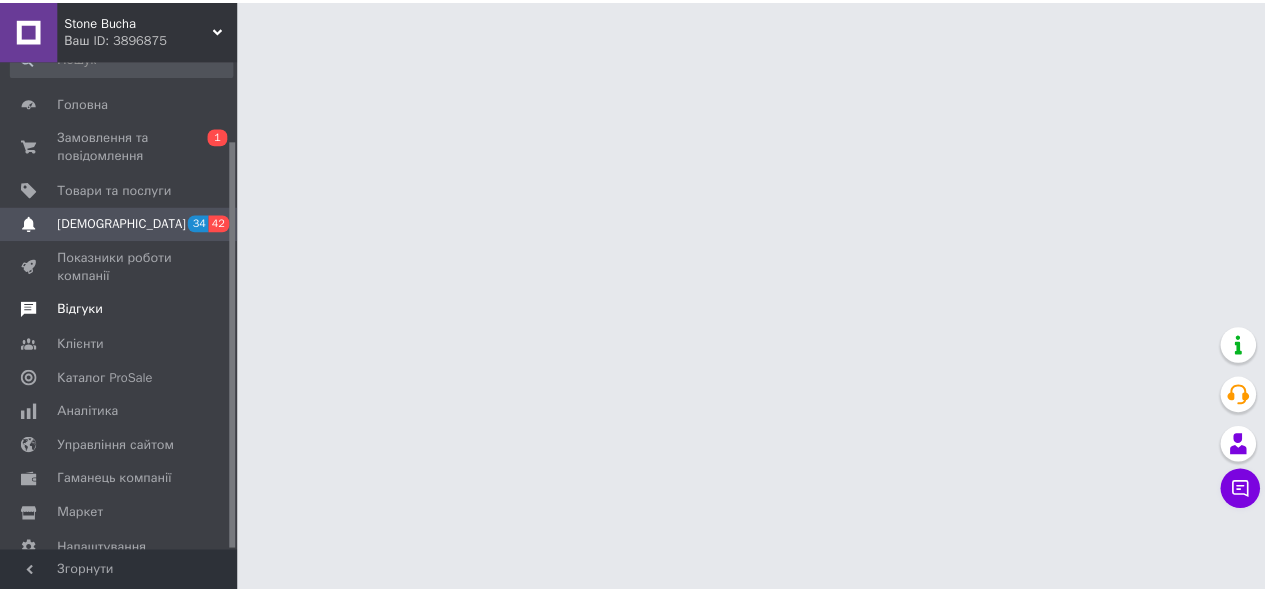 scroll, scrollTop: 0, scrollLeft: 0, axis: both 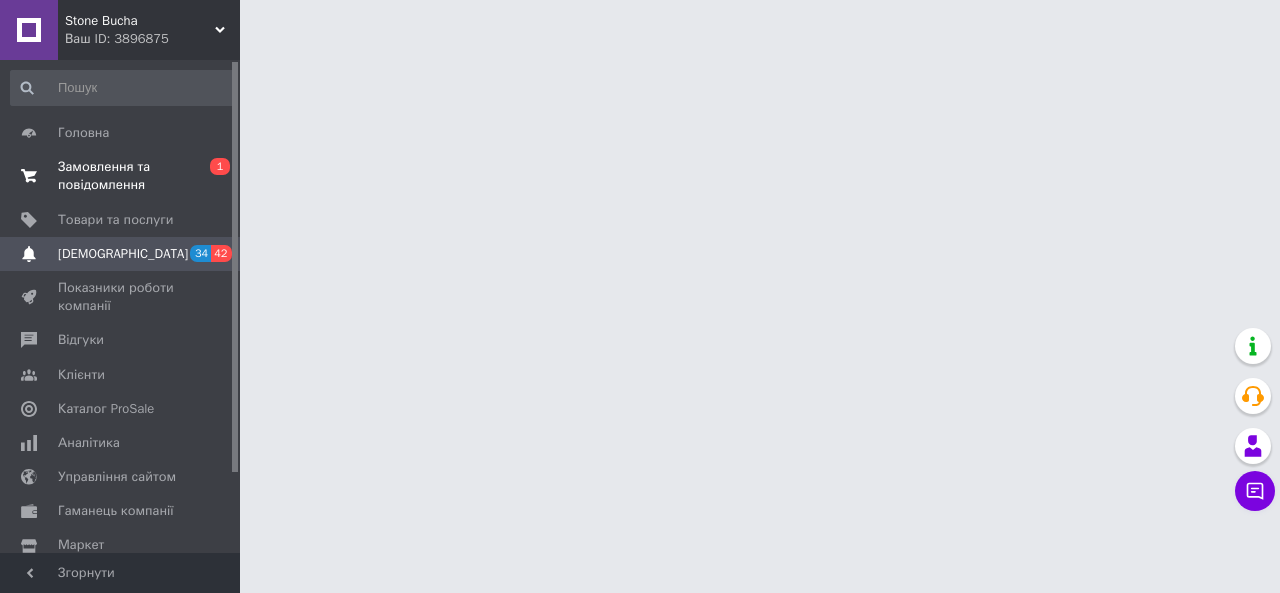 click on "Замовлення та повідомлення" at bounding box center [121, 176] 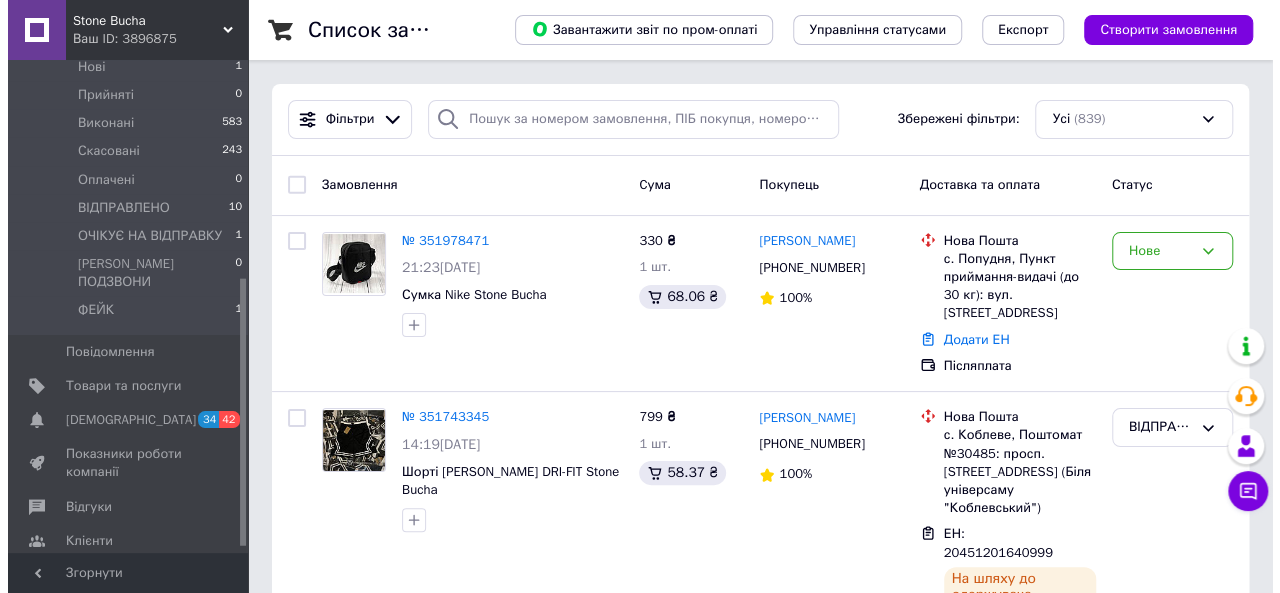 scroll, scrollTop: 400, scrollLeft: 0, axis: vertical 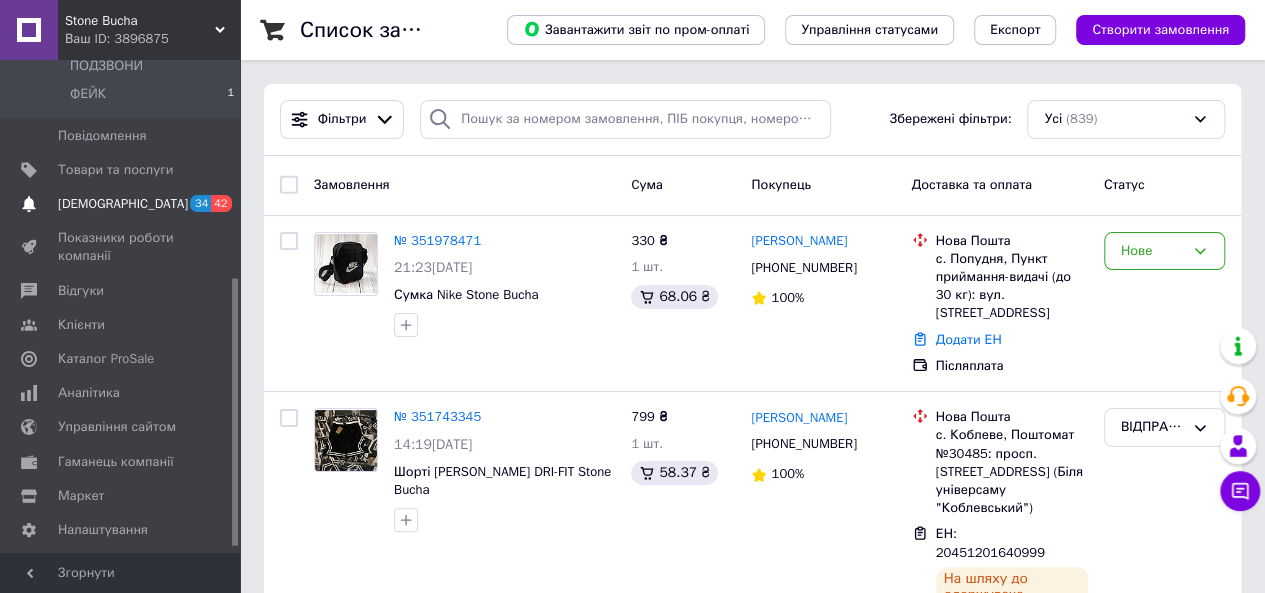 click on "[DEMOGRAPHIC_DATA]" at bounding box center (123, 204) 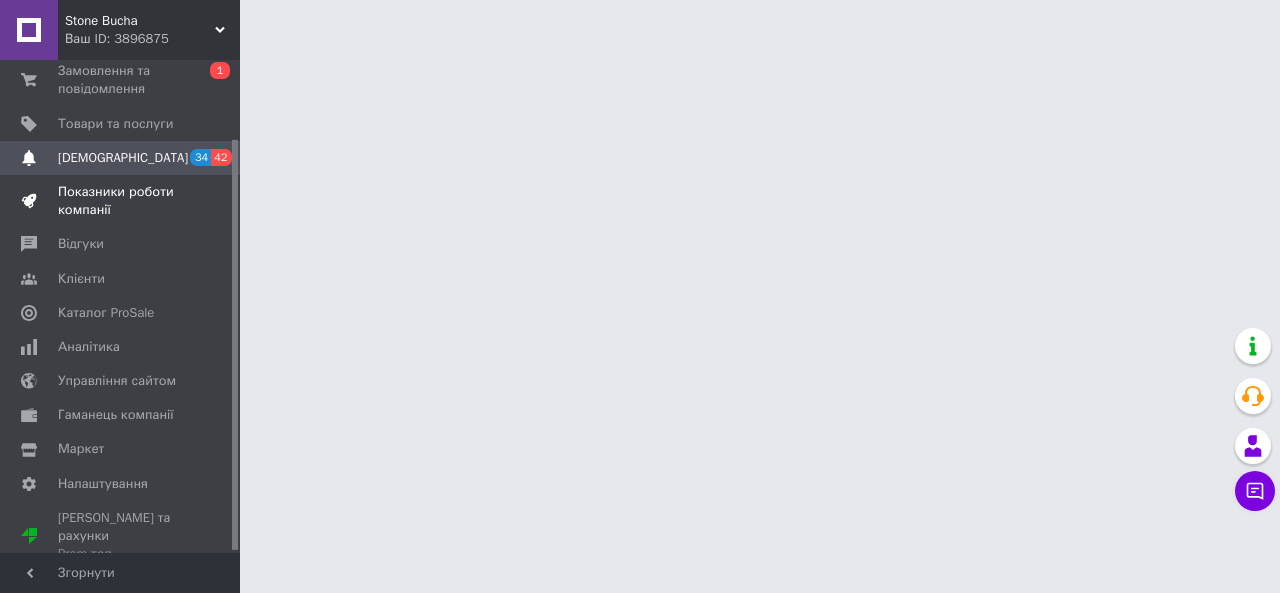 scroll, scrollTop: 0, scrollLeft: 0, axis: both 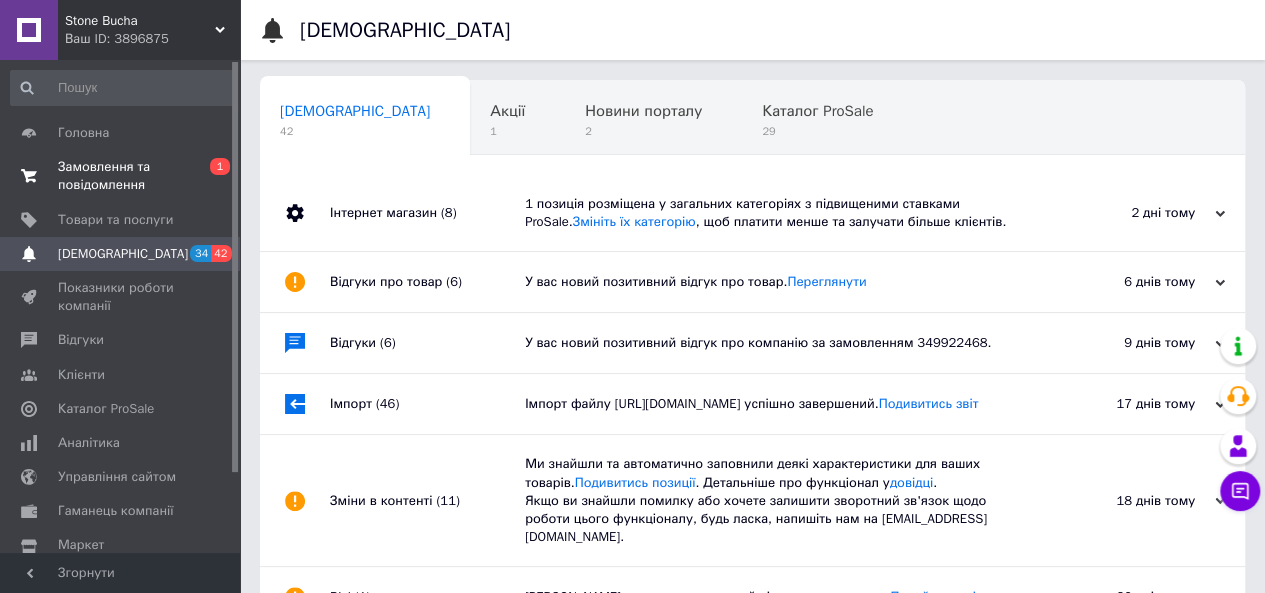 click on "Замовлення та повідомлення" at bounding box center (121, 176) 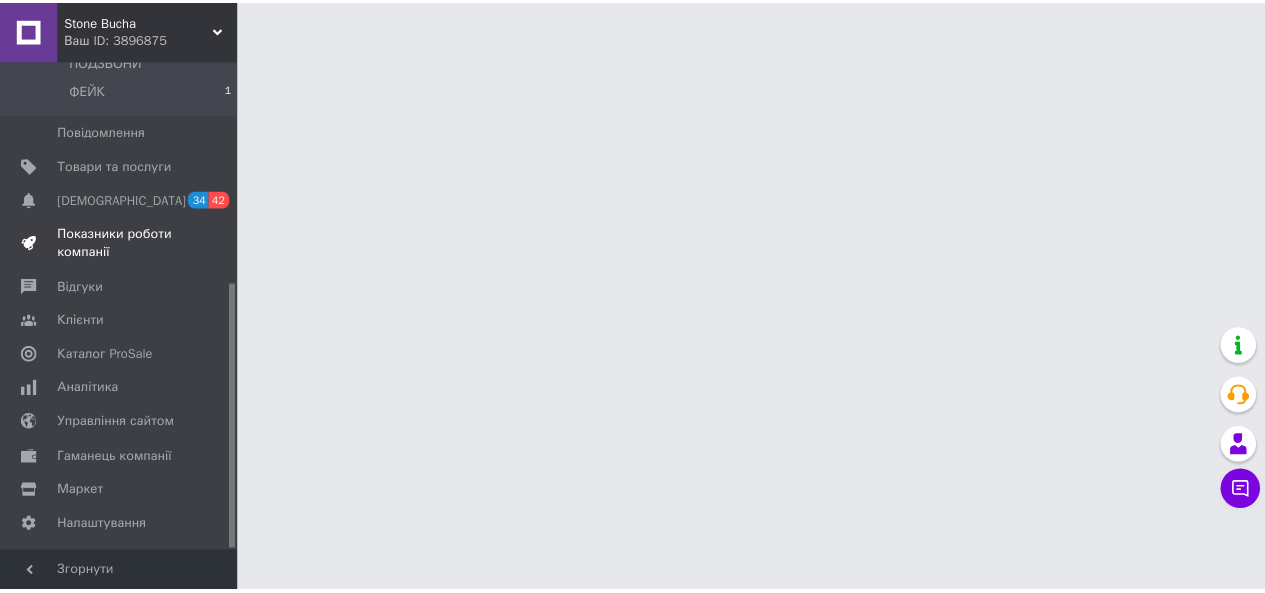 scroll, scrollTop: 410, scrollLeft: 0, axis: vertical 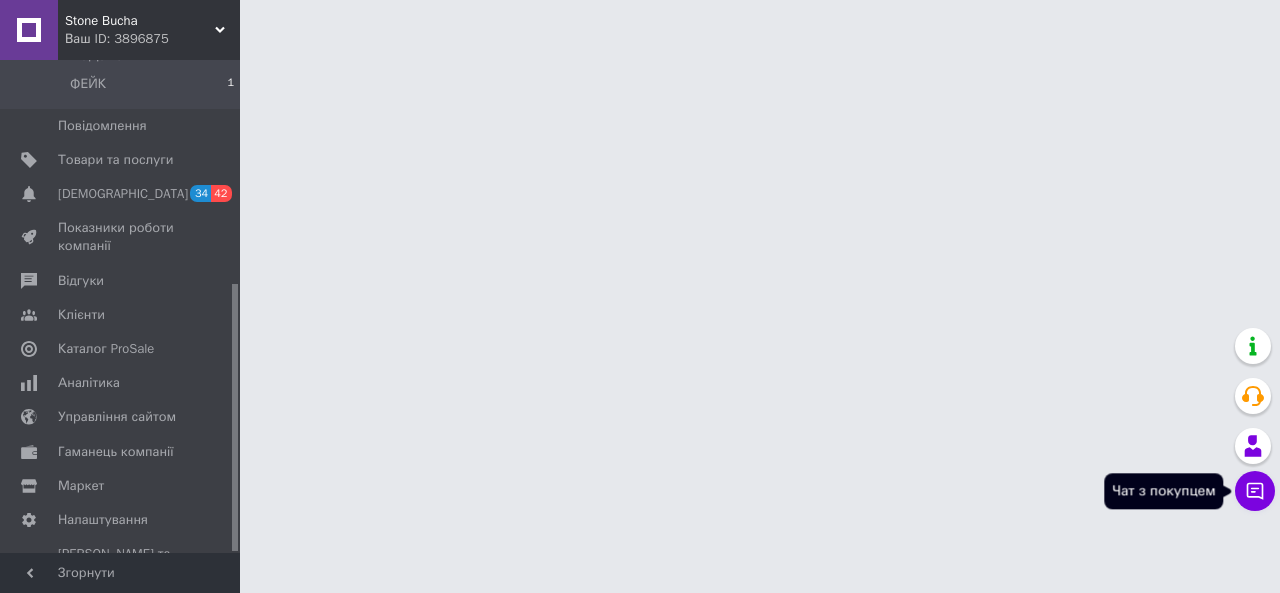click on "Чат з покупцем" at bounding box center (1255, 491) 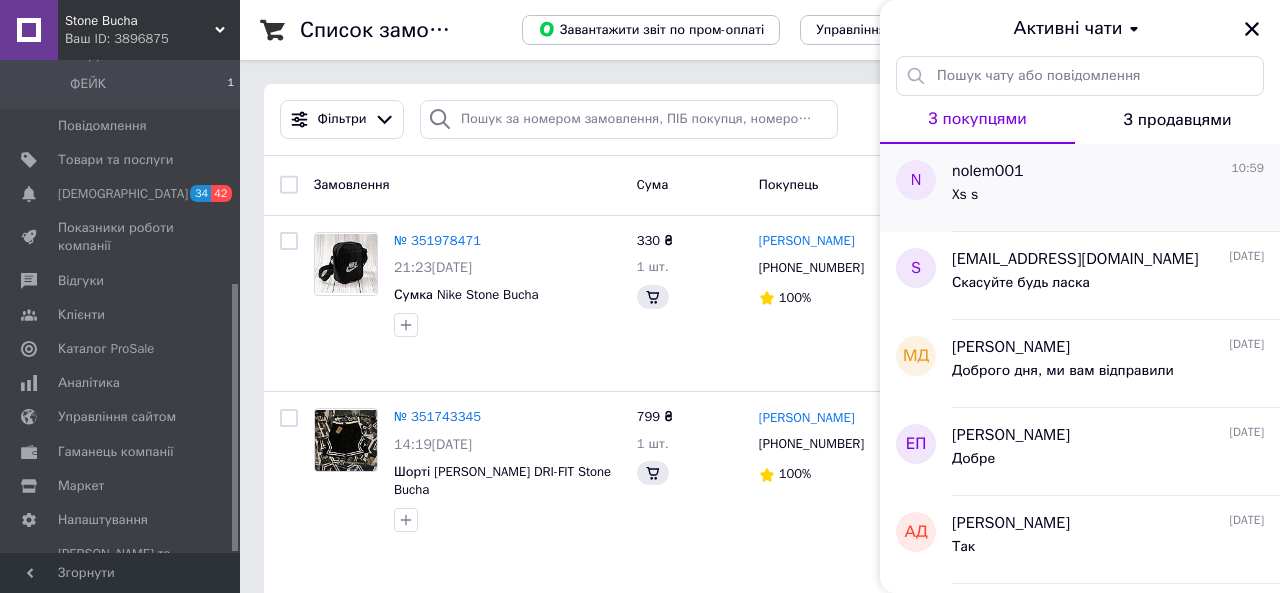 click on "Xs s" at bounding box center (1108, 199) 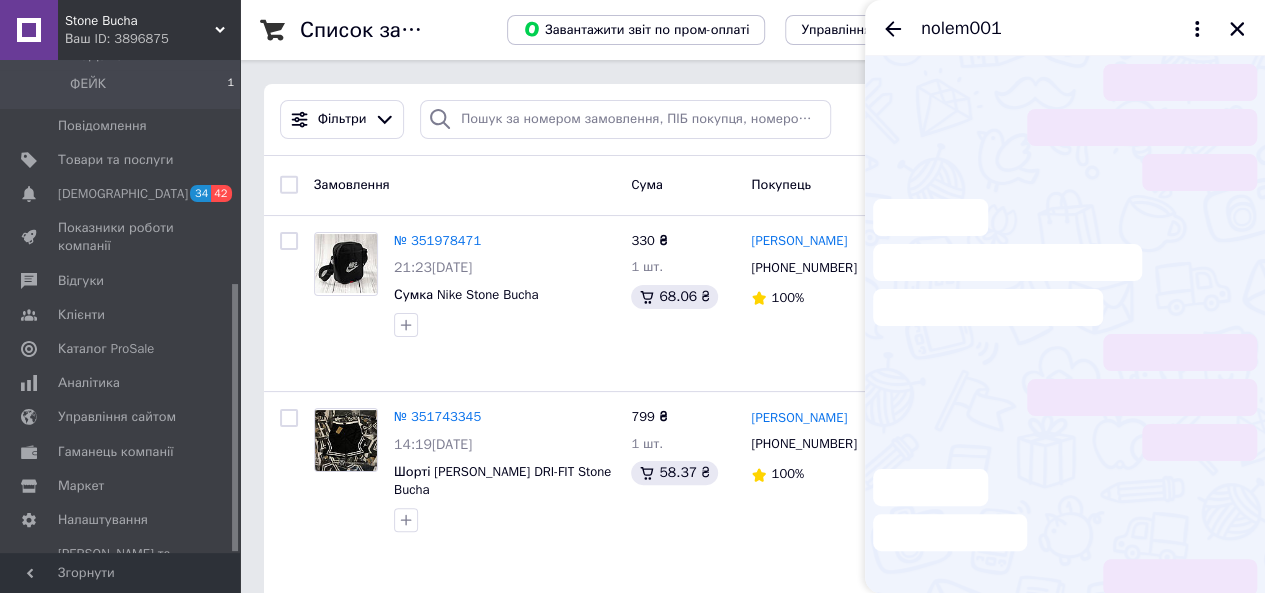scroll, scrollTop: 31, scrollLeft: 0, axis: vertical 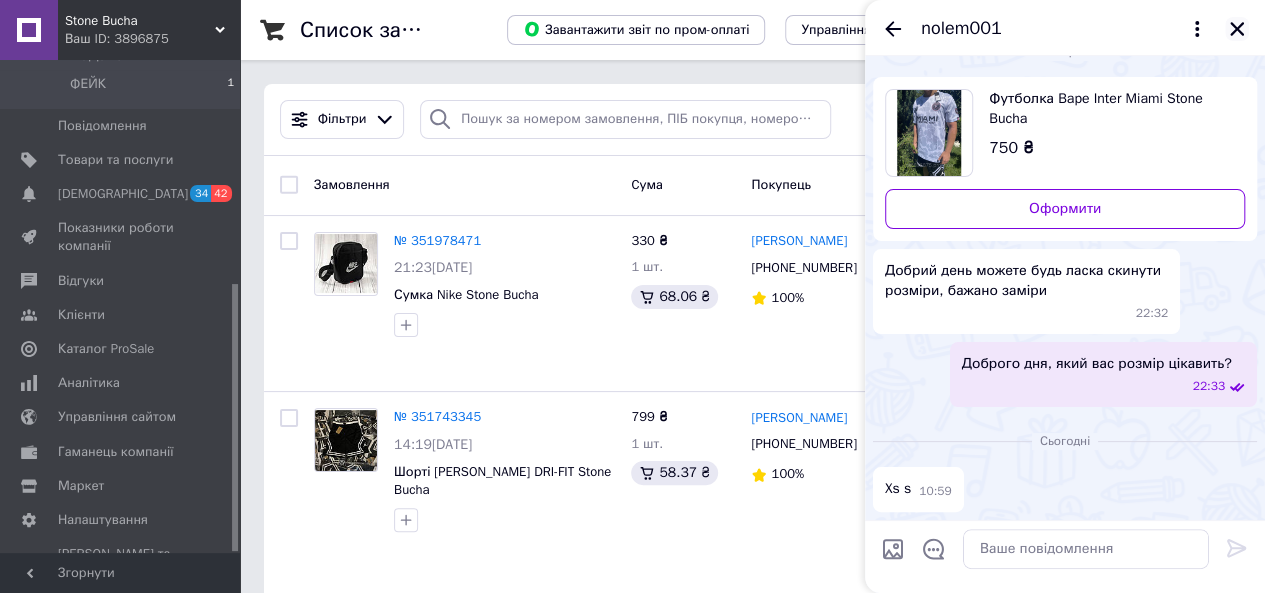 click 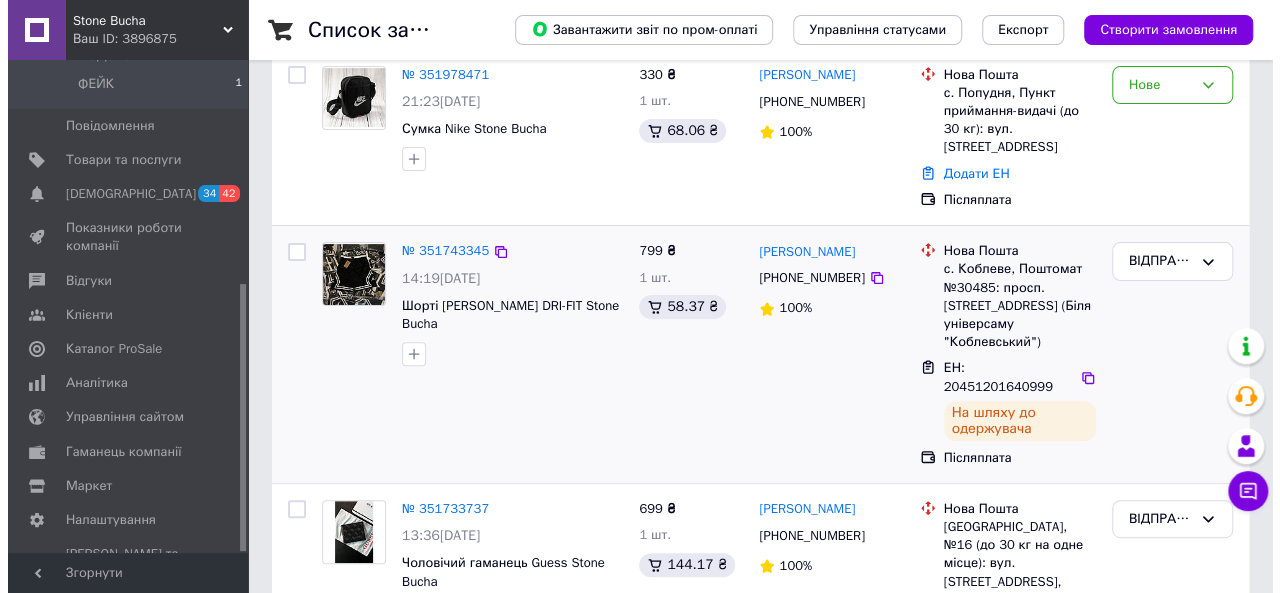 scroll, scrollTop: 0, scrollLeft: 0, axis: both 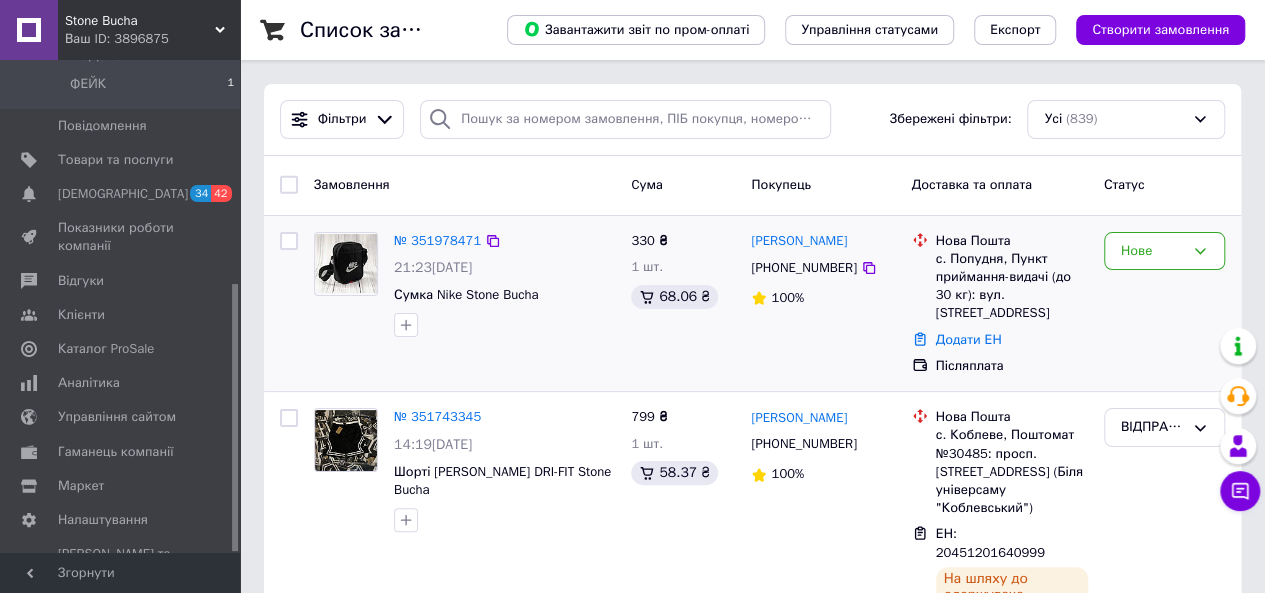 click on "Микола Рехтин +380957618424 100%" at bounding box center [823, 304] 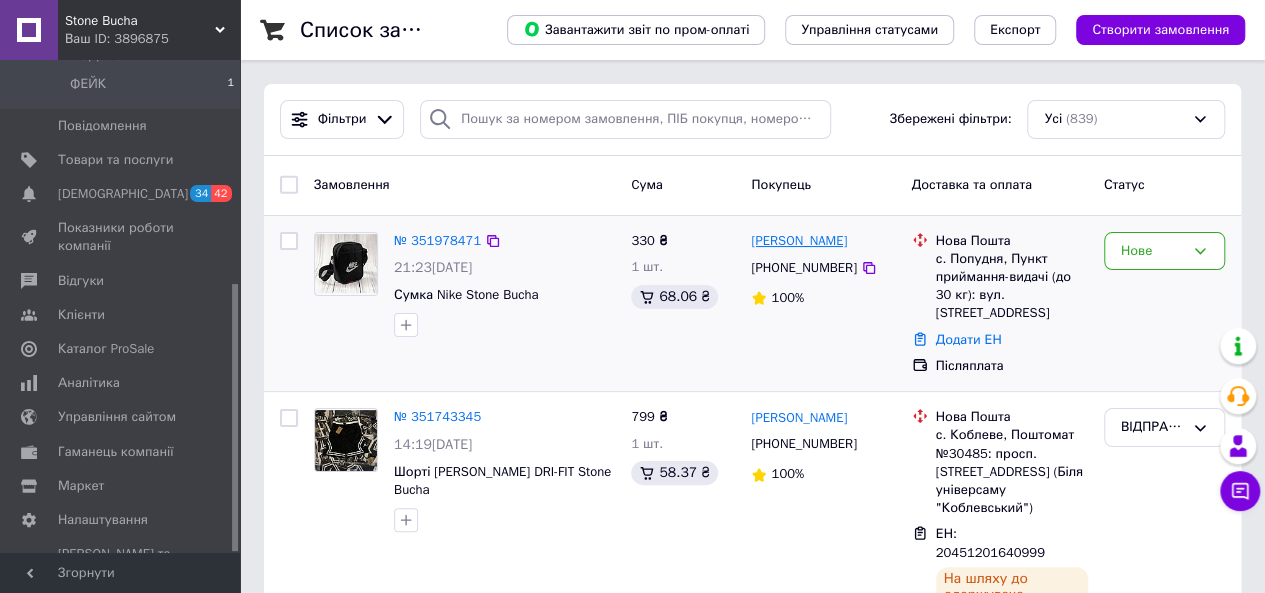 click on "[PERSON_NAME]" at bounding box center (799, 241) 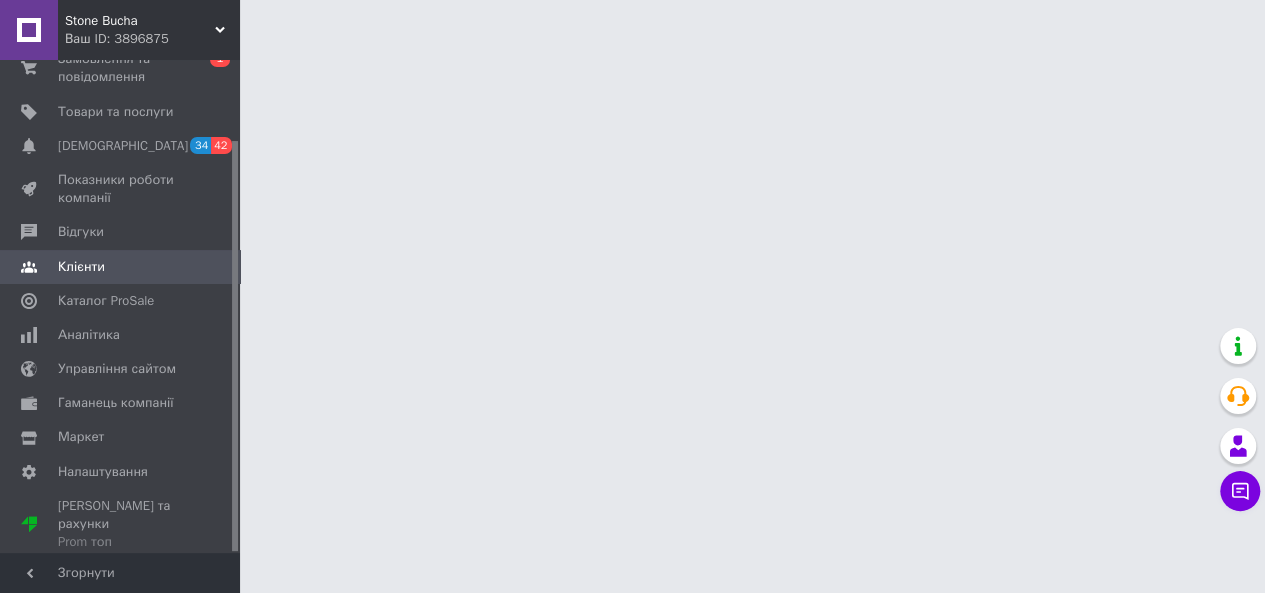 scroll, scrollTop: 96, scrollLeft: 0, axis: vertical 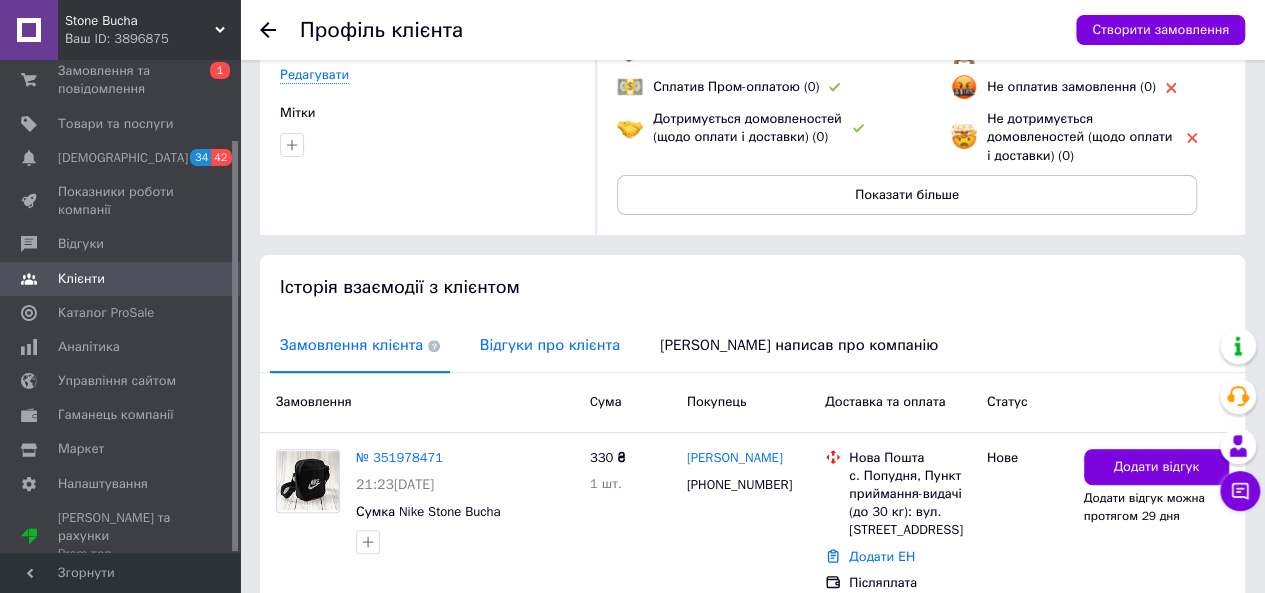 click on "Відгуки про клієнта" at bounding box center (550, 345) 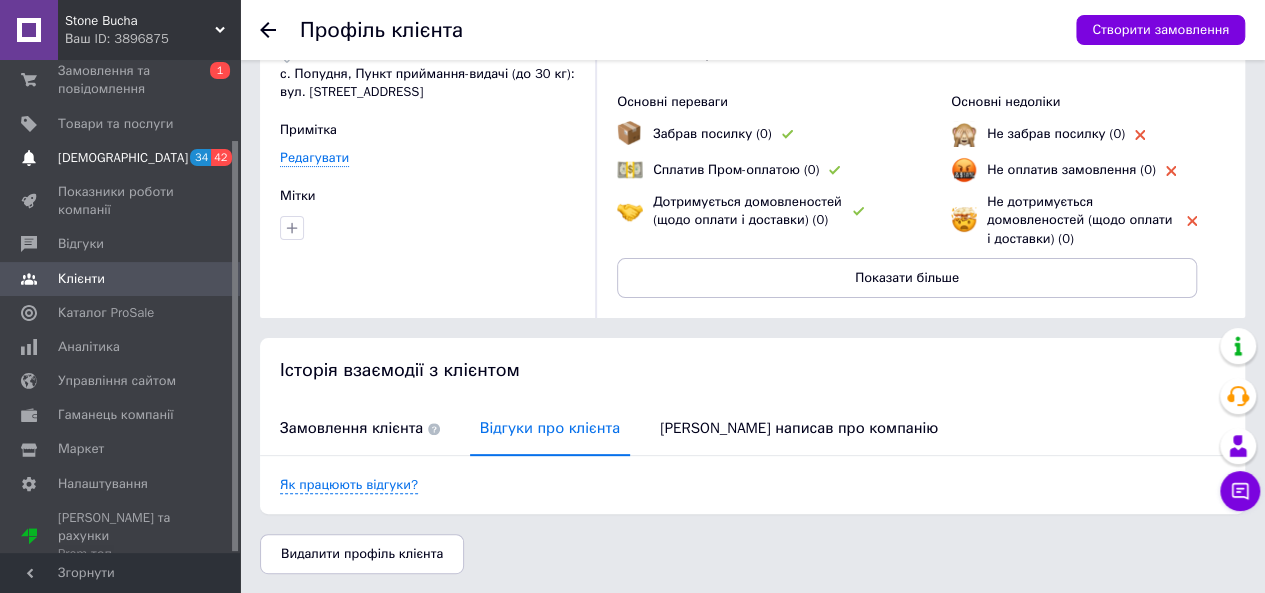 click on "[DEMOGRAPHIC_DATA]" at bounding box center (121, 158) 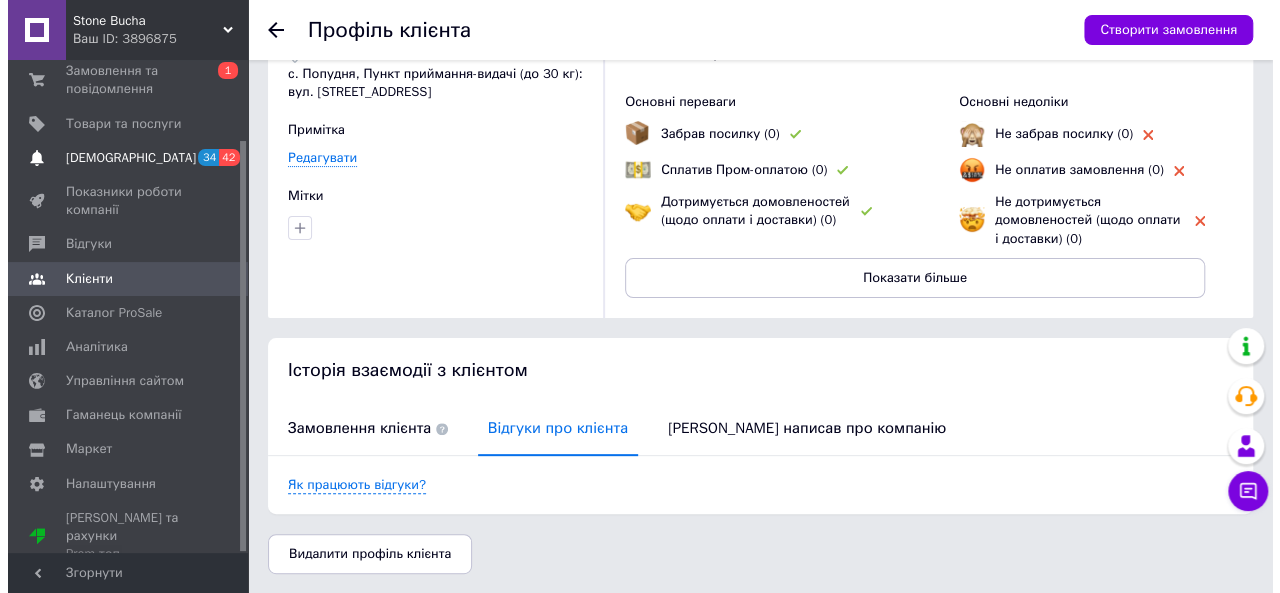 scroll, scrollTop: 0, scrollLeft: 0, axis: both 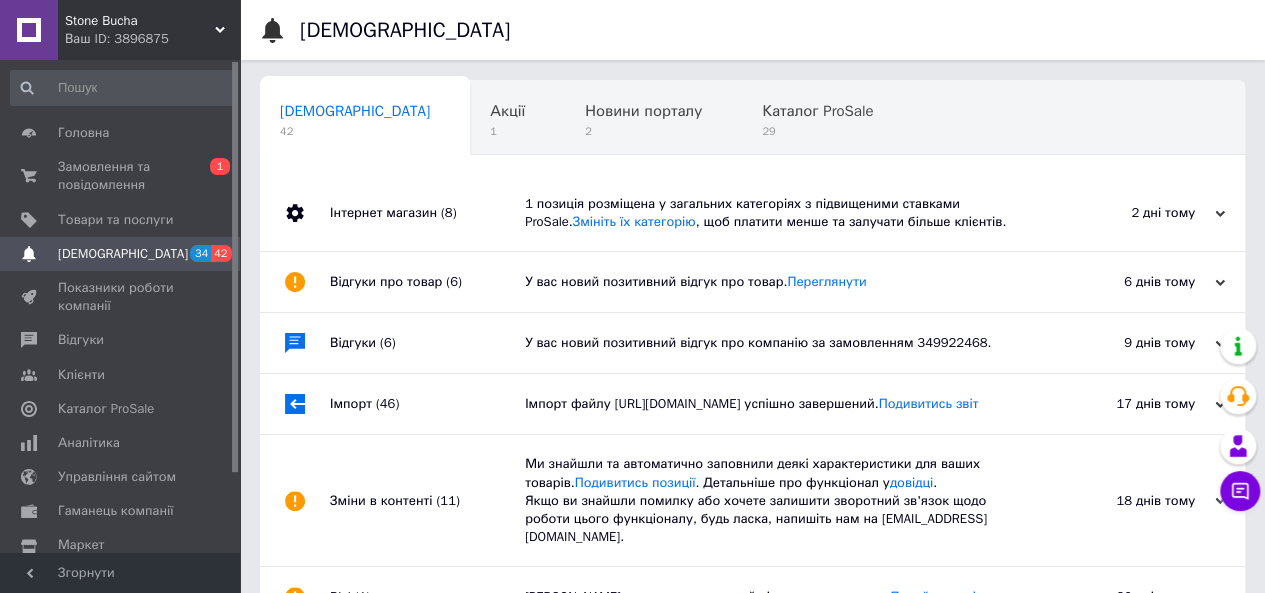 click on "Замовлення та повідомлення" at bounding box center [121, 176] 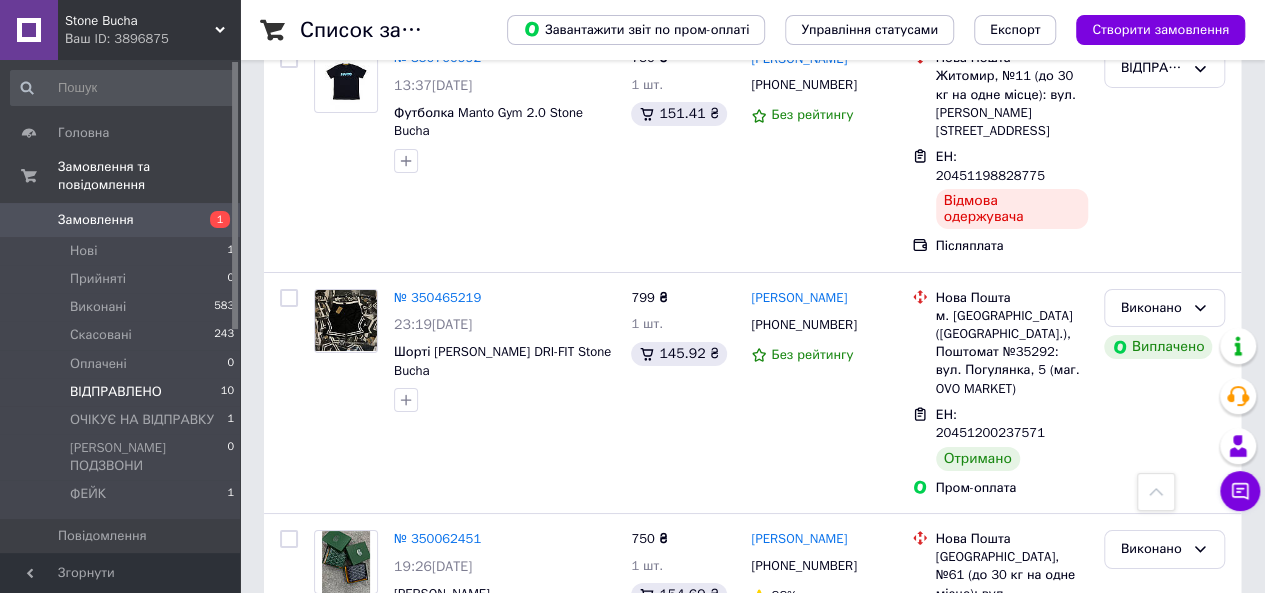scroll, scrollTop: 3564, scrollLeft: 0, axis: vertical 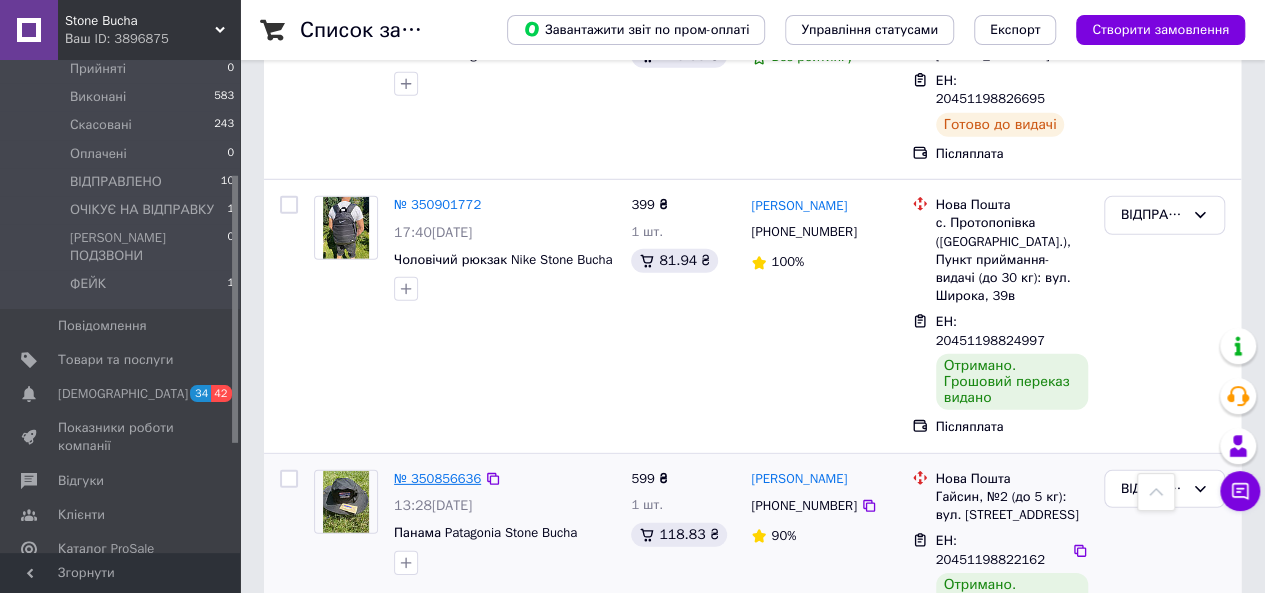 click on "№ 350856636" at bounding box center [437, 478] 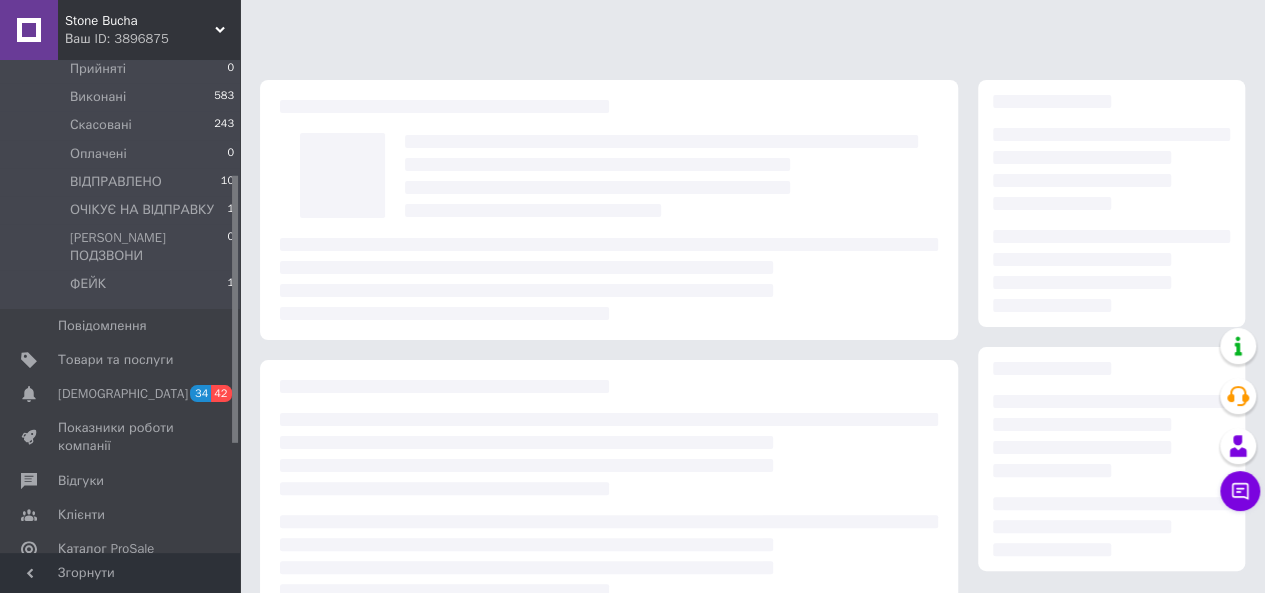 drag, startPoint x: 438, startPoint y: 179, endPoint x: 1104, endPoint y: 632, distance: 805.4595 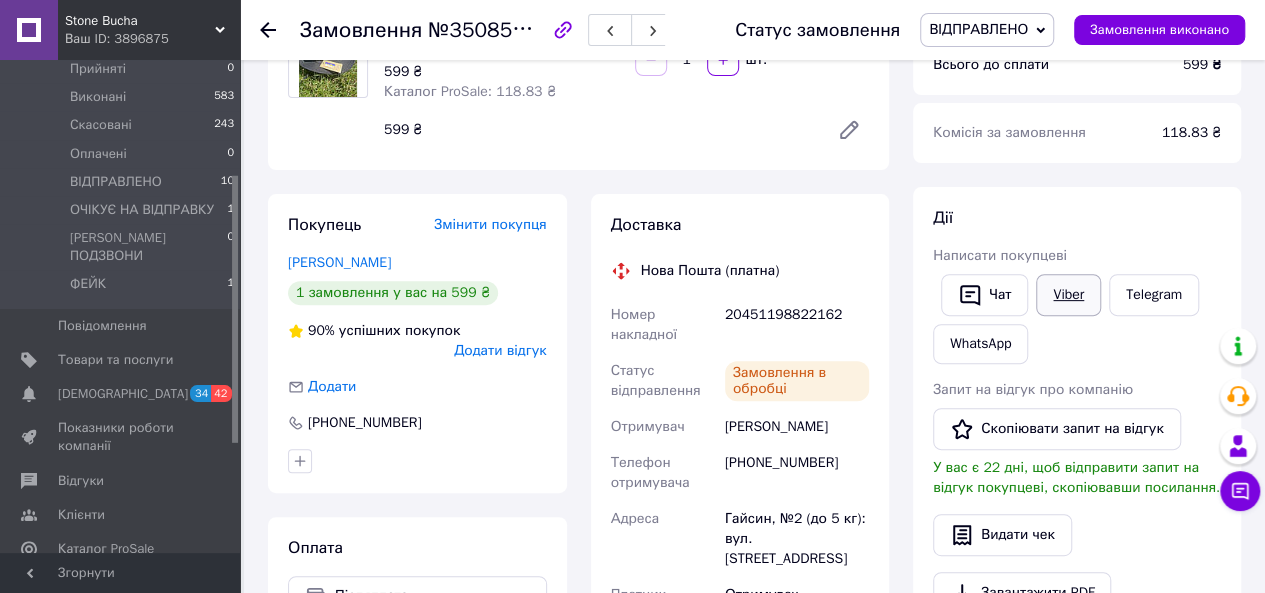 click on "Viber" at bounding box center [1068, 295] 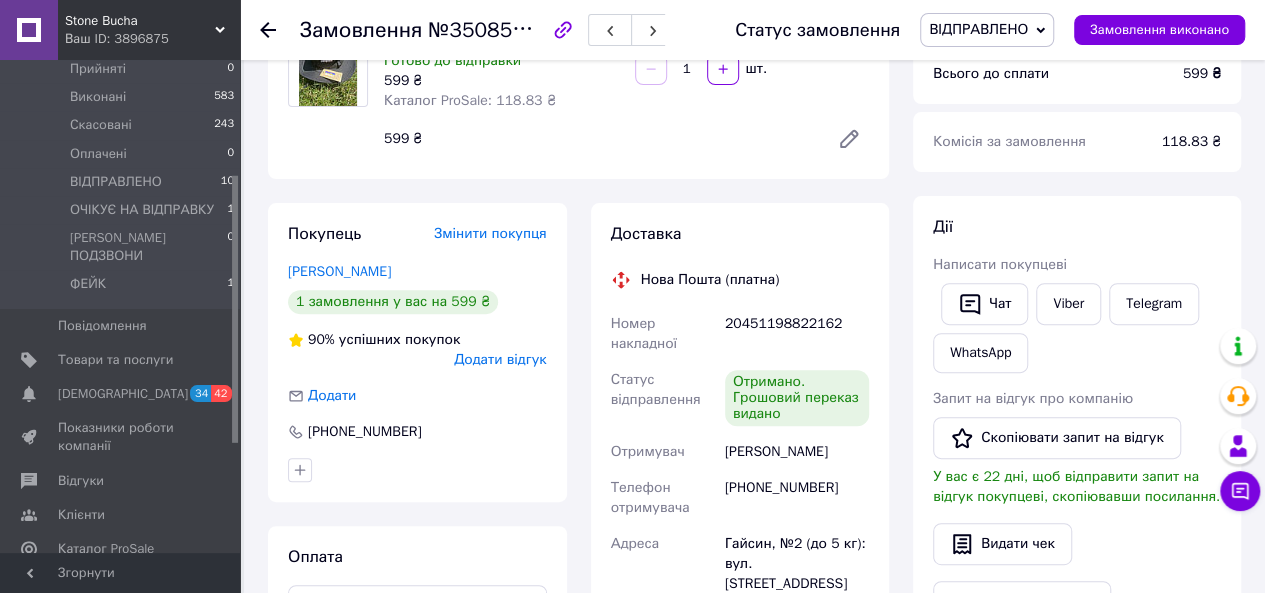 scroll, scrollTop: 0, scrollLeft: 0, axis: both 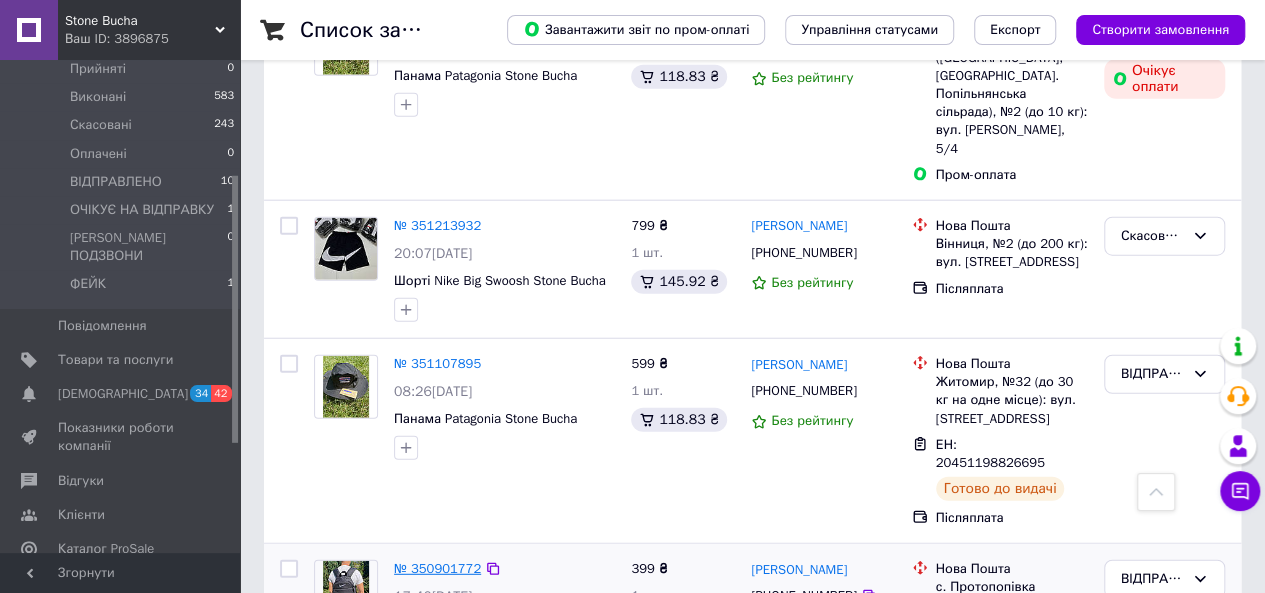 click on "№ 350901772" at bounding box center [437, 568] 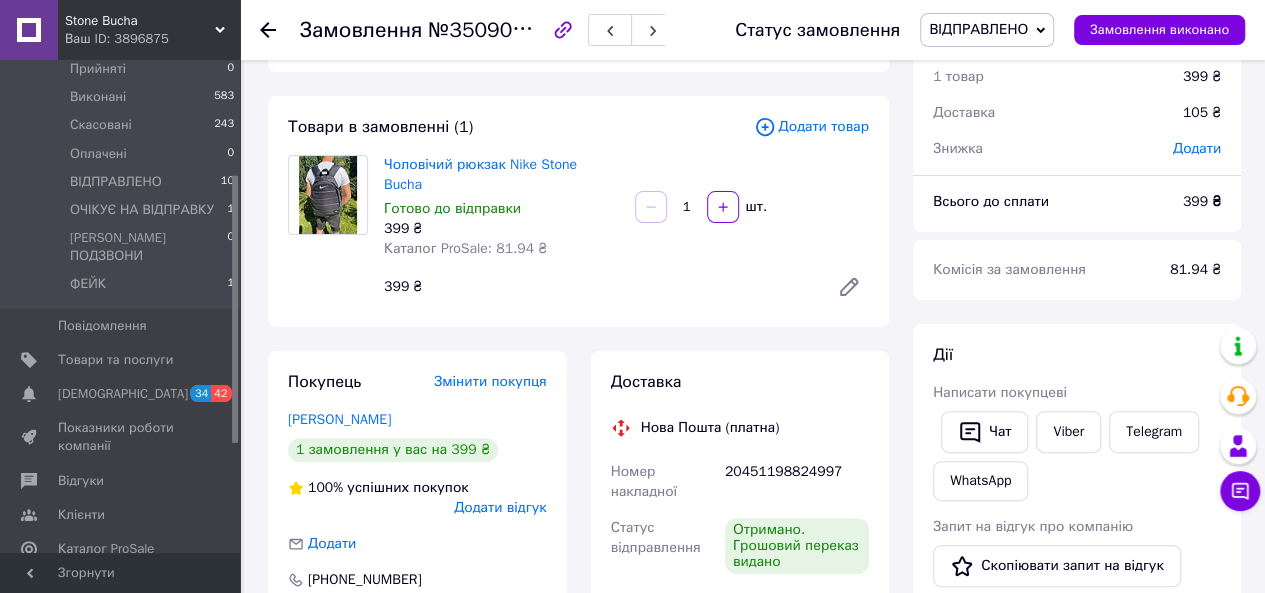 scroll, scrollTop: 53, scrollLeft: 0, axis: vertical 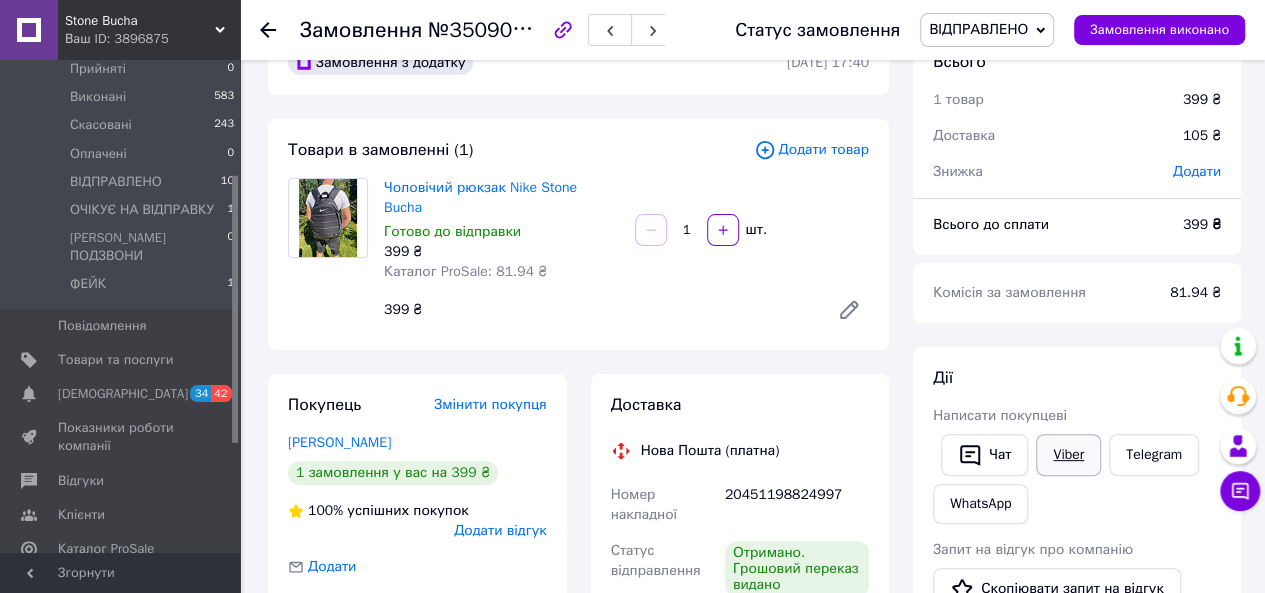 click on "Viber" at bounding box center (1068, 455) 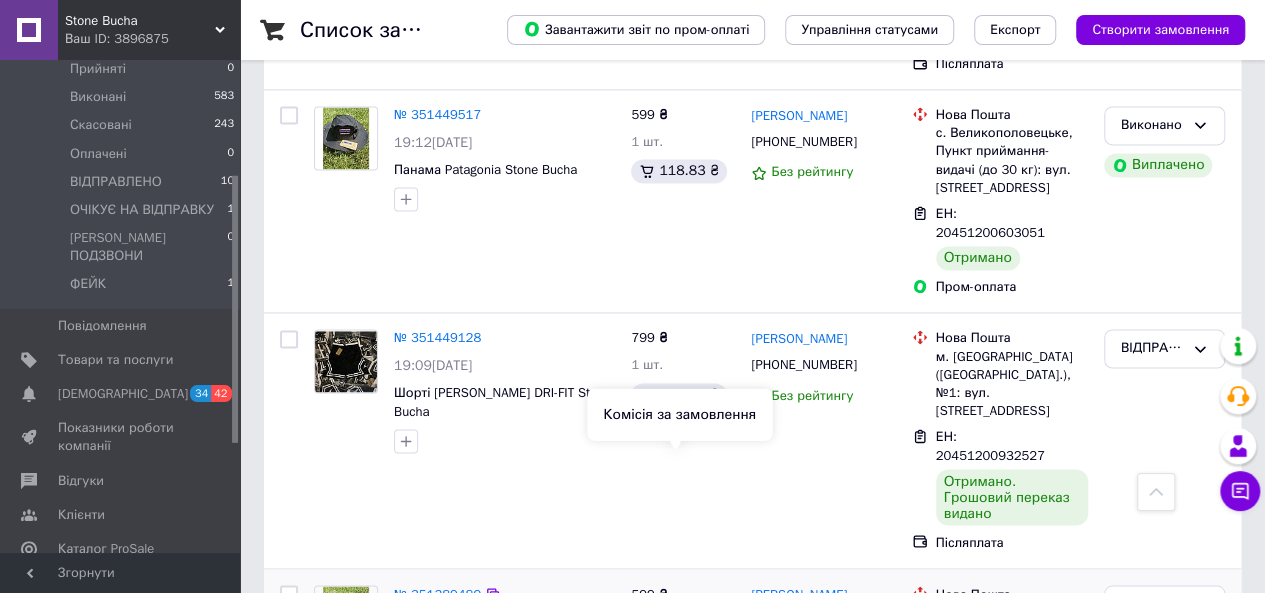 scroll, scrollTop: 1300, scrollLeft: 0, axis: vertical 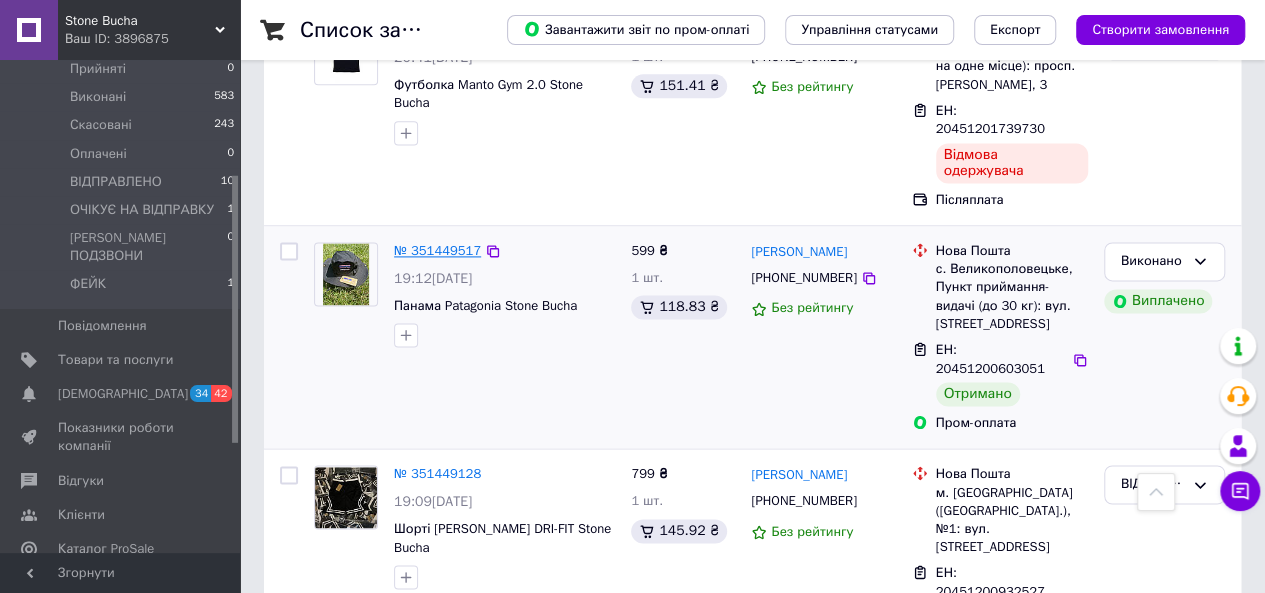 click on "№ 351449517" at bounding box center (437, 250) 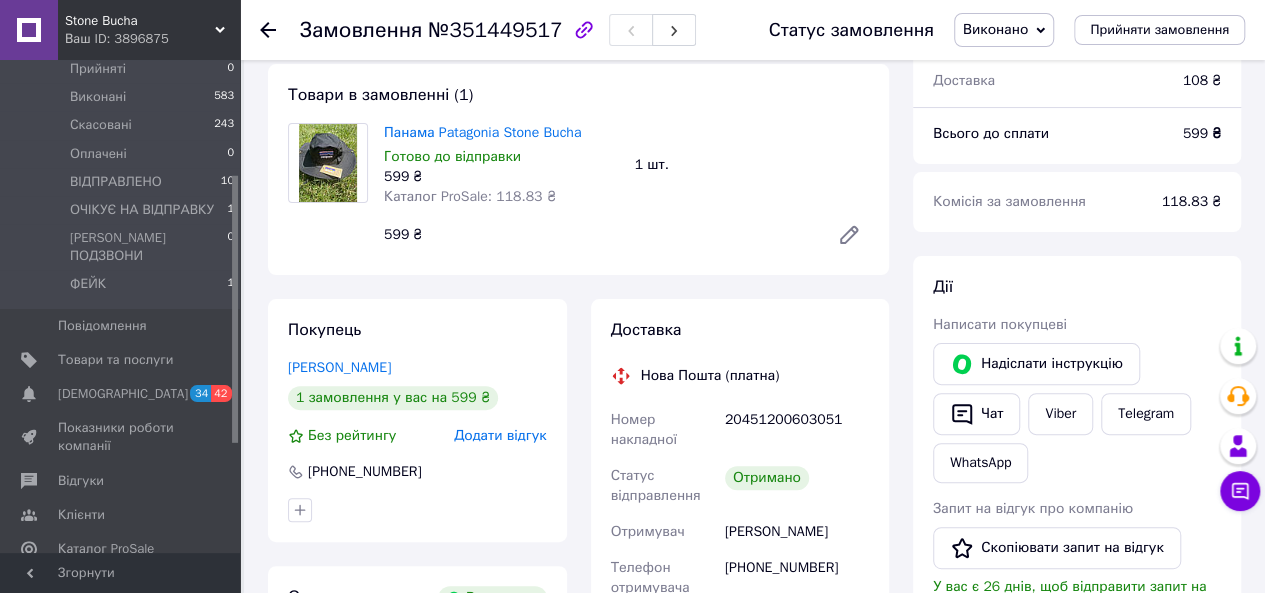 scroll, scrollTop: 154, scrollLeft: 0, axis: vertical 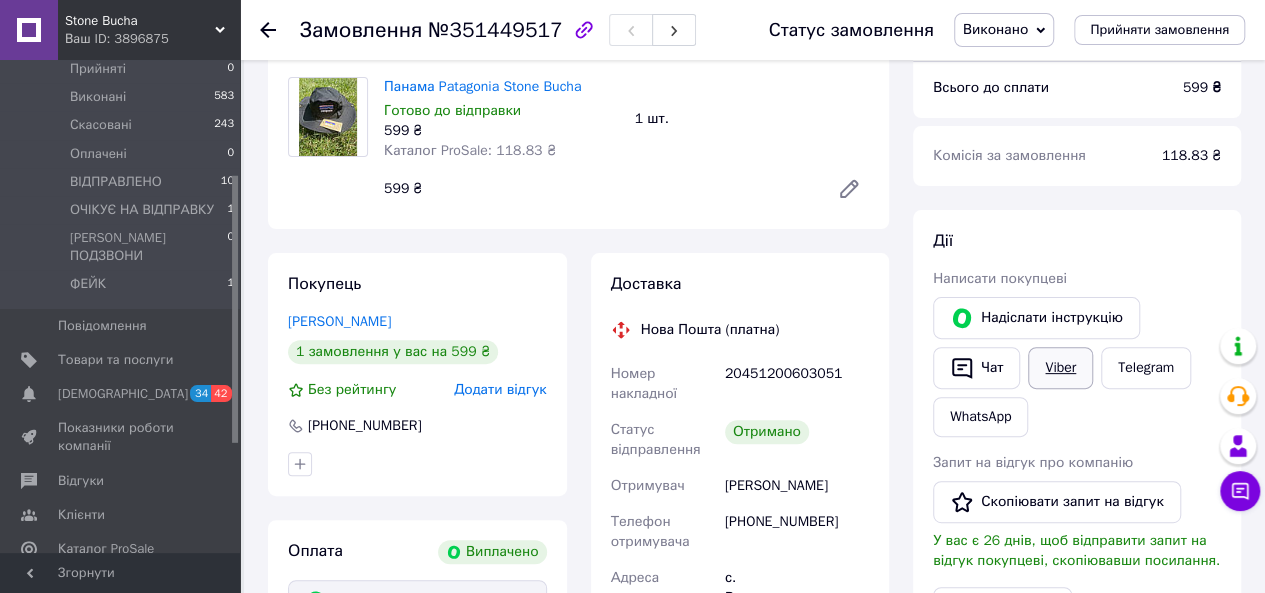 click on "Viber" at bounding box center (1060, 368) 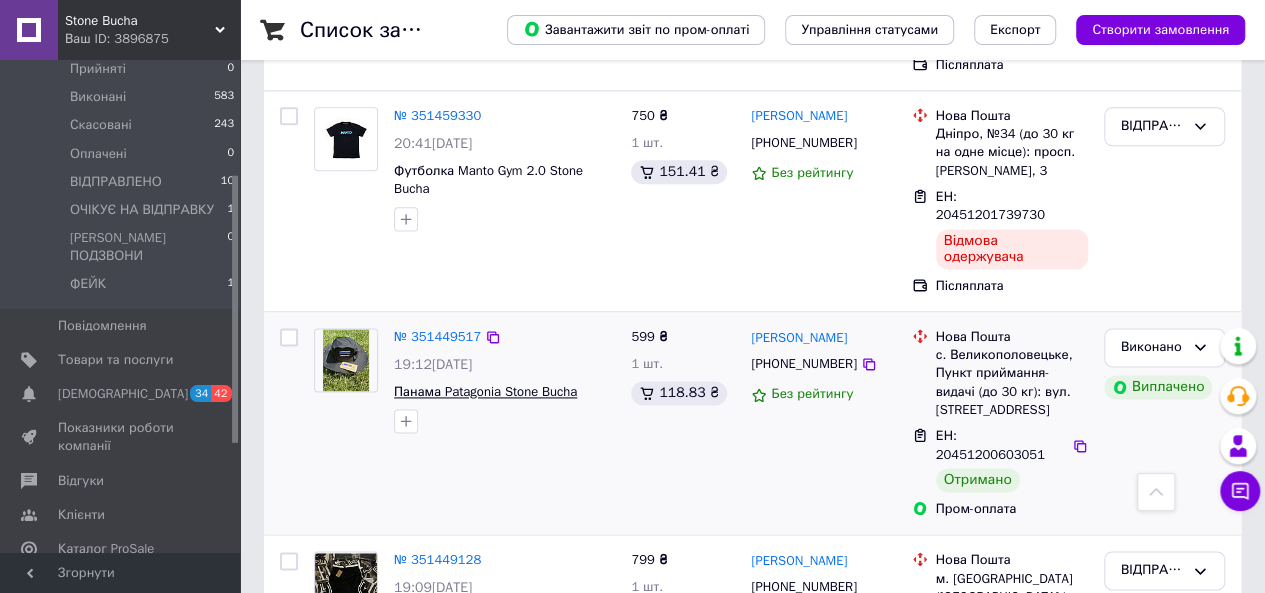 scroll, scrollTop: 1300, scrollLeft: 0, axis: vertical 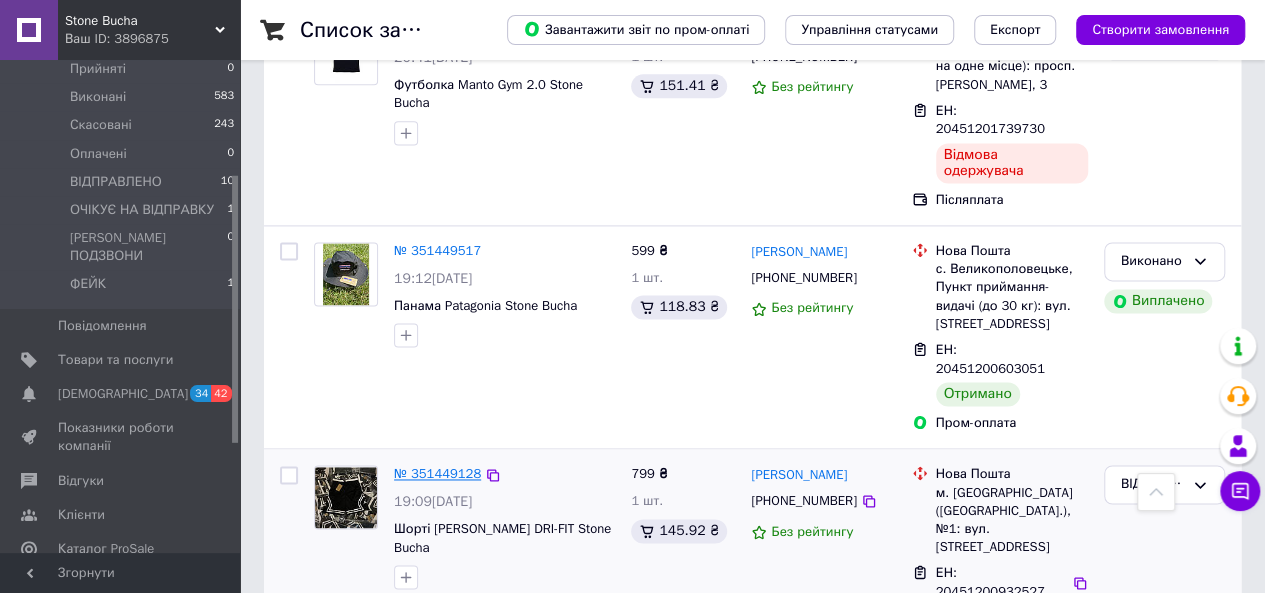 click on "№ 351449128" at bounding box center [437, 473] 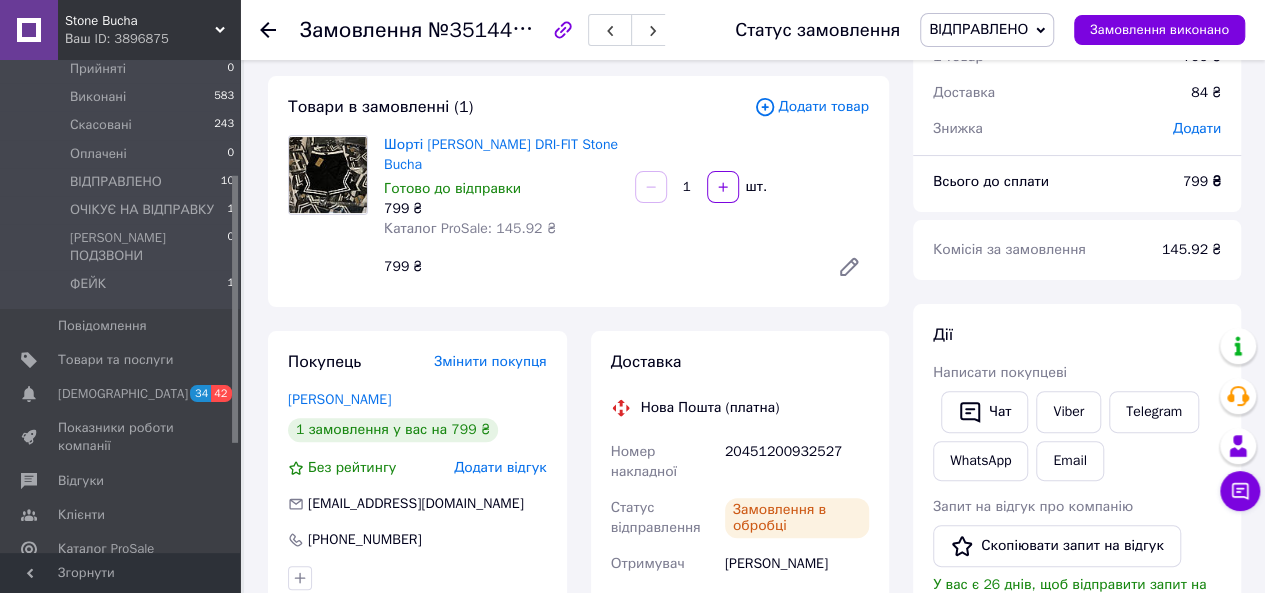 scroll, scrollTop: 88, scrollLeft: 0, axis: vertical 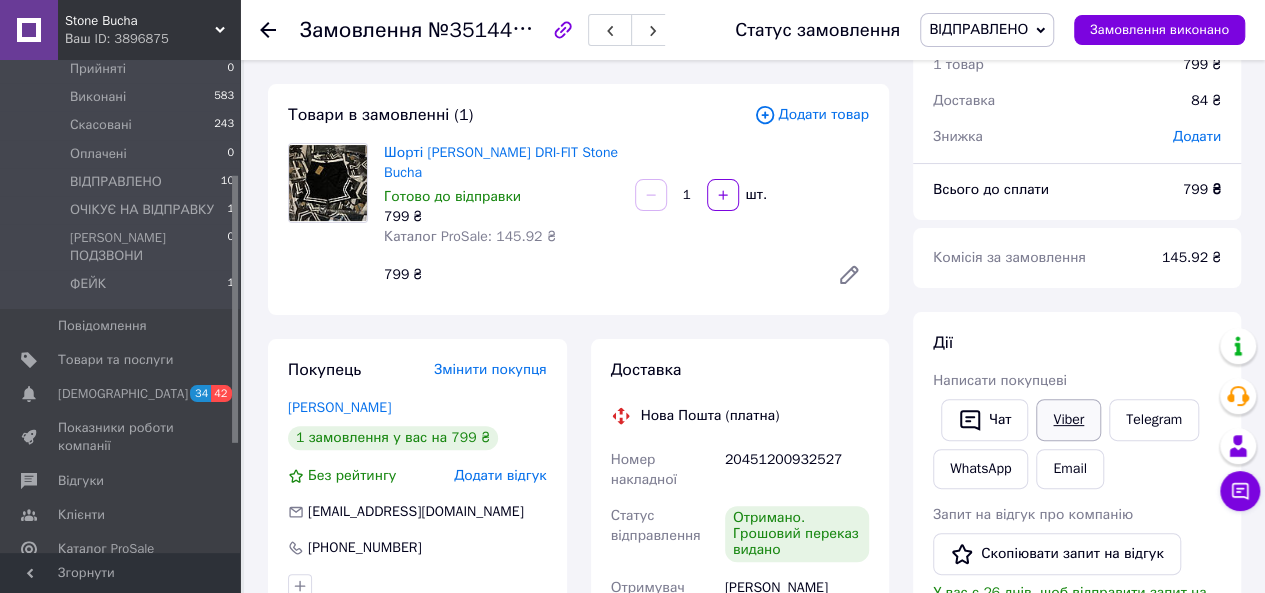 click on "Viber" at bounding box center (1068, 420) 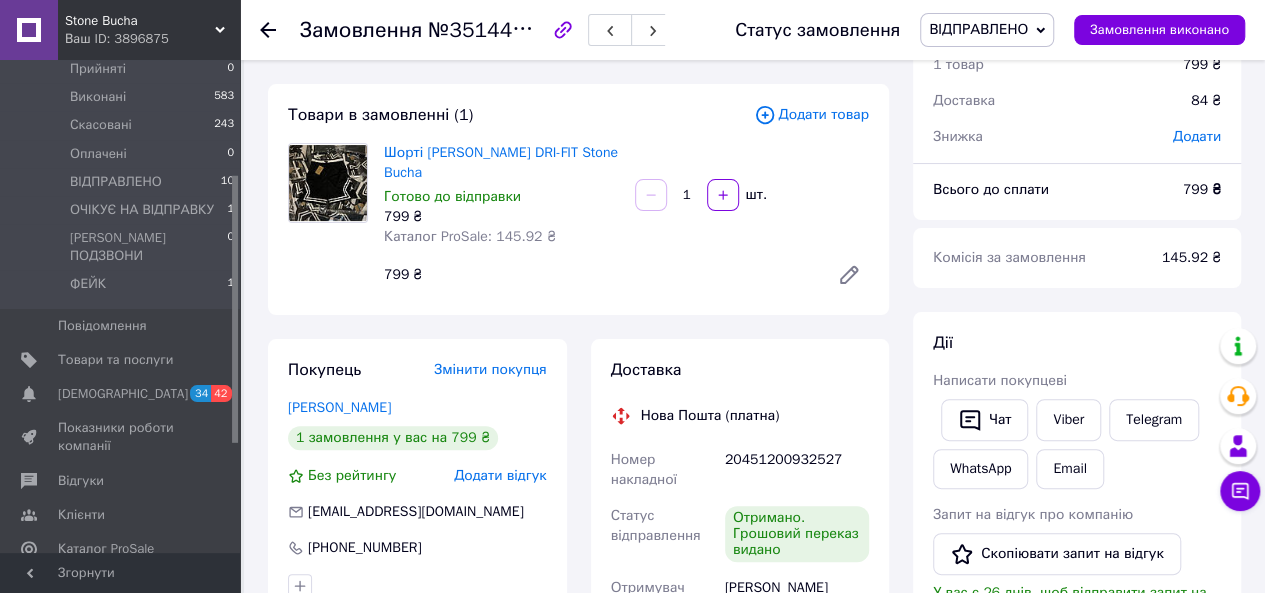 scroll, scrollTop: 0, scrollLeft: 0, axis: both 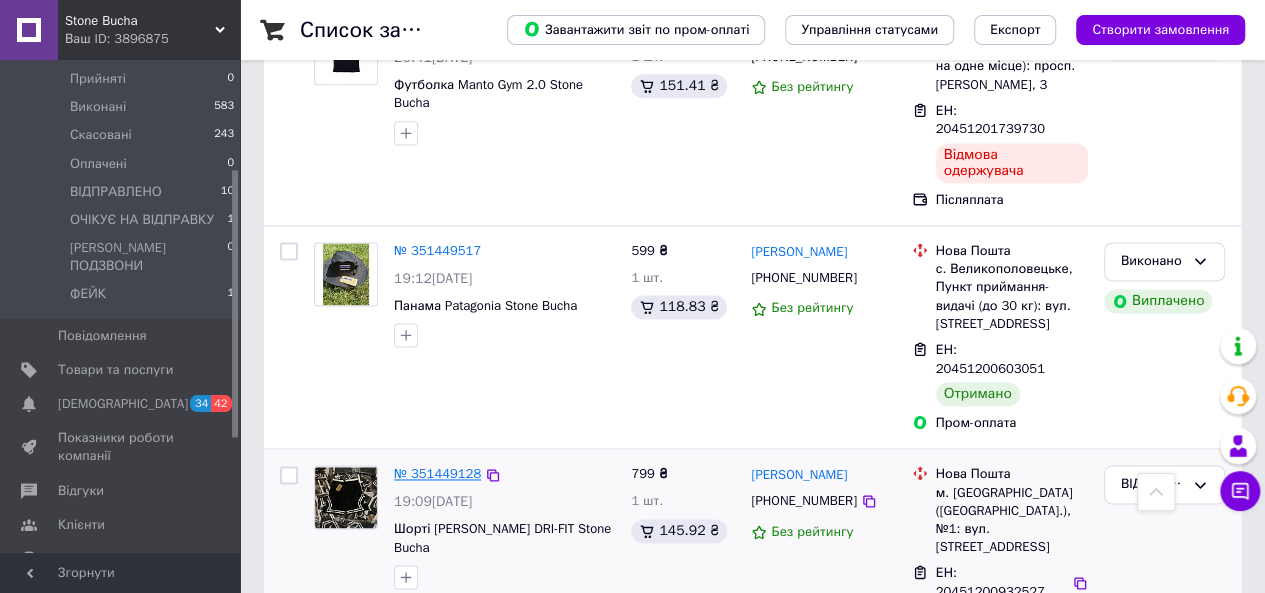 click on "№ 351449128" at bounding box center (437, 473) 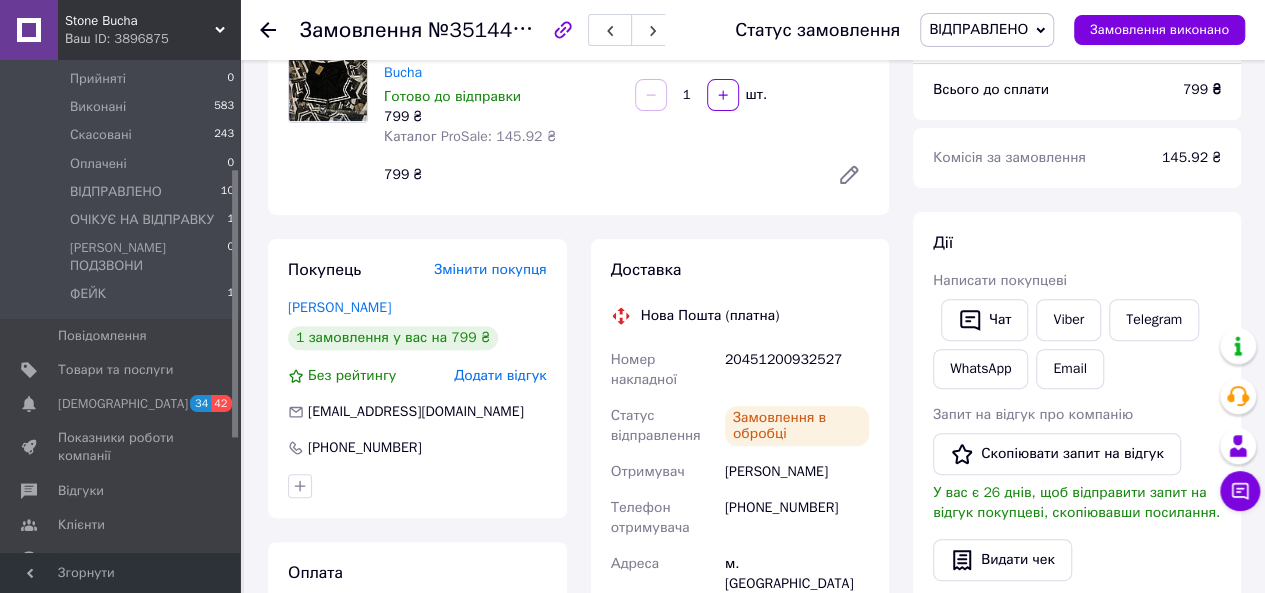 scroll, scrollTop: 88, scrollLeft: 0, axis: vertical 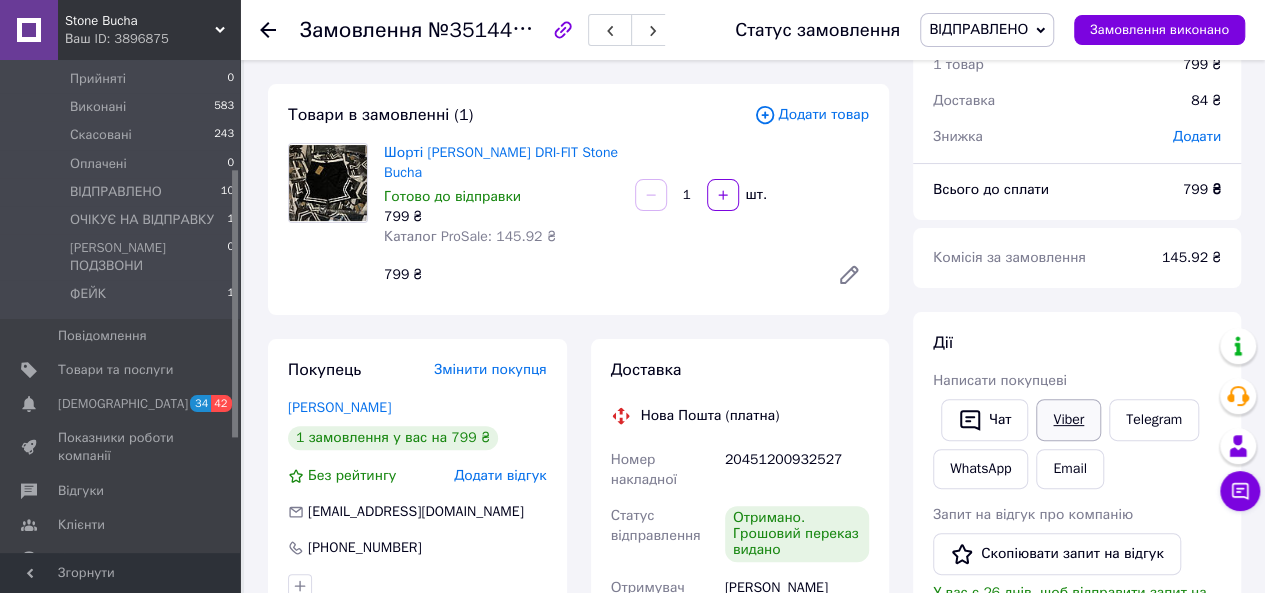 click on "Viber" at bounding box center (1068, 420) 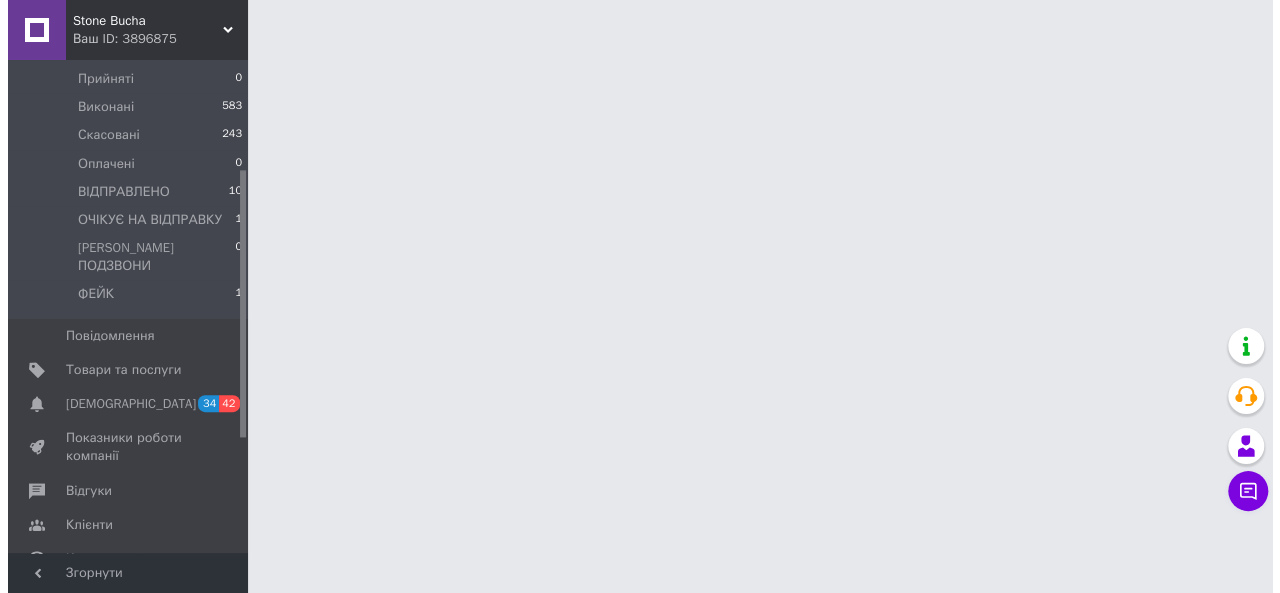 scroll, scrollTop: 0, scrollLeft: 0, axis: both 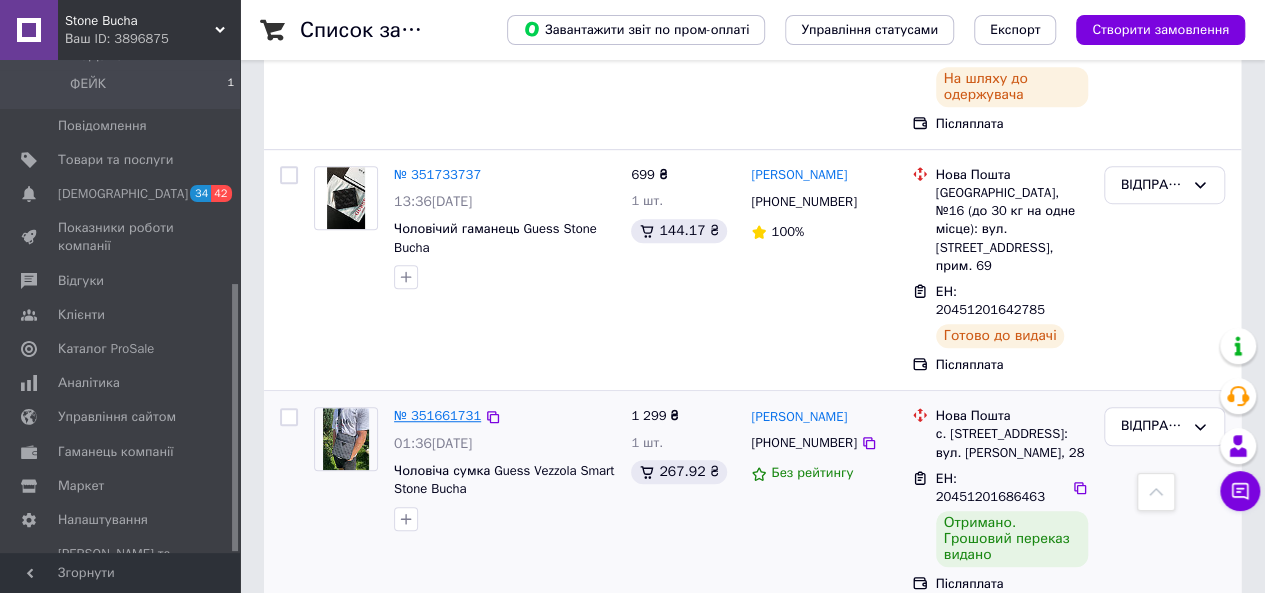 click on "№ 351661731" at bounding box center (437, 415) 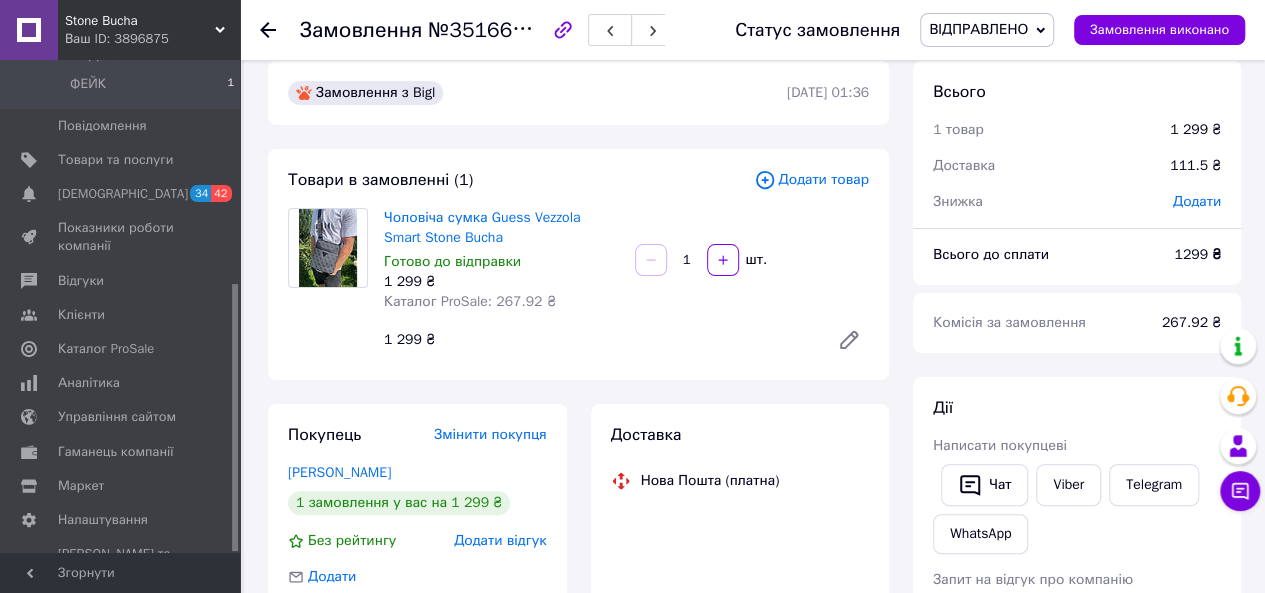 scroll, scrollTop: 8, scrollLeft: 0, axis: vertical 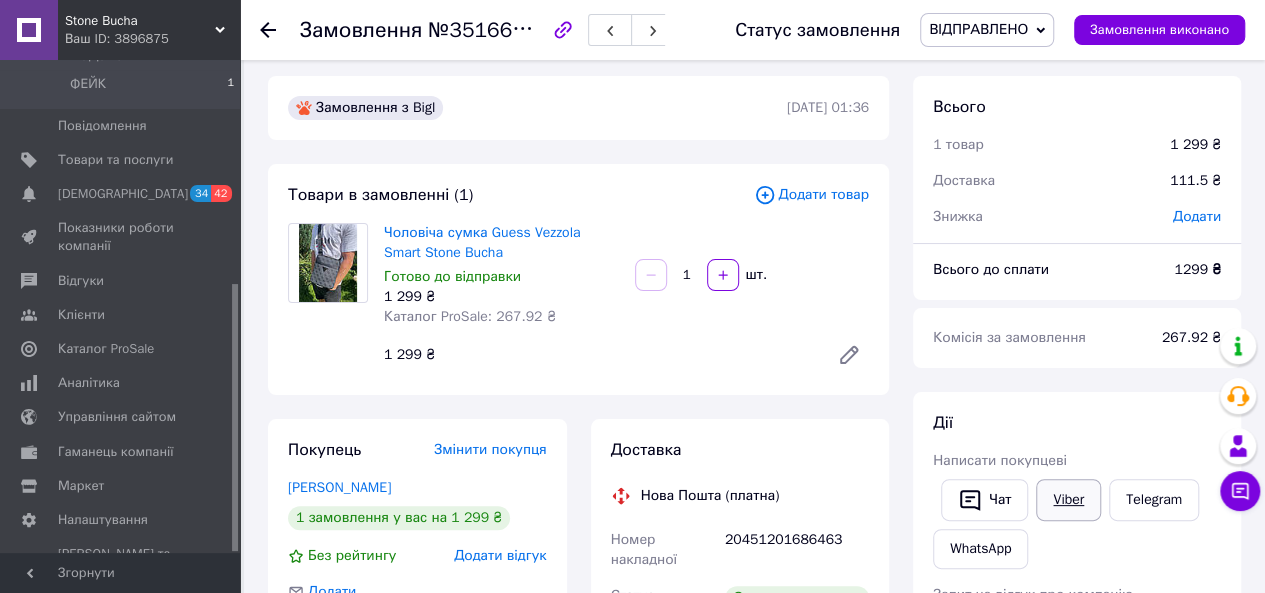 click on "Viber" at bounding box center [1068, 500] 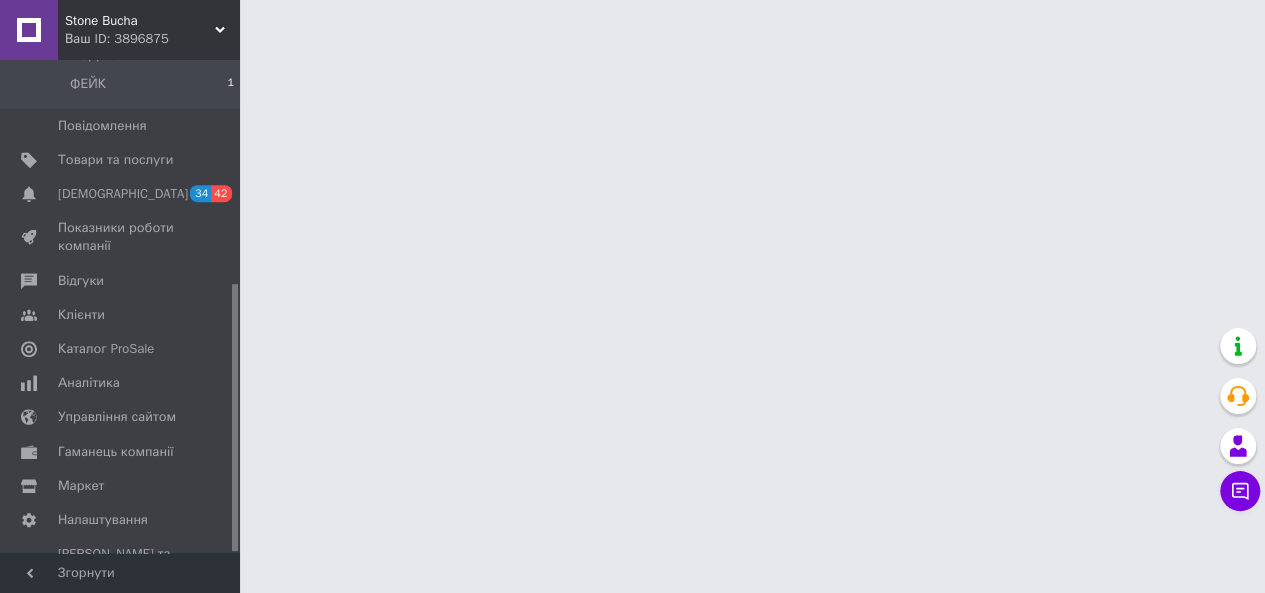 scroll, scrollTop: 0, scrollLeft: 0, axis: both 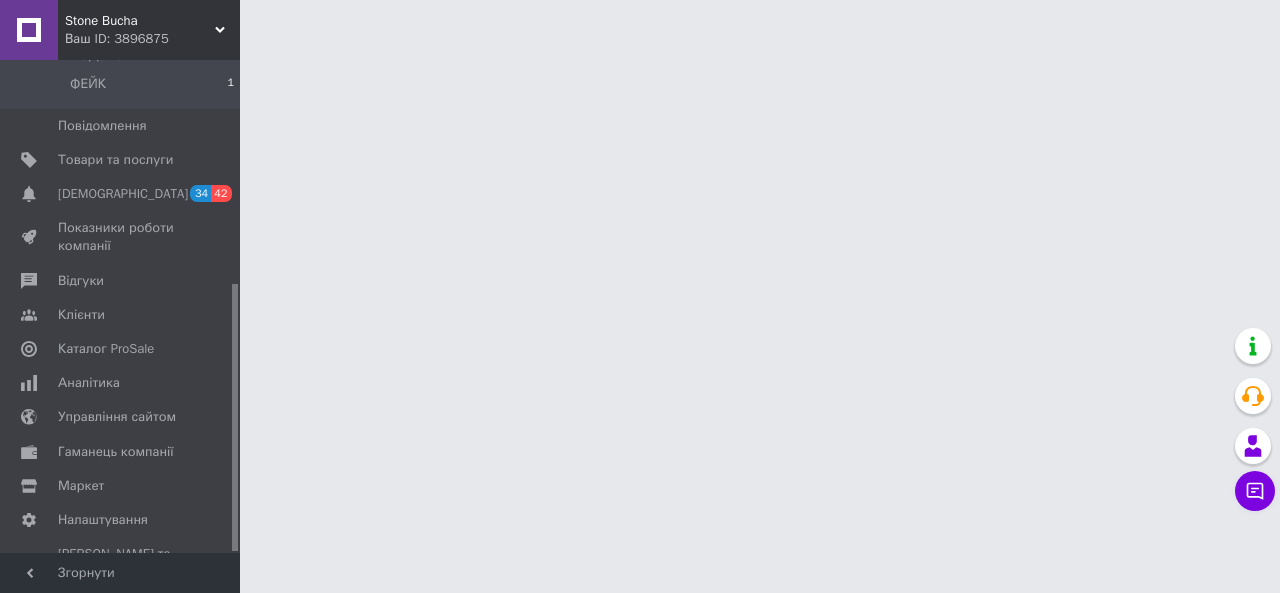 click on "Менеджер Чат з покупцем Тех підтримка
Чат з покупцем" at bounding box center [1255, 419] 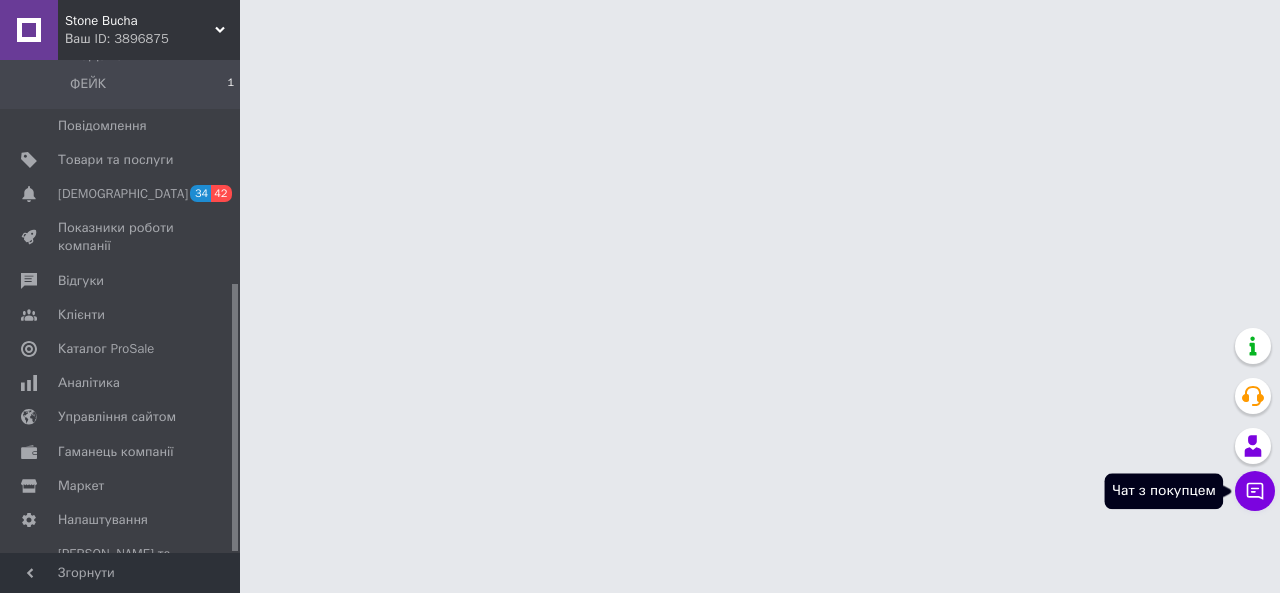 click on "Чат з покупцем" at bounding box center [1255, 491] 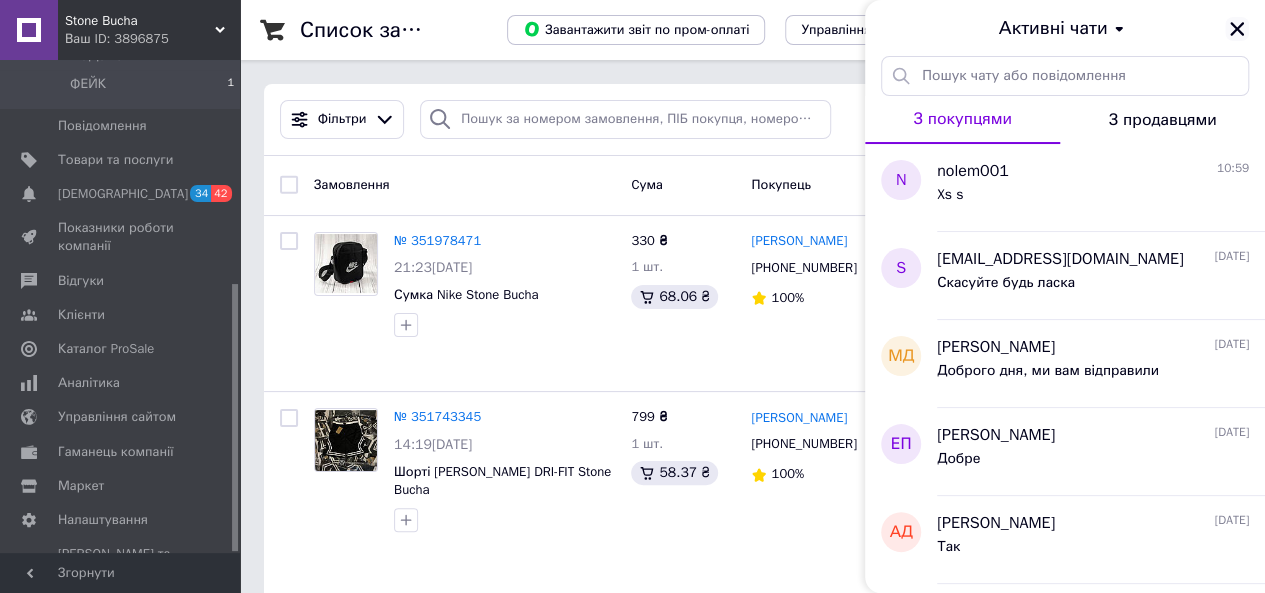 click 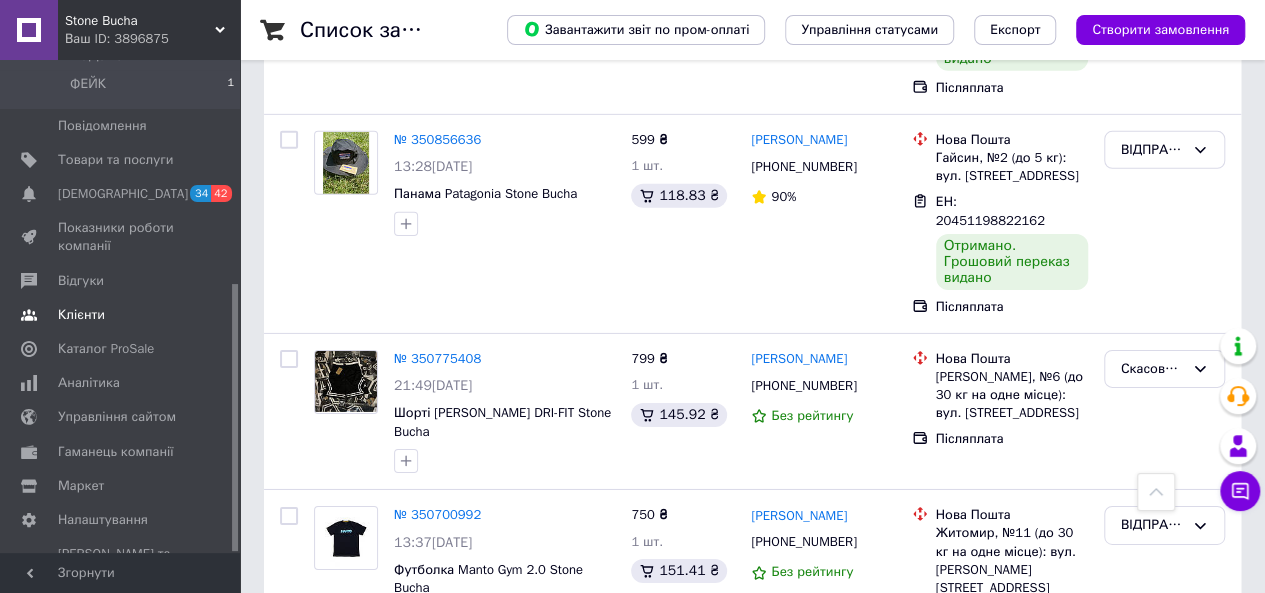 scroll, scrollTop: 3164, scrollLeft: 0, axis: vertical 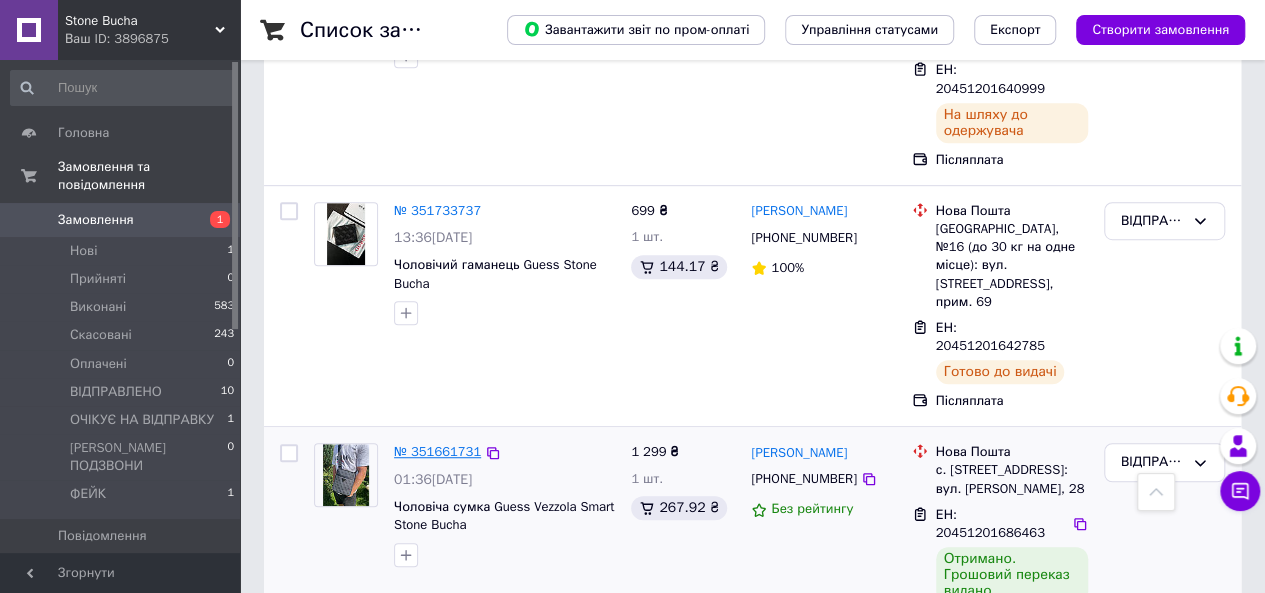 click on "№ 351661731" at bounding box center (437, 451) 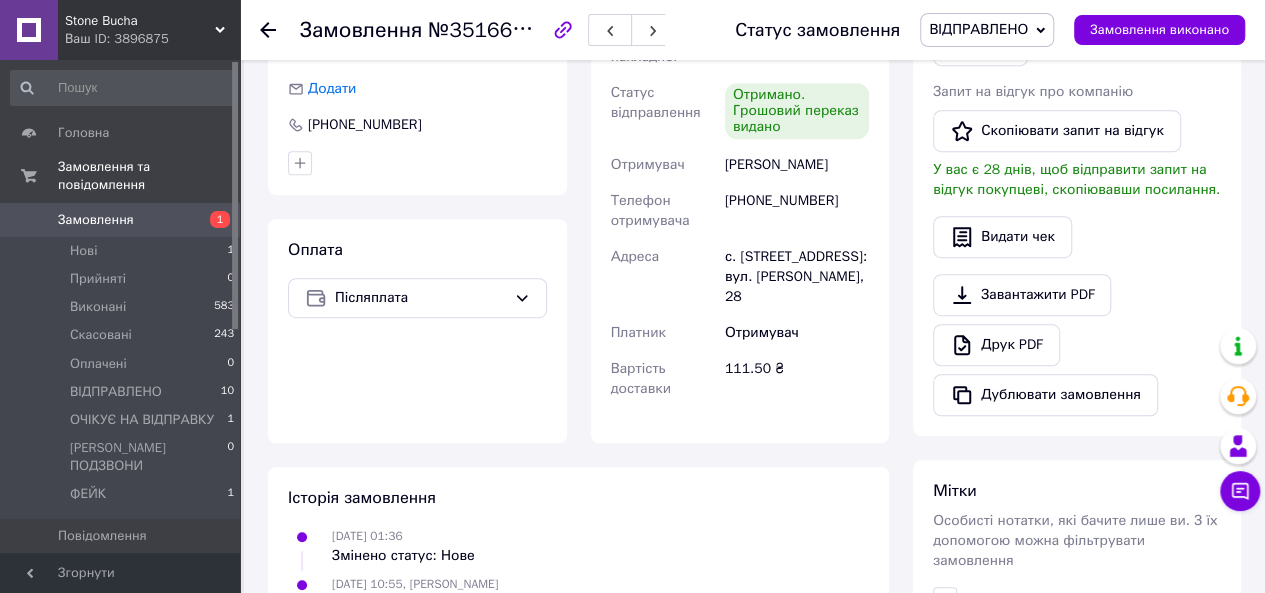 scroll, scrollTop: 364, scrollLeft: 0, axis: vertical 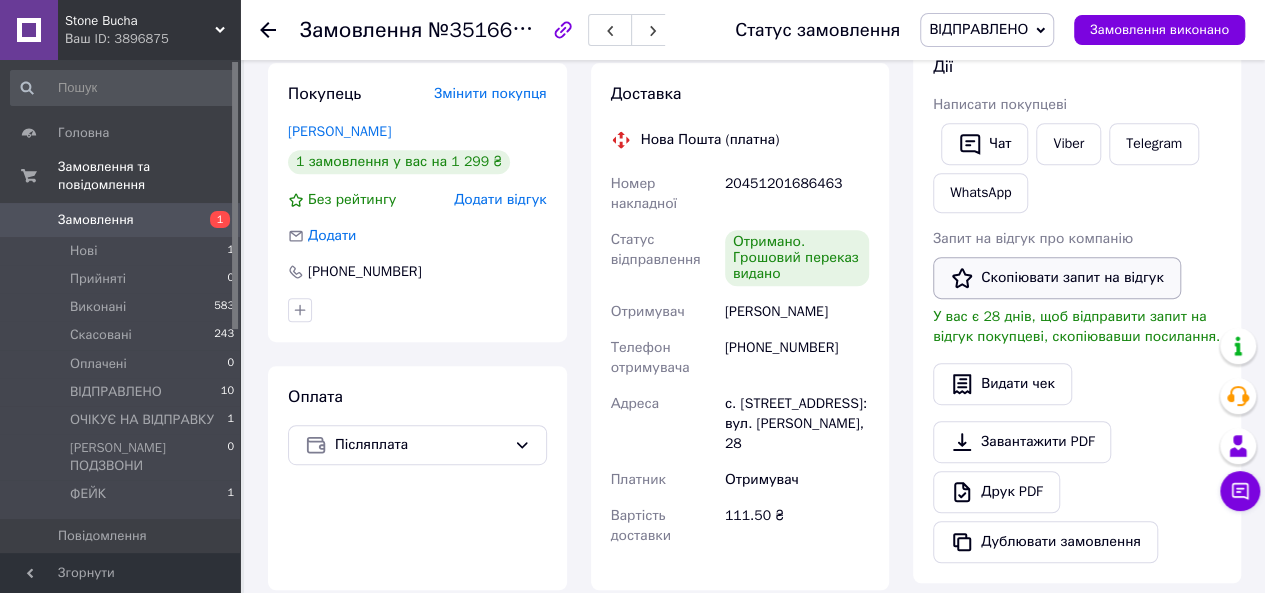 click on "Скопіювати запит на відгук" at bounding box center (1057, 278) 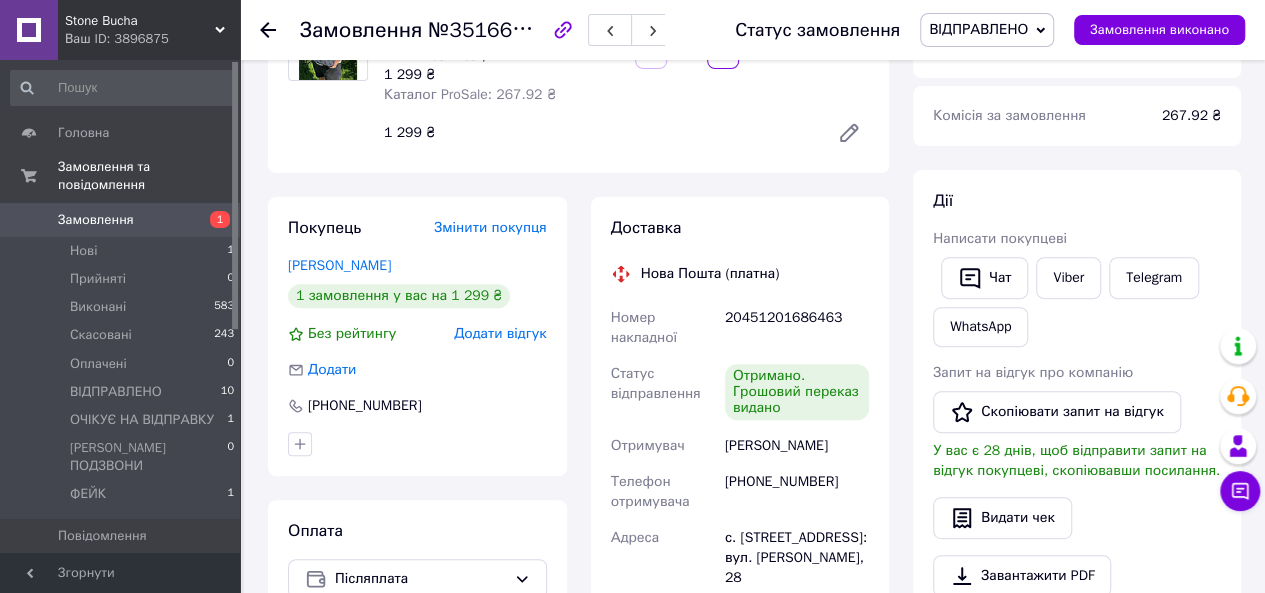 scroll, scrollTop: 164, scrollLeft: 0, axis: vertical 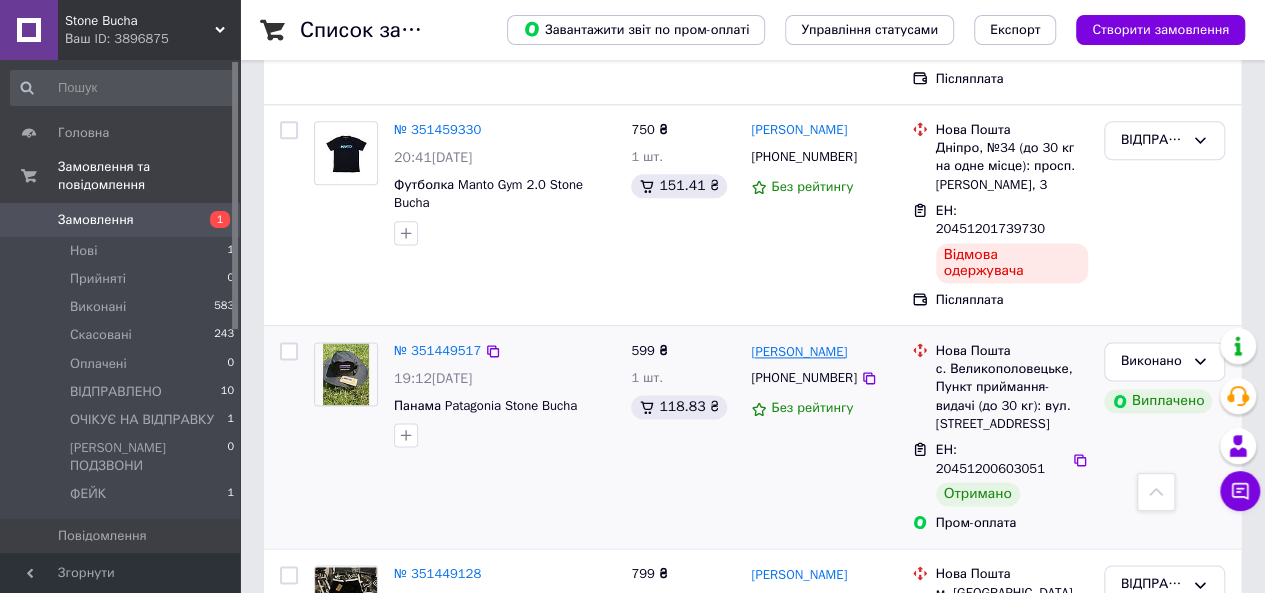 click on "[PERSON_NAME]" at bounding box center [799, 352] 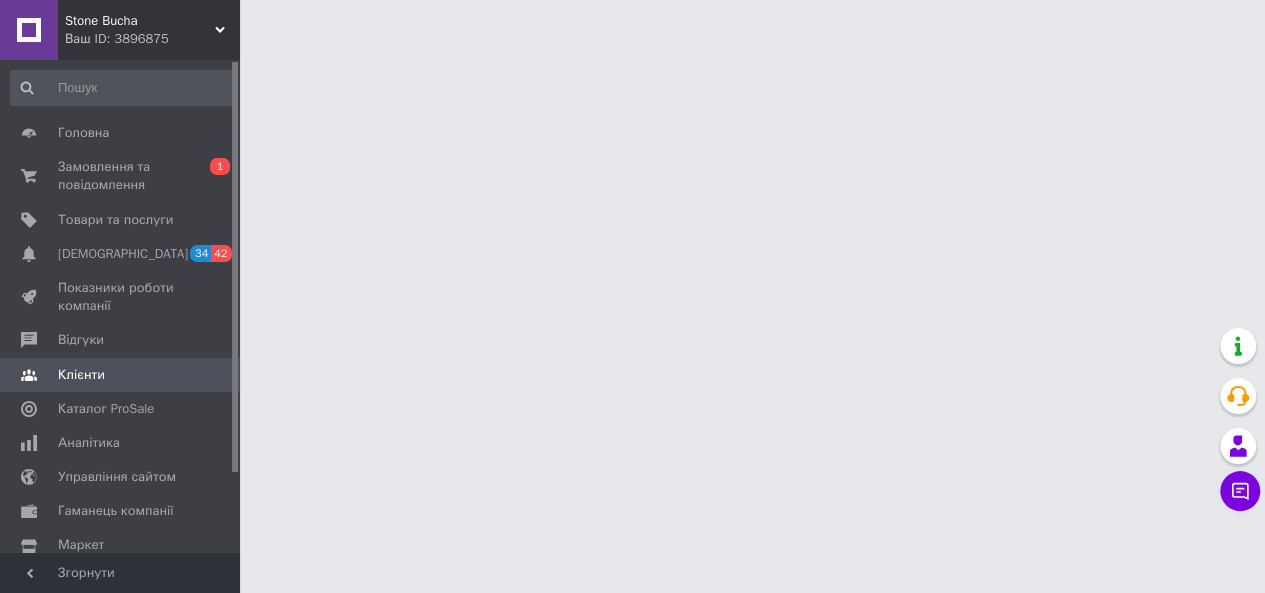 scroll, scrollTop: 0, scrollLeft: 0, axis: both 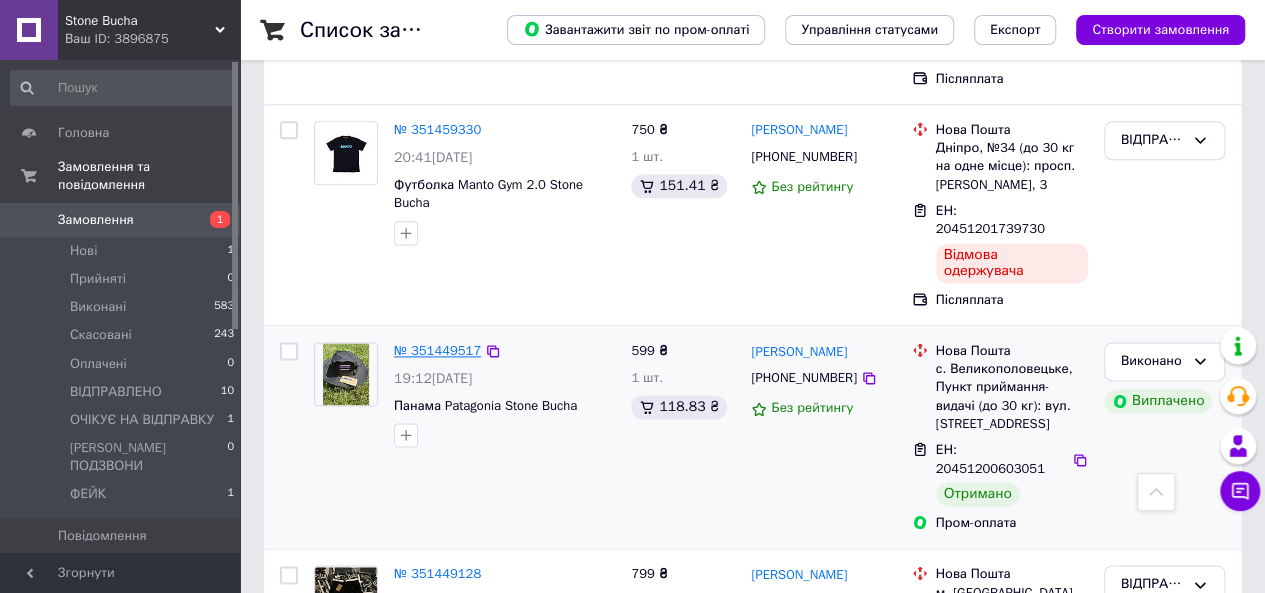 click on "№ 351449517" at bounding box center [437, 350] 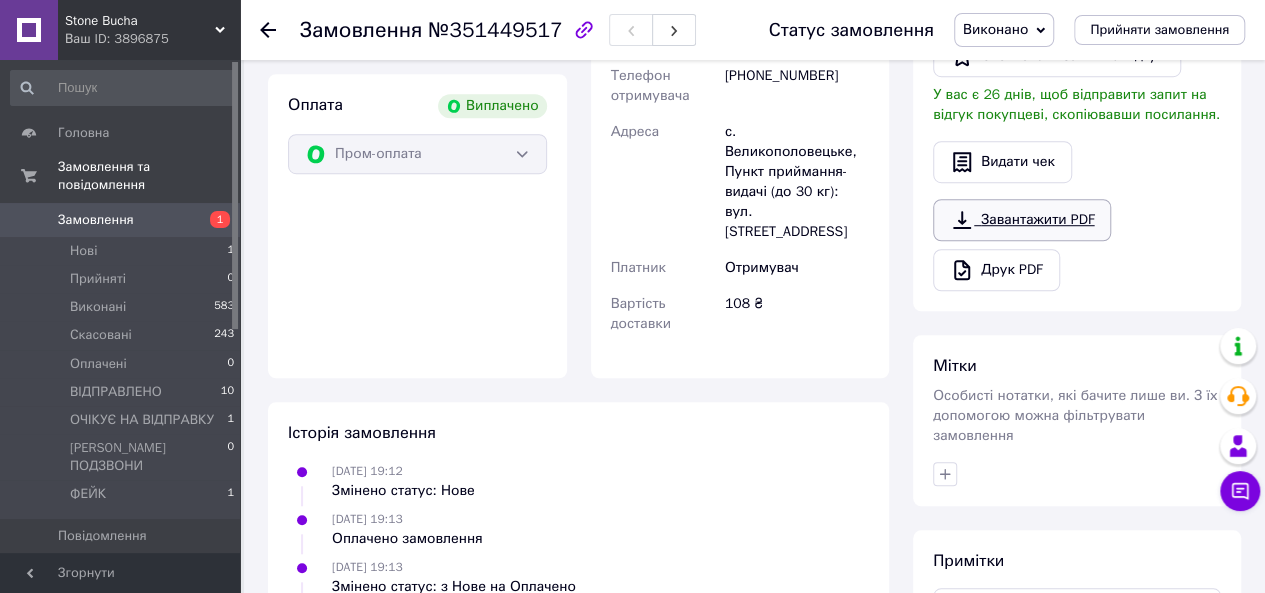 scroll, scrollTop: 400, scrollLeft: 0, axis: vertical 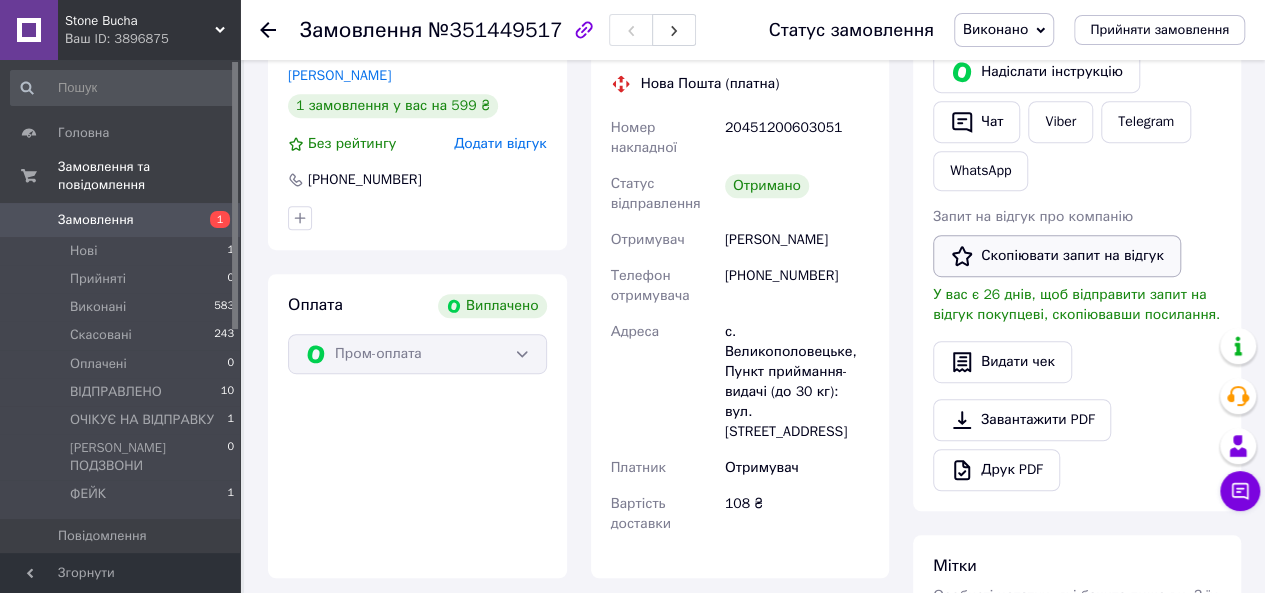 click on "Скопіювати запит на відгук" at bounding box center (1057, 256) 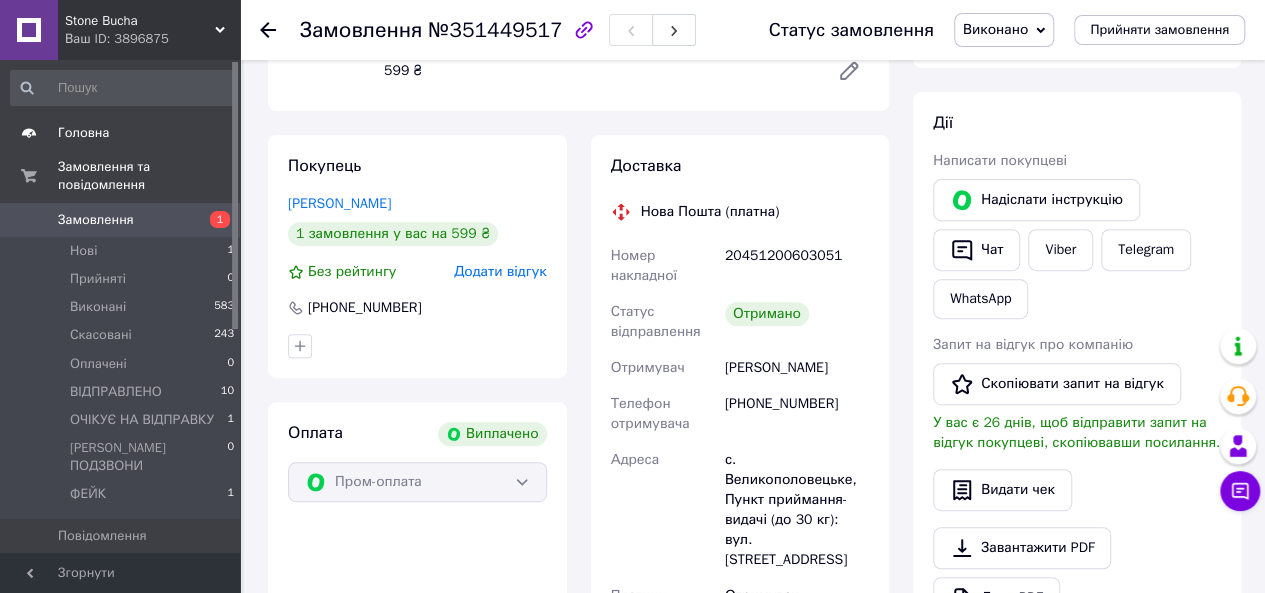 scroll, scrollTop: 0, scrollLeft: 0, axis: both 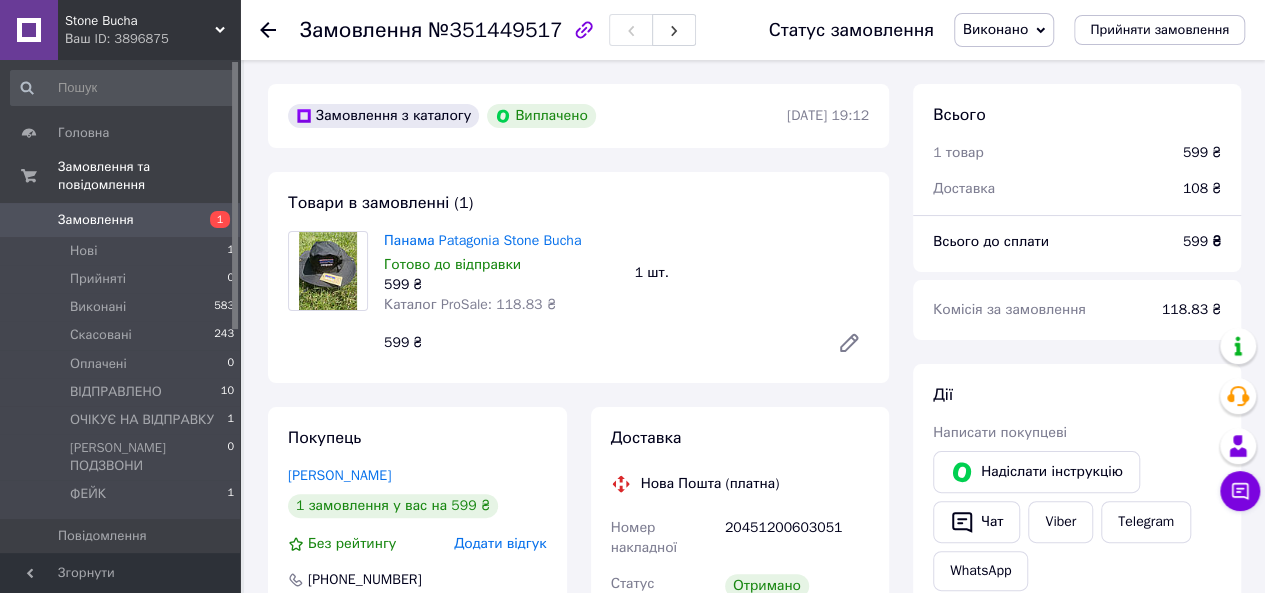 click on "Замовлення 1" at bounding box center [123, 220] 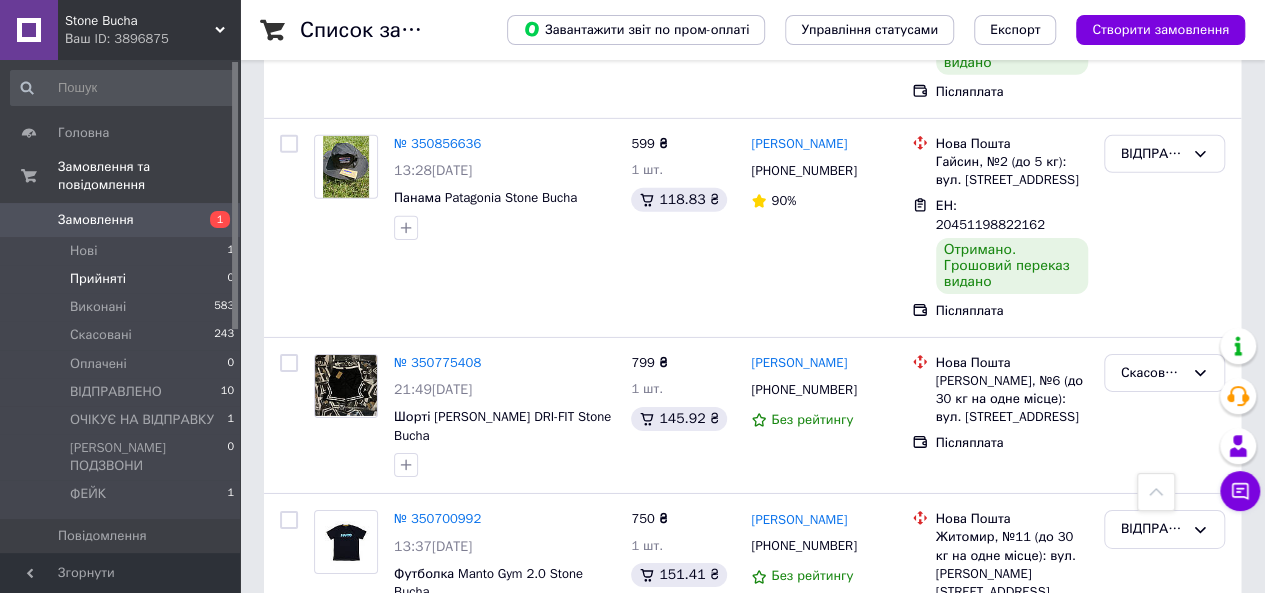 scroll, scrollTop: 3100, scrollLeft: 0, axis: vertical 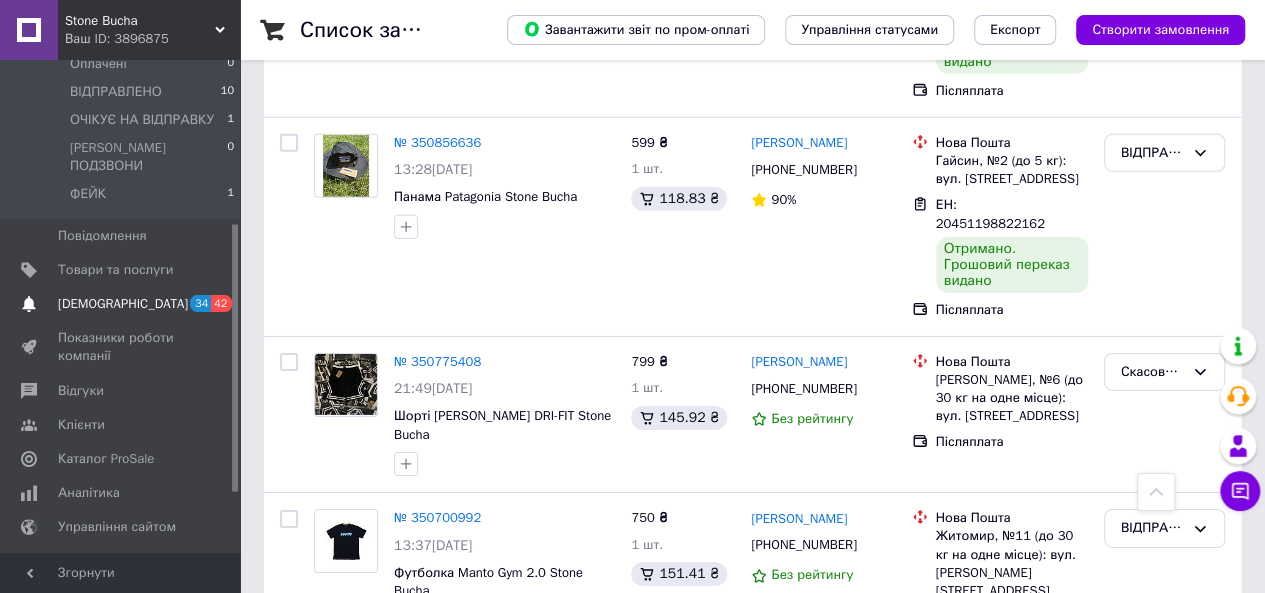 click on "[DEMOGRAPHIC_DATA] 34 42" at bounding box center (123, 304) 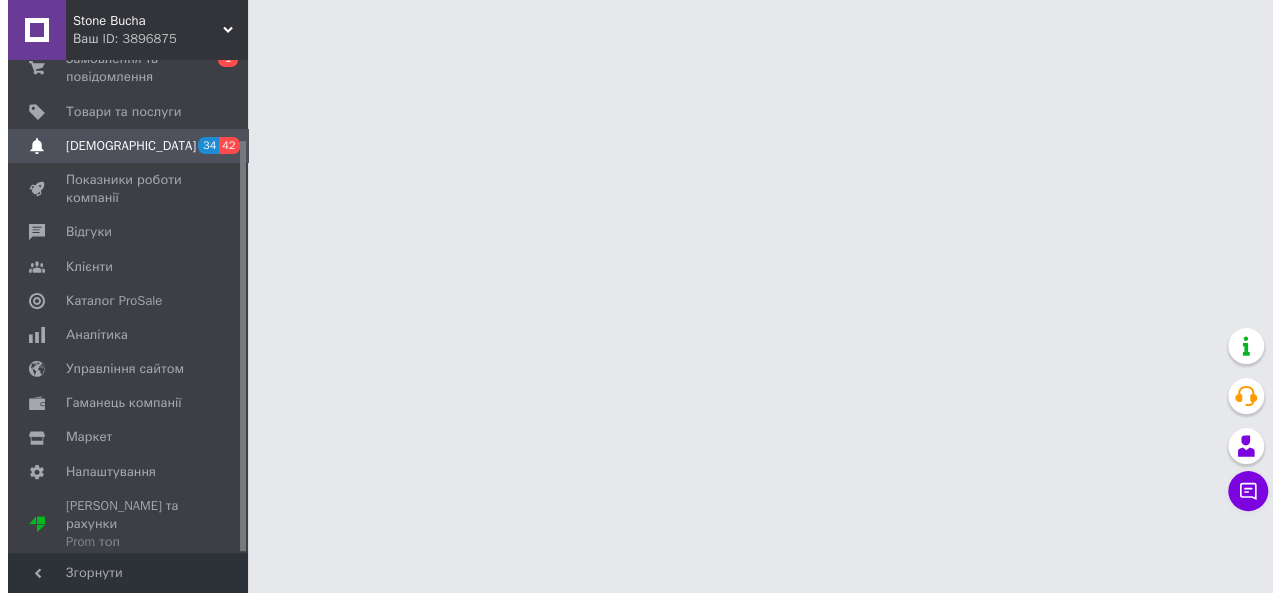 scroll, scrollTop: 0, scrollLeft: 0, axis: both 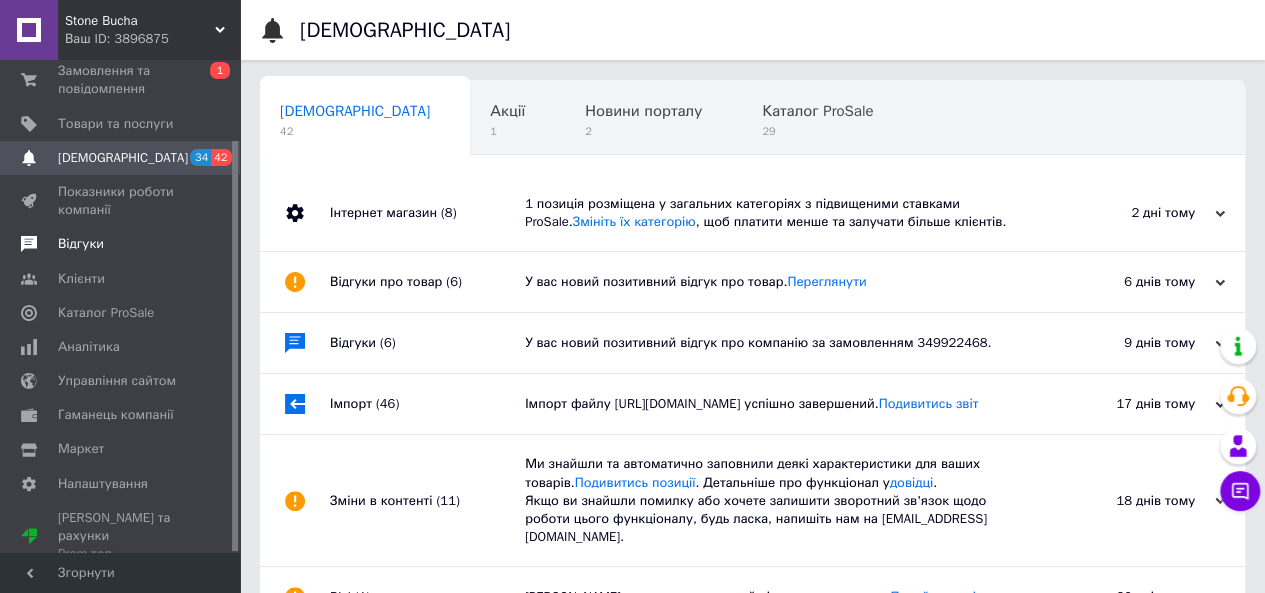 click on "Відгуки" at bounding box center (81, 244) 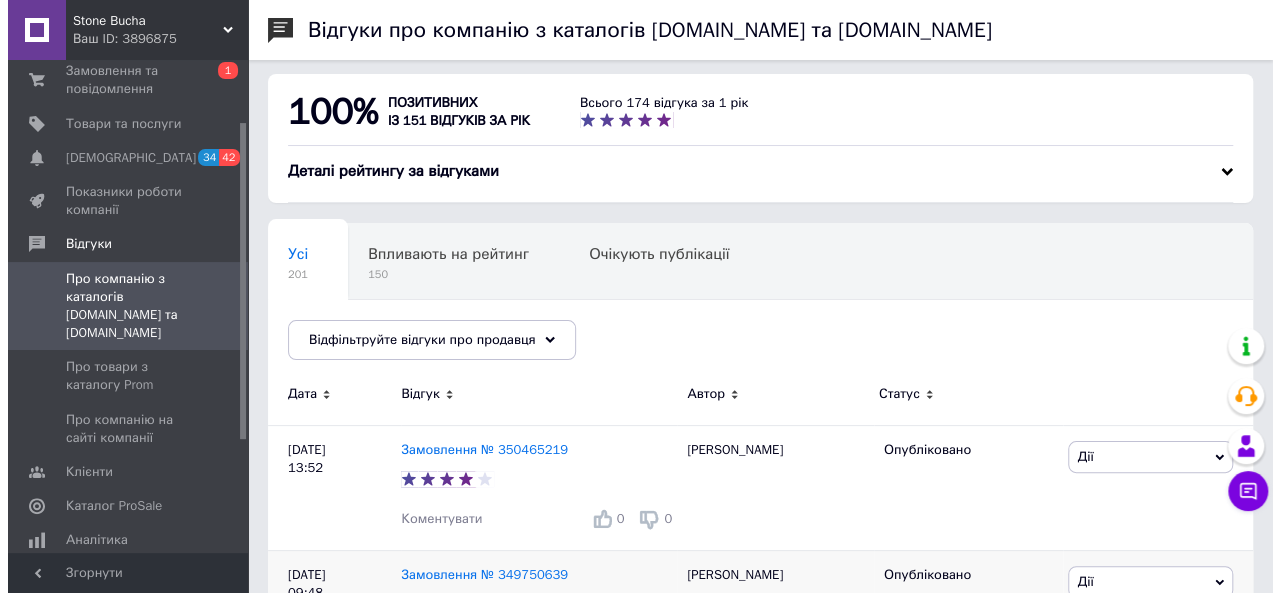 scroll, scrollTop: 0, scrollLeft: 0, axis: both 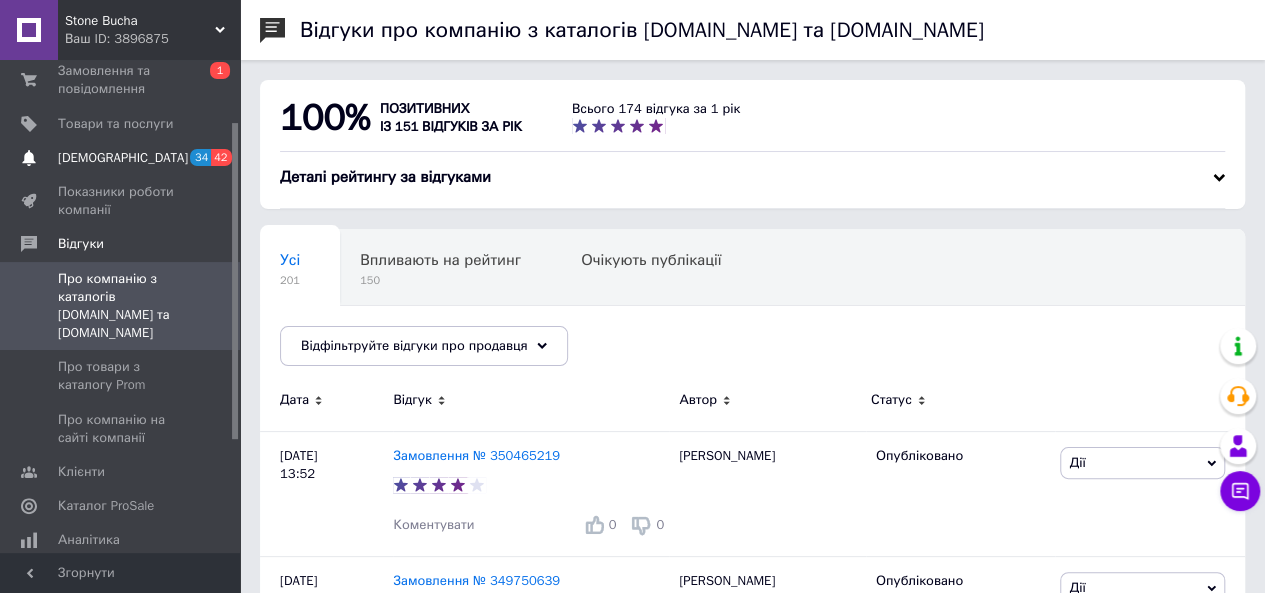 click on "[DEMOGRAPHIC_DATA]" at bounding box center [123, 158] 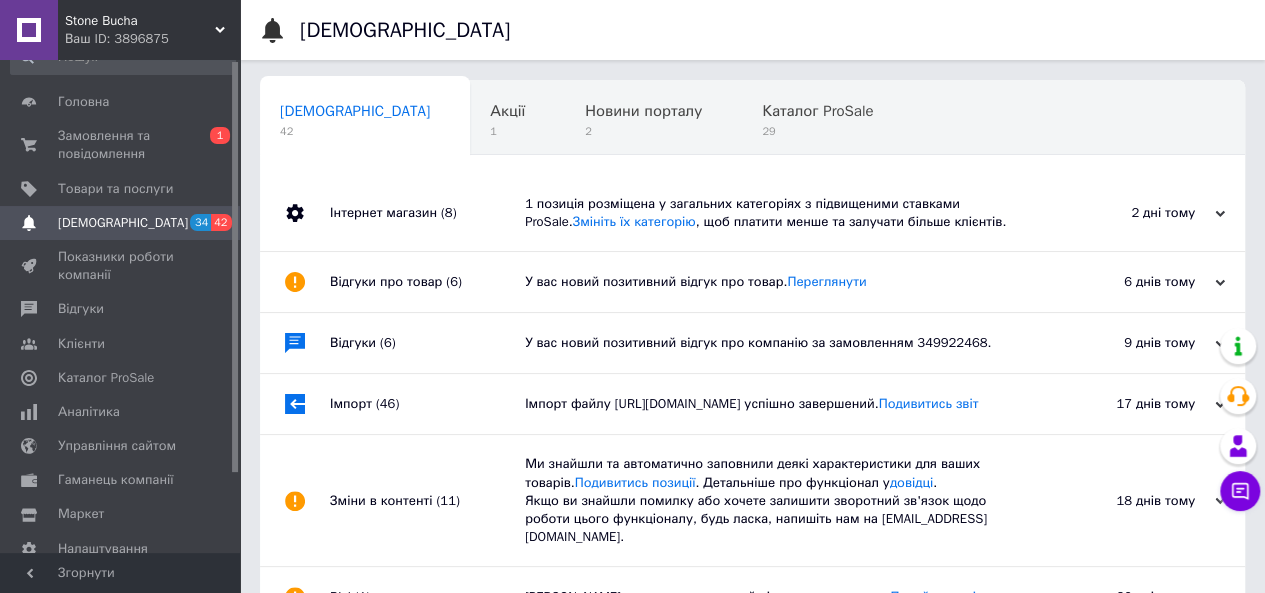 scroll, scrollTop: 0, scrollLeft: 0, axis: both 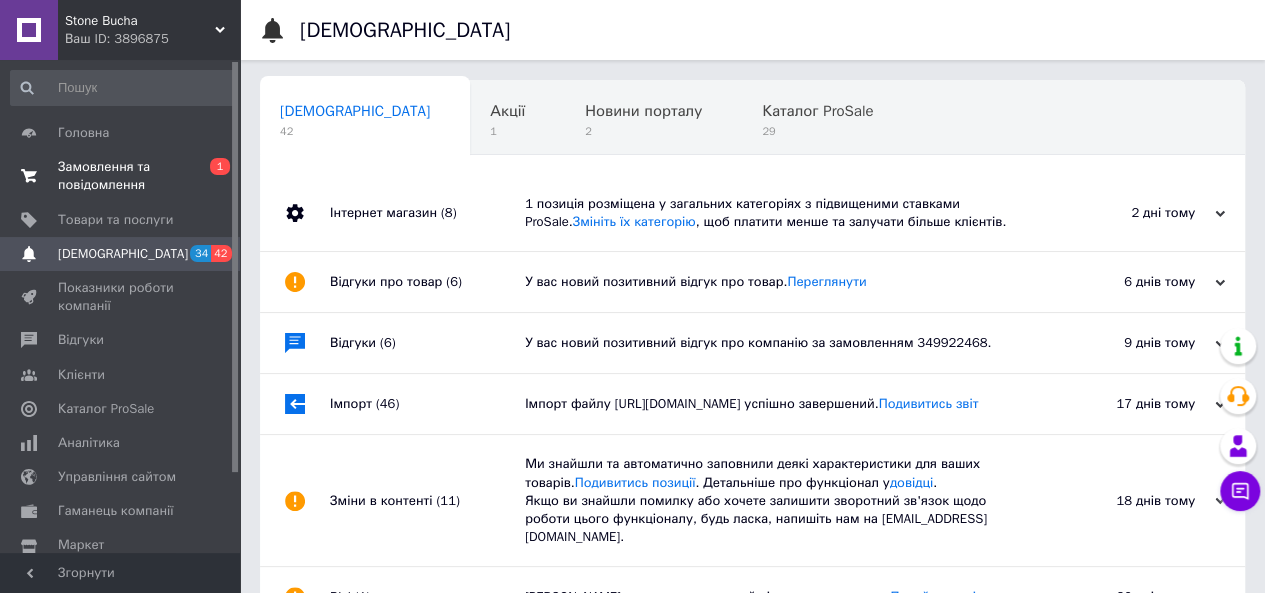 click on "Замовлення та повідомлення" at bounding box center [121, 176] 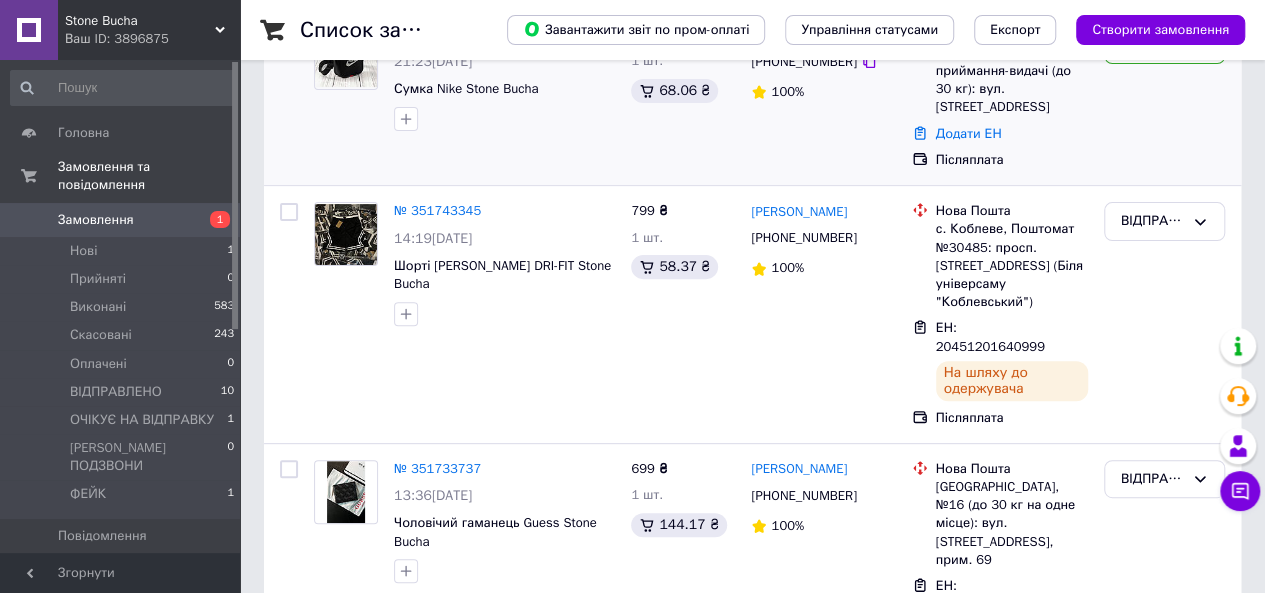 scroll, scrollTop: 0, scrollLeft: 0, axis: both 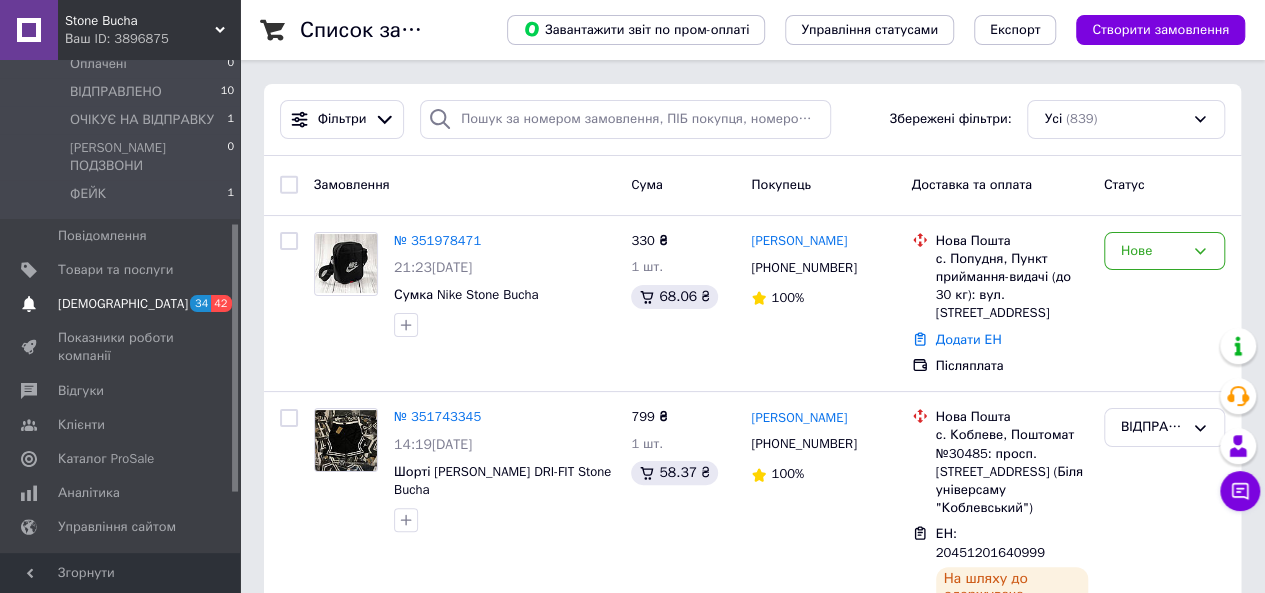 click on "[DEMOGRAPHIC_DATA]" at bounding box center [123, 304] 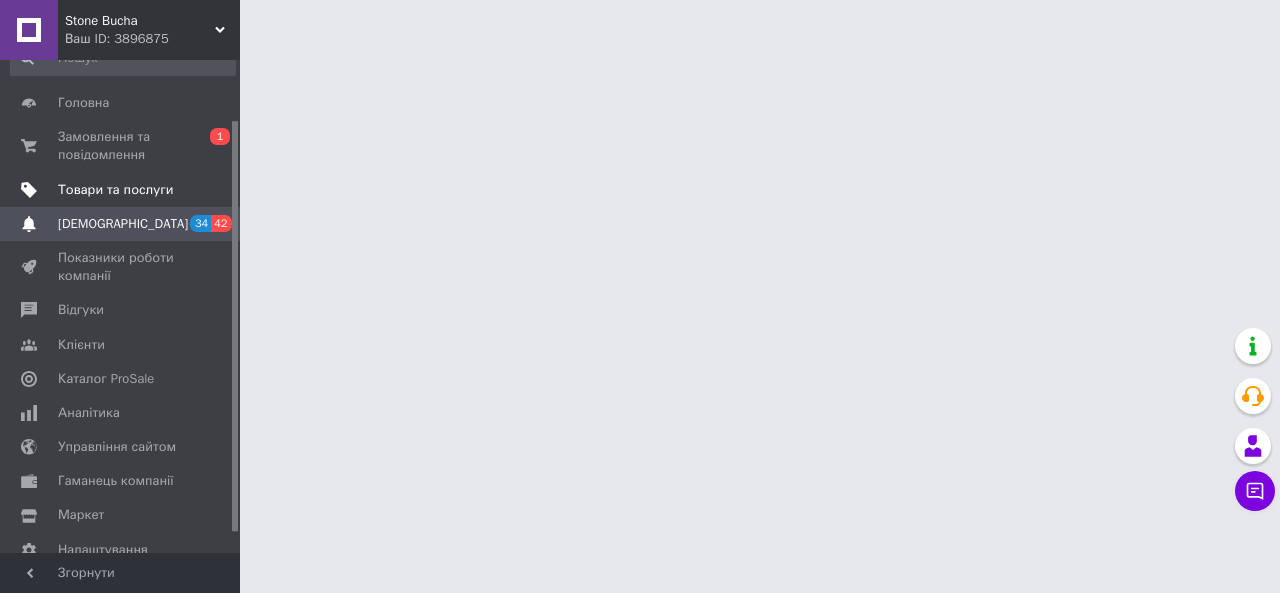 scroll, scrollTop: 0, scrollLeft: 0, axis: both 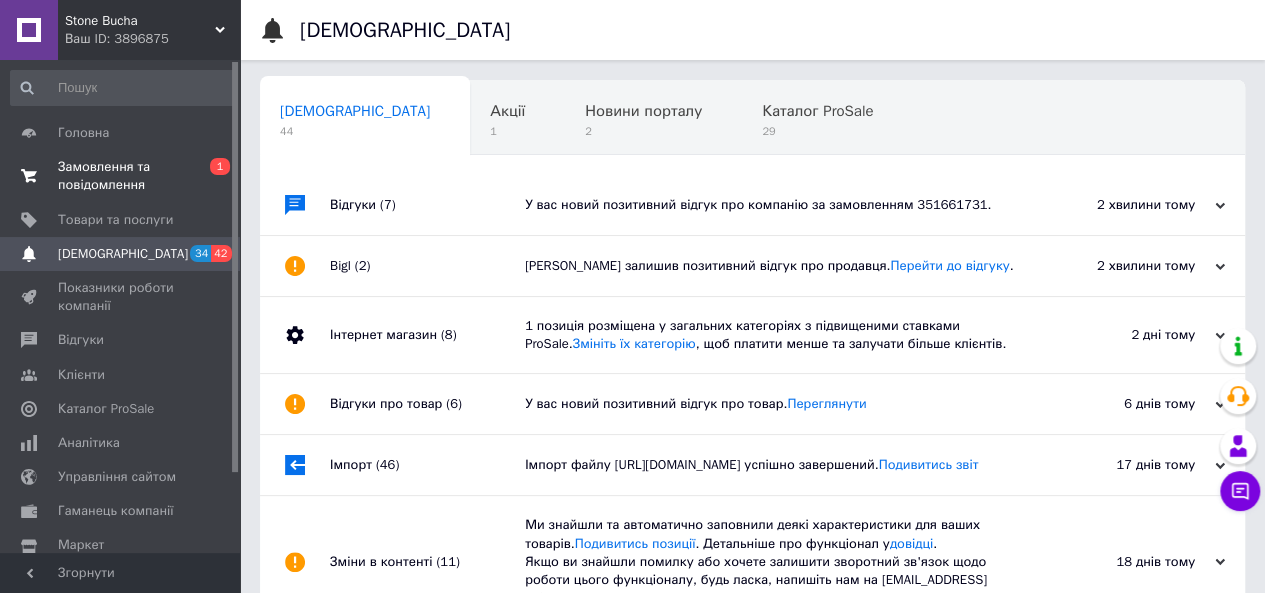 click on "Замовлення та повідомлення" at bounding box center [121, 176] 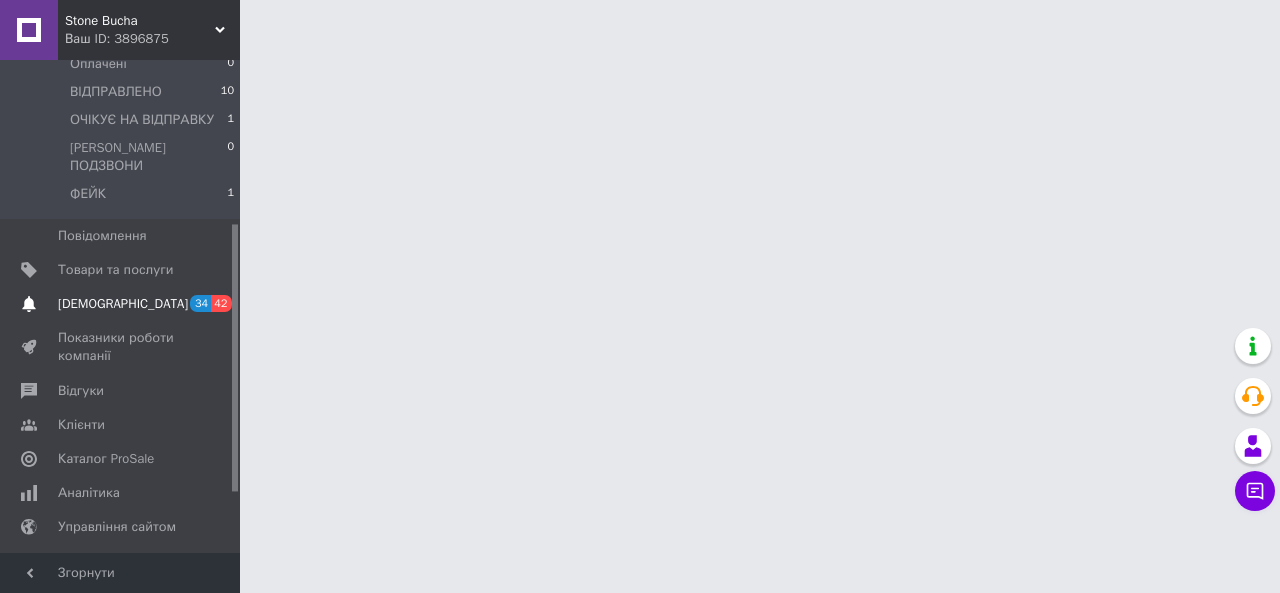 click on "[DEMOGRAPHIC_DATA]" at bounding box center [123, 304] 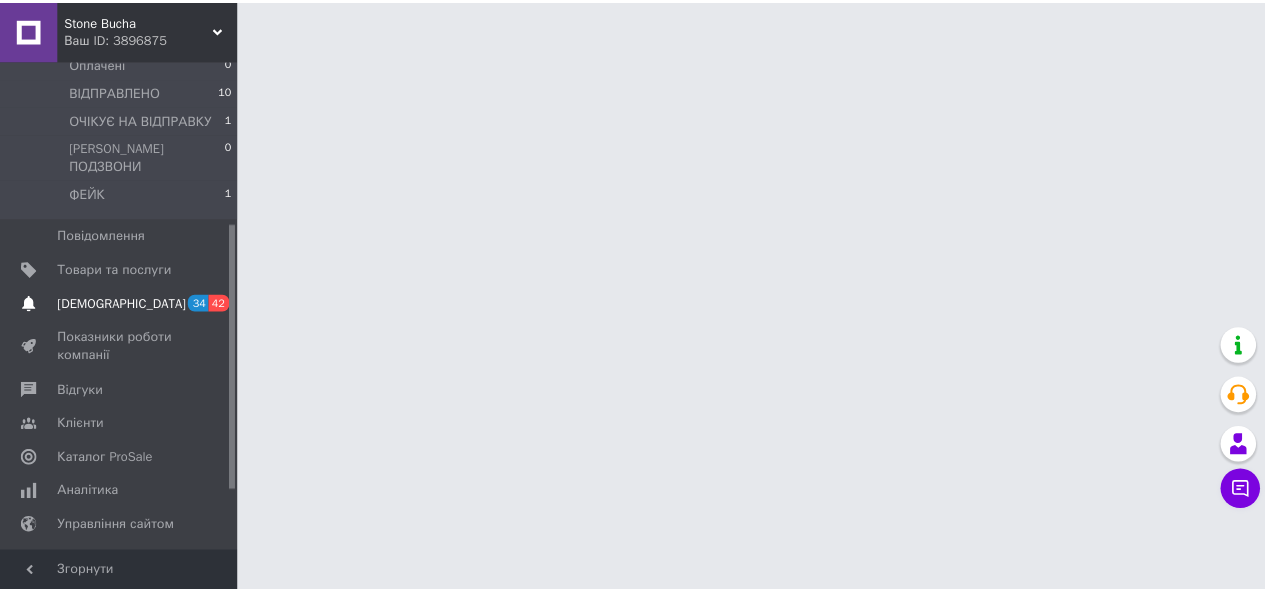 scroll, scrollTop: 96, scrollLeft: 0, axis: vertical 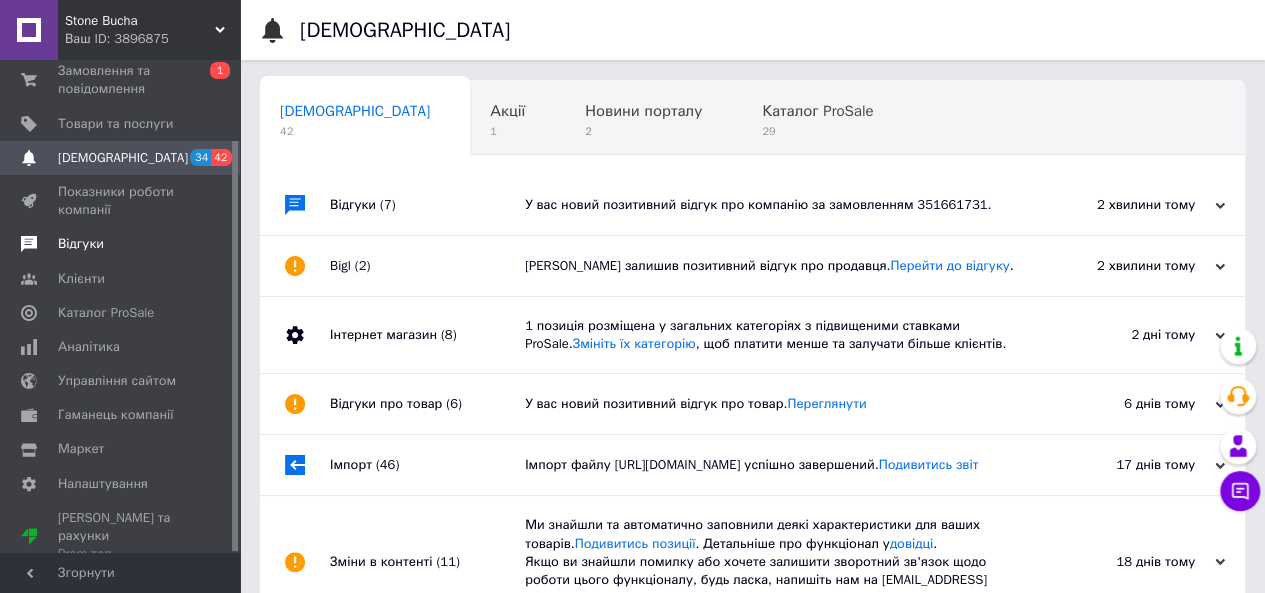 click on "Відгуки" at bounding box center [81, 244] 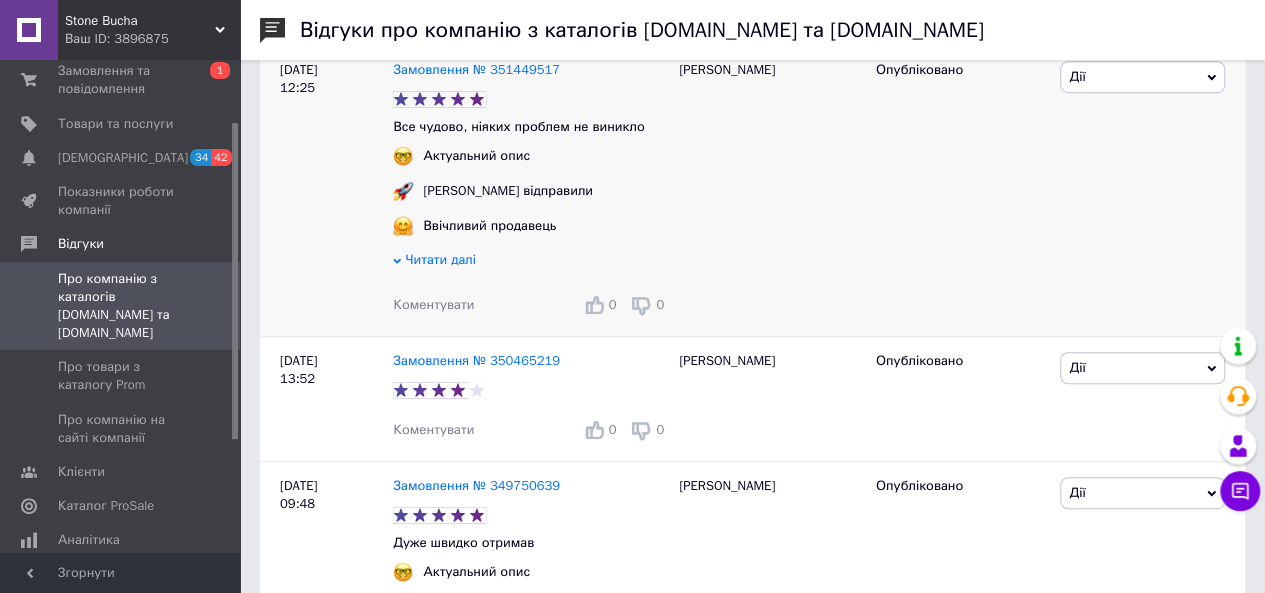 scroll, scrollTop: 600, scrollLeft: 0, axis: vertical 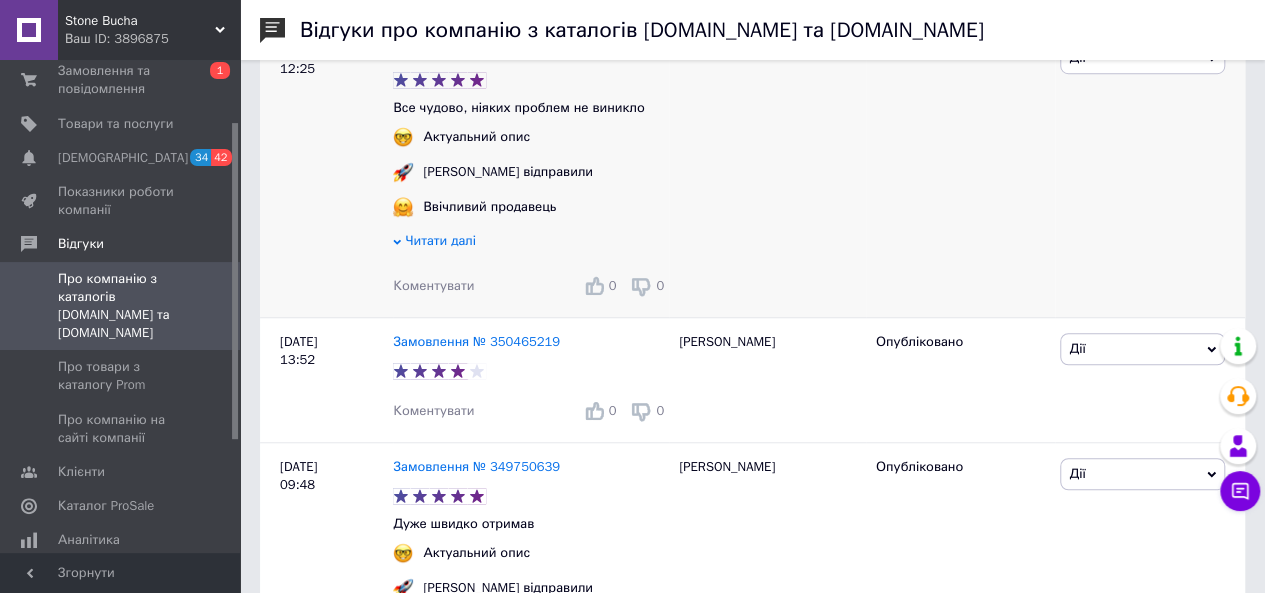 click on "Читати далі" at bounding box center (440, 240) 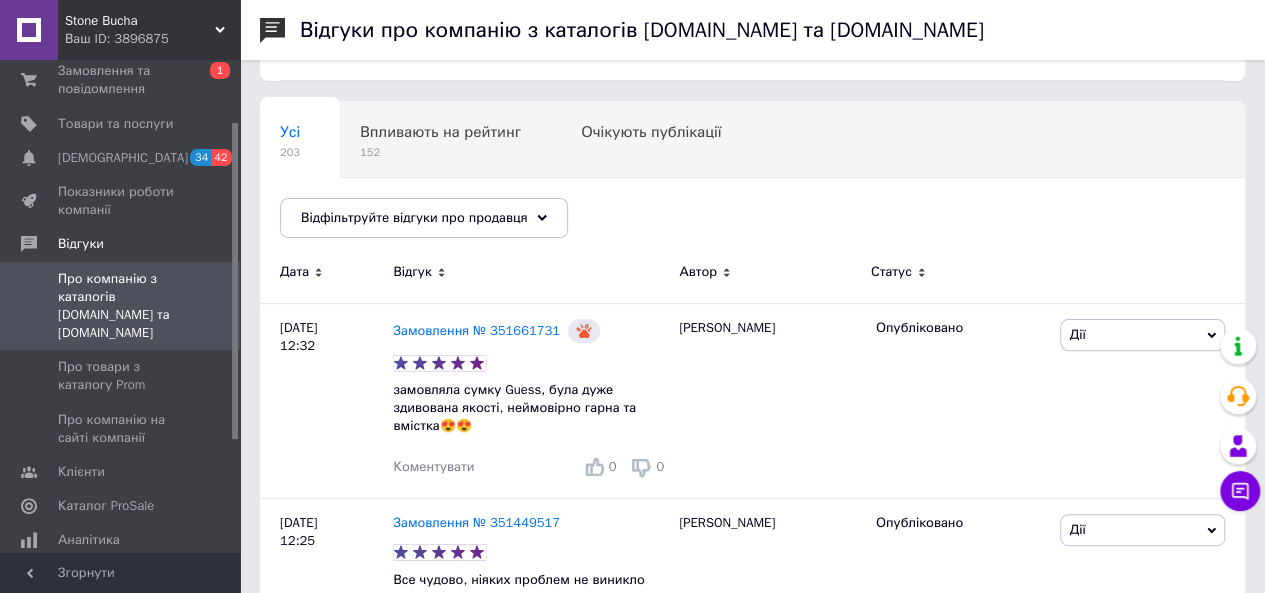 scroll, scrollTop: 0, scrollLeft: 0, axis: both 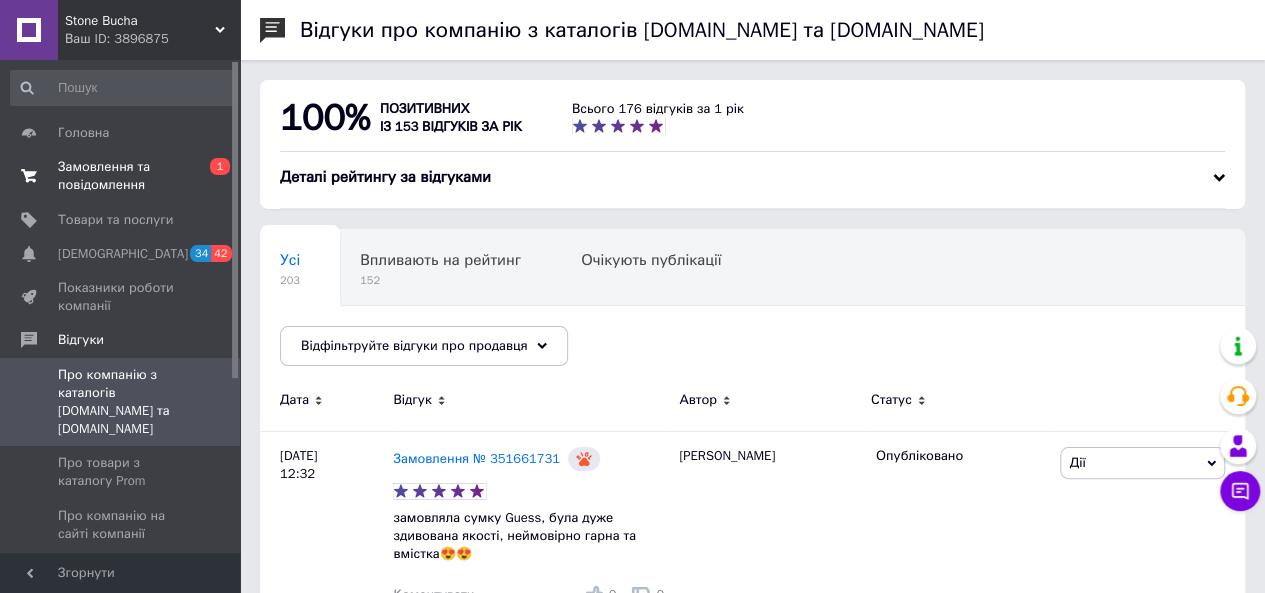 click on "Замовлення та повідомлення" at bounding box center [121, 176] 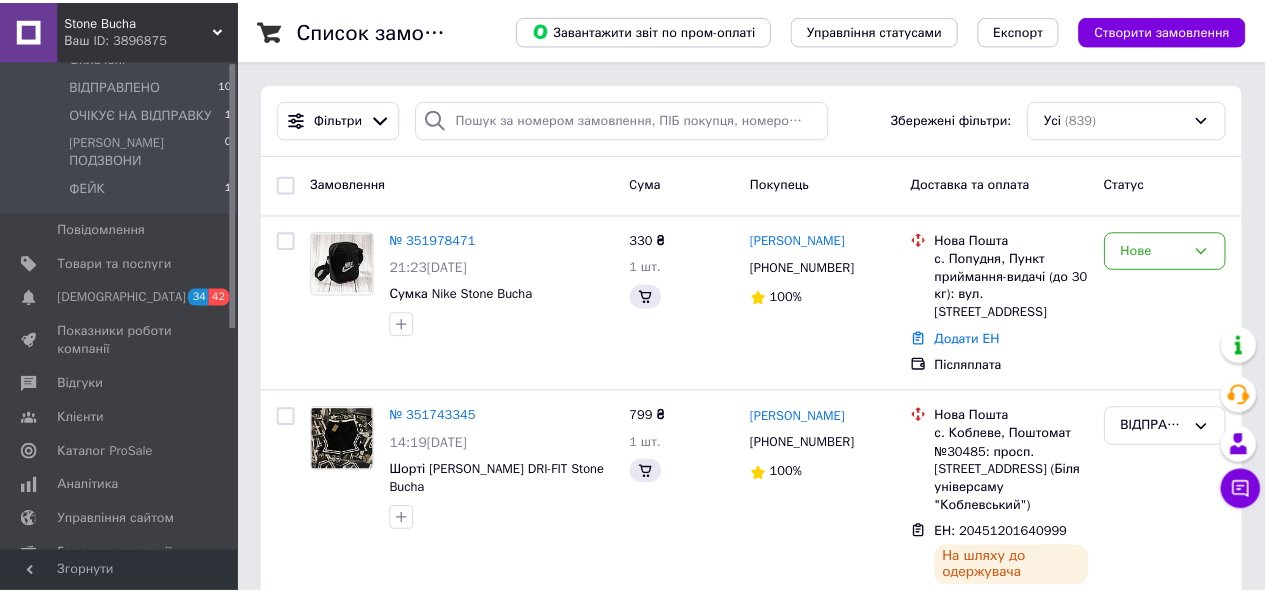 scroll, scrollTop: 0, scrollLeft: 0, axis: both 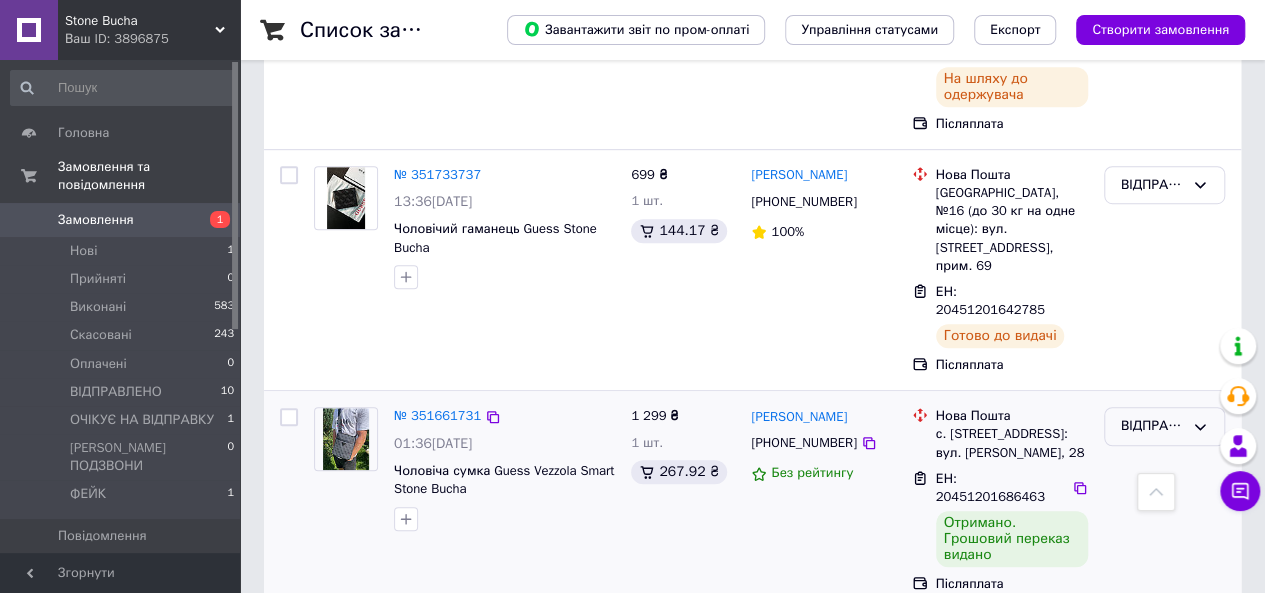 click on "ВІДПРАВЛЕНО" at bounding box center (1152, 426) 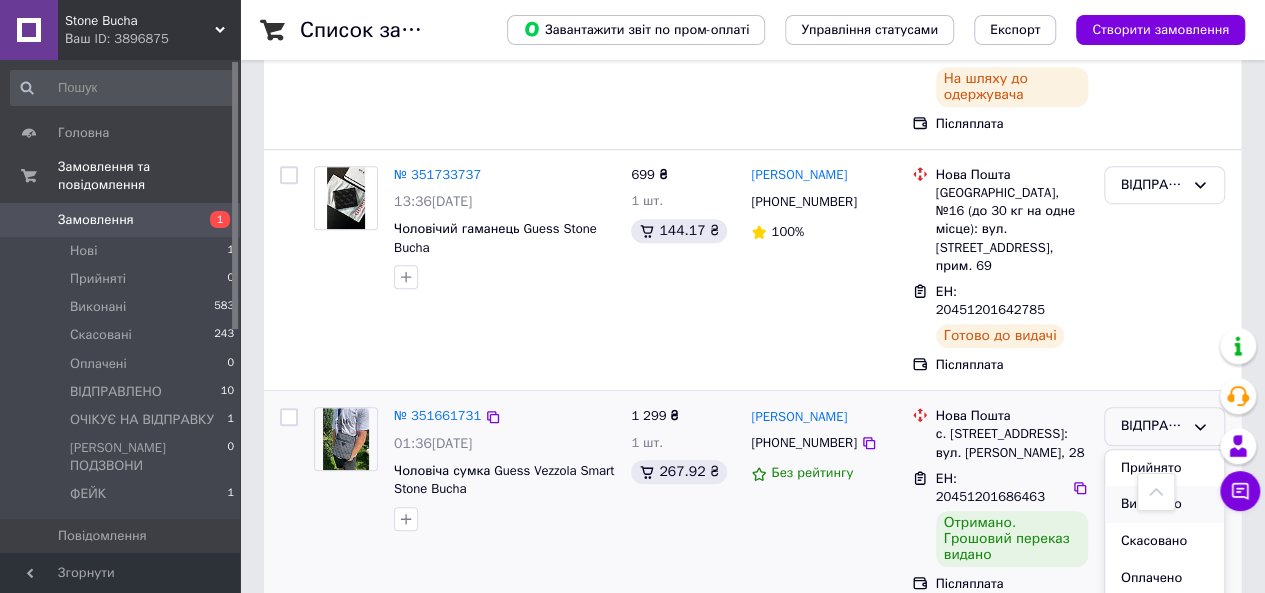 click on "Виконано" at bounding box center [1164, 504] 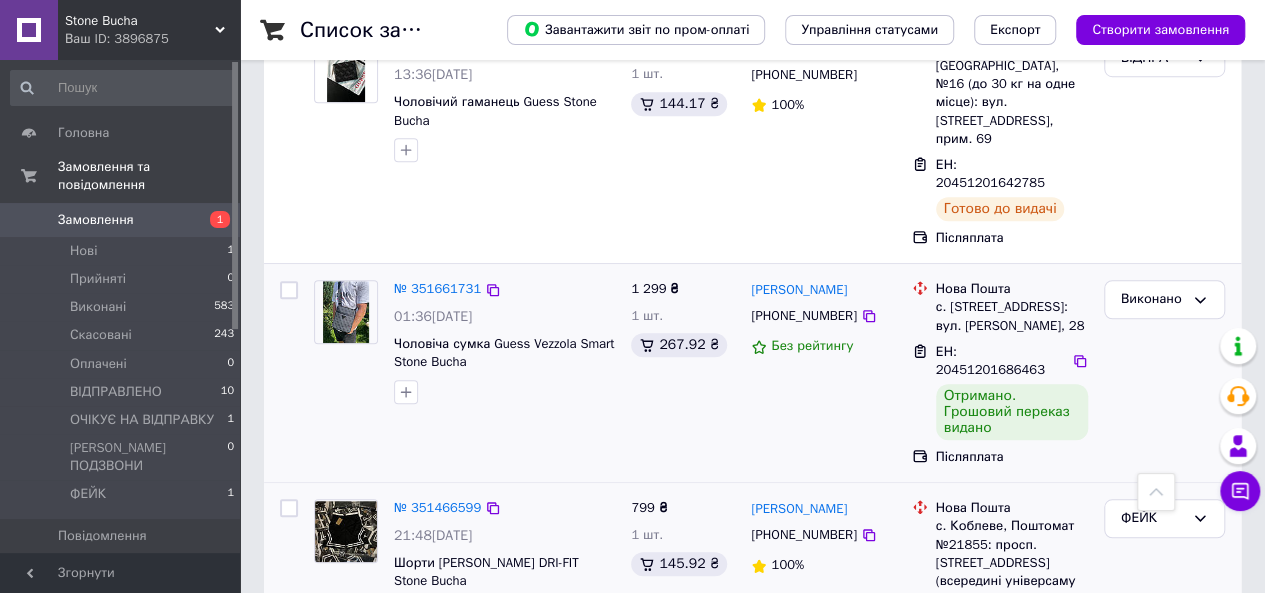 scroll, scrollTop: 600, scrollLeft: 0, axis: vertical 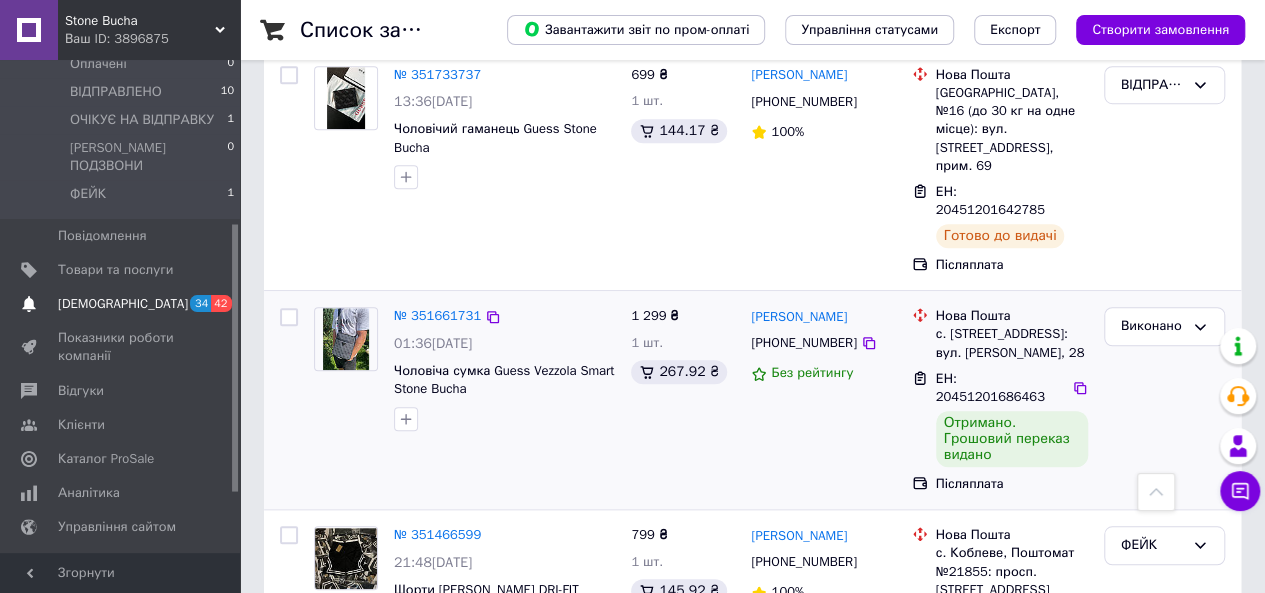 click on "[DEMOGRAPHIC_DATA] 34 42" at bounding box center [123, 304] 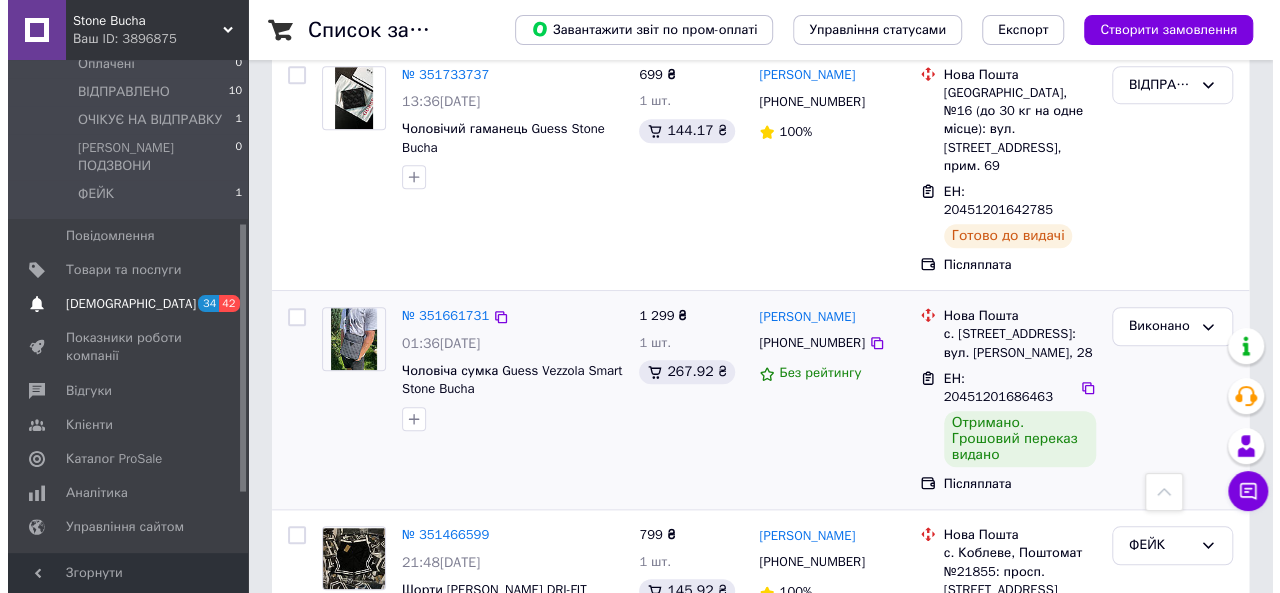 scroll, scrollTop: 0, scrollLeft: 0, axis: both 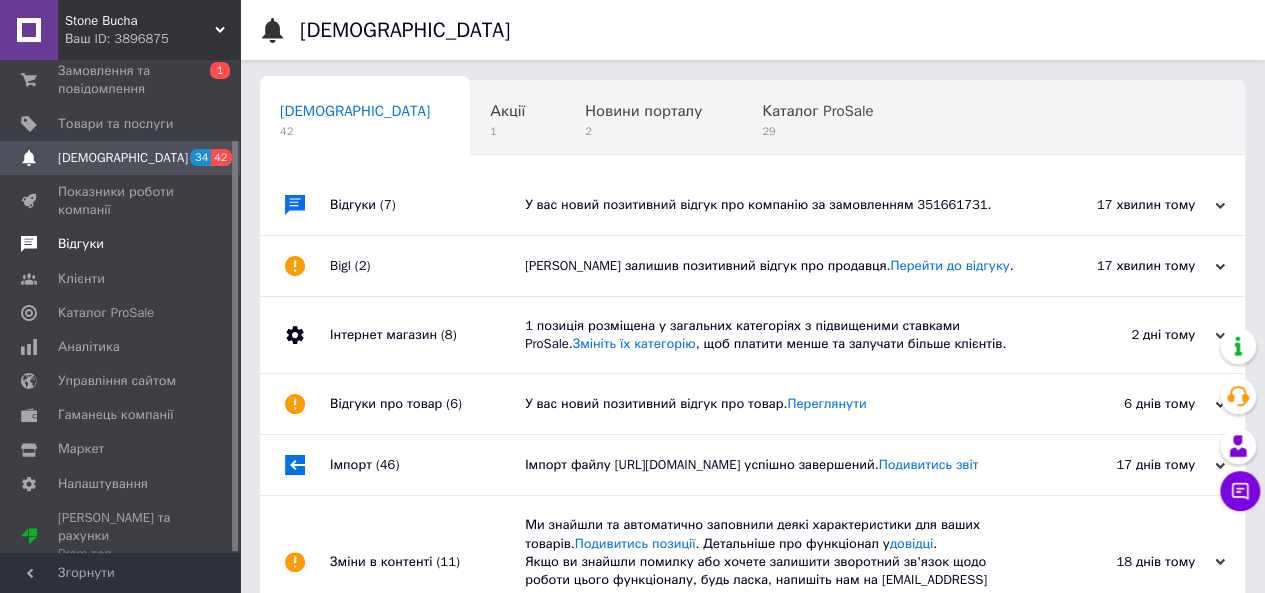 click on "Відгуки" at bounding box center (121, 244) 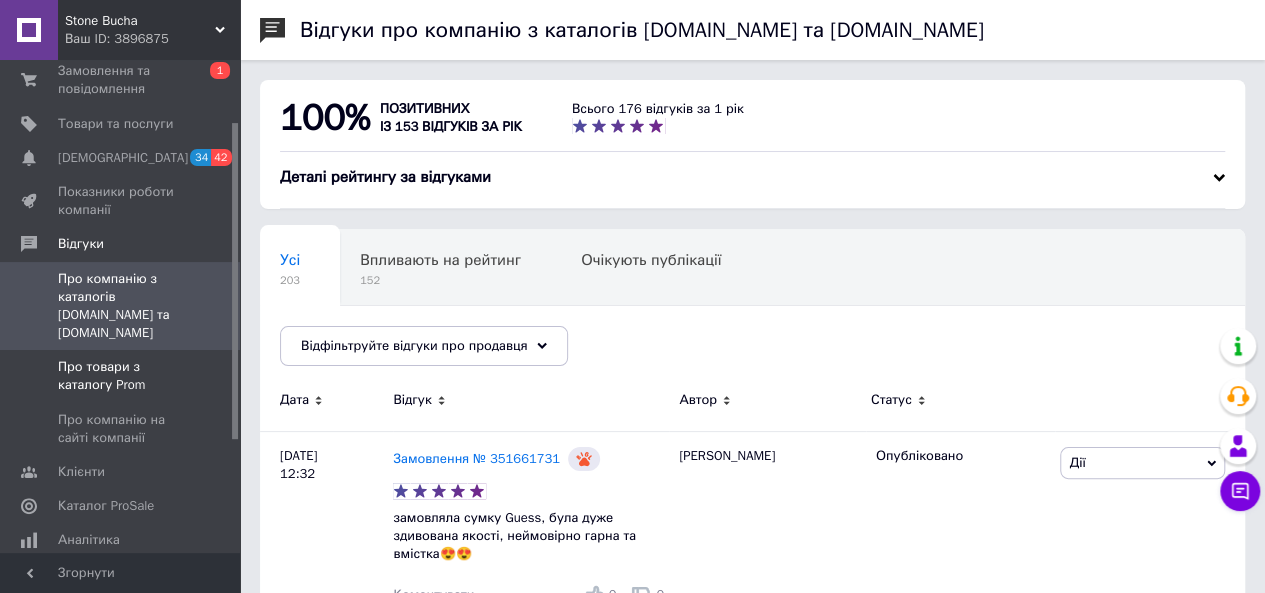 click on "Про товари з каталогу Prom" at bounding box center [121, 376] 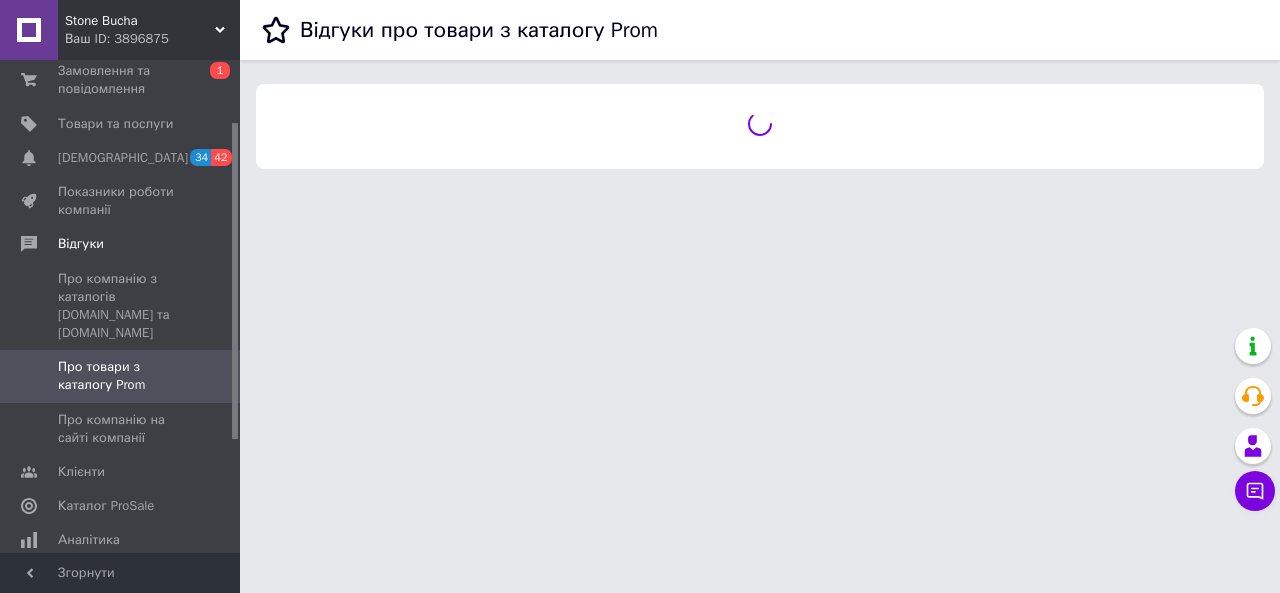 click on "Про товари з каталогу Prom" at bounding box center (121, 376) 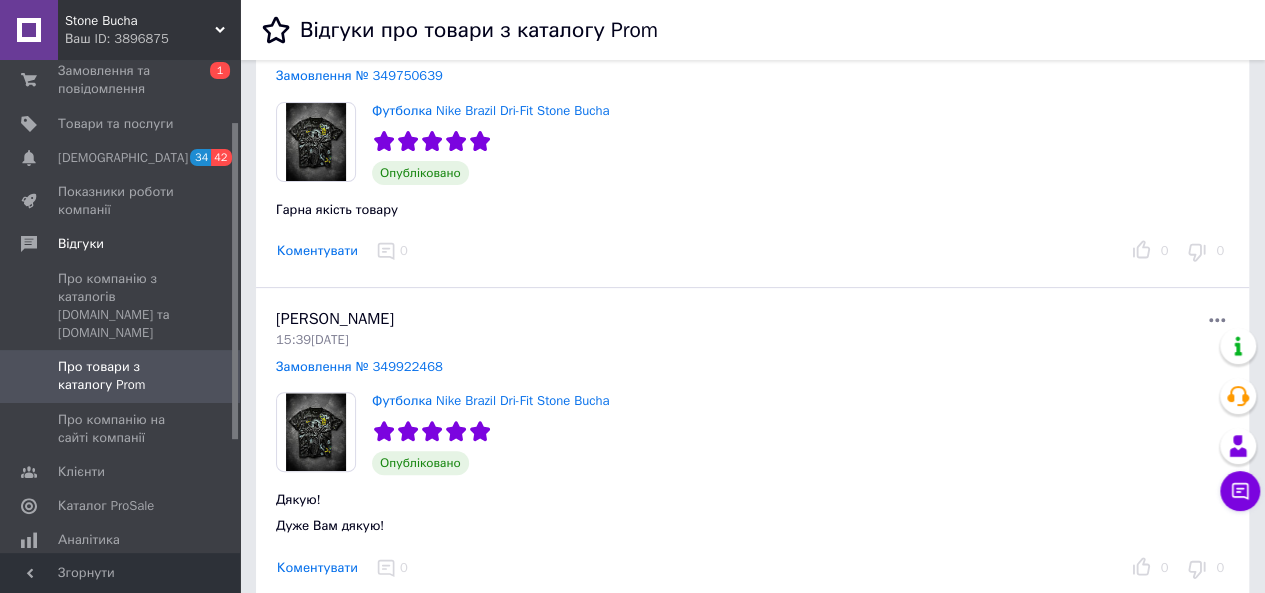 scroll, scrollTop: 200, scrollLeft: 0, axis: vertical 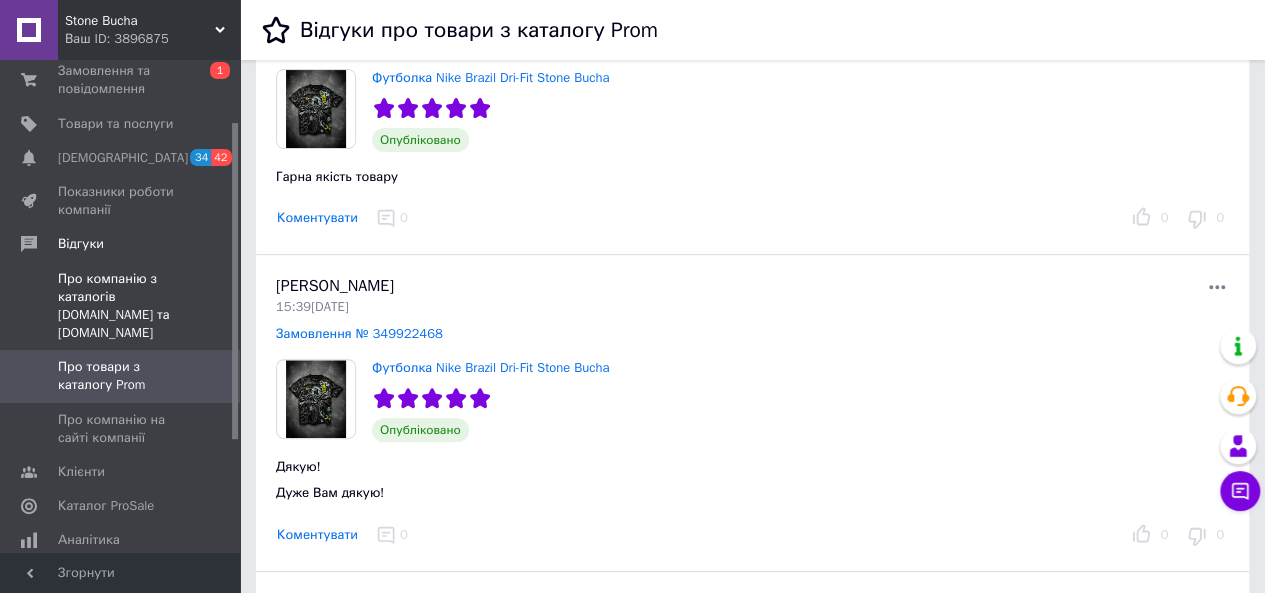 click on "Про компанію з каталогів [DOMAIN_NAME] та [DOMAIN_NAME]" at bounding box center [121, 306] 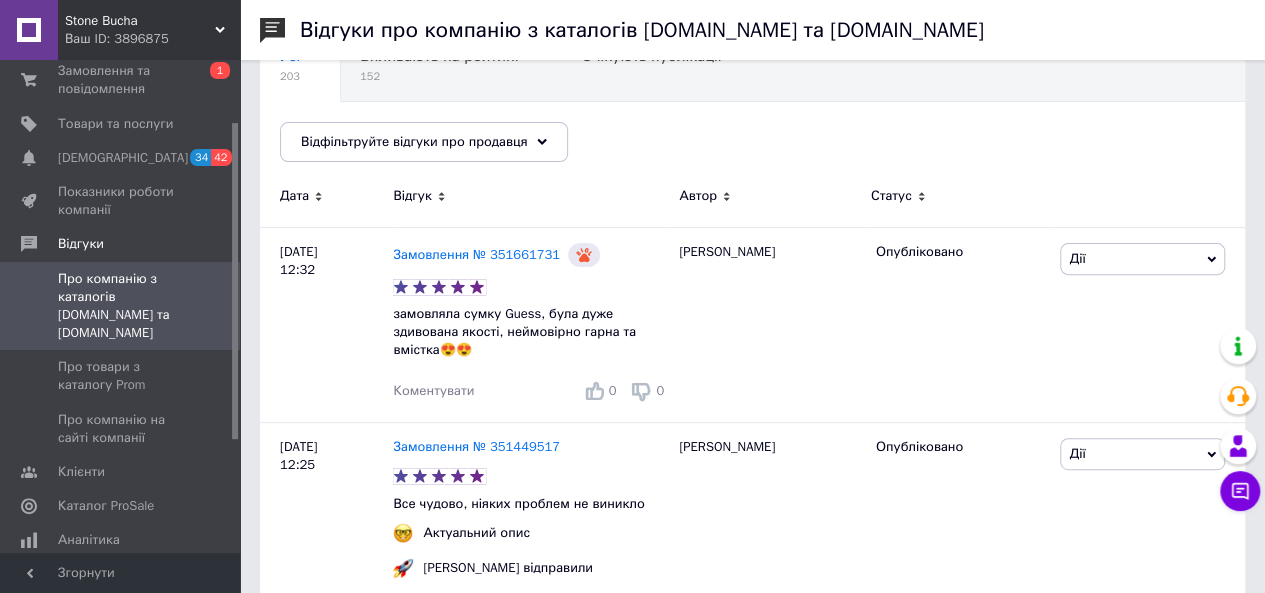 scroll, scrollTop: 0, scrollLeft: 0, axis: both 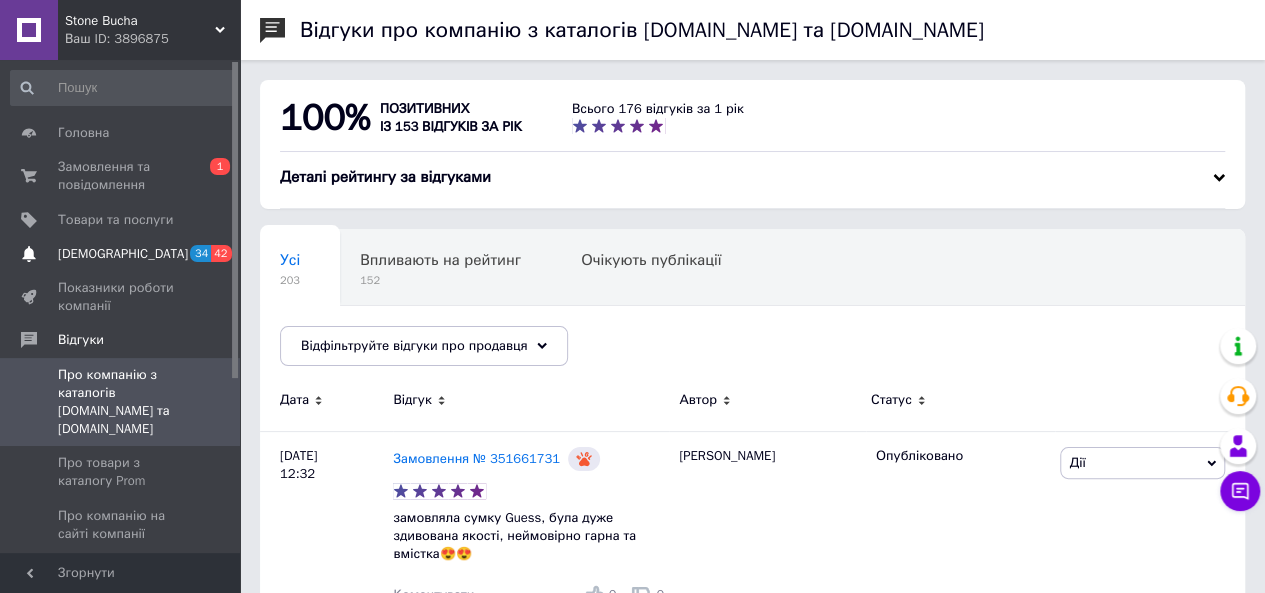 click on "[DEMOGRAPHIC_DATA]" at bounding box center (121, 254) 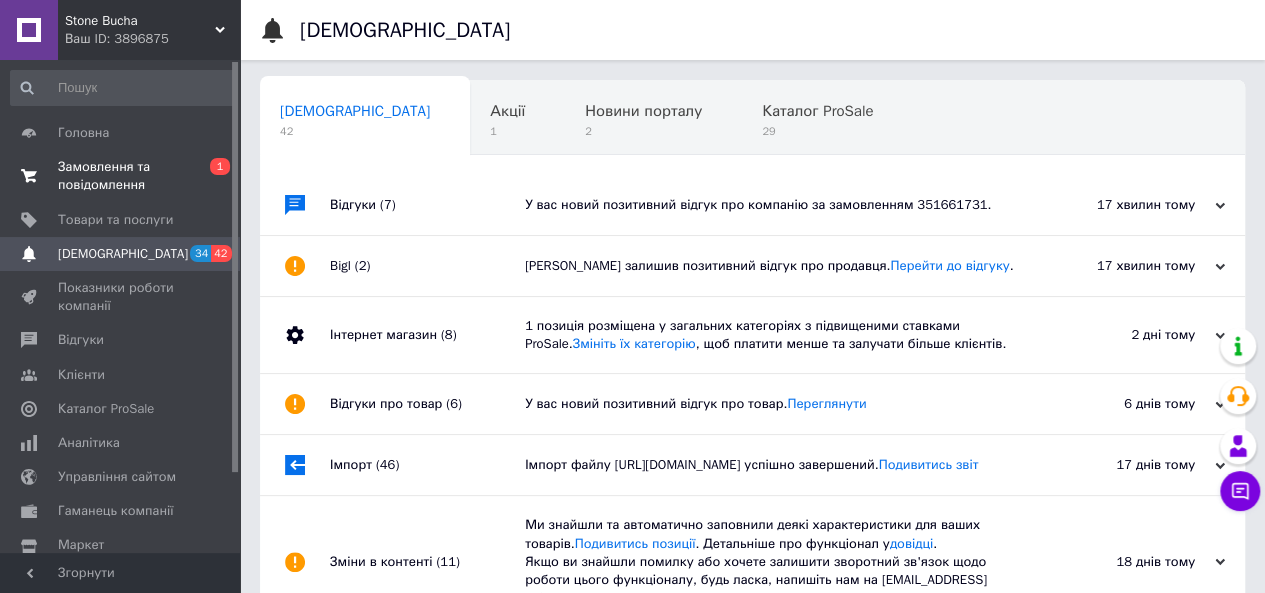 click on "Замовлення та повідомлення" at bounding box center (121, 176) 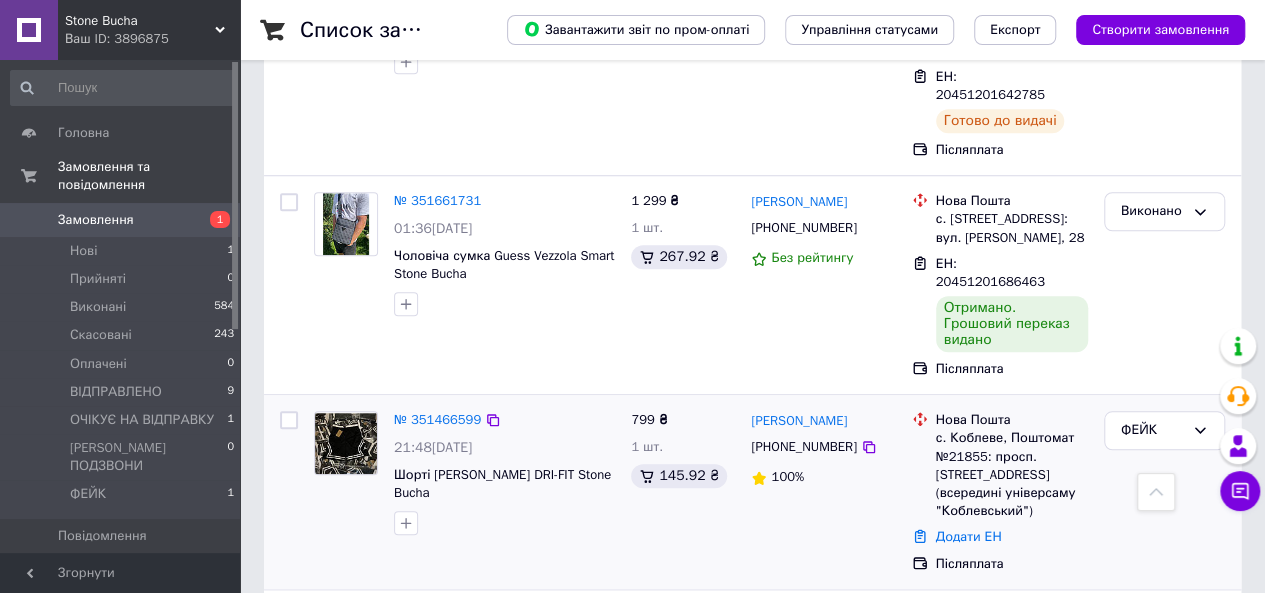scroll, scrollTop: 1000, scrollLeft: 0, axis: vertical 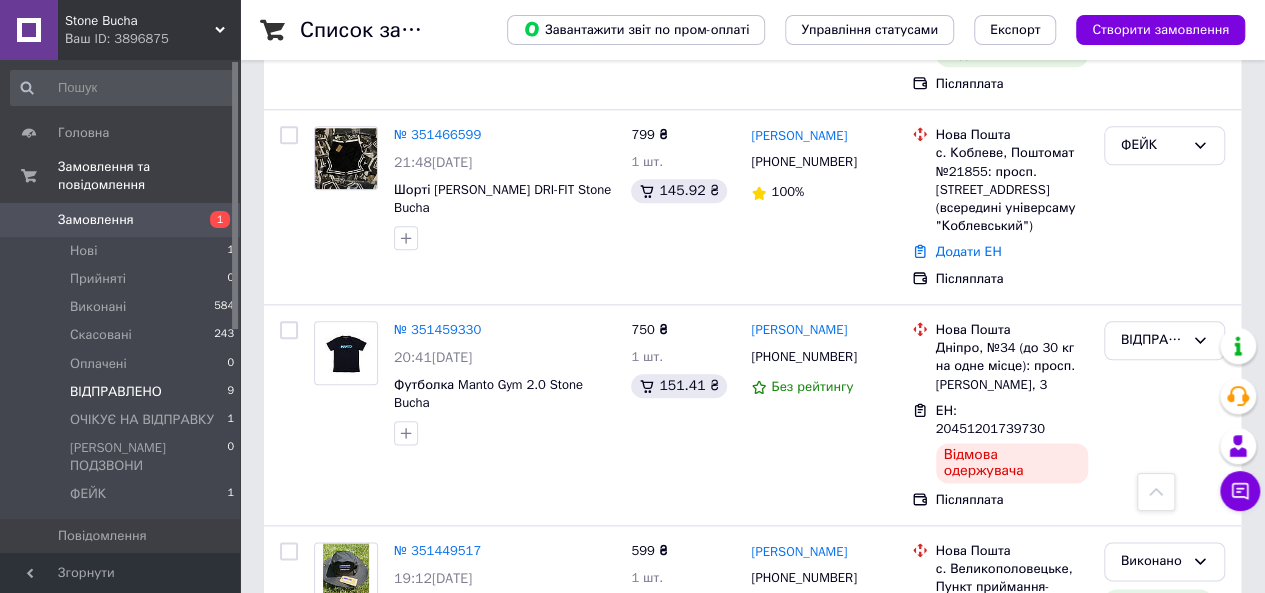 click on "ВІДПРАВЛЕНО 9" at bounding box center (123, 392) 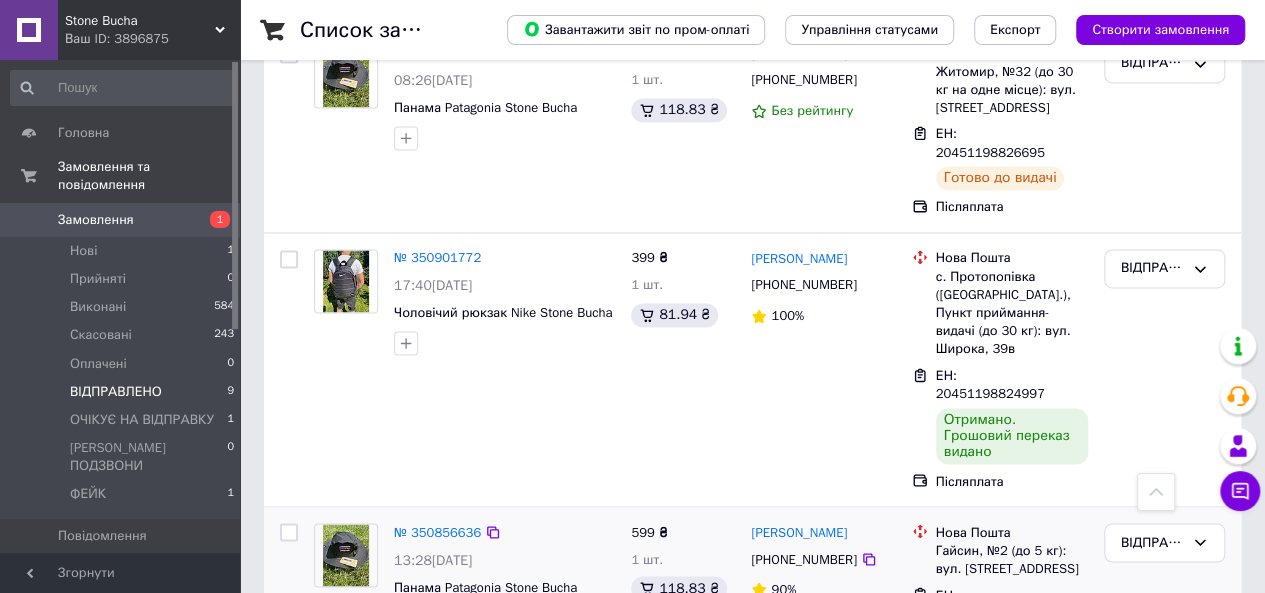 scroll, scrollTop: 1321, scrollLeft: 0, axis: vertical 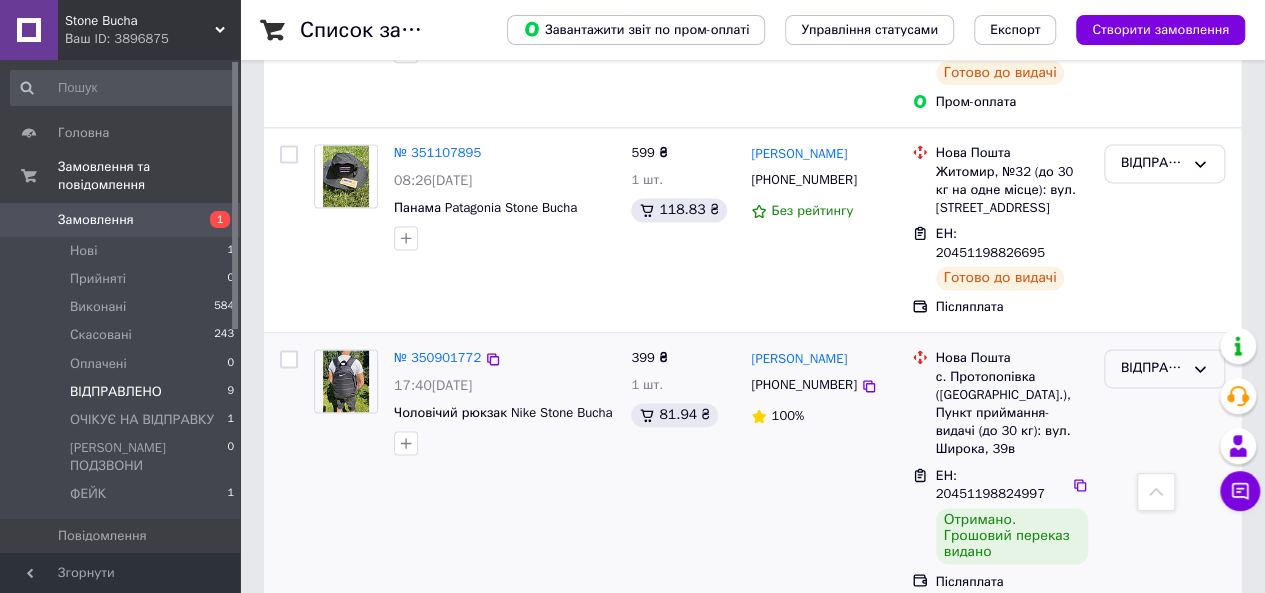 click on "ВІДПРАВЛЕНО" at bounding box center (1152, 368) 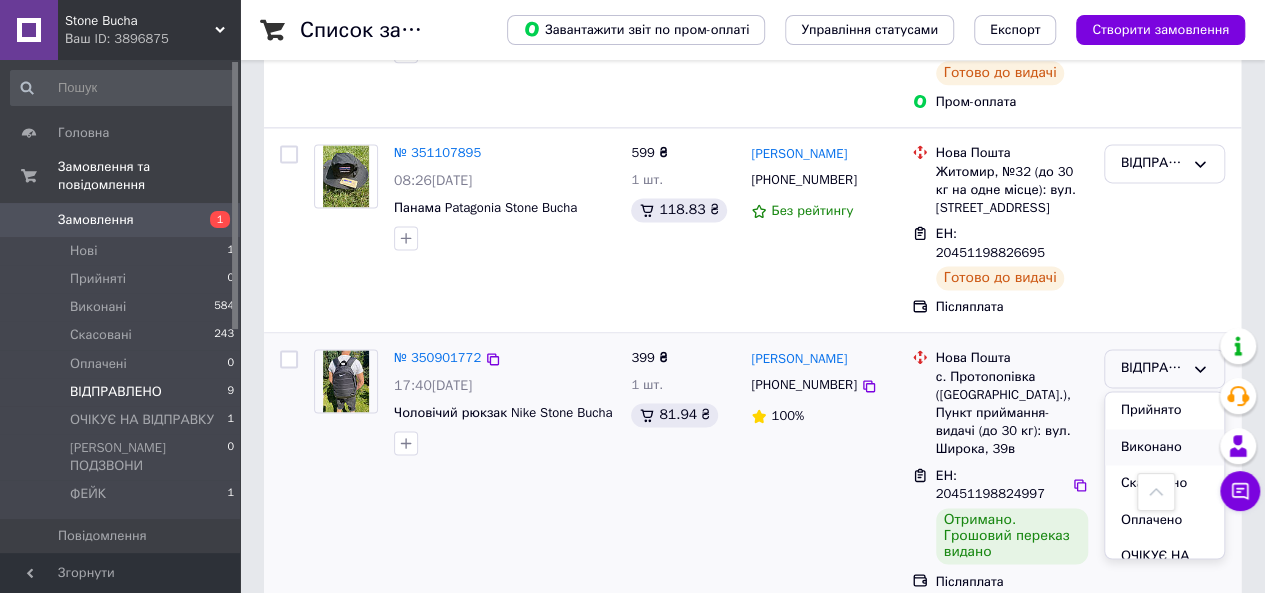 click on "Виконано" at bounding box center [1164, 447] 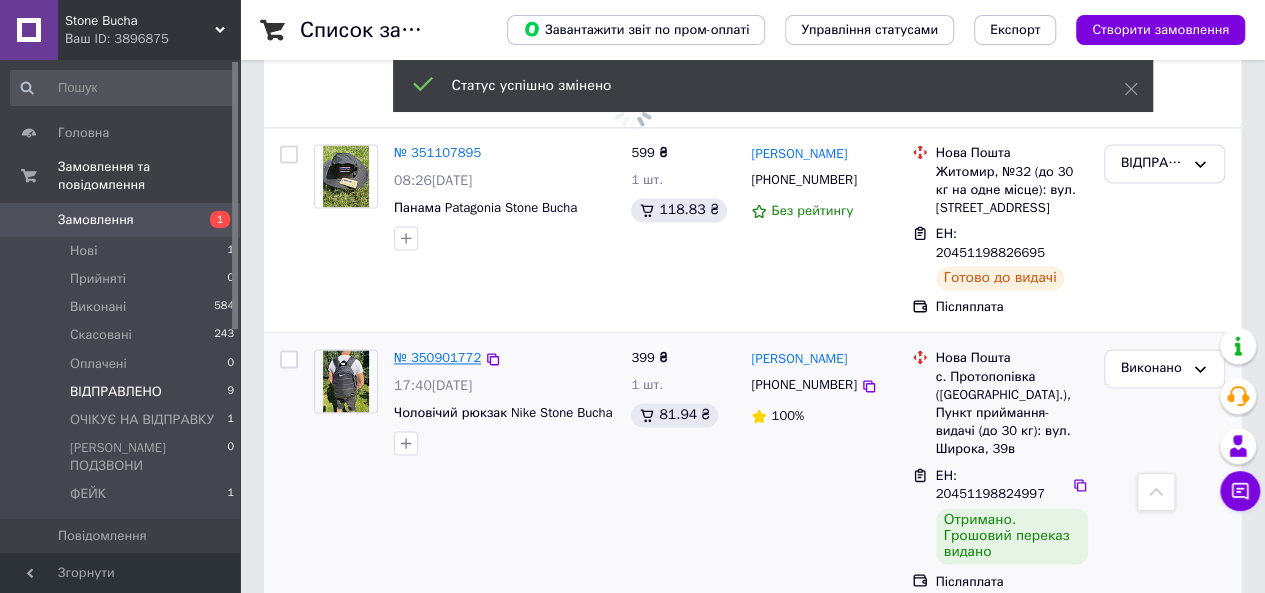 click on "№ 350901772" at bounding box center [437, 357] 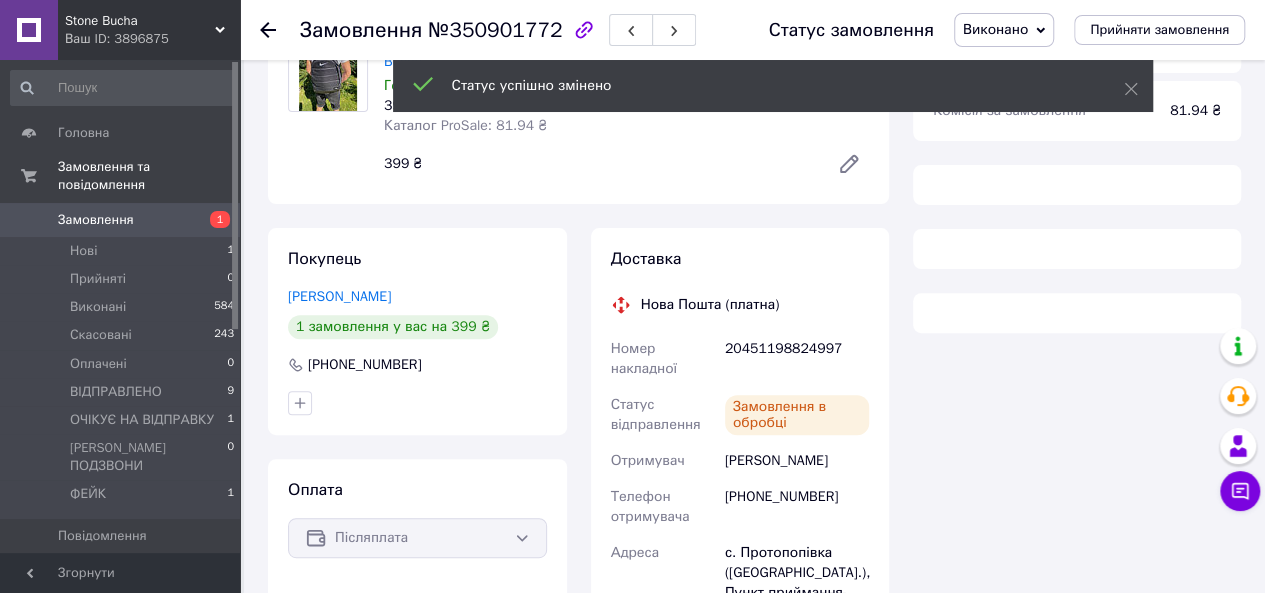 scroll, scrollTop: 252, scrollLeft: 0, axis: vertical 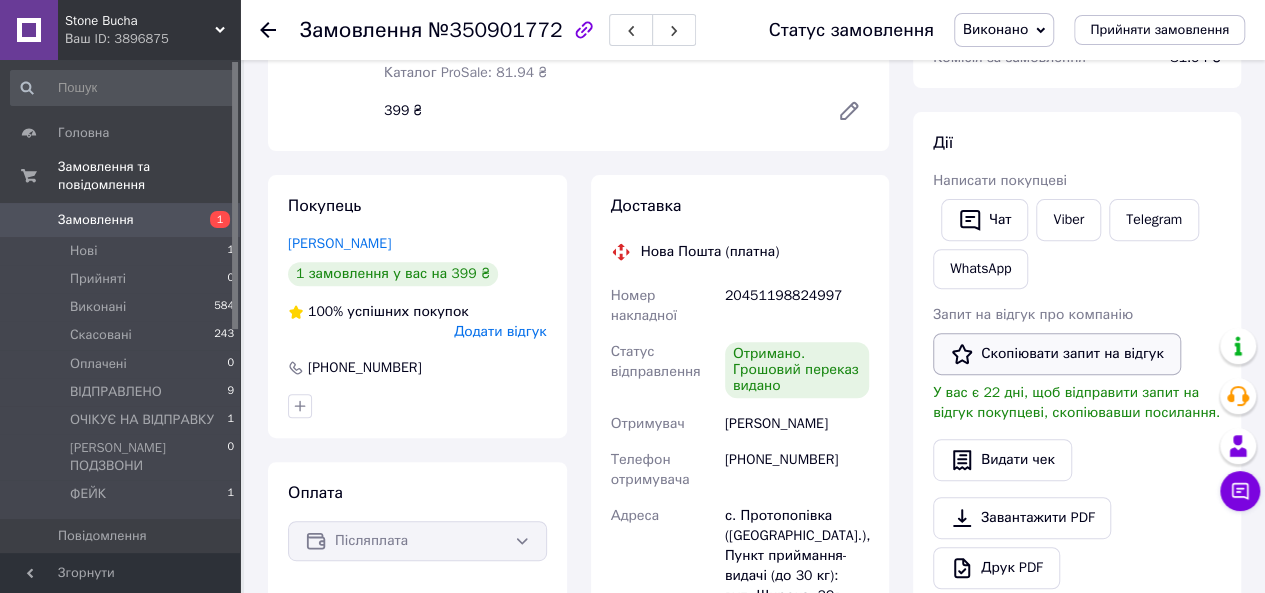 click on "Скопіювати запит на відгук" at bounding box center [1057, 354] 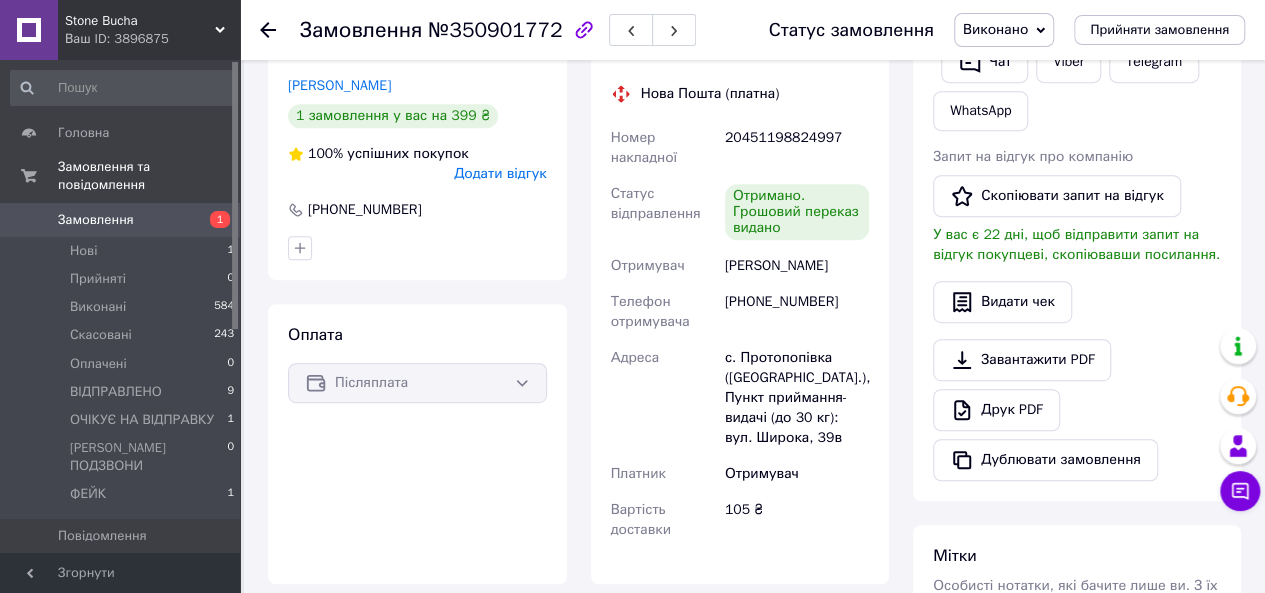 scroll, scrollTop: 52, scrollLeft: 0, axis: vertical 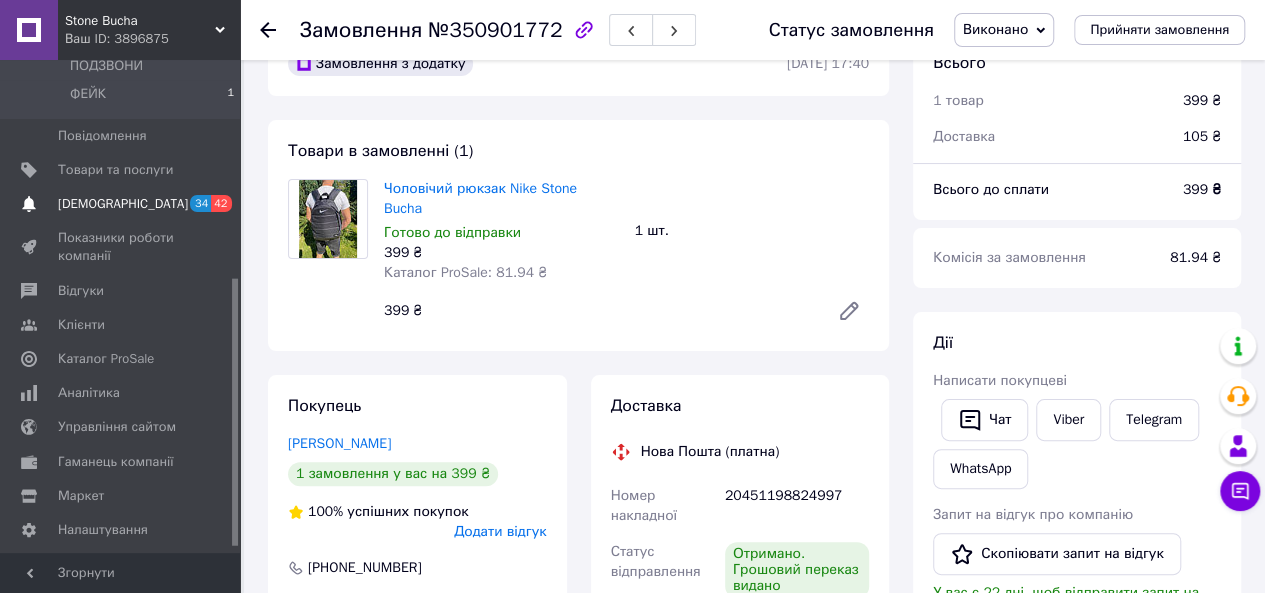 click on "[DEMOGRAPHIC_DATA]" at bounding box center [123, 204] 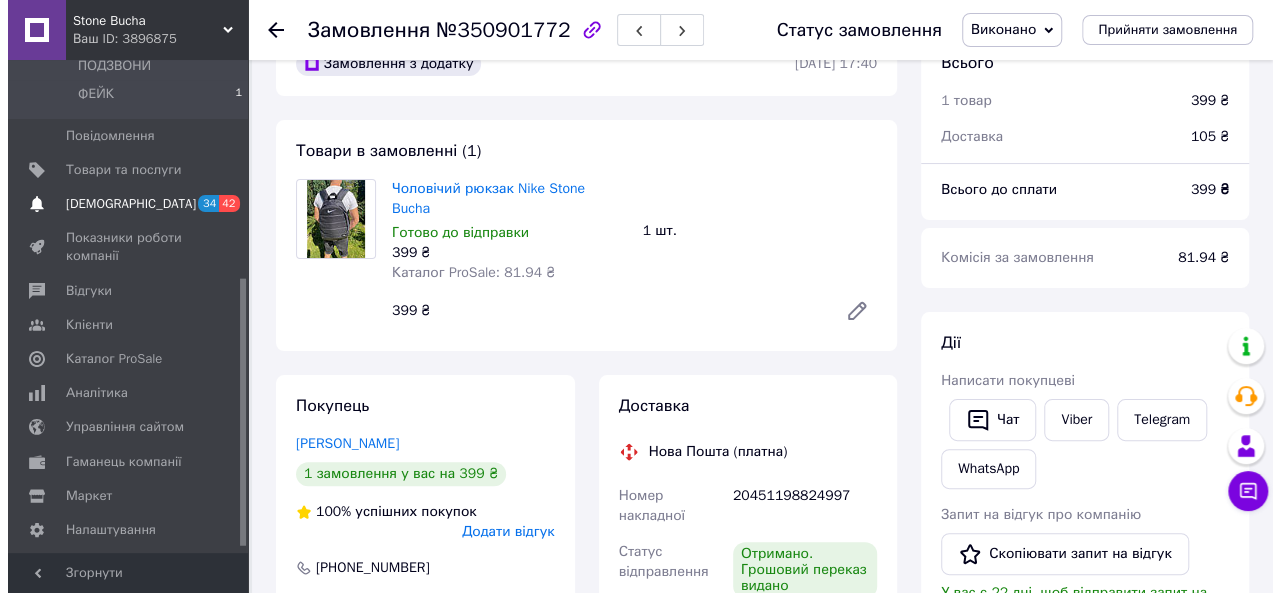 scroll, scrollTop: 0, scrollLeft: 0, axis: both 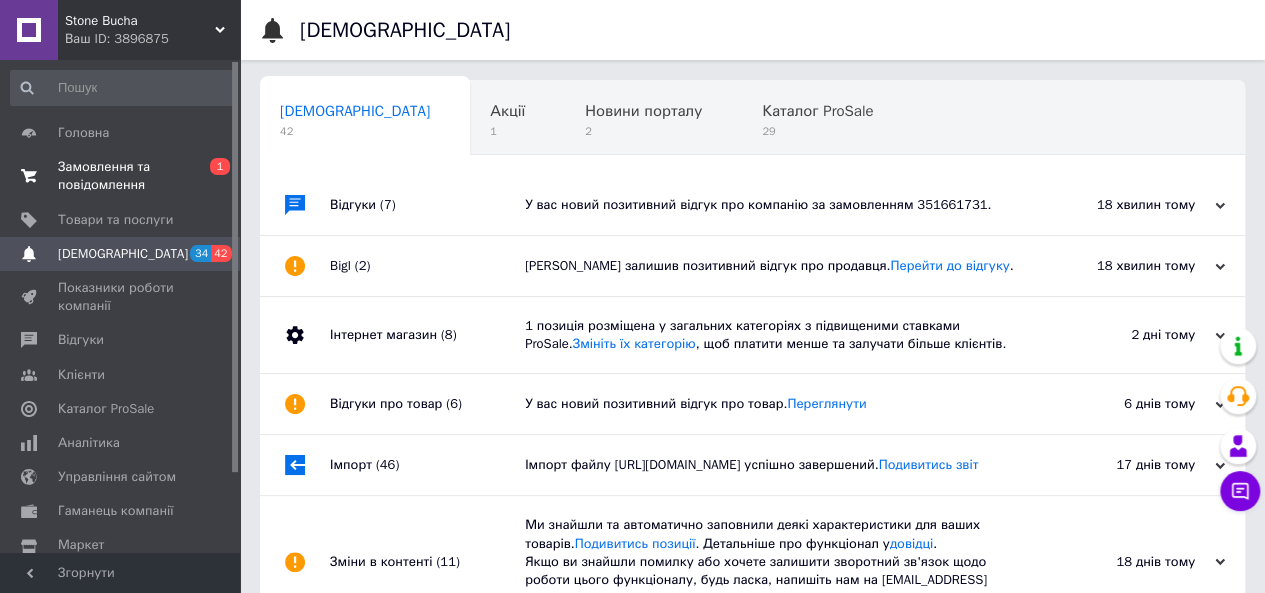 click on "Замовлення та повідомлення" at bounding box center [121, 176] 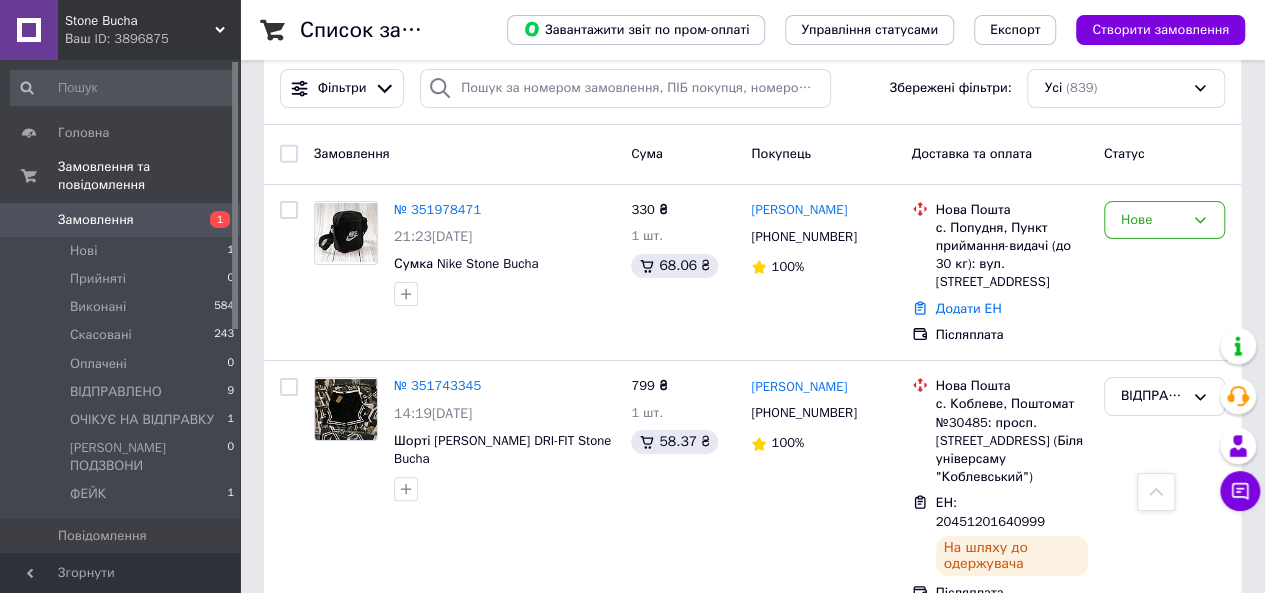 scroll, scrollTop: 0, scrollLeft: 0, axis: both 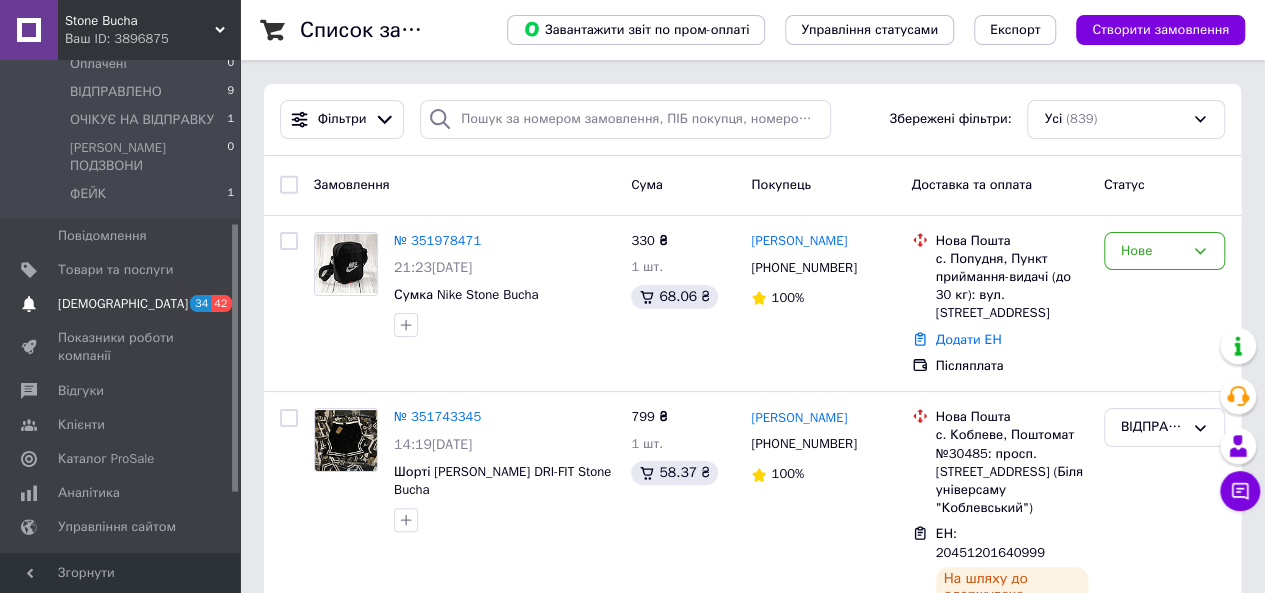 click on "Головна Замовлення та повідомлення Замовлення 1 Нові 1 Прийняті 0 Виконані 584 Скасовані 243 Оплачені 0 ВІДПРАВЛЕНО 9 ОЧІКУЄ НА ВІДПРАВКУ 1 САНЯ ПОДЗВОНИ 0 ФЕЙК 1 Повідомлення 0 Товари та послуги Сповіщення 34 42 Показники роботи компанії Відгуки Клієнти Каталог ProSale Аналітика Управління сайтом Гаманець компанії Маркет Налаштування Тарифи та рахунки Prom топ" at bounding box center (123, 267) 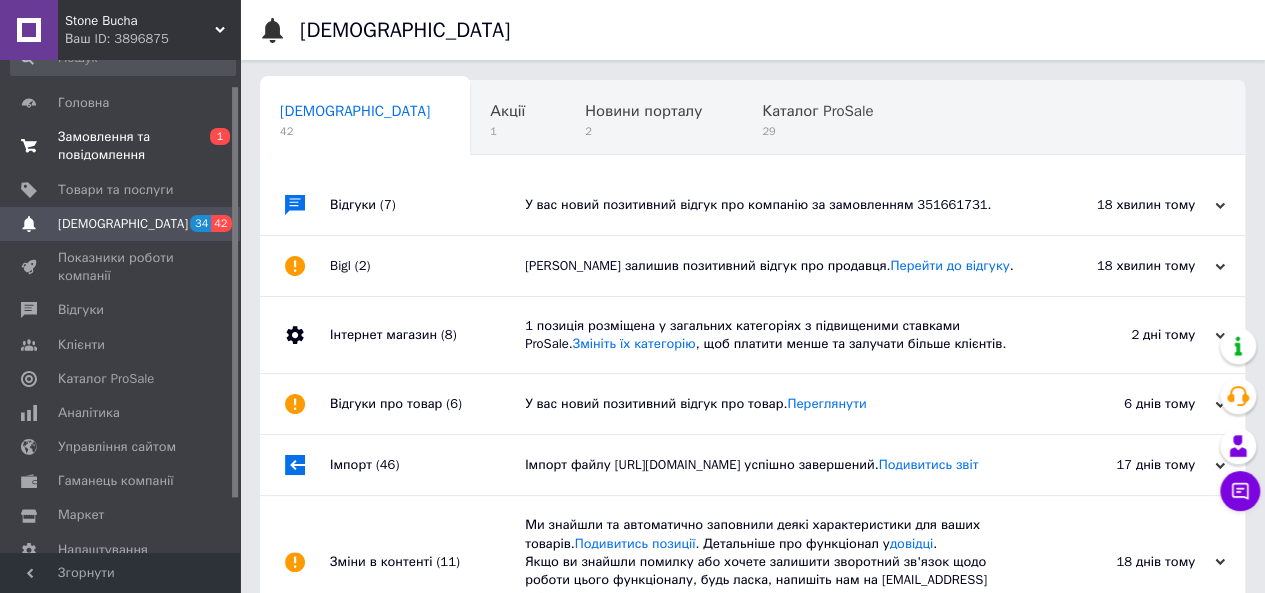 scroll, scrollTop: 0, scrollLeft: 0, axis: both 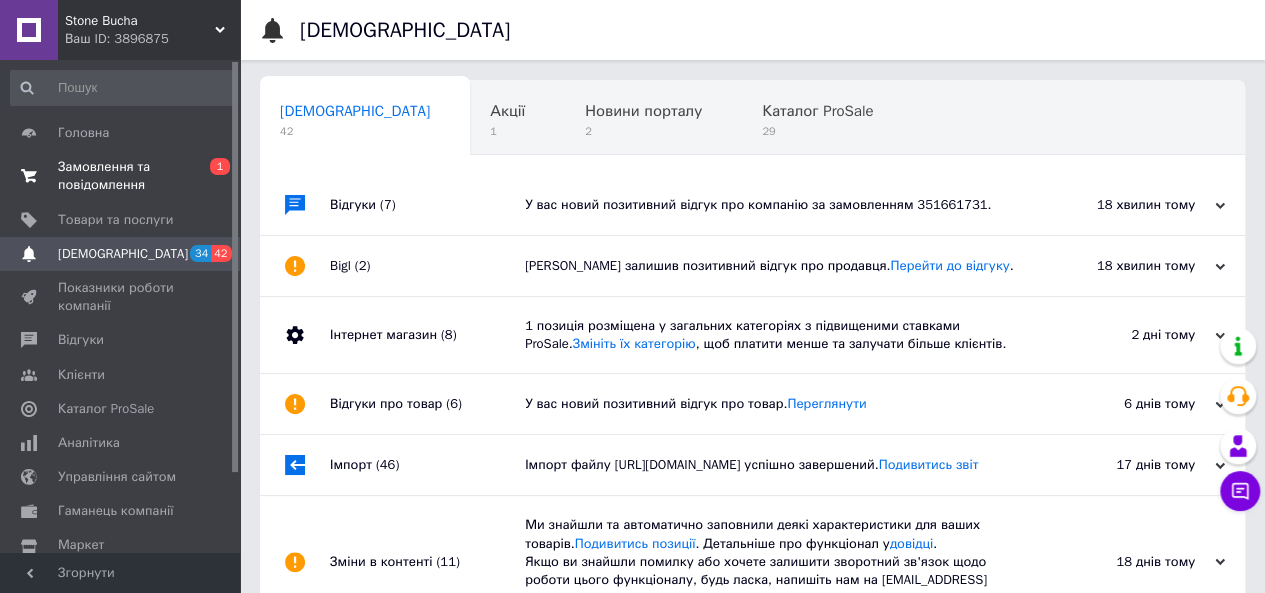 click on "Замовлення та повідомлення" at bounding box center (121, 176) 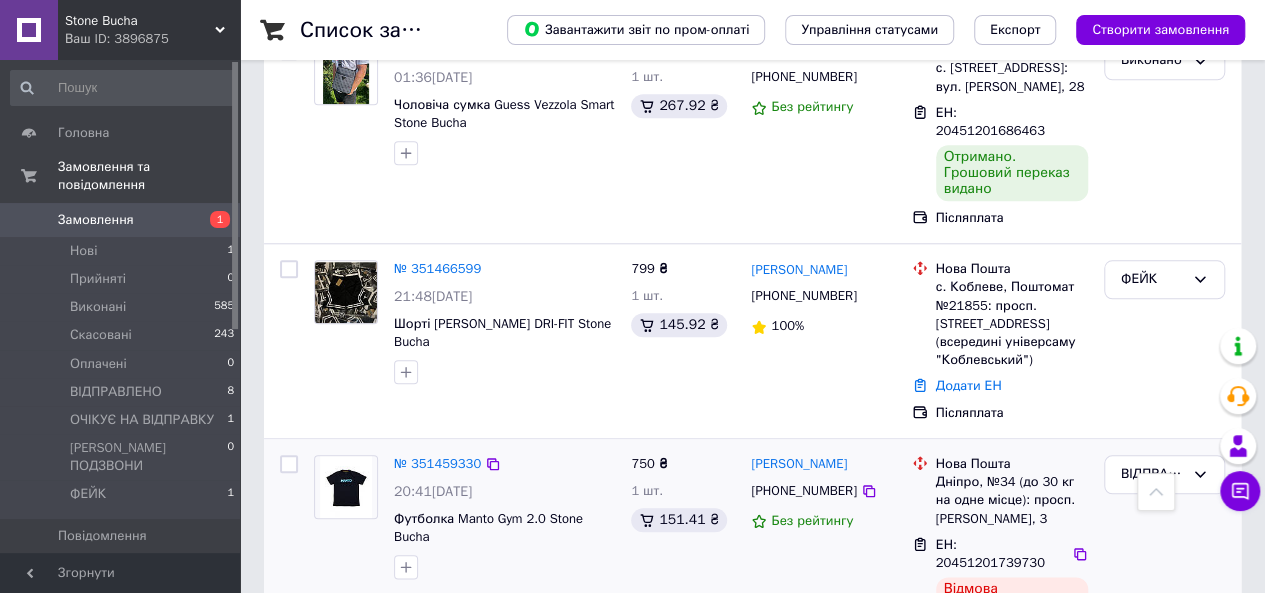 scroll, scrollTop: 1000, scrollLeft: 0, axis: vertical 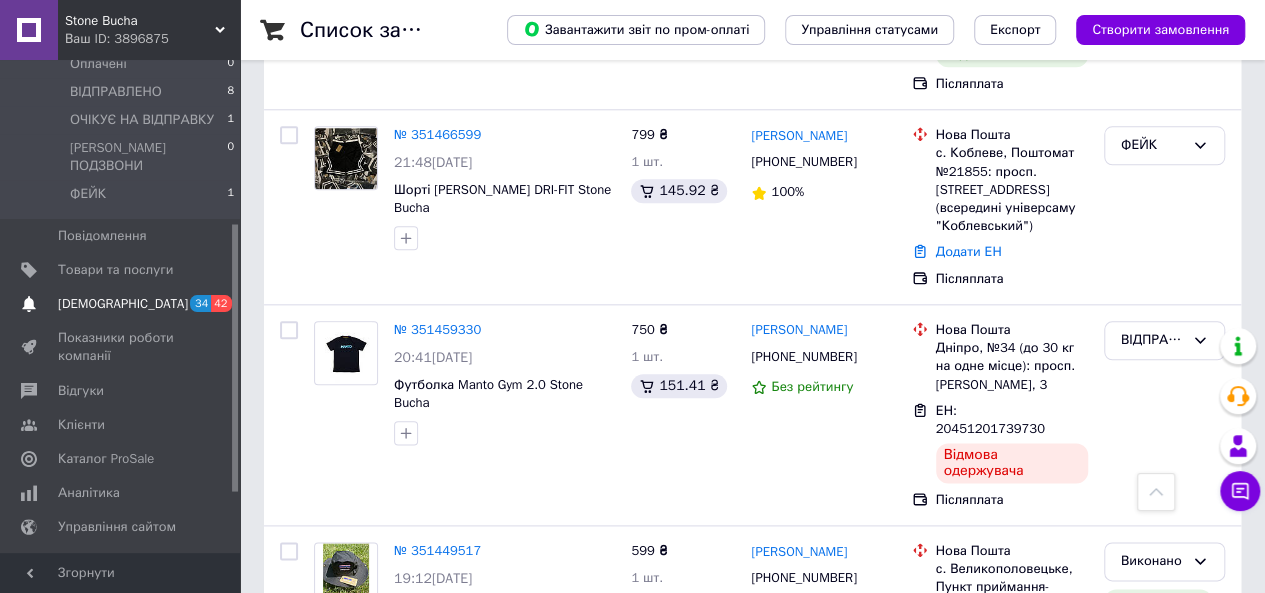 click on "[DEMOGRAPHIC_DATA] 34 42" at bounding box center [123, 304] 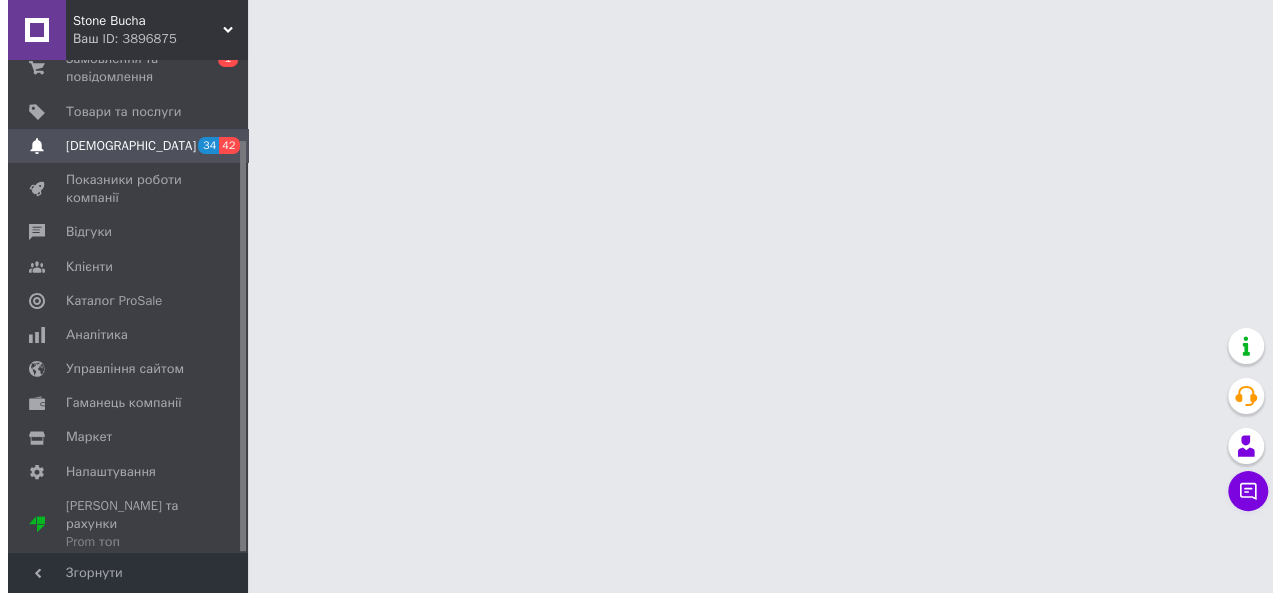 scroll, scrollTop: 0, scrollLeft: 0, axis: both 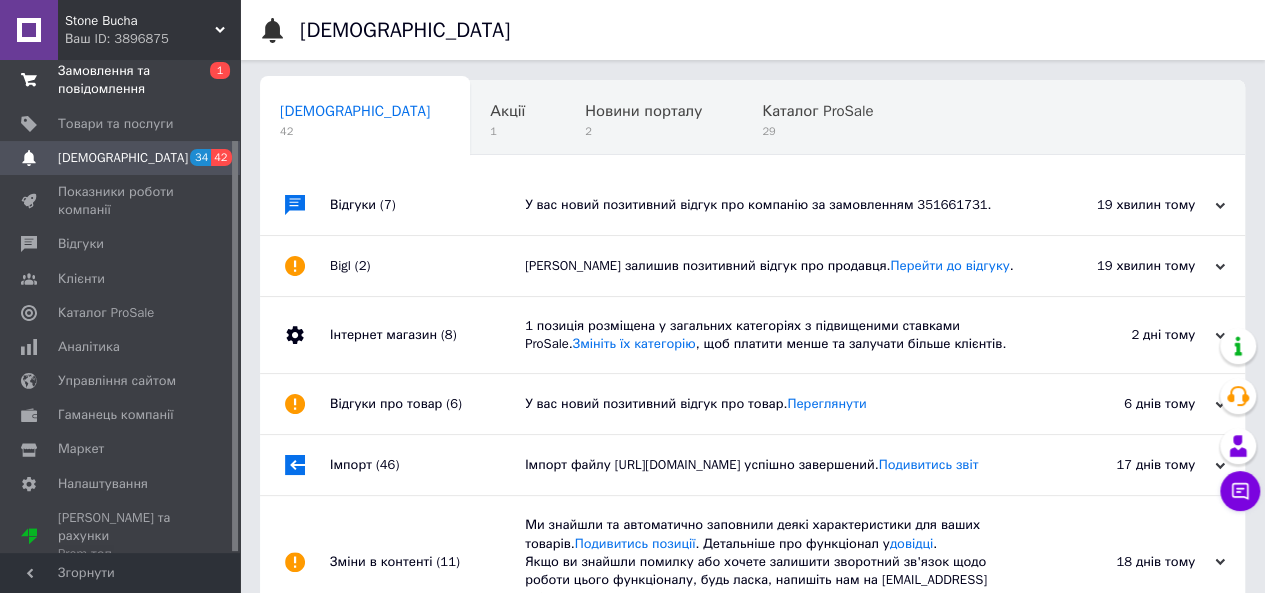 click on "Замовлення та повідомлення" at bounding box center (121, 80) 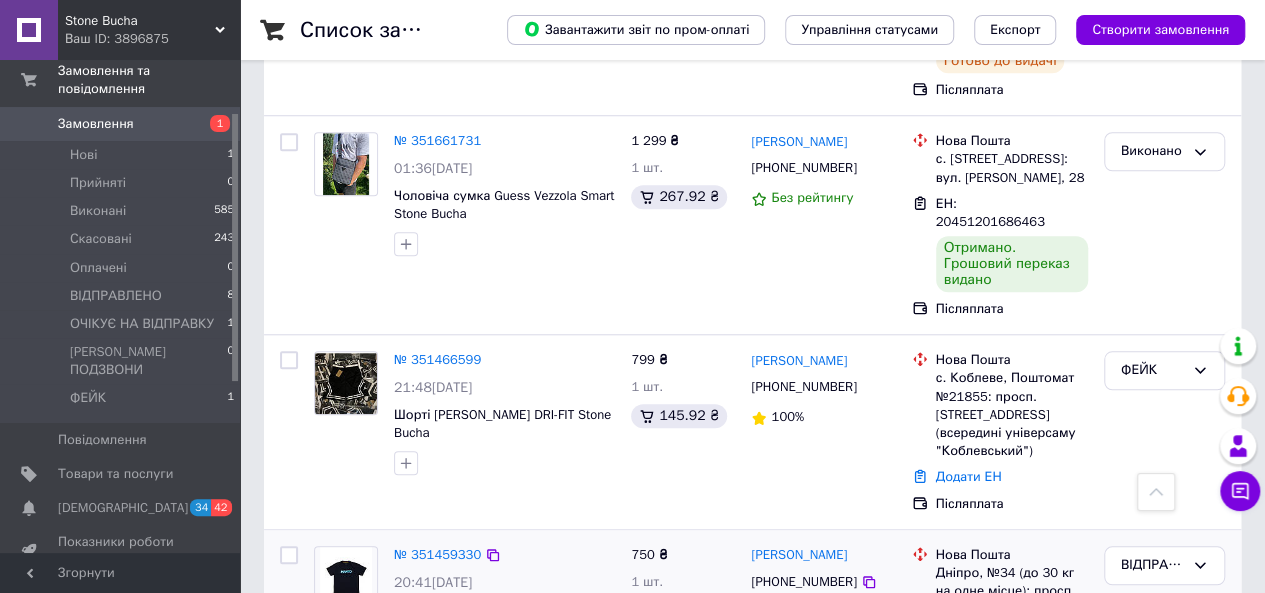 scroll, scrollTop: 800, scrollLeft: 0, axis: vertical 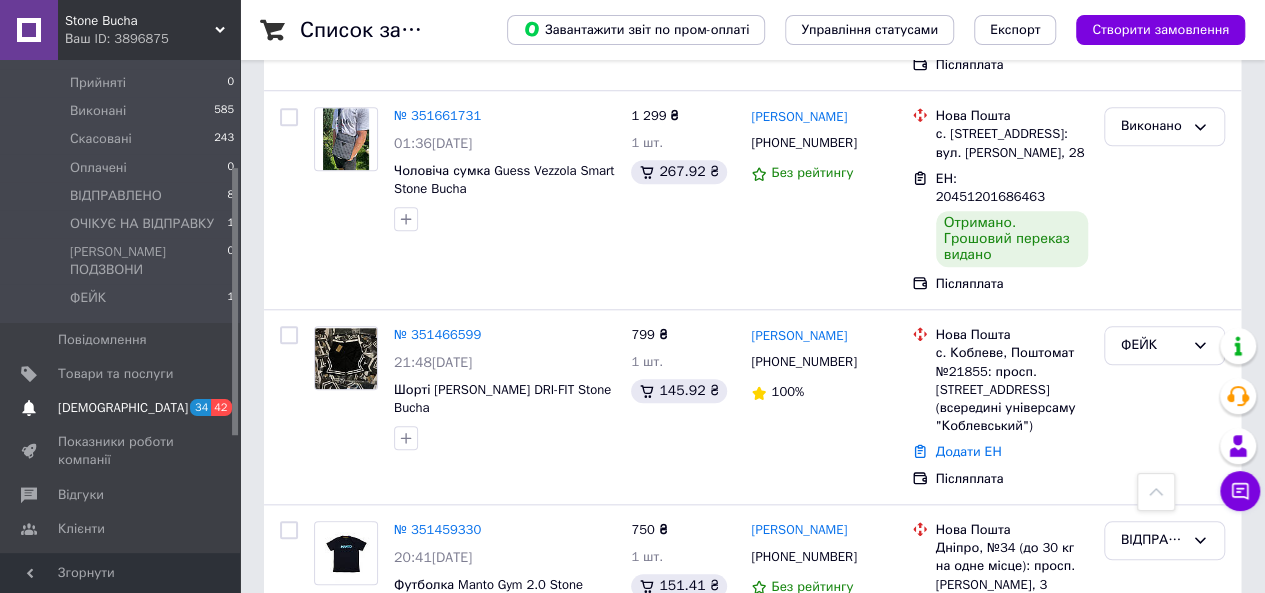 click on "[DEMOGRAPHIC_DATA]" at bounding box center (121, 408) 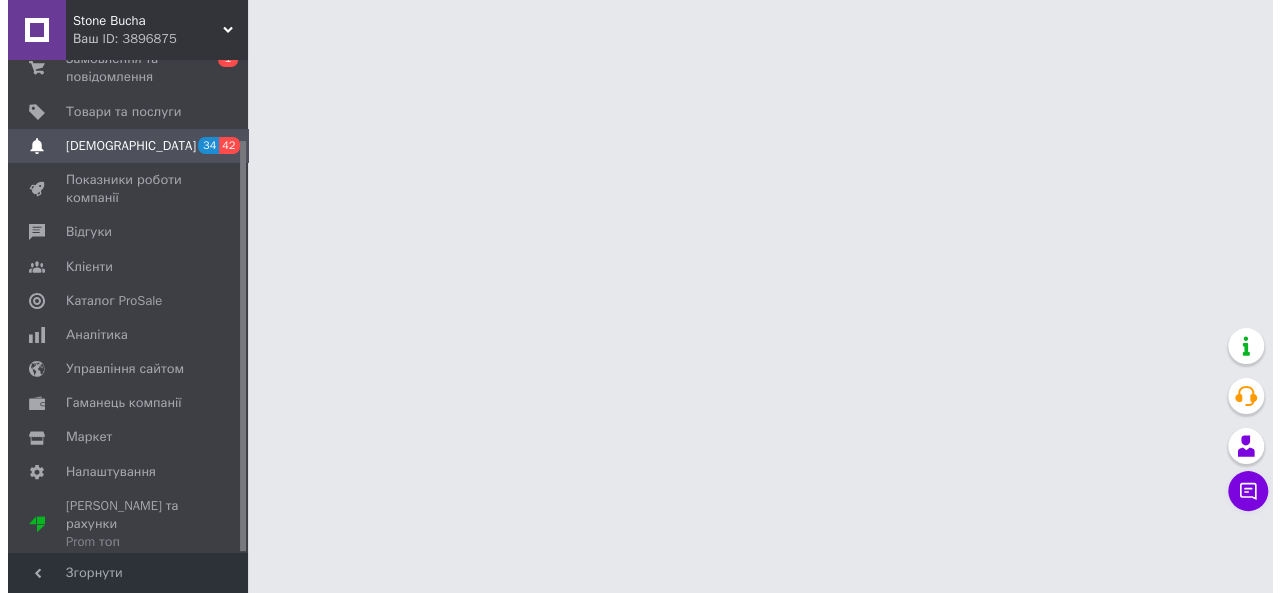 scroll, scrollTop: 0, scrollLeft: 0, axis: both 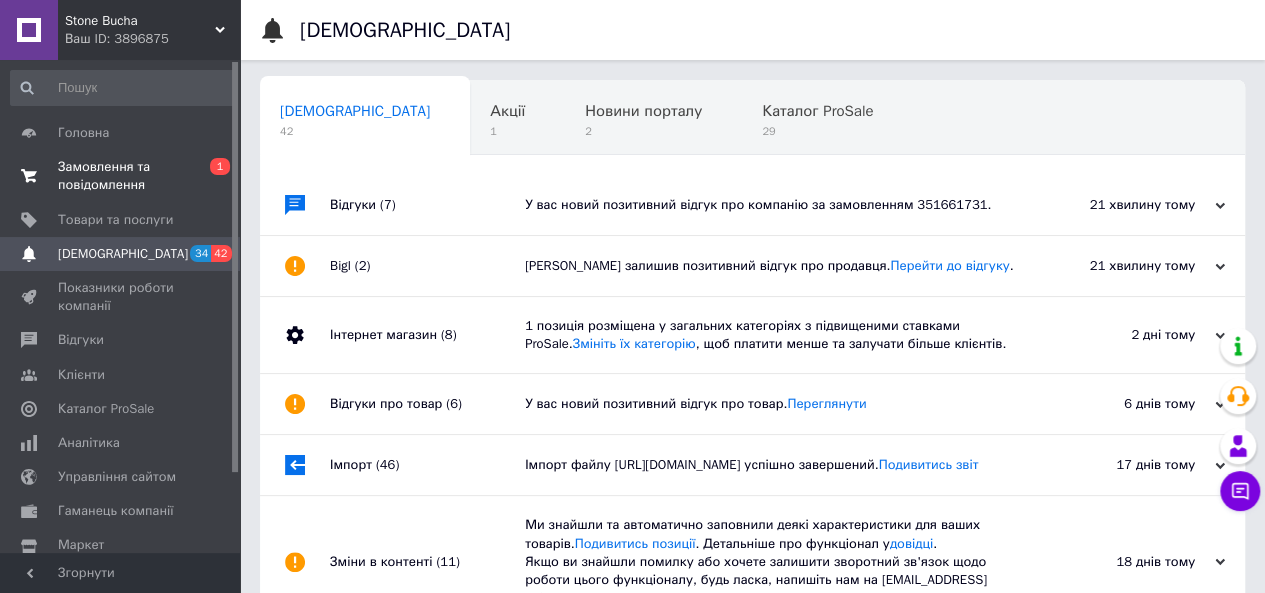 click on "Замовлення та повідомлення" at bounding box center (121, 176) 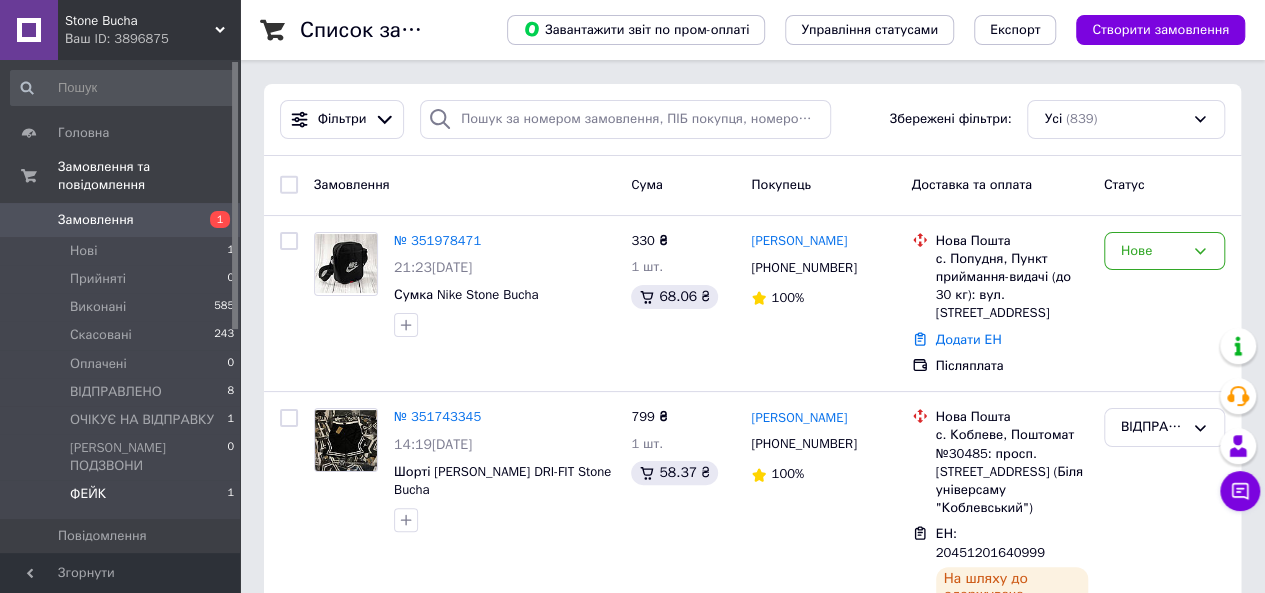 click on "ФЕЙК 1" at bounding box center [123, 499] 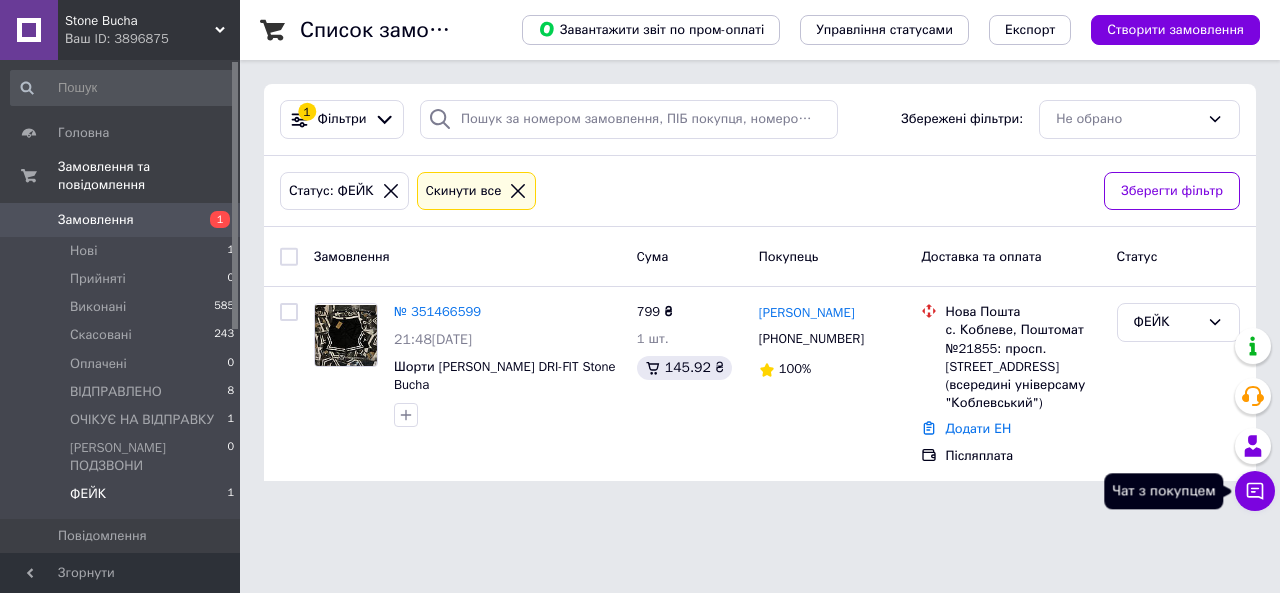 click 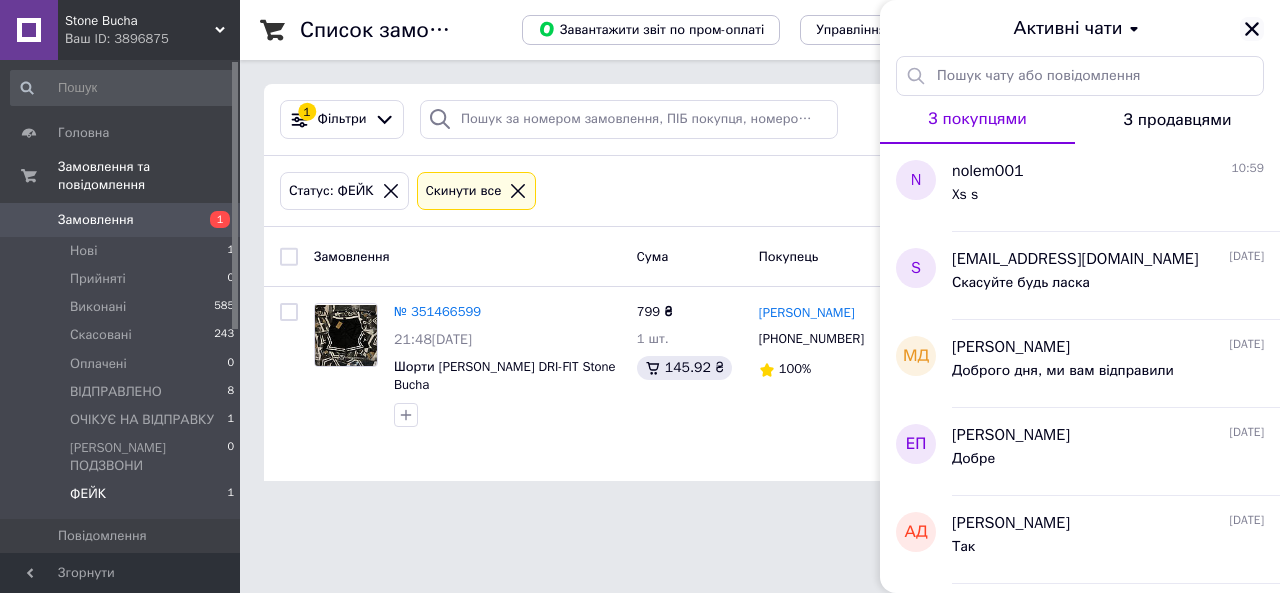 click 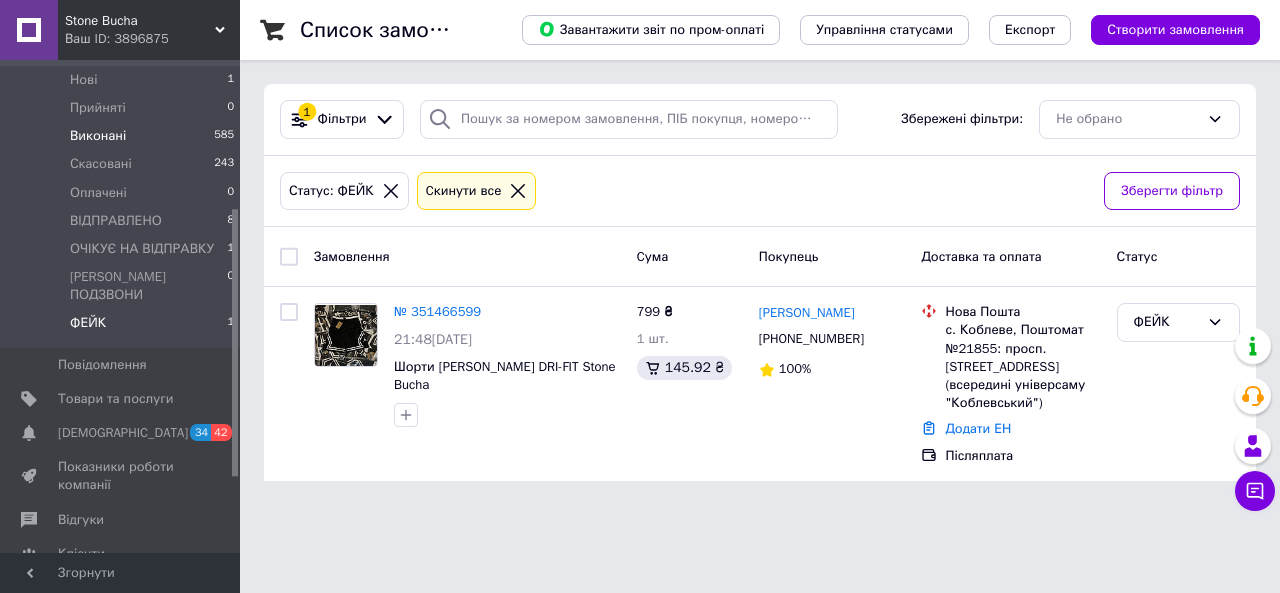 scroll, scrollTop: 300, scrollLeft: 0, axis: vertical 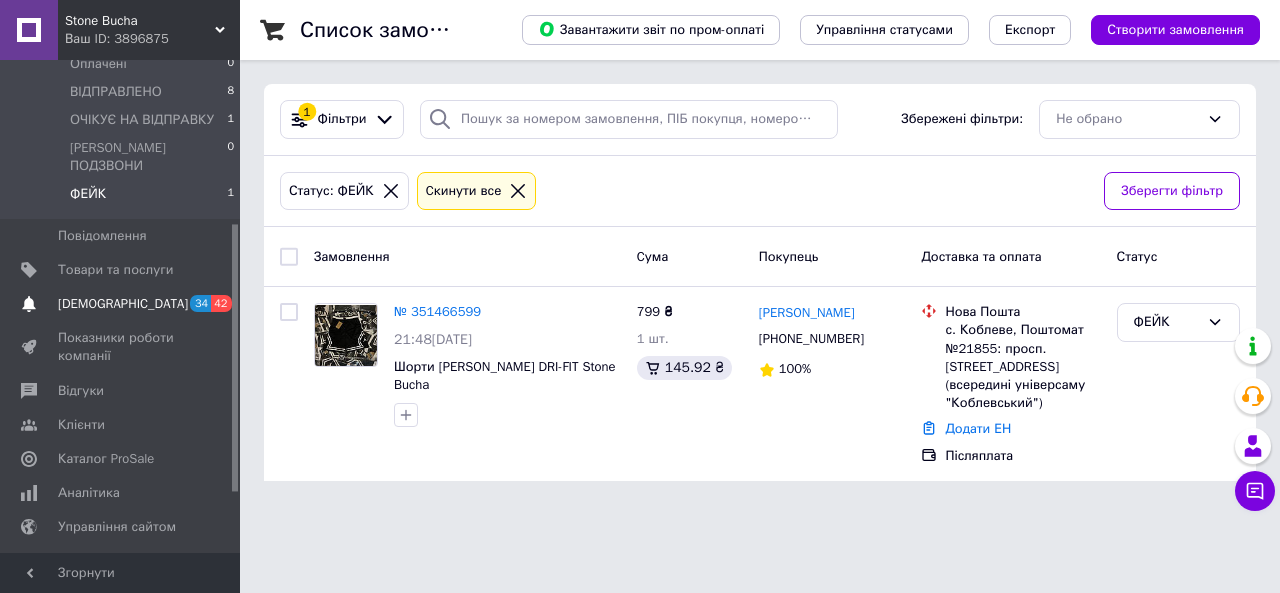 click on "[DEMOGRAPHIC_DATA]" at bounding box center [123, 304] 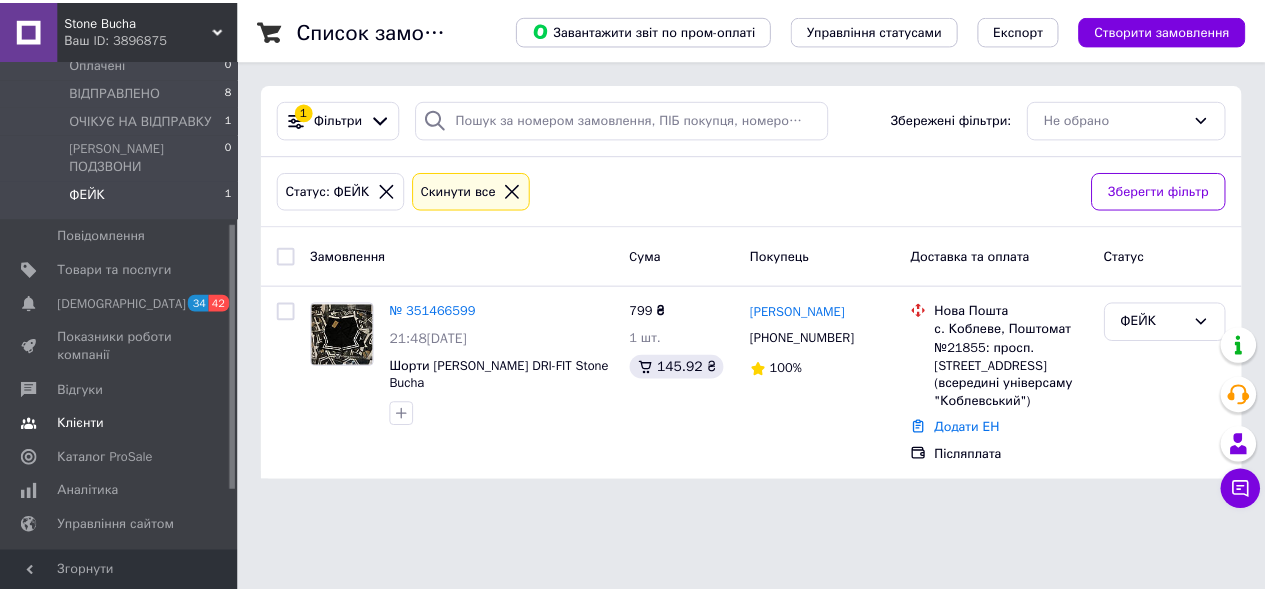 scroll, scrollTop: 96, scrollLeft: 0, axis: vertical 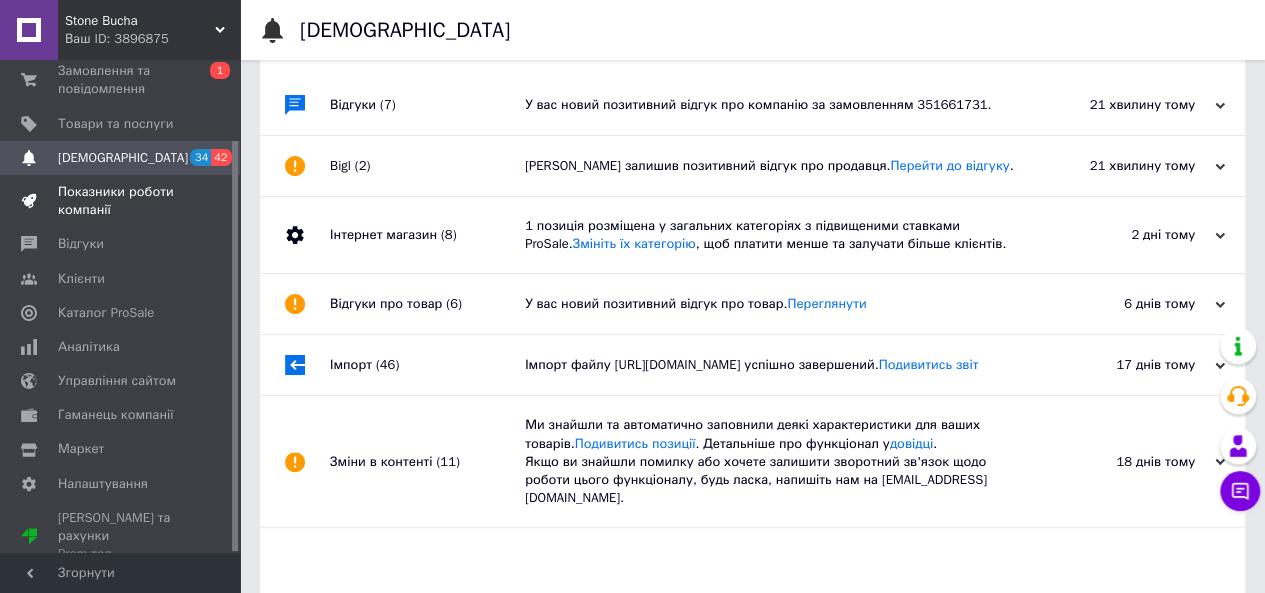 click on "Показники роботи компанії" at bounding box center [123, 201] 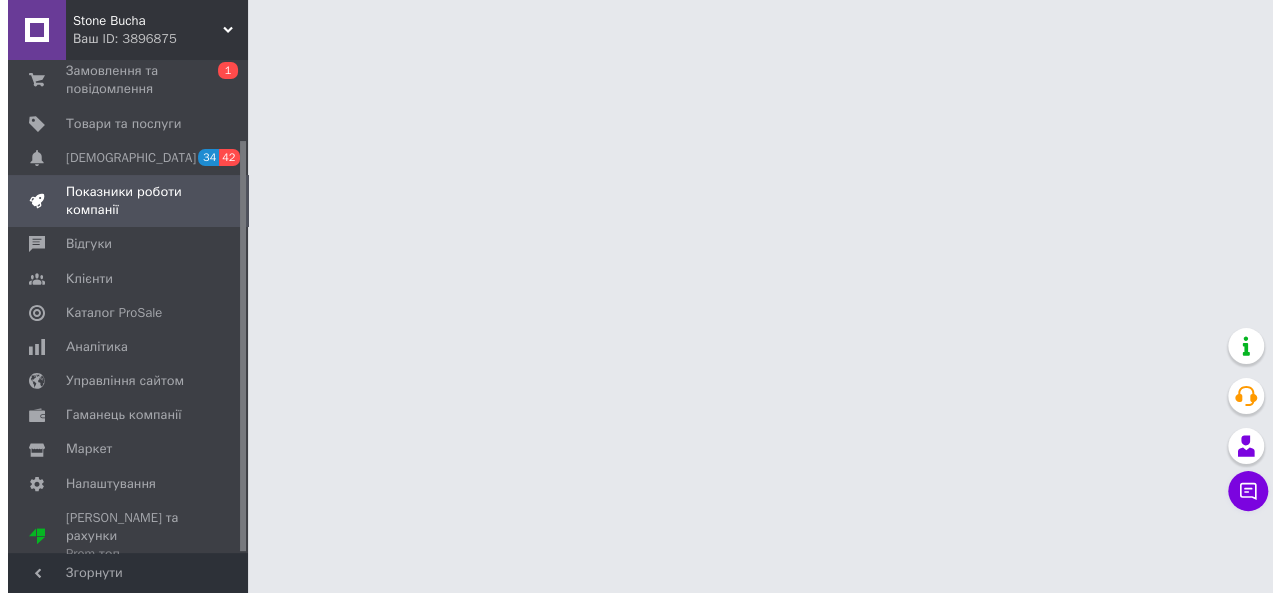 scroll, scrollTop: 0, scrollLeft: 0, axis: both 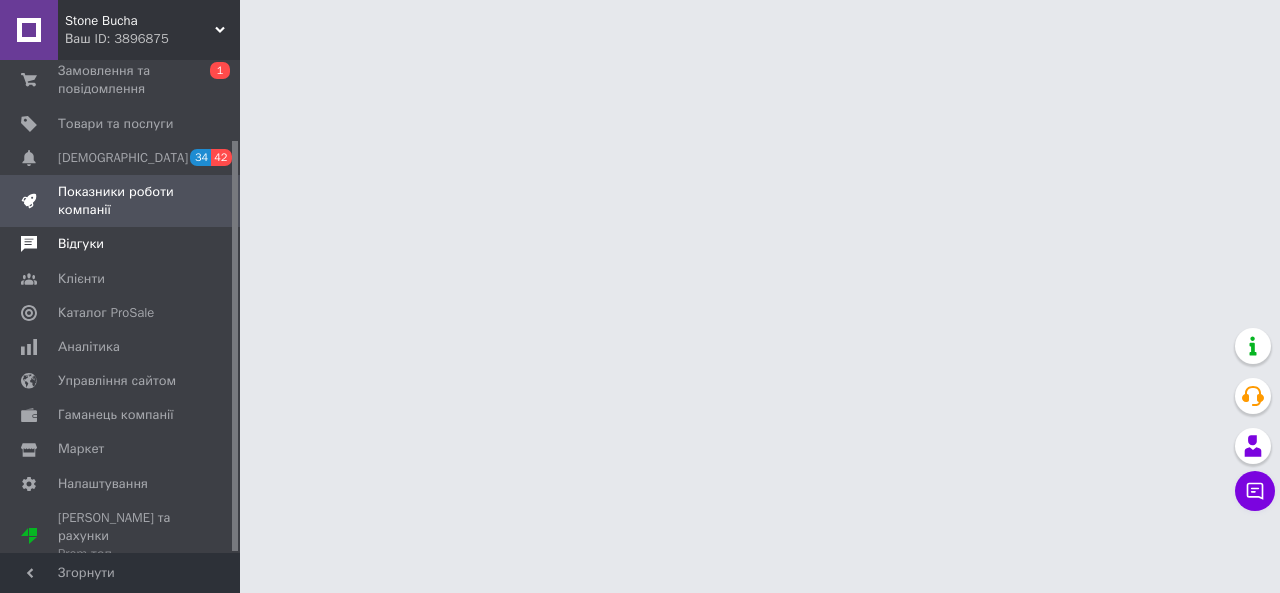 click on "Відгуки" at bounding box center [121, 244] 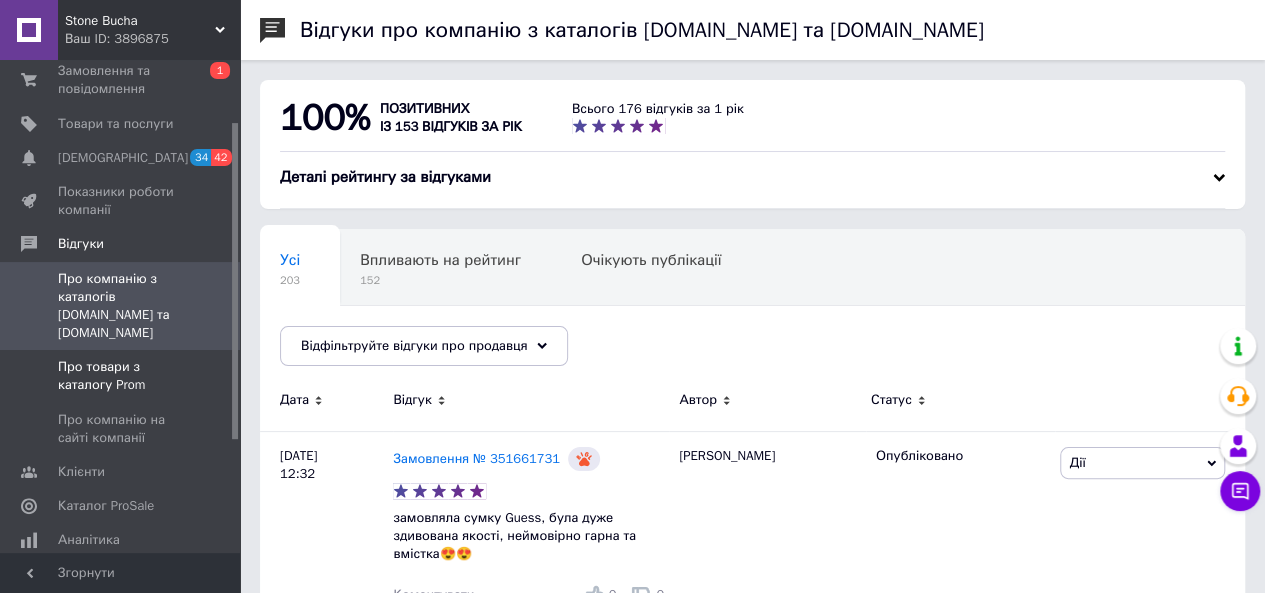 click on "Про товари з каталогу Prom" at bounding box center (123, 376) 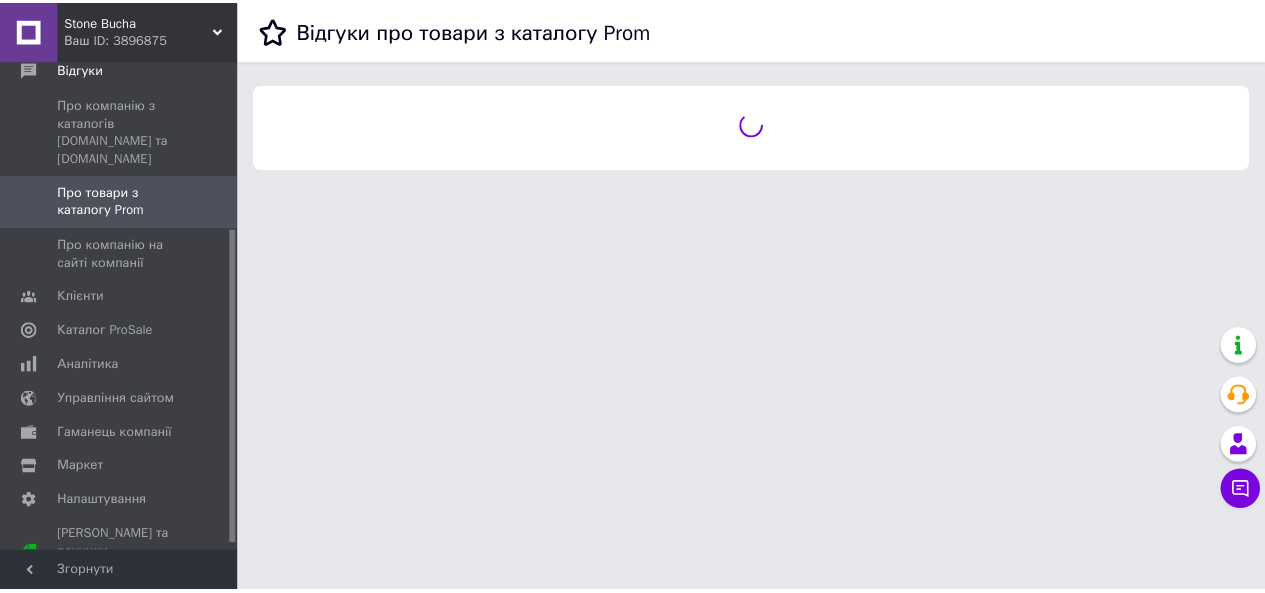 scroll, scrollTop: 0, scrollLeft: 0, axis: both 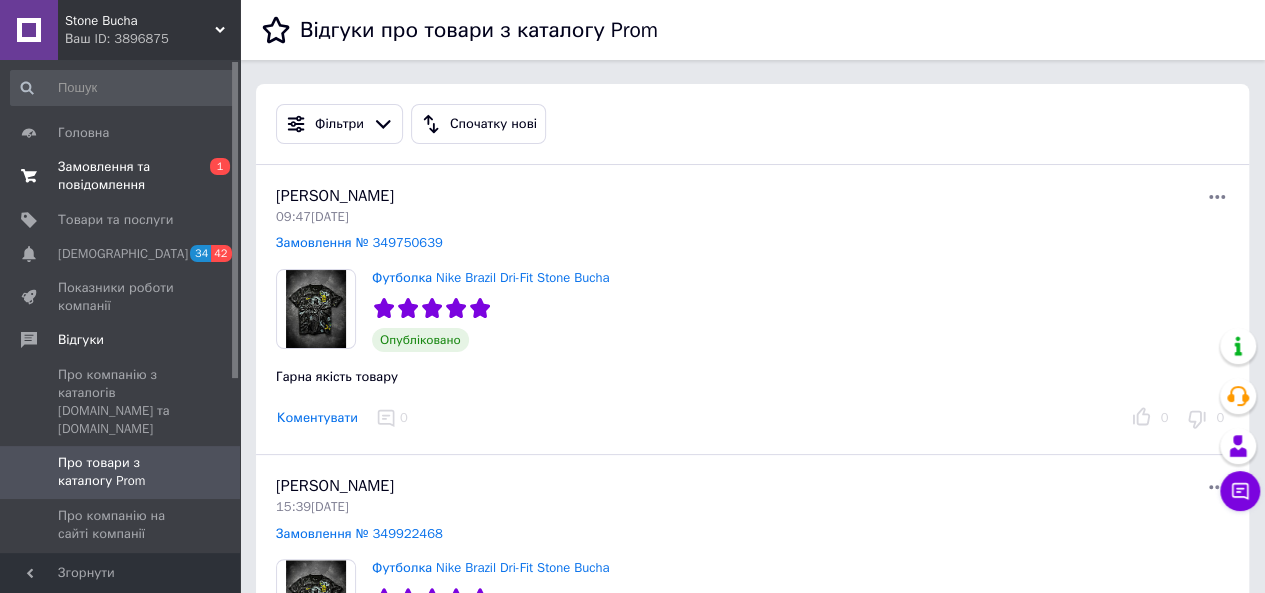 click on "Замовлення та повідомлення" at bounding box center [121, 176] 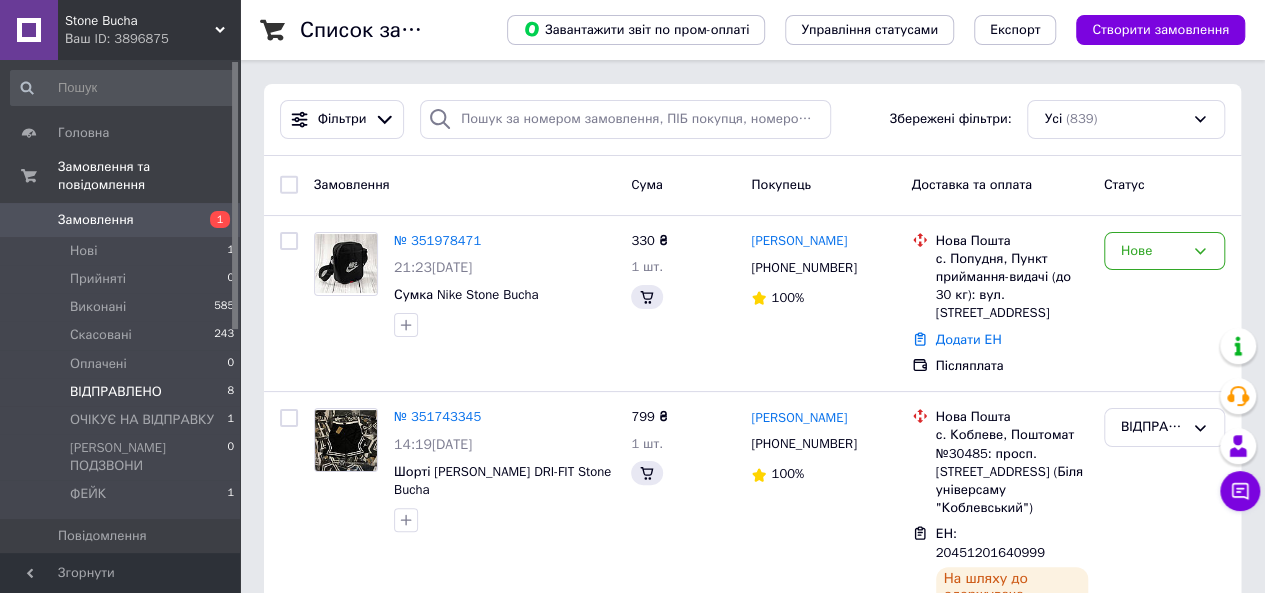 click on "ВІДПРАВЛЕНО" at bounding box center (116, 392) 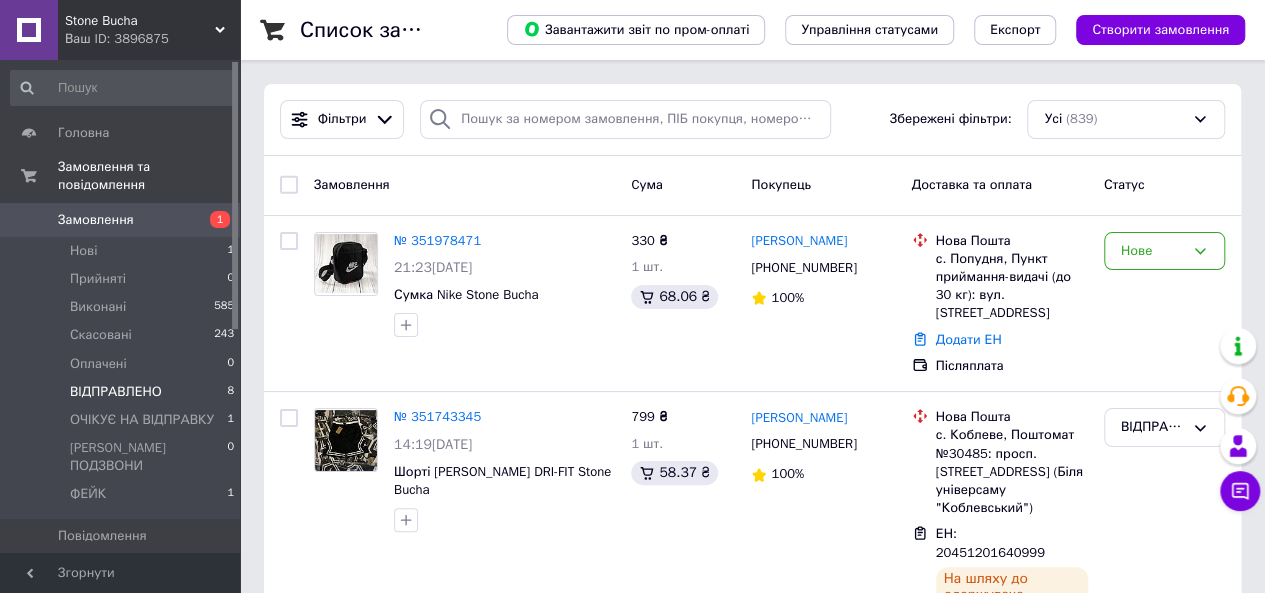 click on "ВІДПРАВЛЕНО" at bounding box center [116, 392] 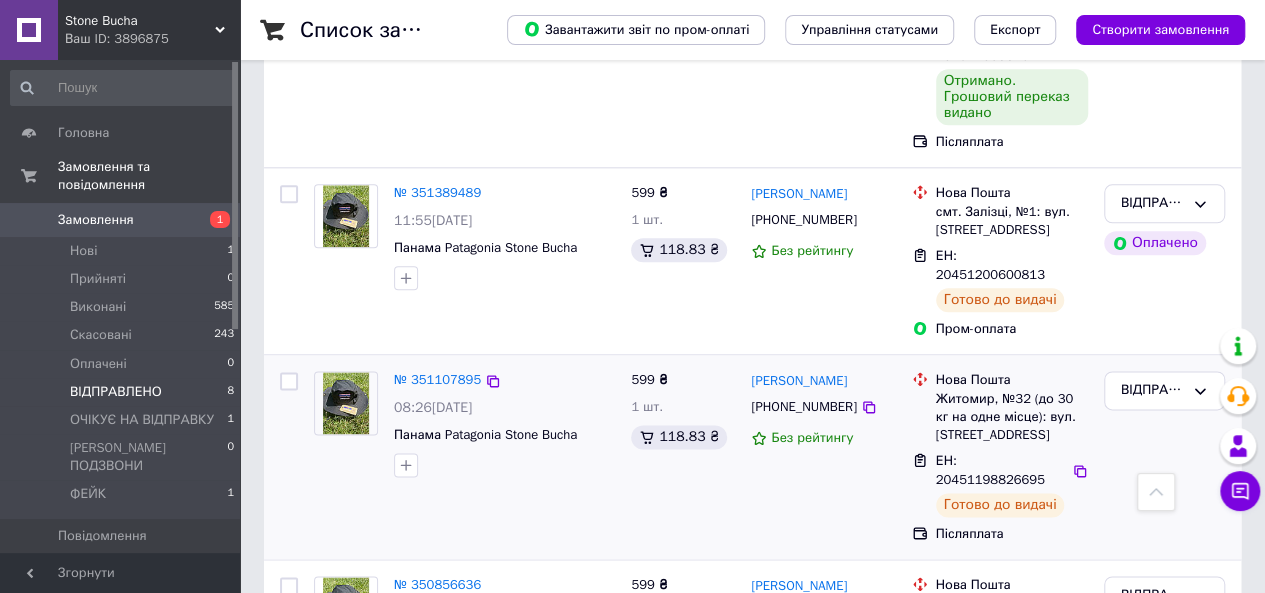 scroll, scrollTop: 1084, scrollLeft: 0, axis: vertical 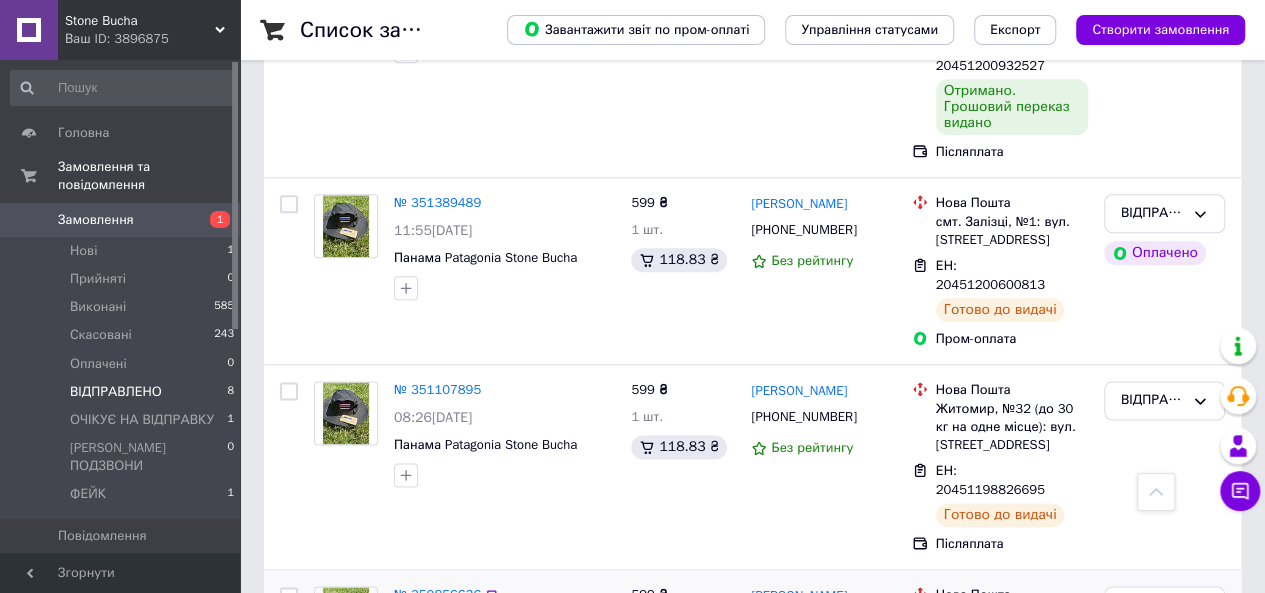 click on "№ 350856636" at bounding box center [437, 594] 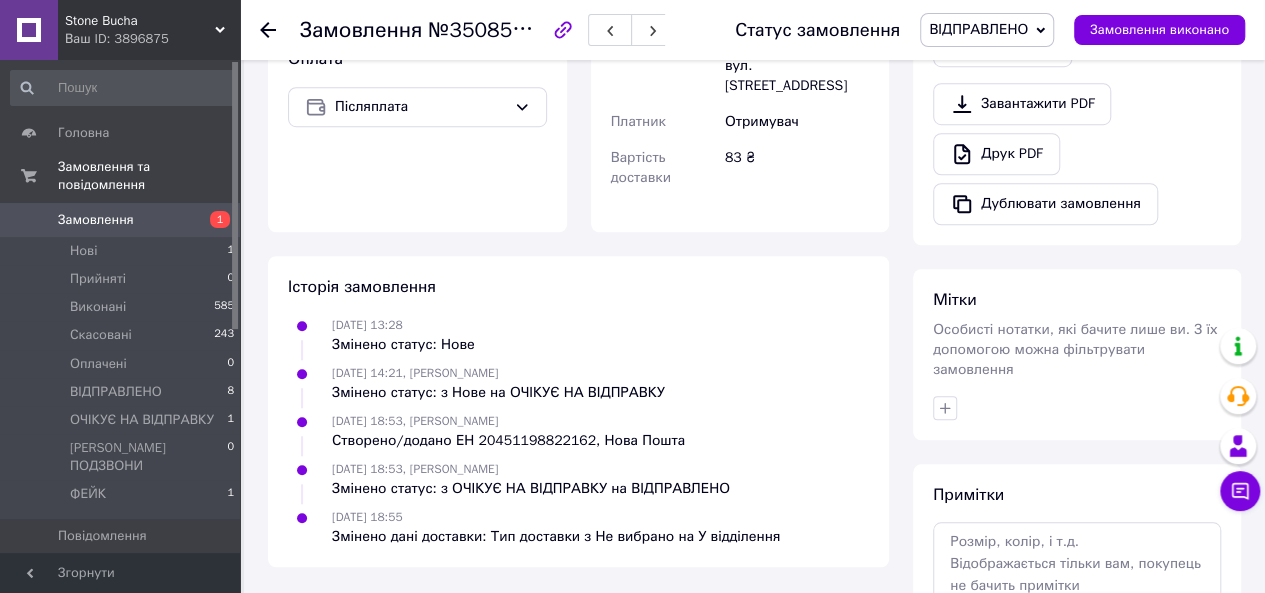 scroll, scrollTop: 436, scrollLeft: 0, axis: vertical 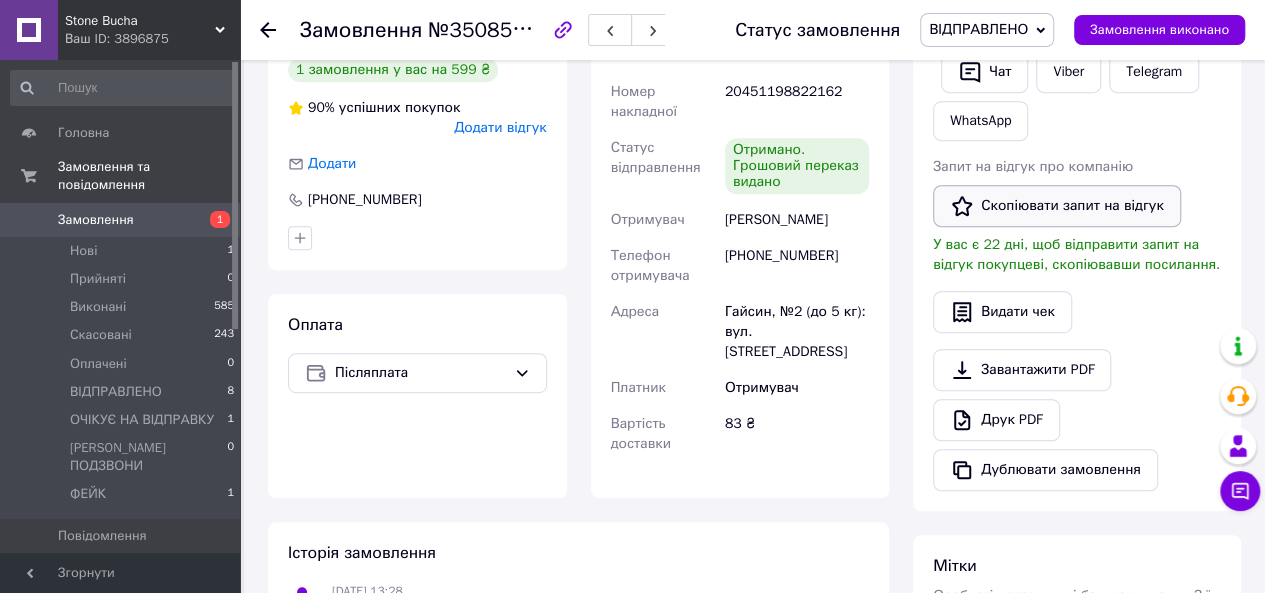 click on "Скопіювати запит на відгук" at bounding box center [1057, 206] 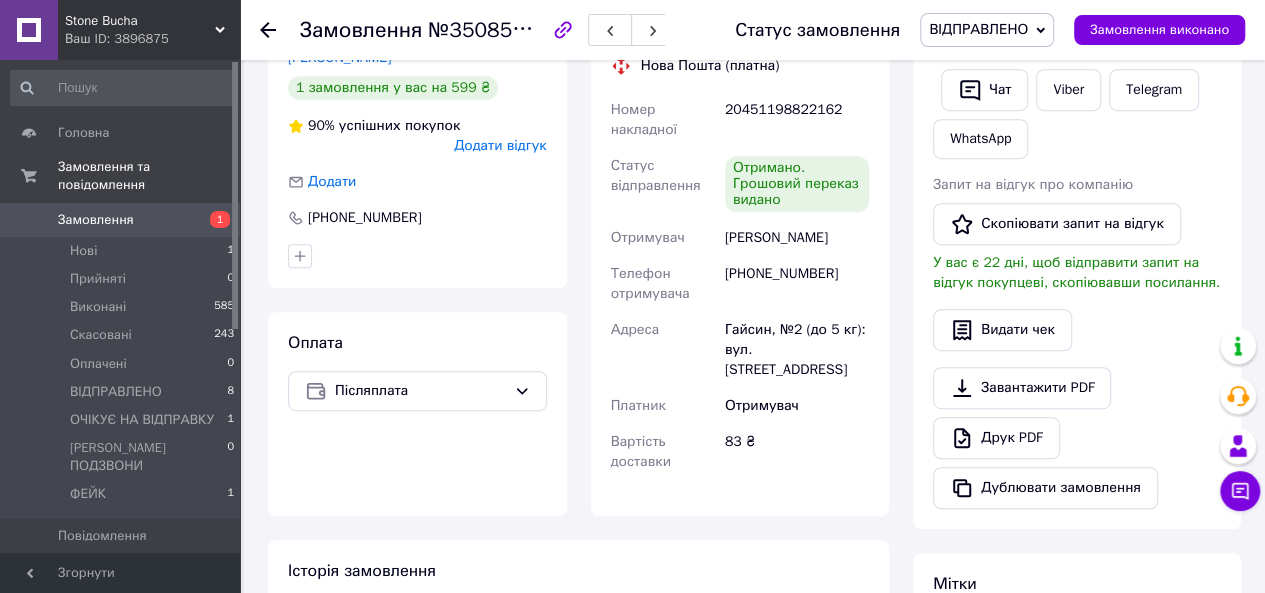 scroll, scrollTop: 36, scrollLeft: 0, axis: vertical 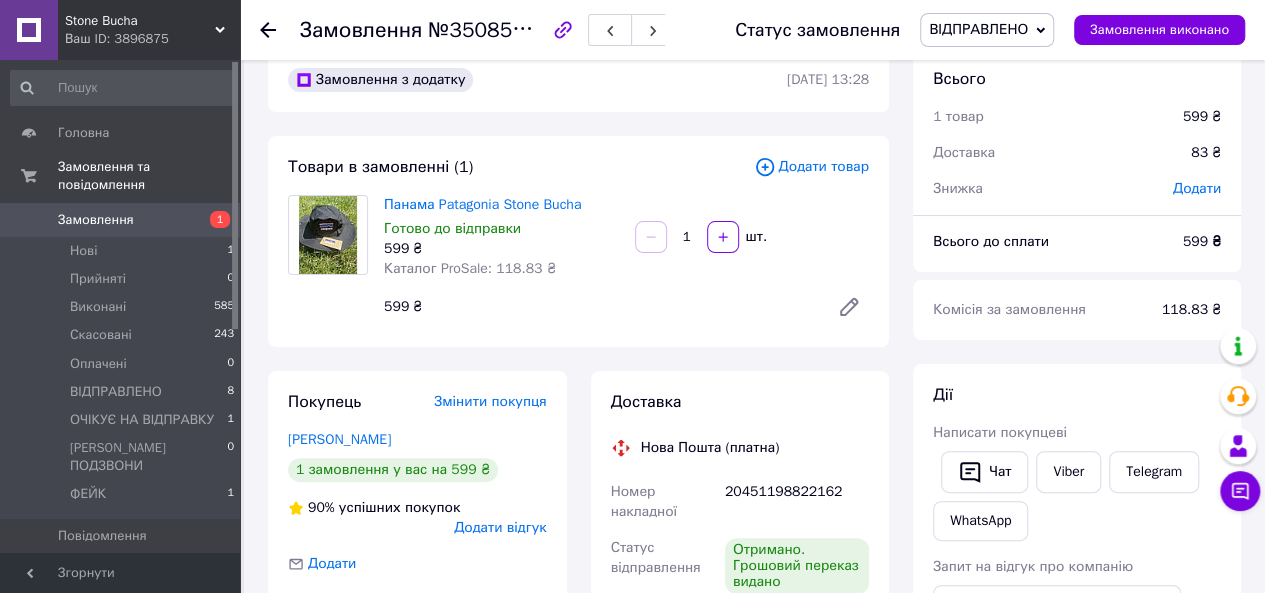 click on "1" at bounding box center (212, 220) 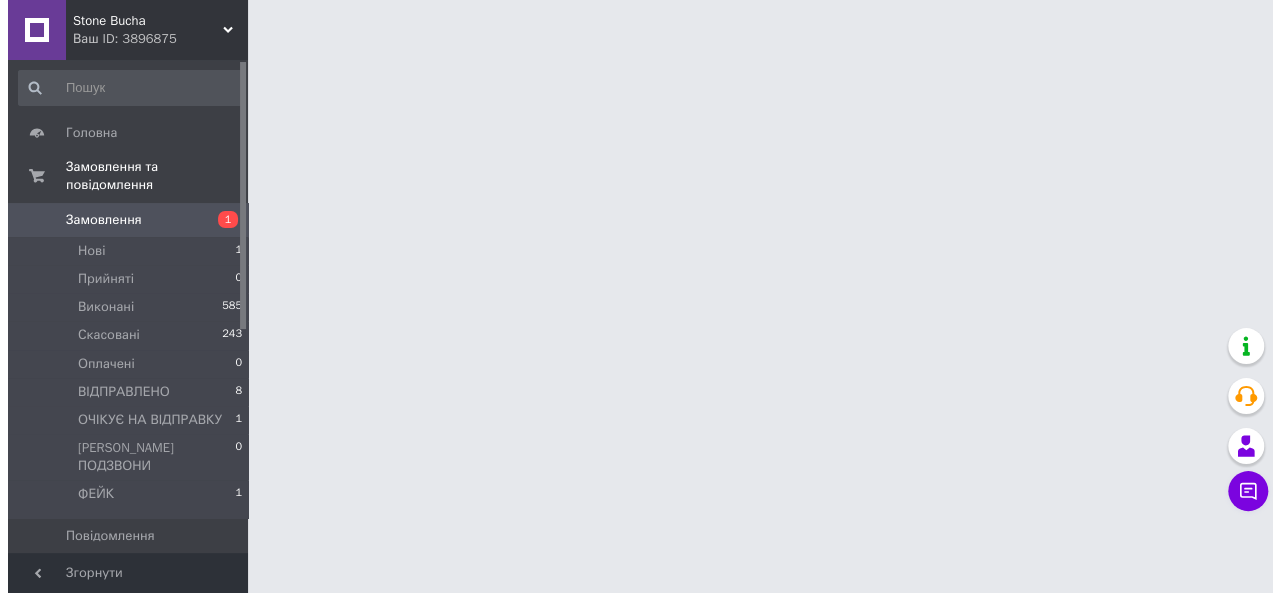 scroll, scrollTop: 0, scrollLeft: 0, axis: both 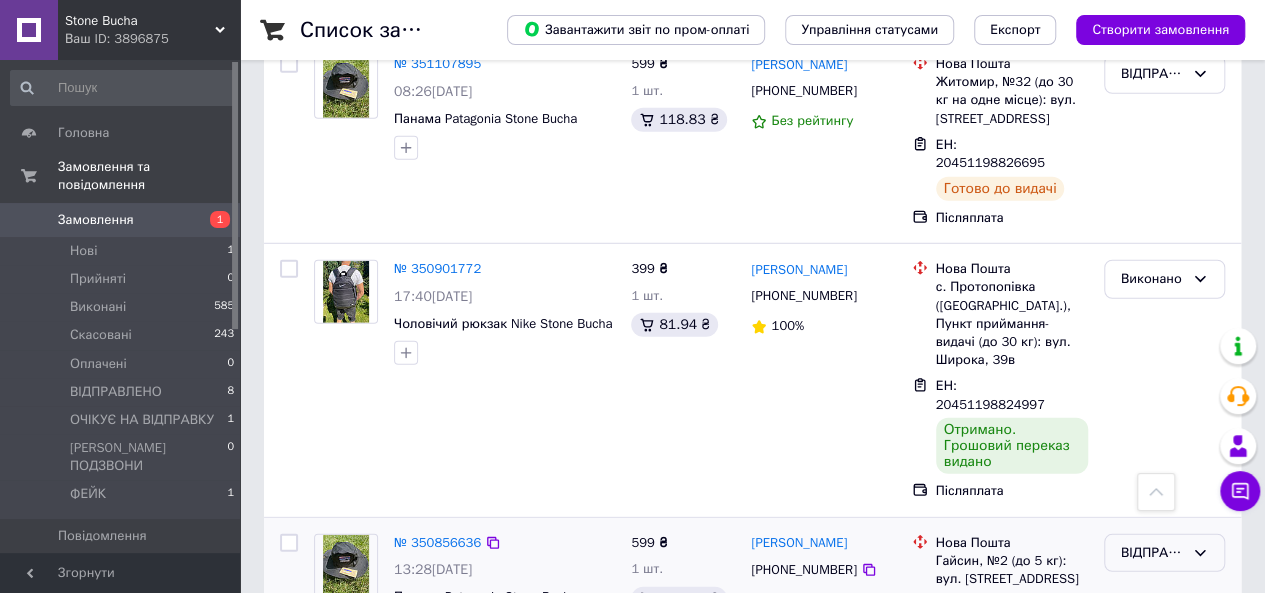 click on "ВІДПРАВЛЕНО" at bounding box center [1152, 553] 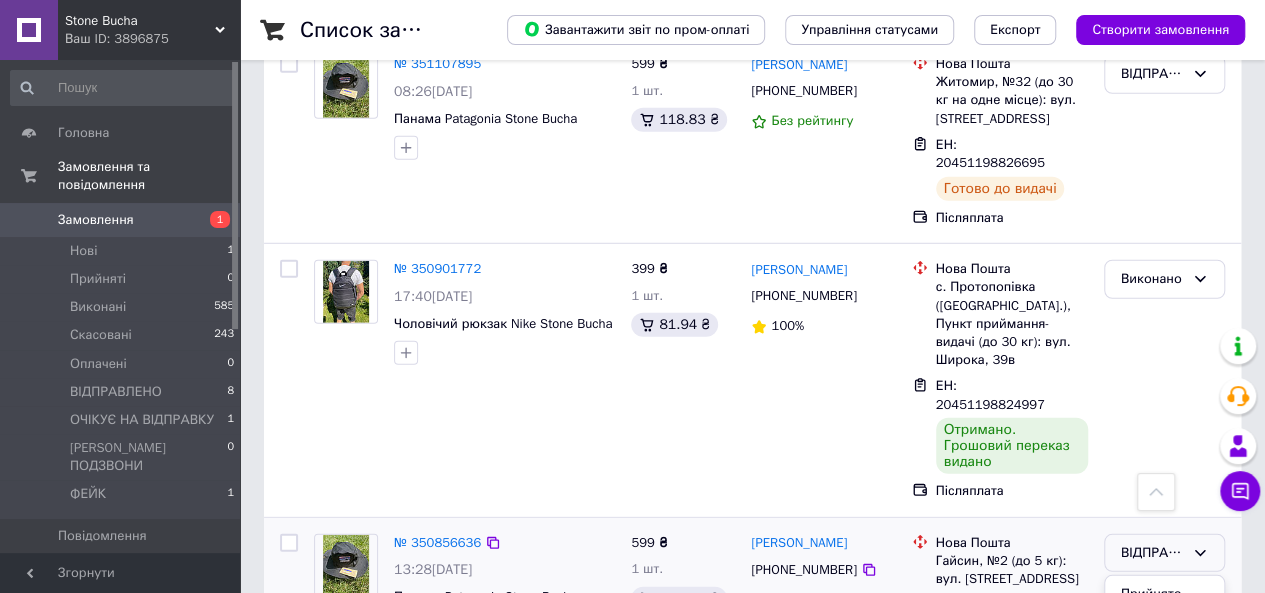 click on "Виконано" at bounding box center (1164, 631) 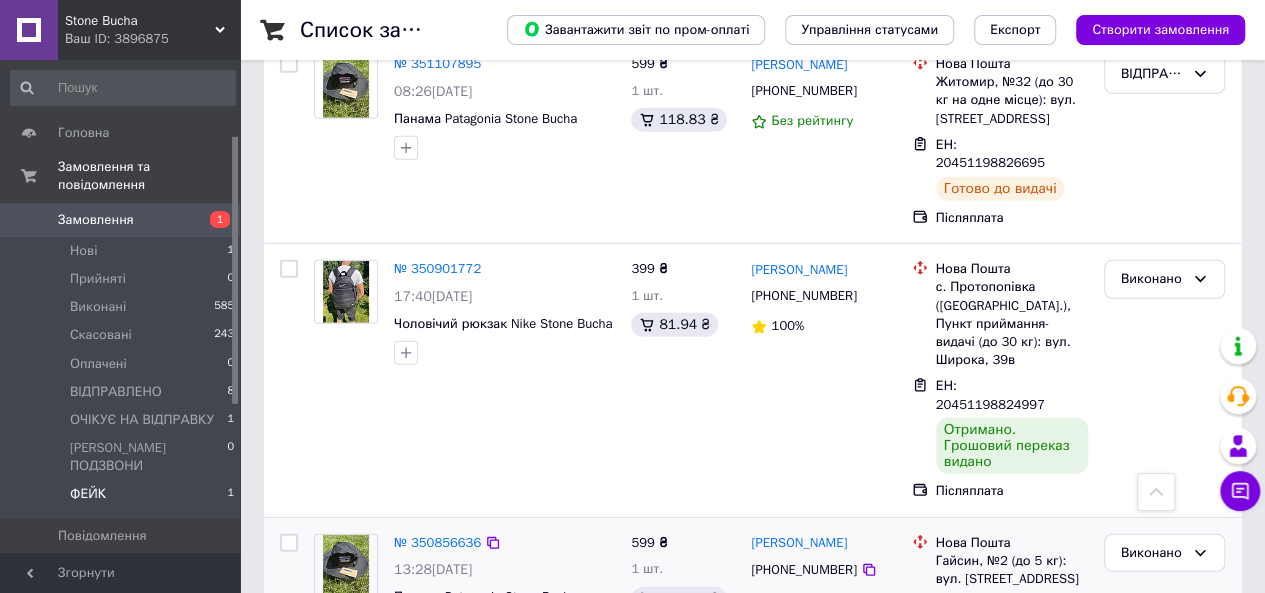 scroll, scrollTop: 300, scrollLeft: 0, axis: vertical 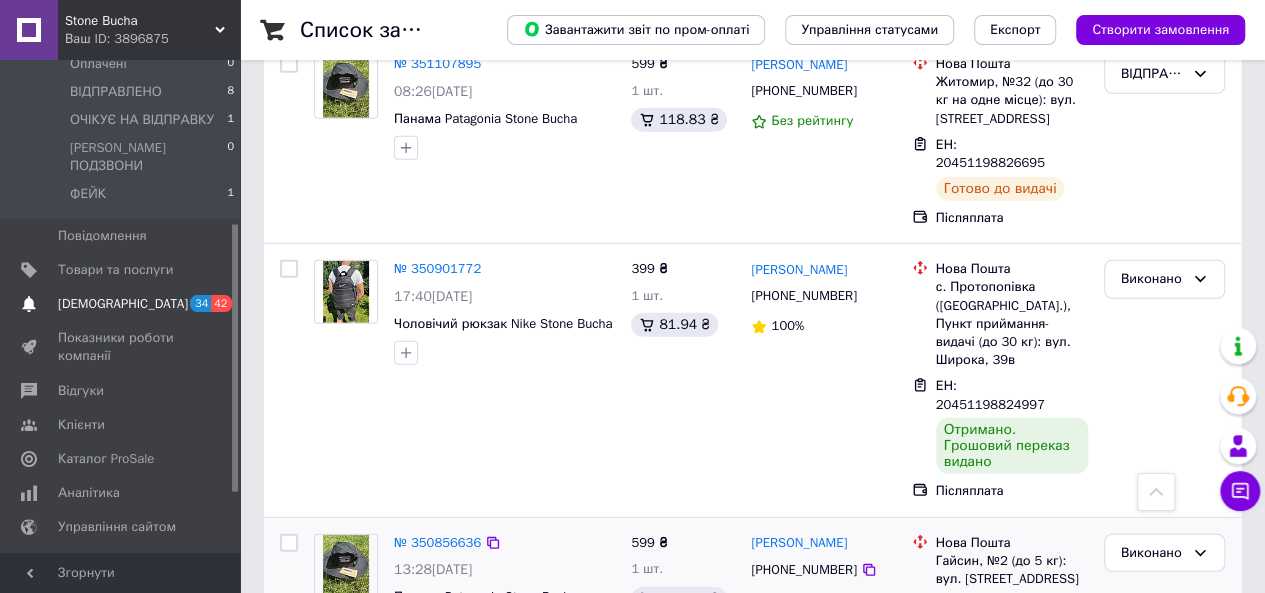 click on "[DEMOGRAPHIC_DATA]" at bounding box center [123, 304] 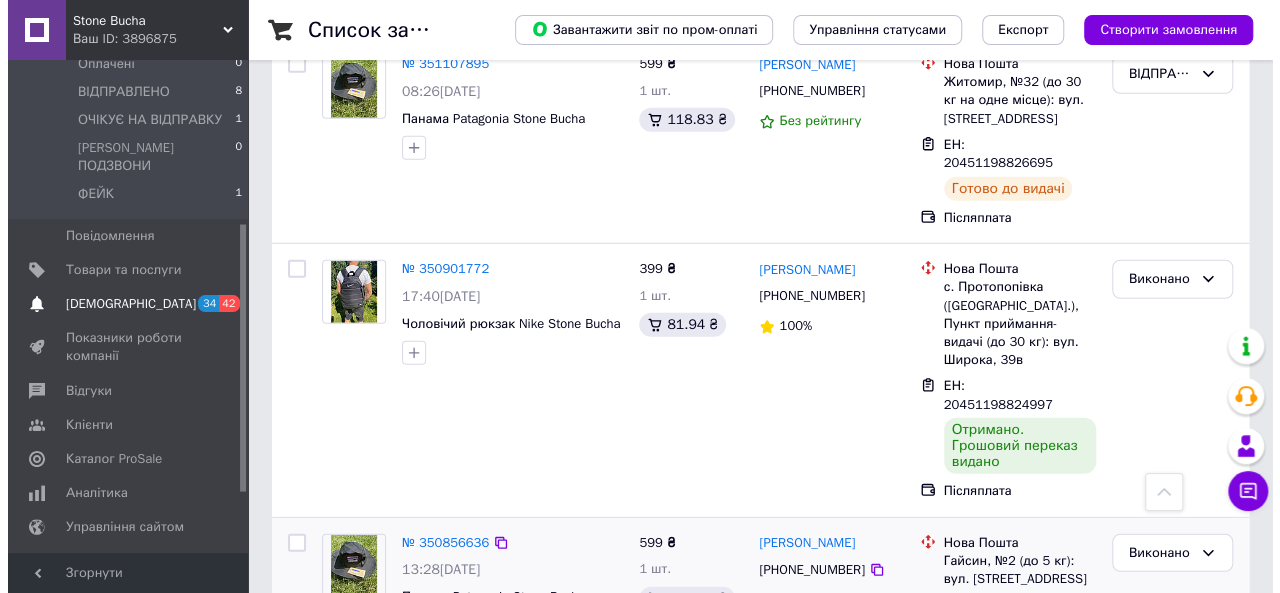 scroll, scrollTop: 0, scrollLeft: 0, axis: both 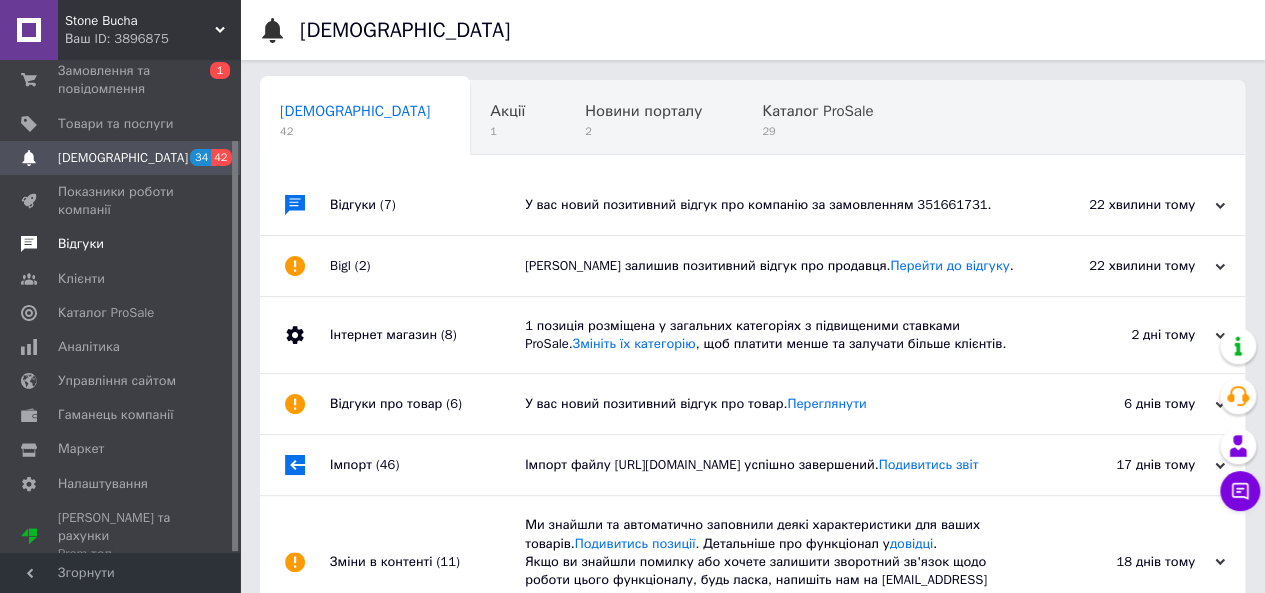 click on "Відгуки" at bounding box center [123, 244] 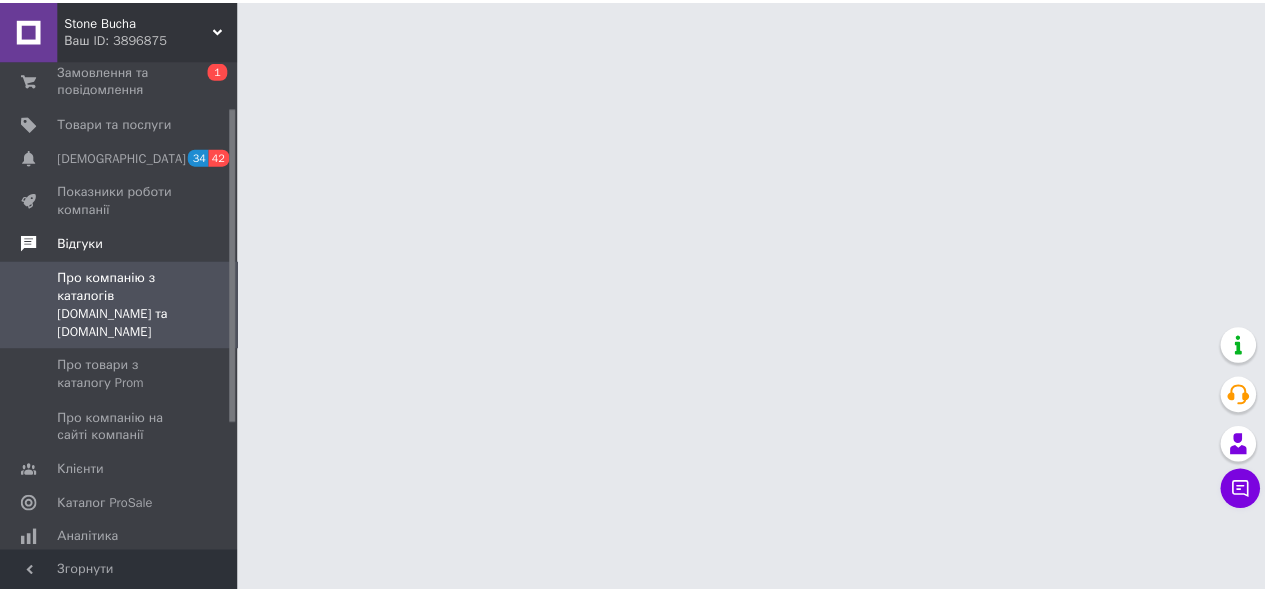 scroll, scrollTop: 0, scrollLeft: 0, axis: both 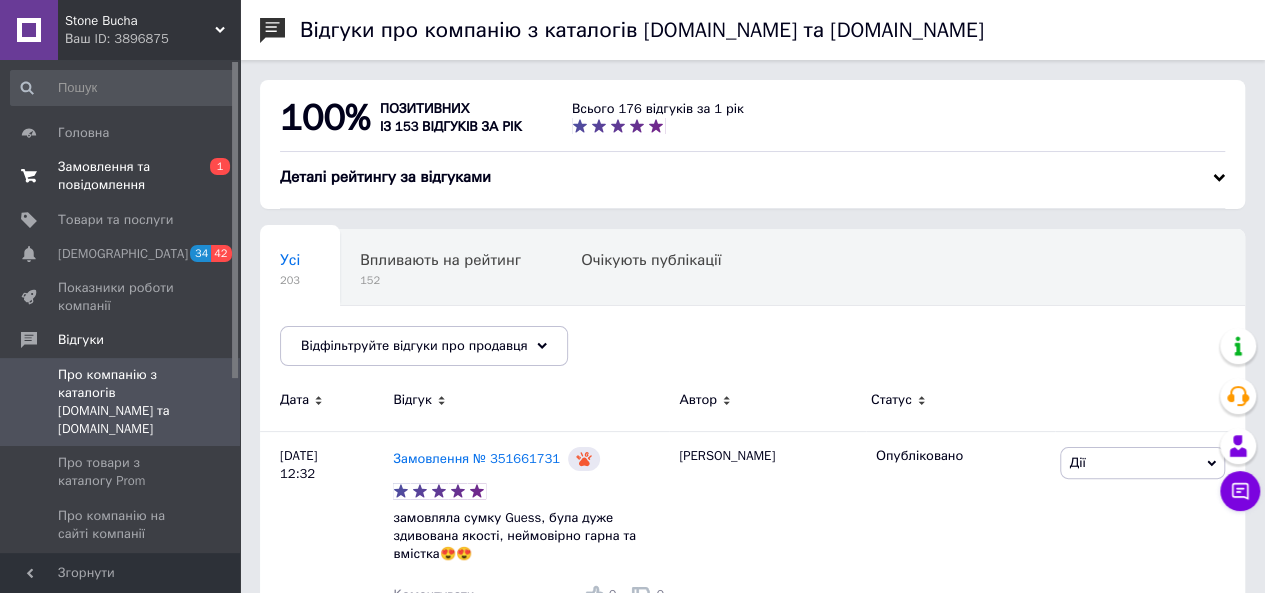 click on "Замовлення та повідомлення" at bounding box center [121, 176] 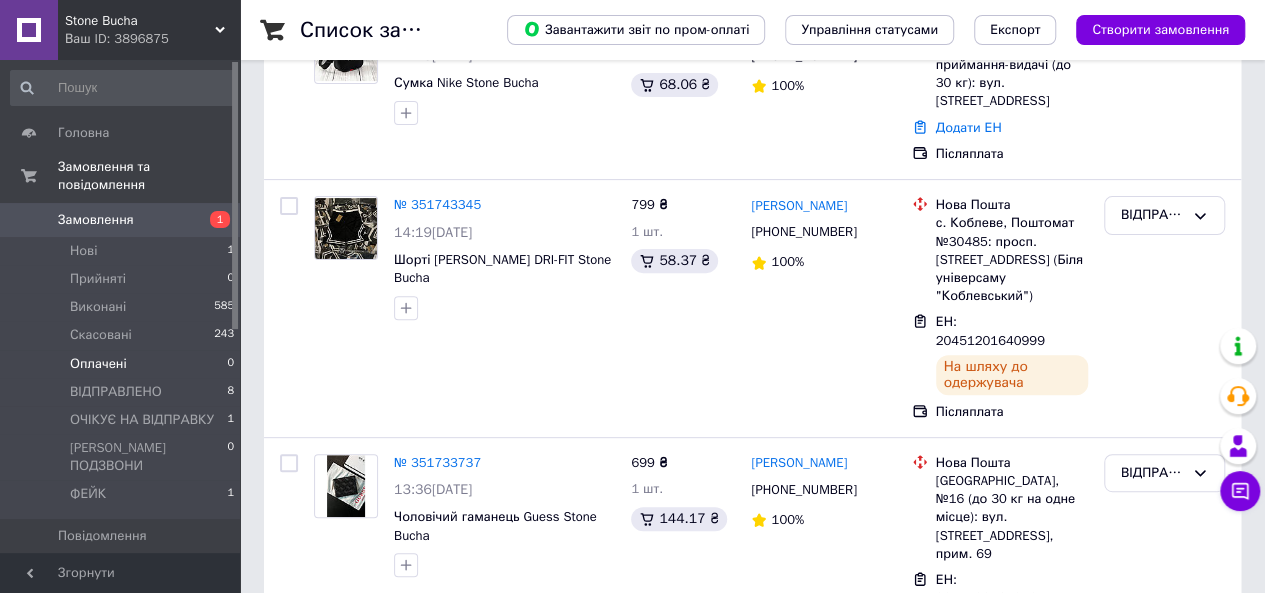 scroll, scrollTop: 400, scrollLeft: 0, axis: vertical 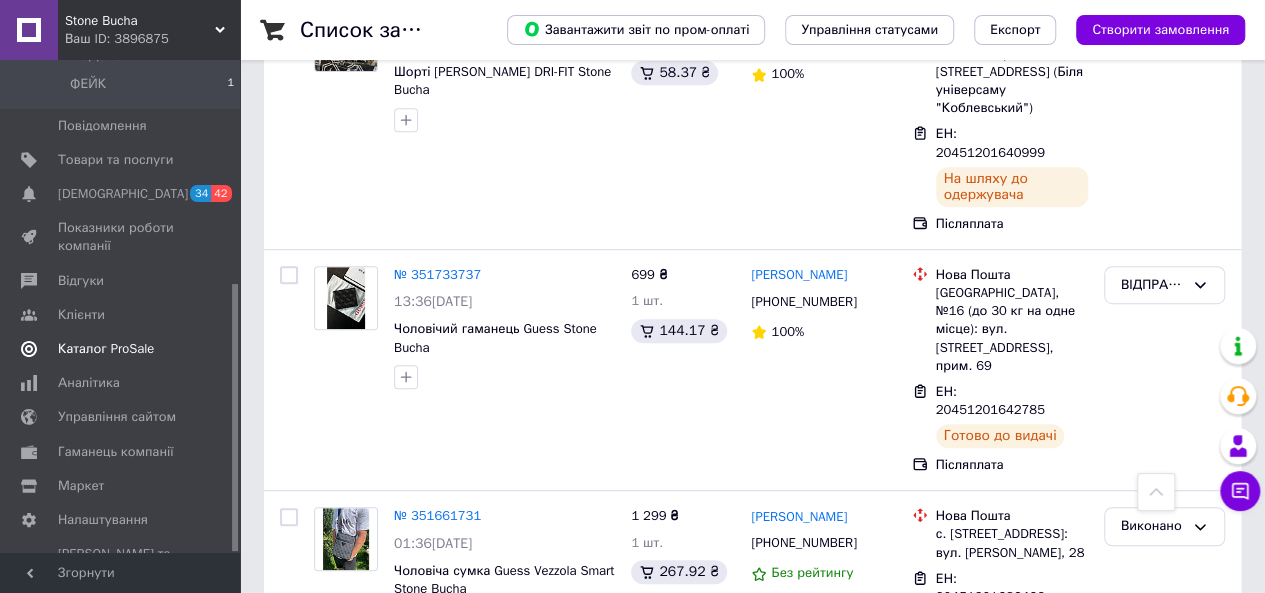 click on "Каталог ProSale" at bounding box center [106, 349] 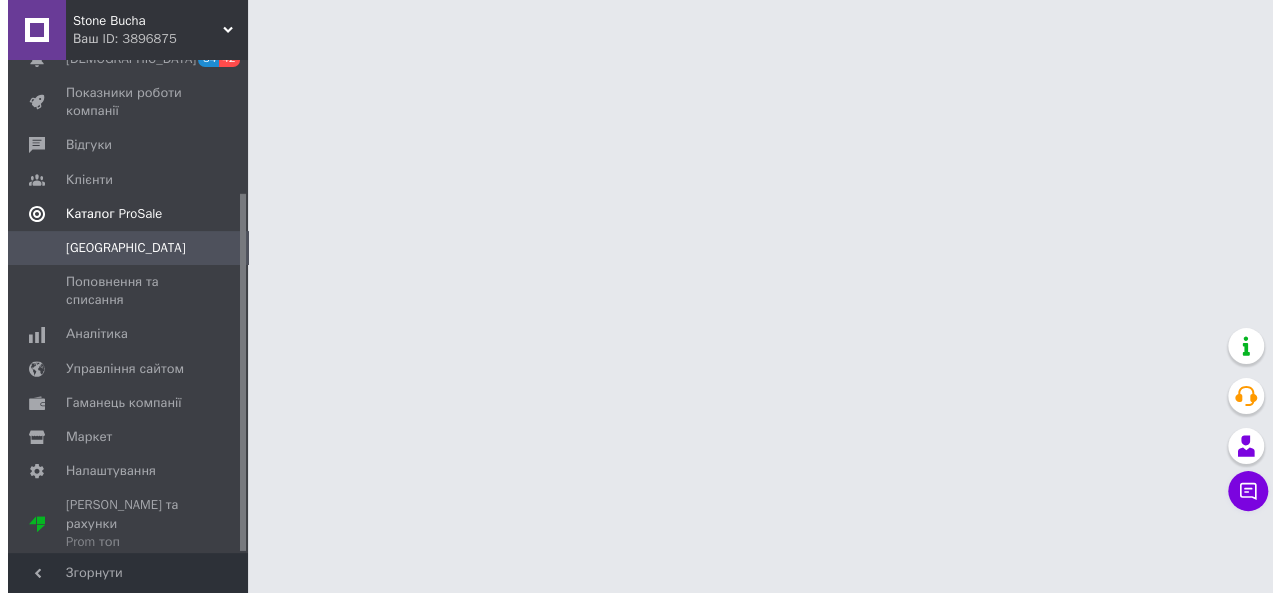 scroll, scrollTop: 0, scrollLeft: 0, axis: both 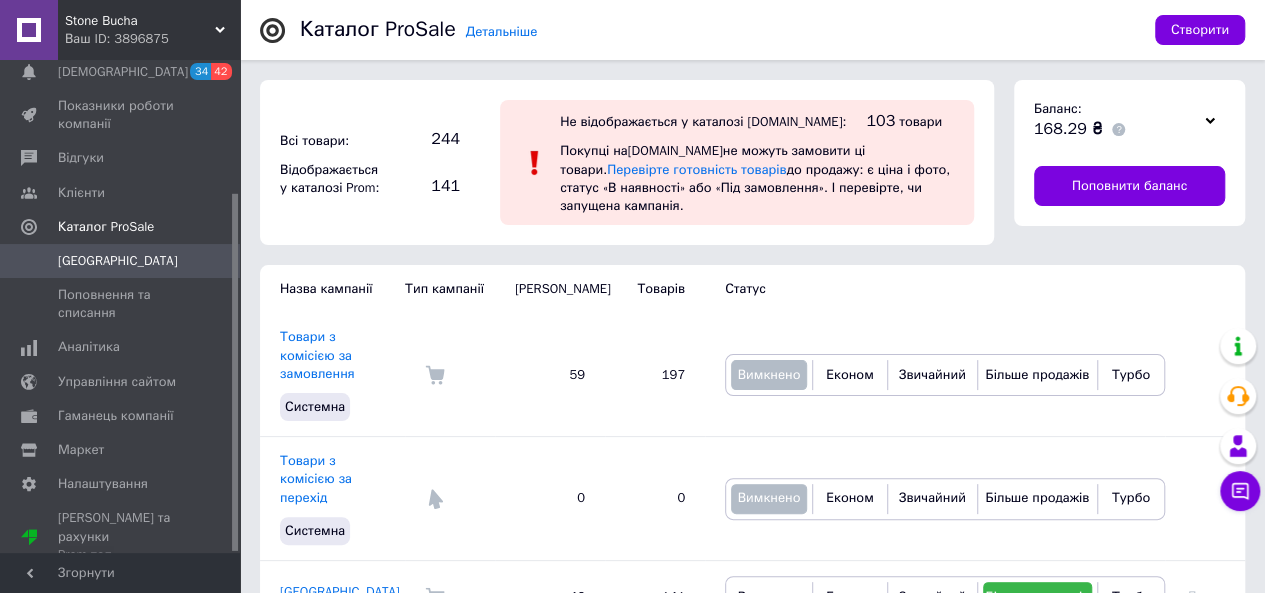 click at bounding box center [1210, 120] 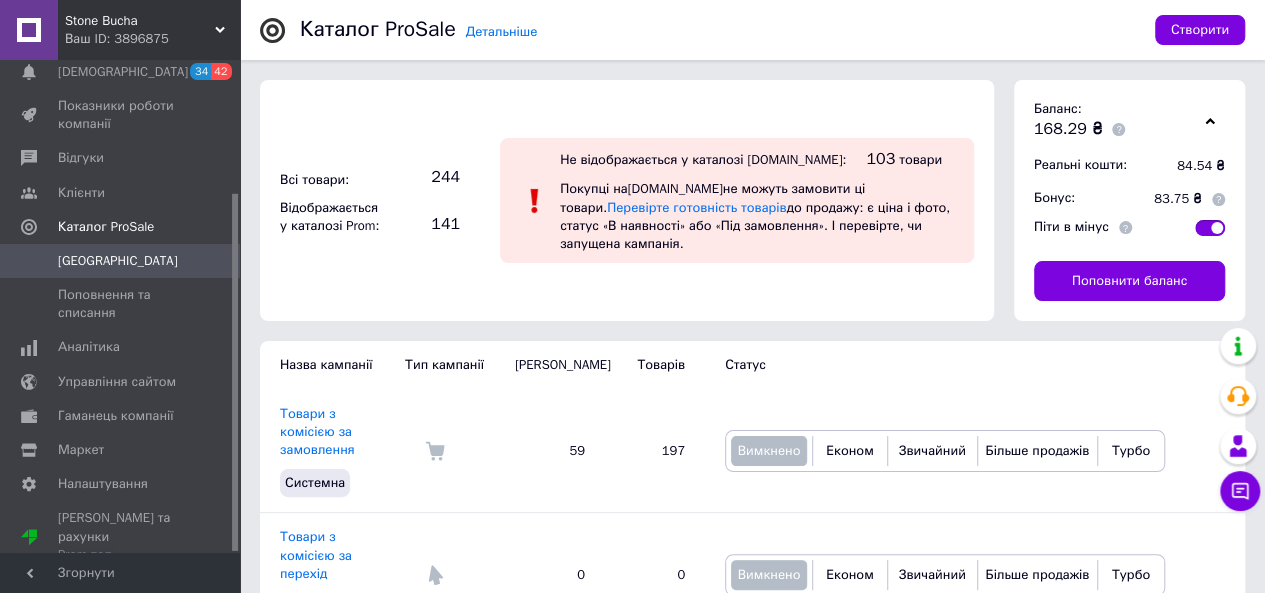 click at bounding box center (1210, 120) 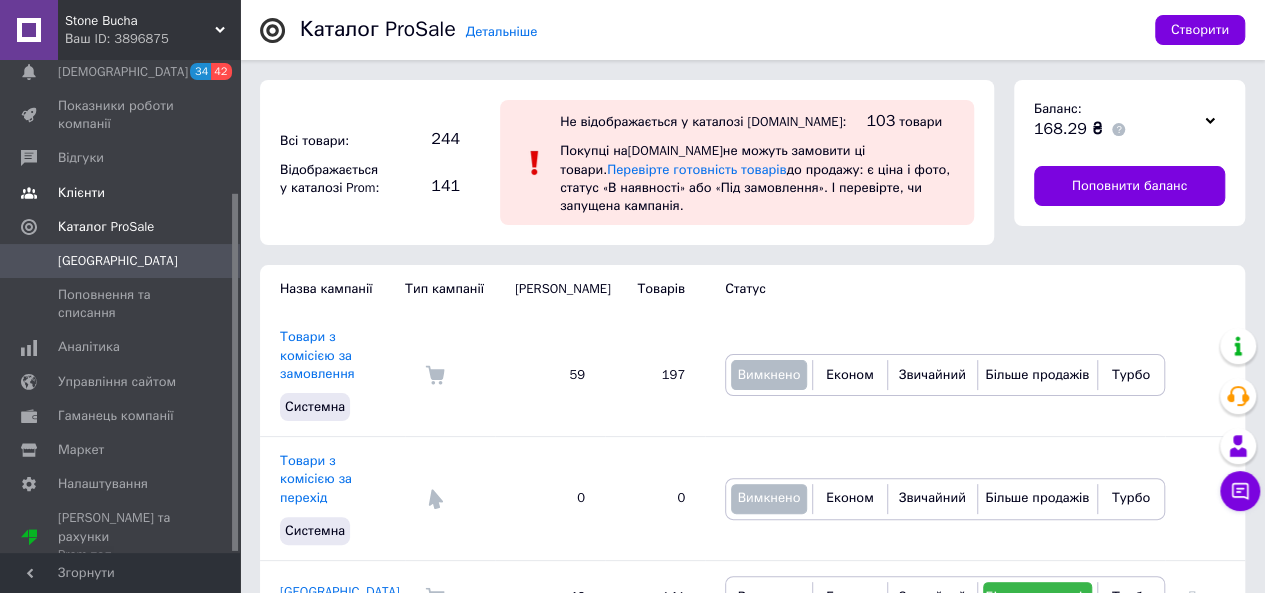 scroll, scrollTop: 0, scrollLeft: 0, axis: both 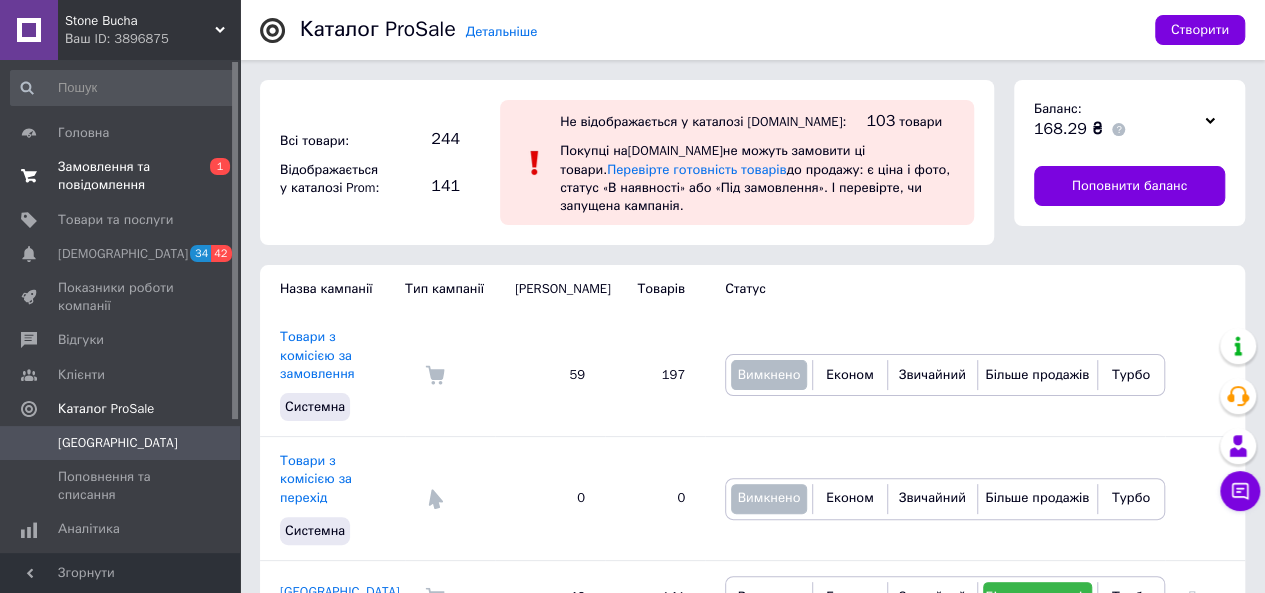 click on "Замовлення та повідомлення" at bounding box center [121, 176] 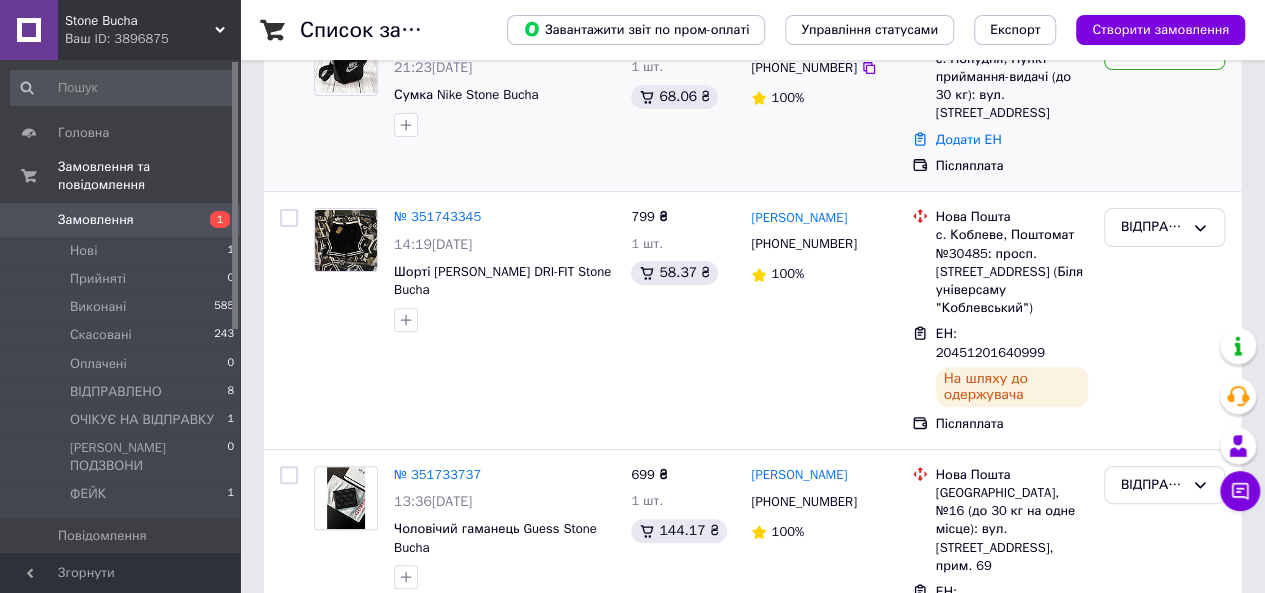 scroll, scrollTop: 0, scrollLeft: 0, axis: both 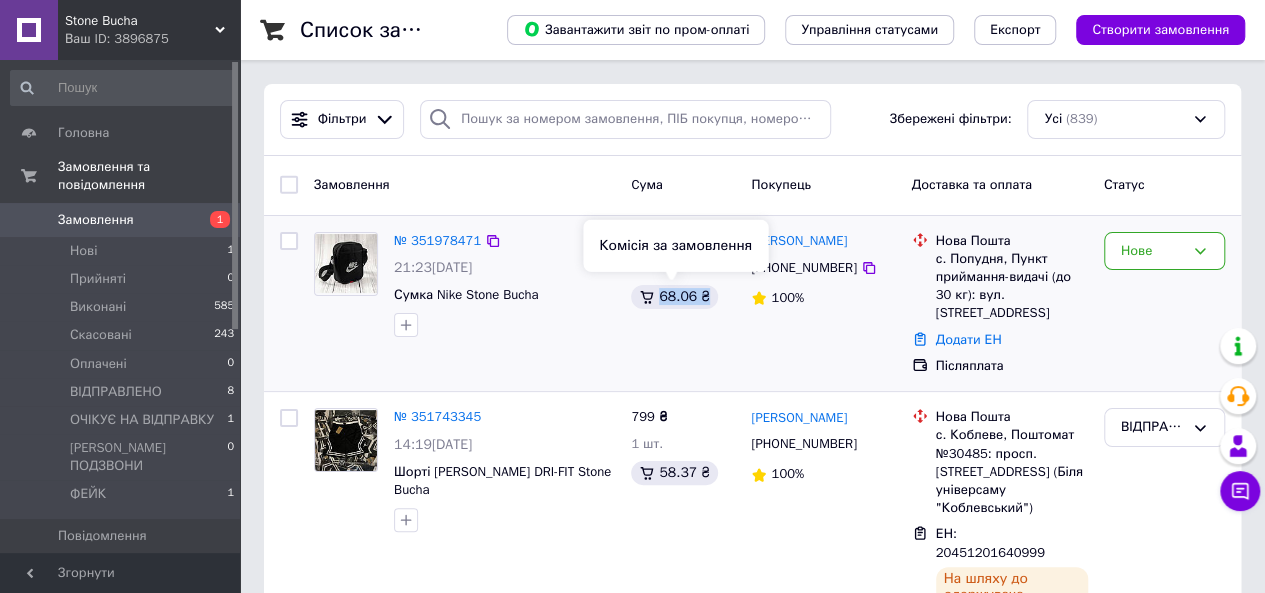 drag, startPoint x: 652, startPoint y: 306, endPoint x: 721, endPoint y: 337, distance: 75.643906 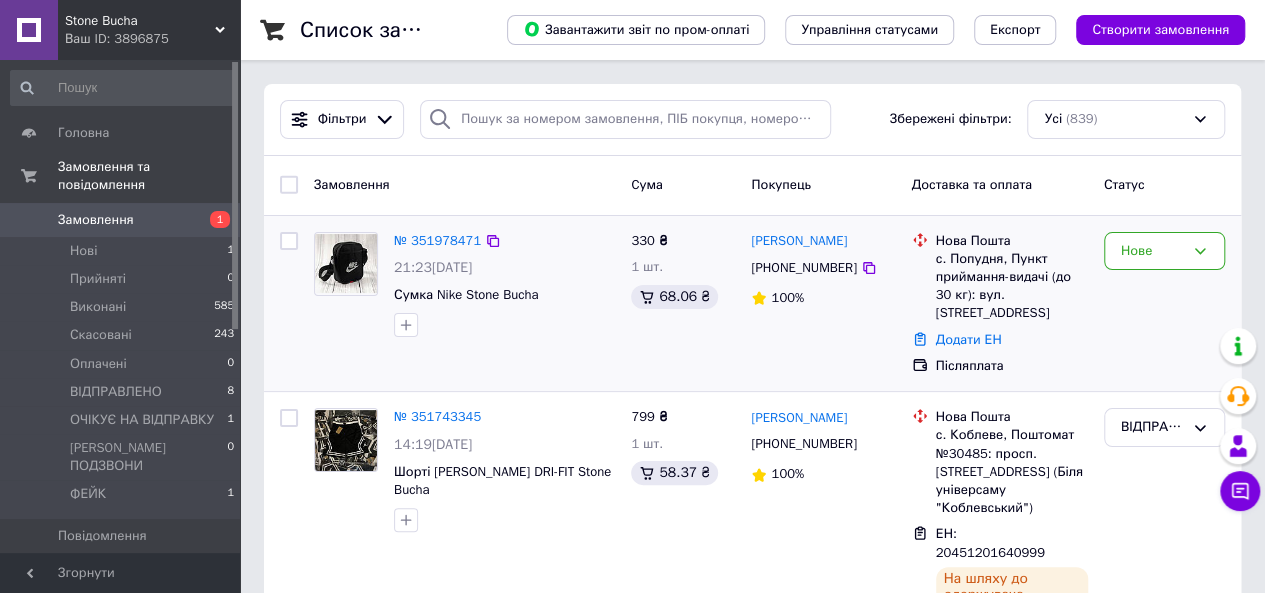 click on "330 ₴ 1 шт. 68.06 ₴" at bounding box center [683, 304] 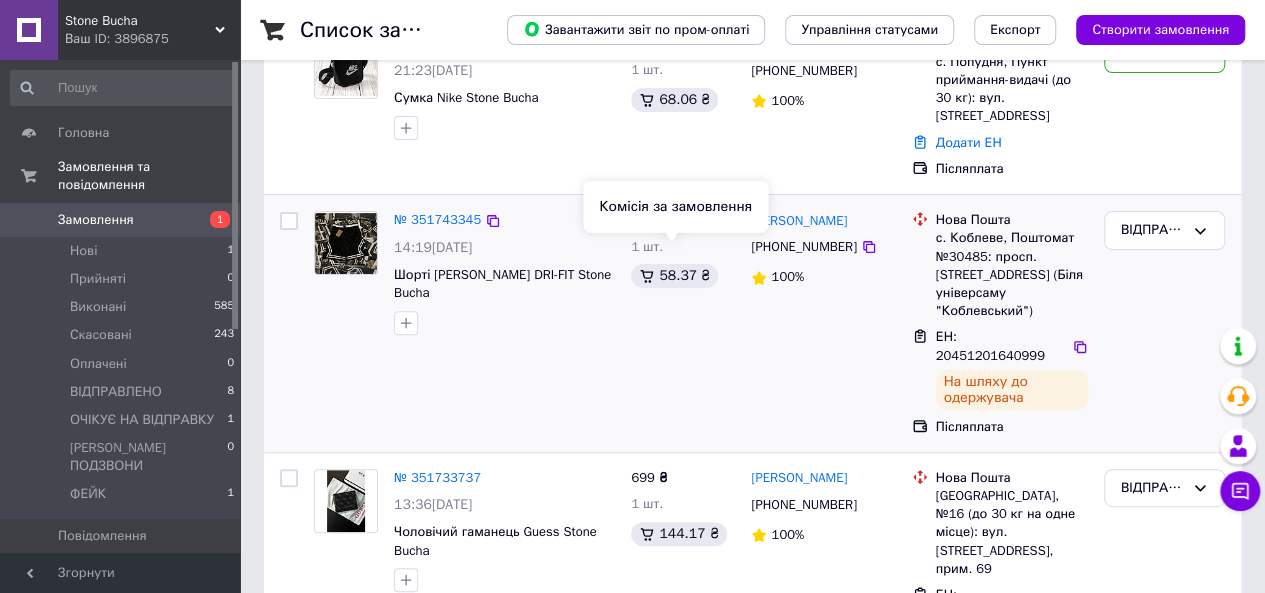 scroll, scrollTop: 200, scrollLeft: 0, axis: vertical 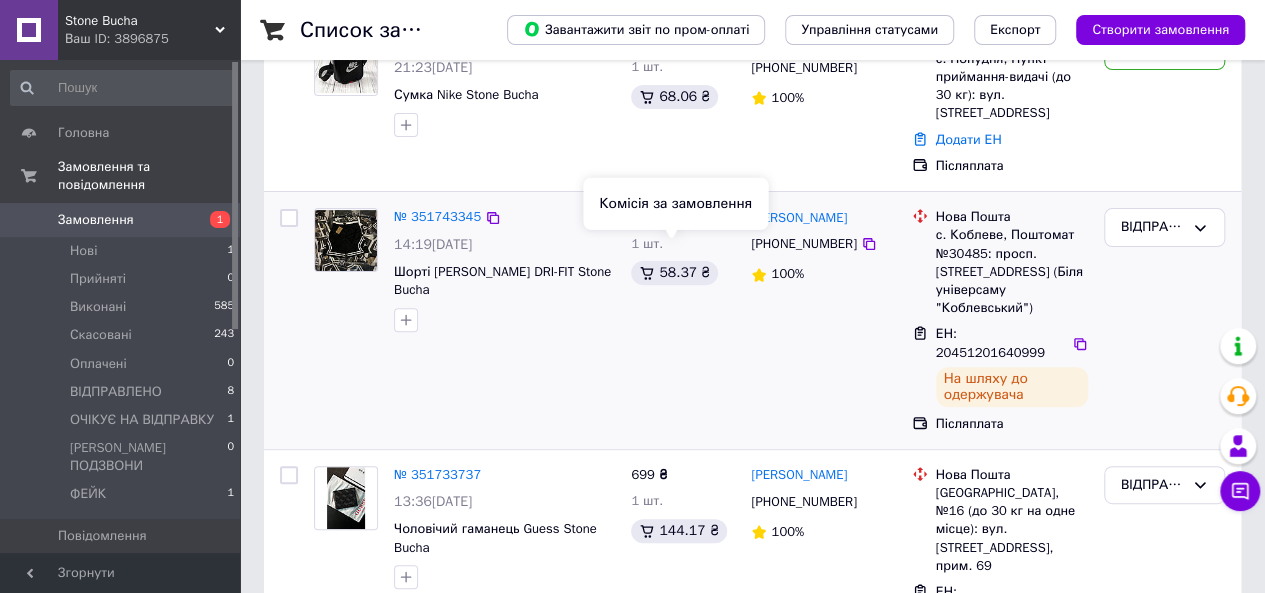 drag, startPoint x: 659, startPoint y: 255, endPoint x: 711, endPoint y: 256, distance: 52.009613 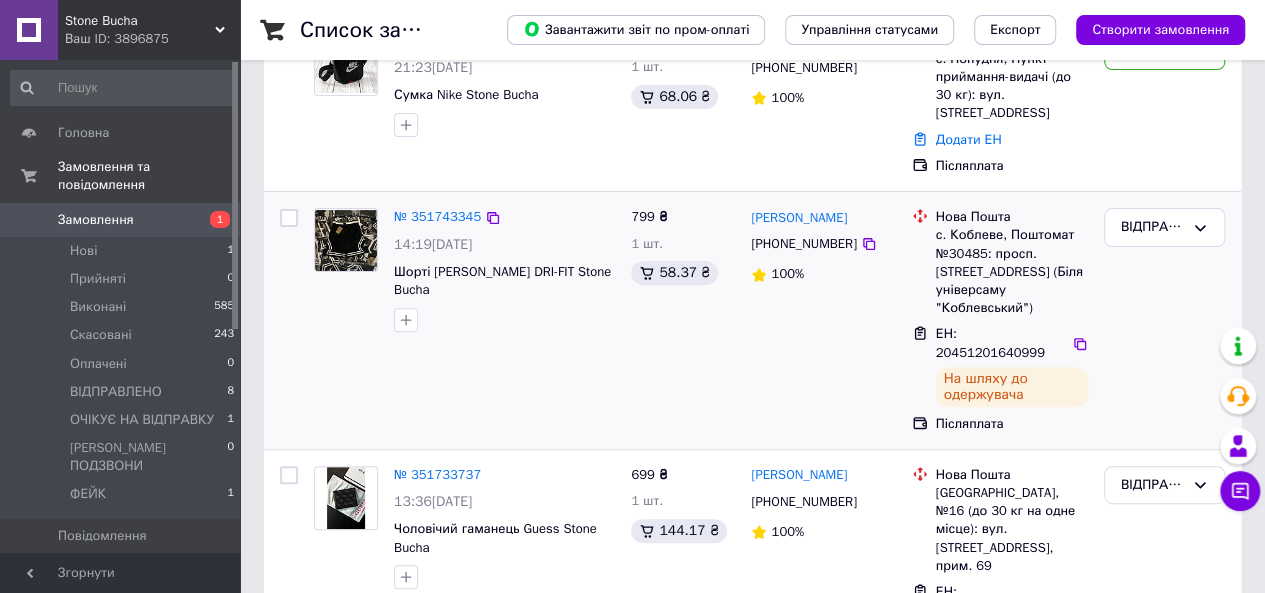 click on "799 ₴ 1 шт. 58.37 ₴" at bounding box center [683, 320] 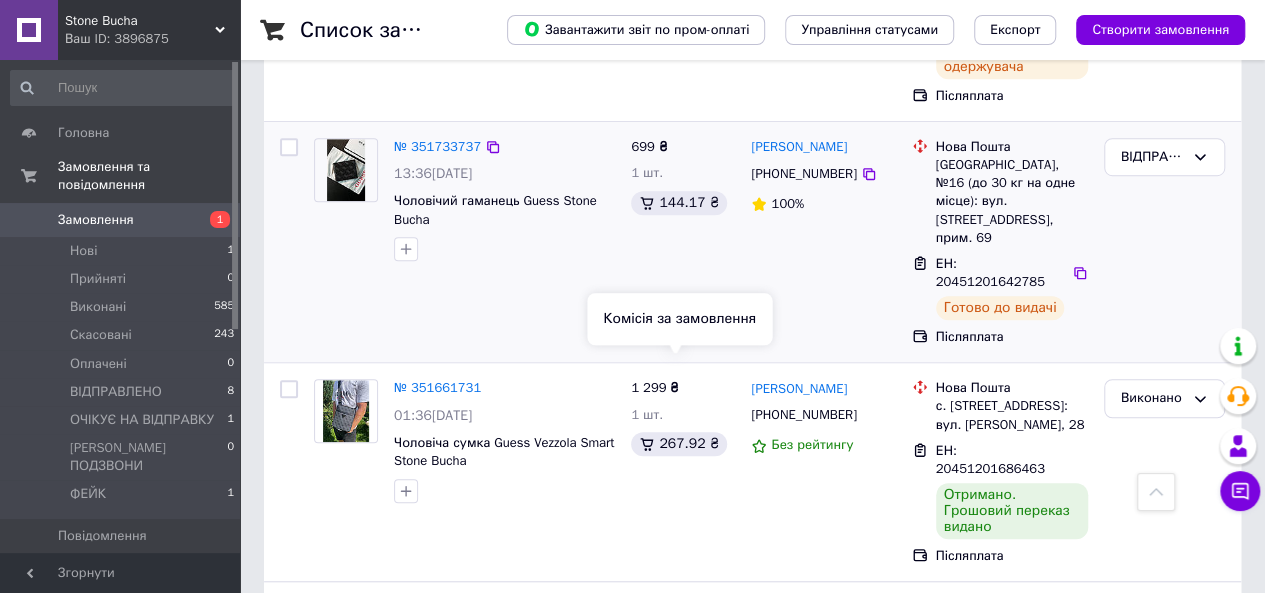 scroll, scrollTop: 500, scrollLeft: 0, axis: vertical 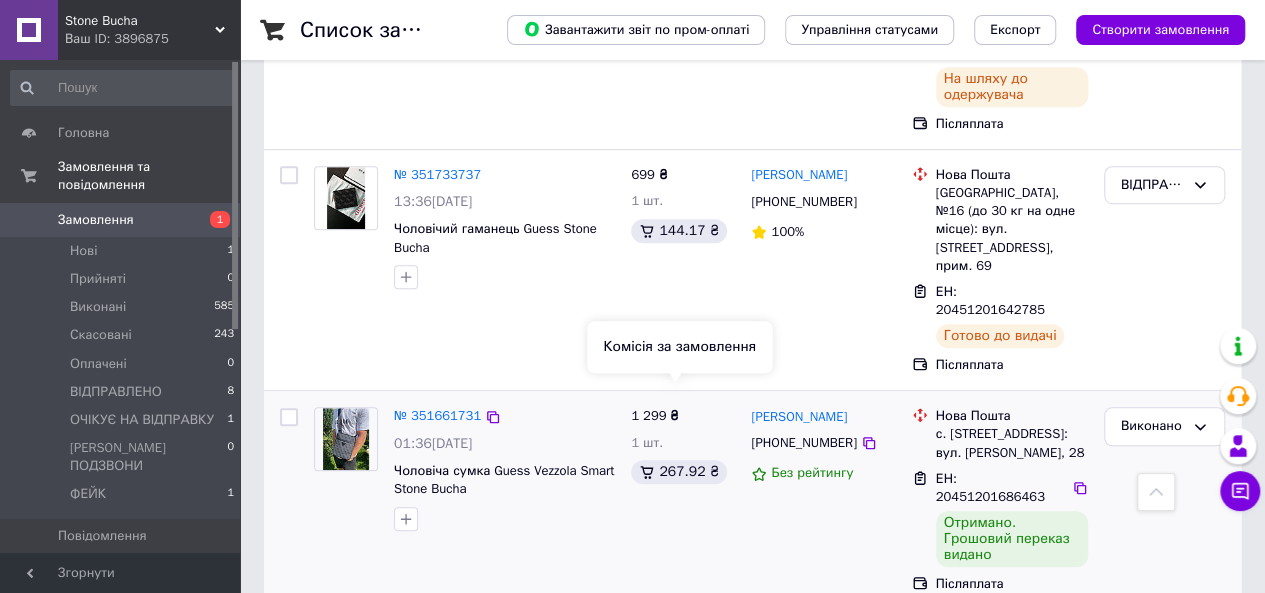 drag, startPoint x: 654, startPoint y: 400, endPoint x: 731, endPoint y: 406, distance: 77.23341 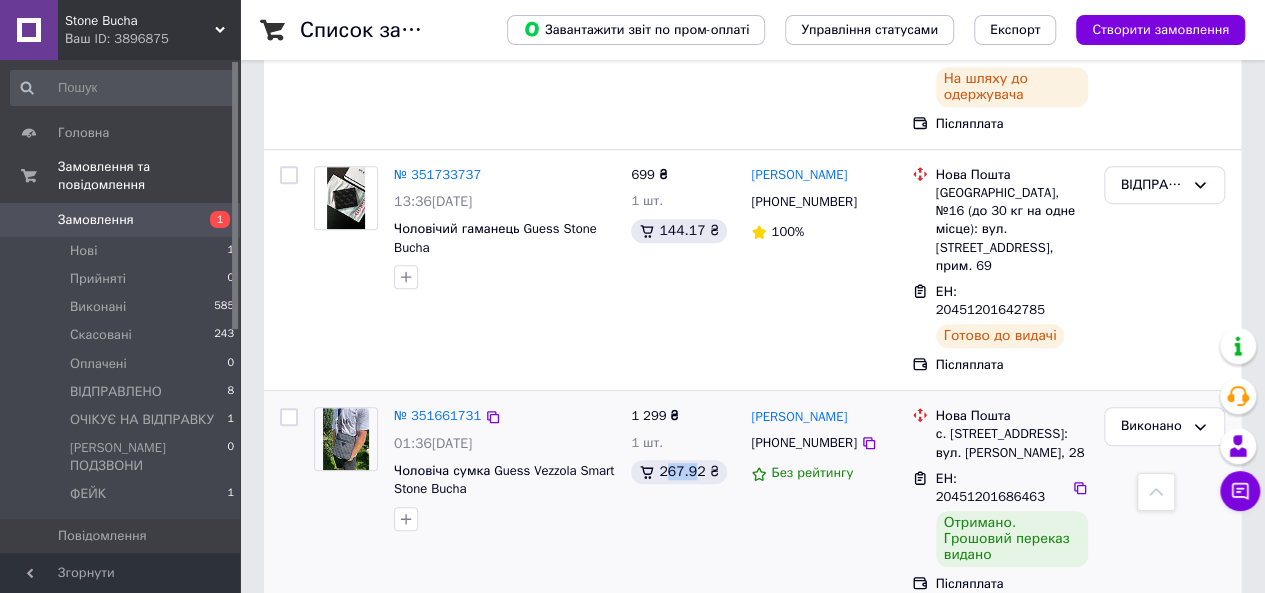 drag, startPoint x: 668, startPoint y: 399, endPoint x: 694, endPoint y: 399, distance: 26 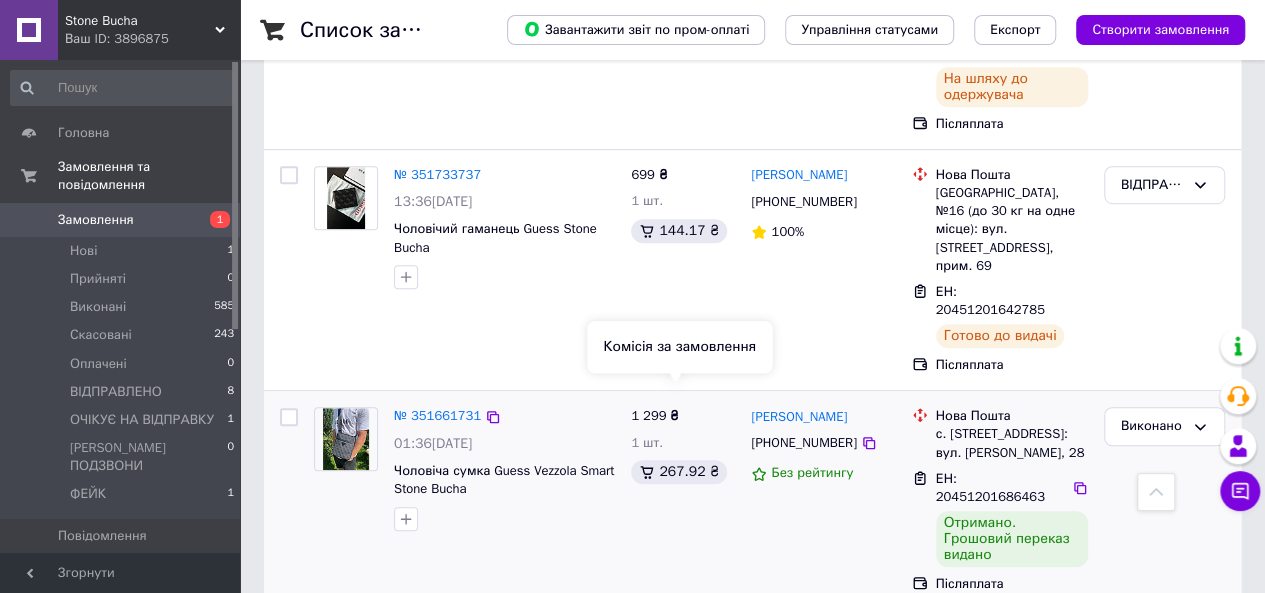 click on "267.92 ₴" at bounding box center [678, 472] 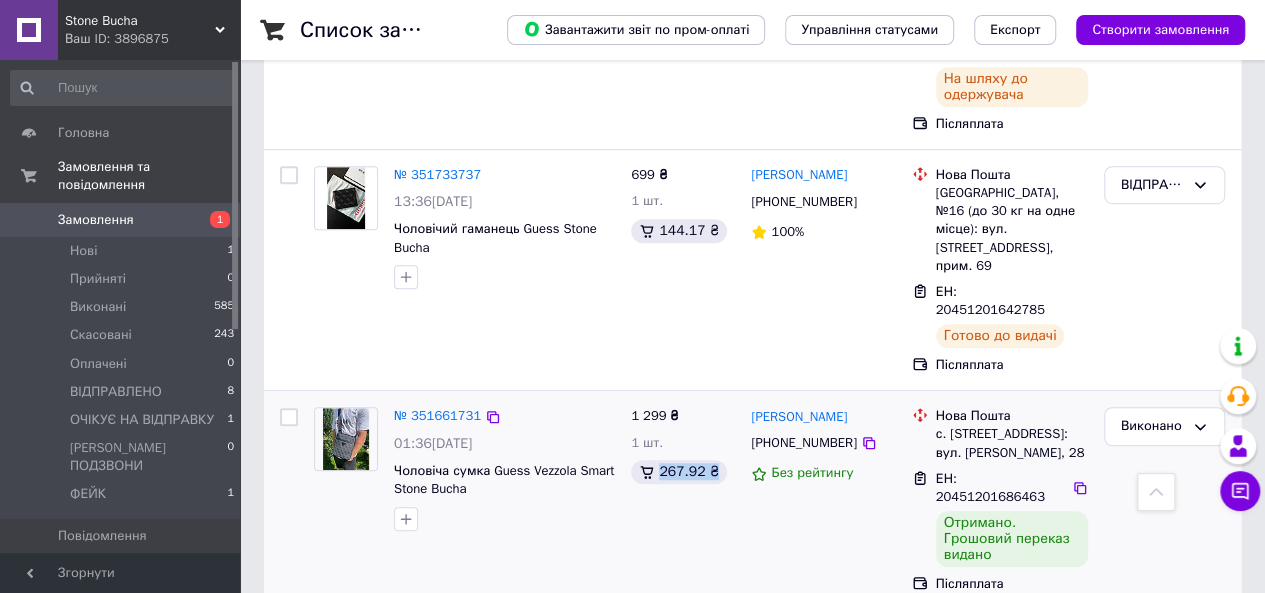 drag, startPoint x: 660, startPoint y: 400, endPoint x: 705, endPoint y: 398, distance: 45.044422 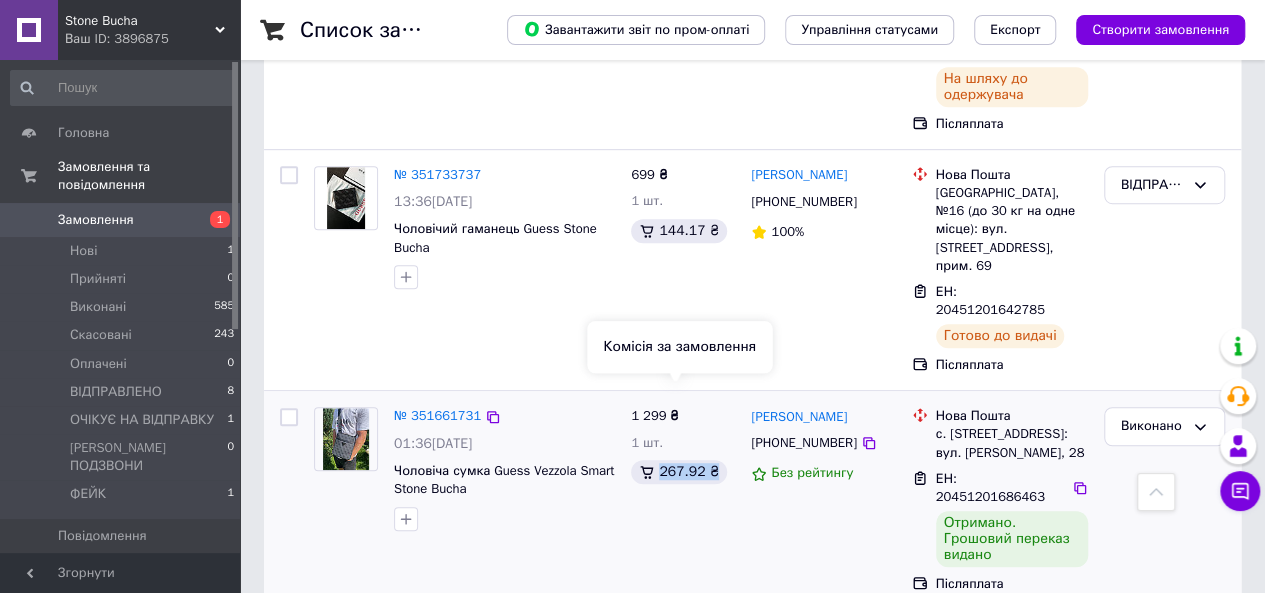 drag, startPoint x: 694, startPoint y: 399, endPoint x: 674, endPoint y: 403, distance: 20.396078 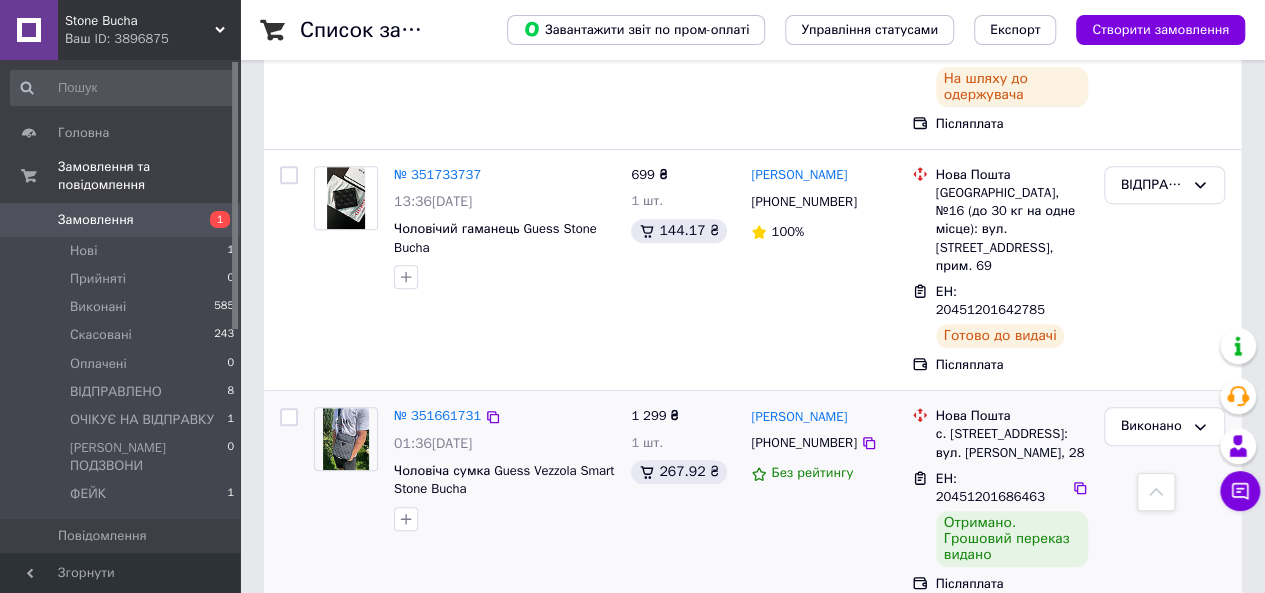 click on "1 299 ₴ 1 шт. 267.92 ₴" at bounding box center (683, 500) 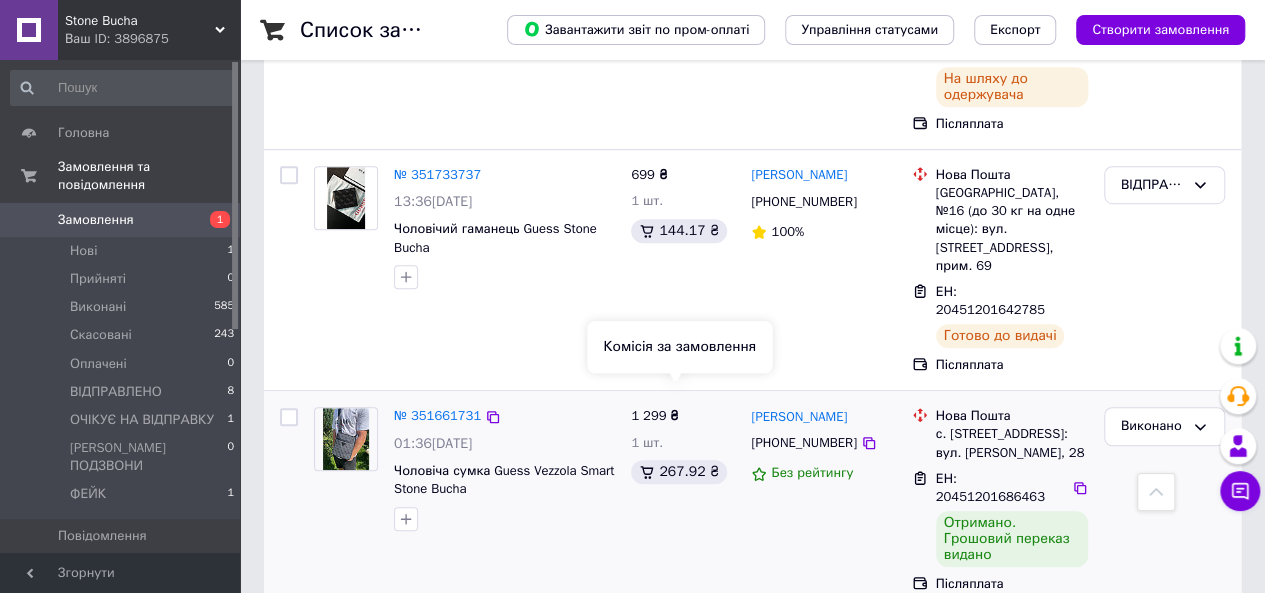 drag, startPoint x: 644, startPoint y: 389, endPoint x: 671, endPoint y: 391, distance: 27.073973 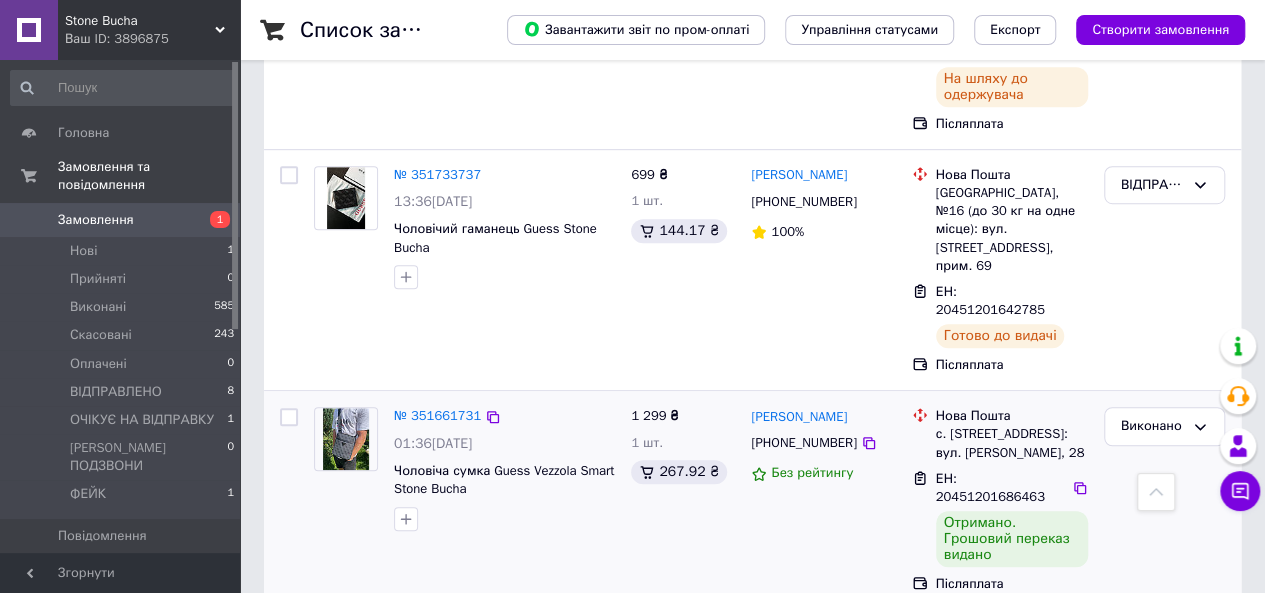 click on "1 299 ₴ 1 шт. 267.92 ₴" at bounding box center [683, 500] 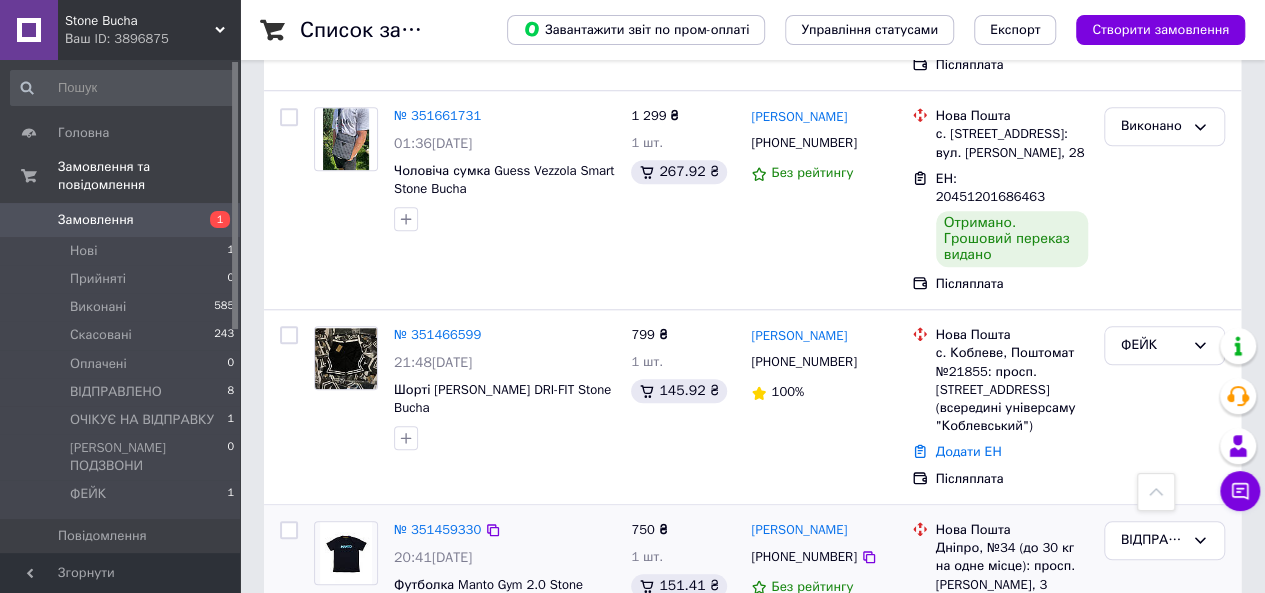 scroll, scrollTop: 300, scrollLeft: 0, axis: vertical 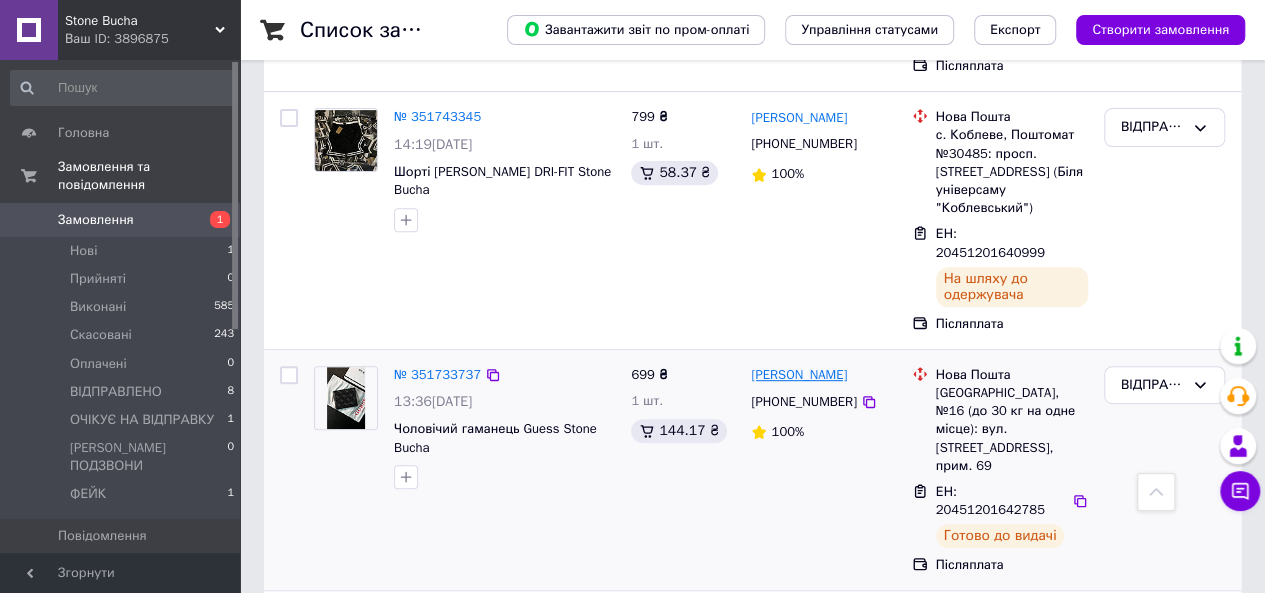 click on "[PERSON_NAME]" at bounding box center [799, 375] 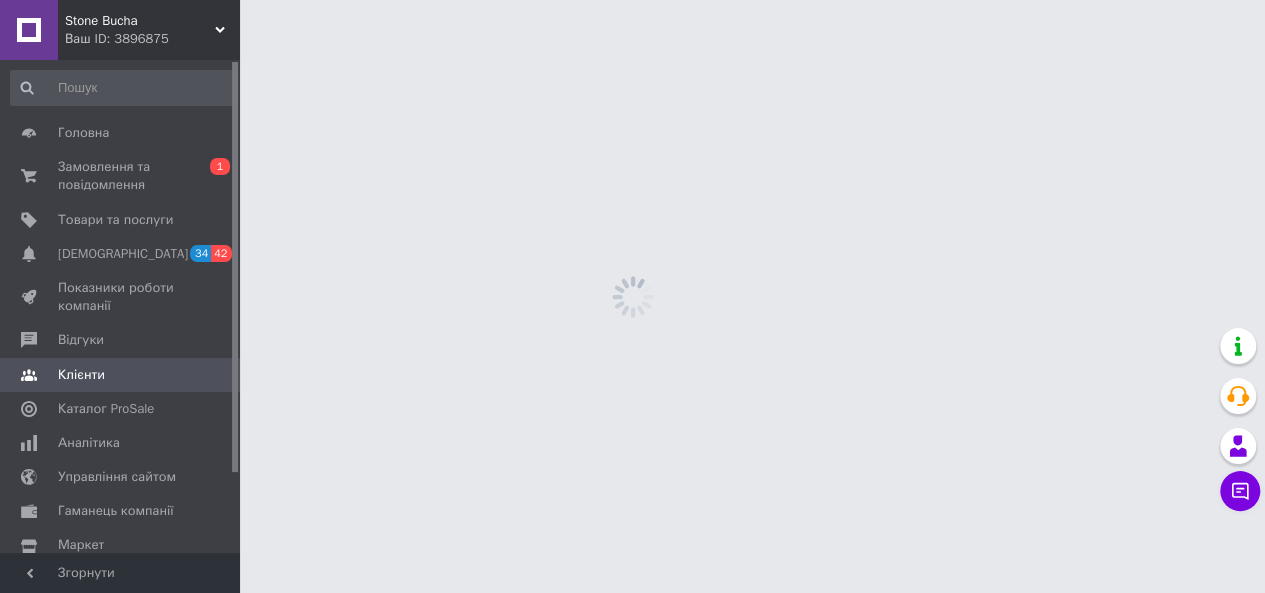 scroll, scrollTop: 0, scrollLeft: 0, axis: both 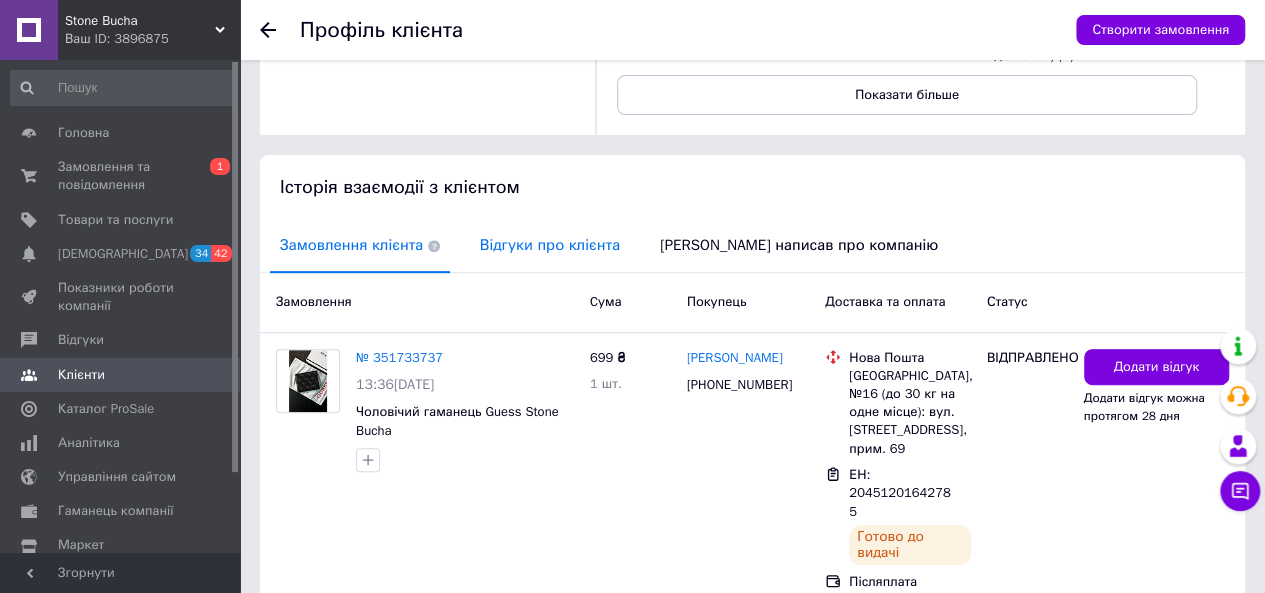 click on "Відгуки про клієнта" at bounding box center [550, 245] 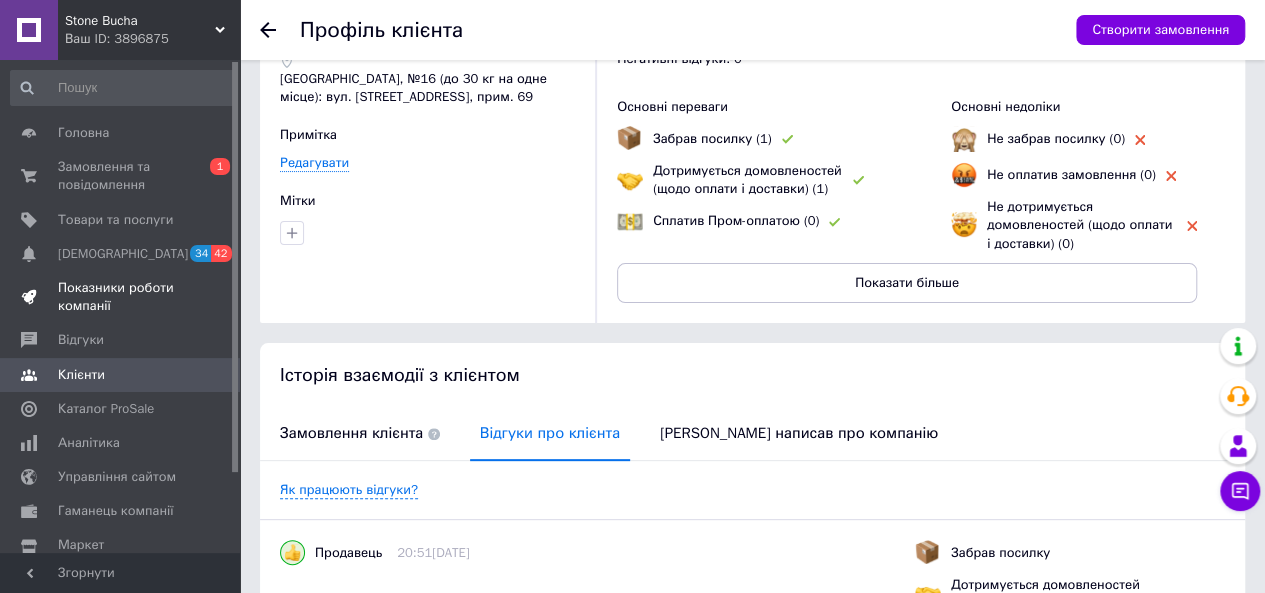 scroll, scrollTop: 230, scrollLeft: 0, axis: vertical 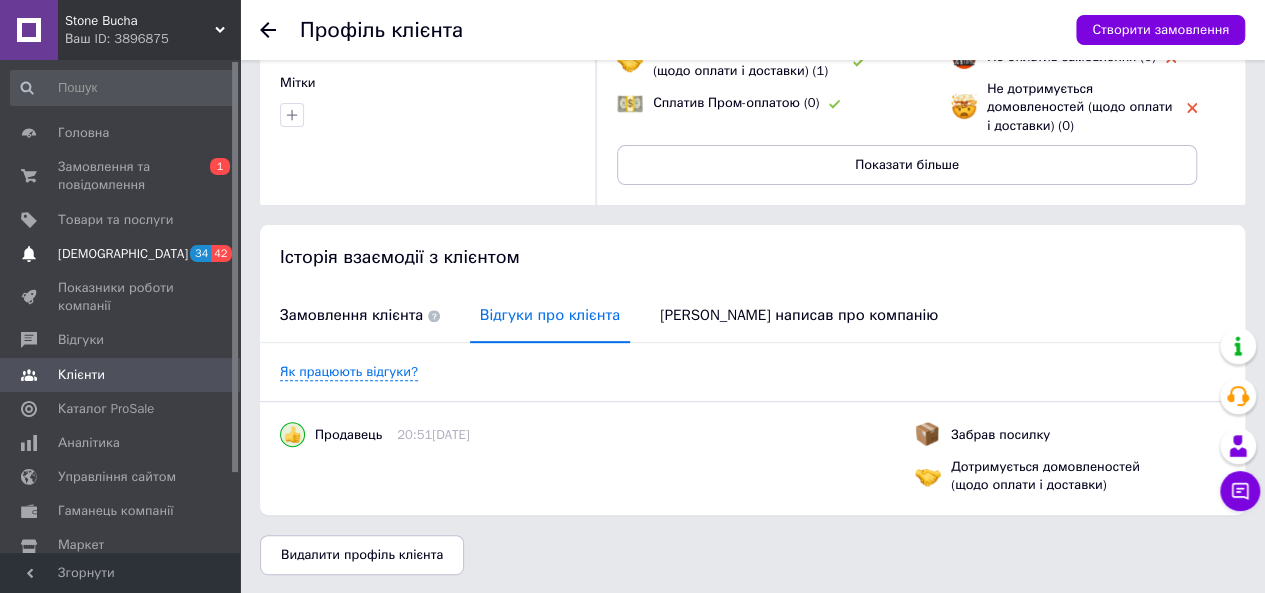 click on "[DEMOGRAPHIC_DATA]" at bounding box center [121, 254] 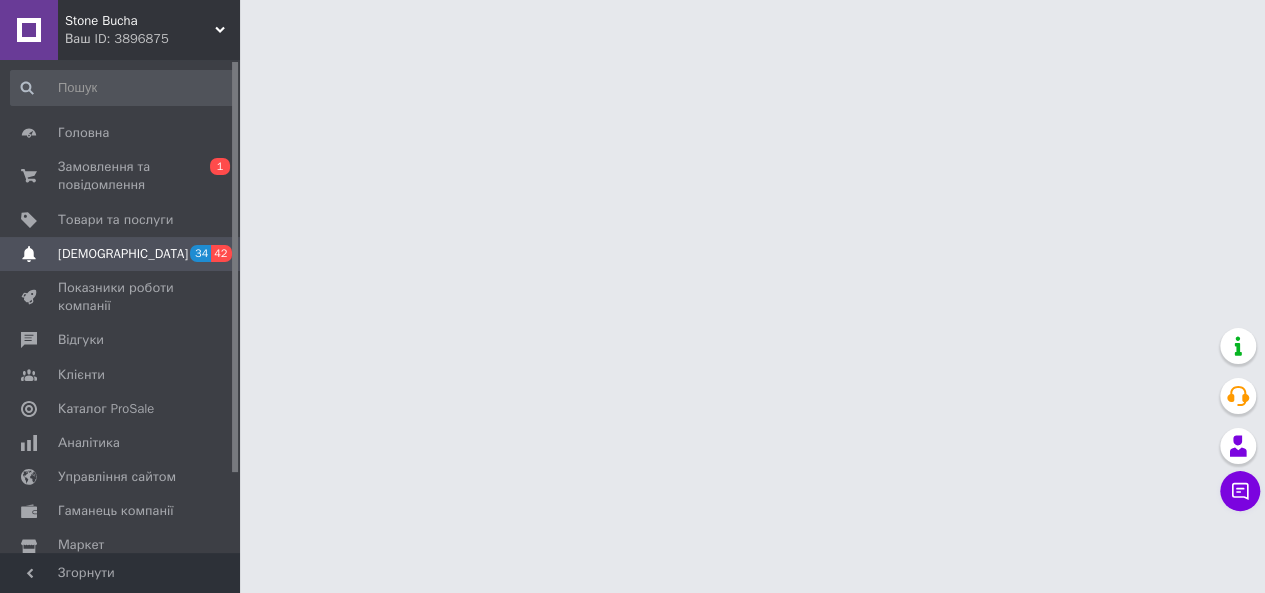 scroll, scrollTop: 0, scrollLeft: 0, axis: both 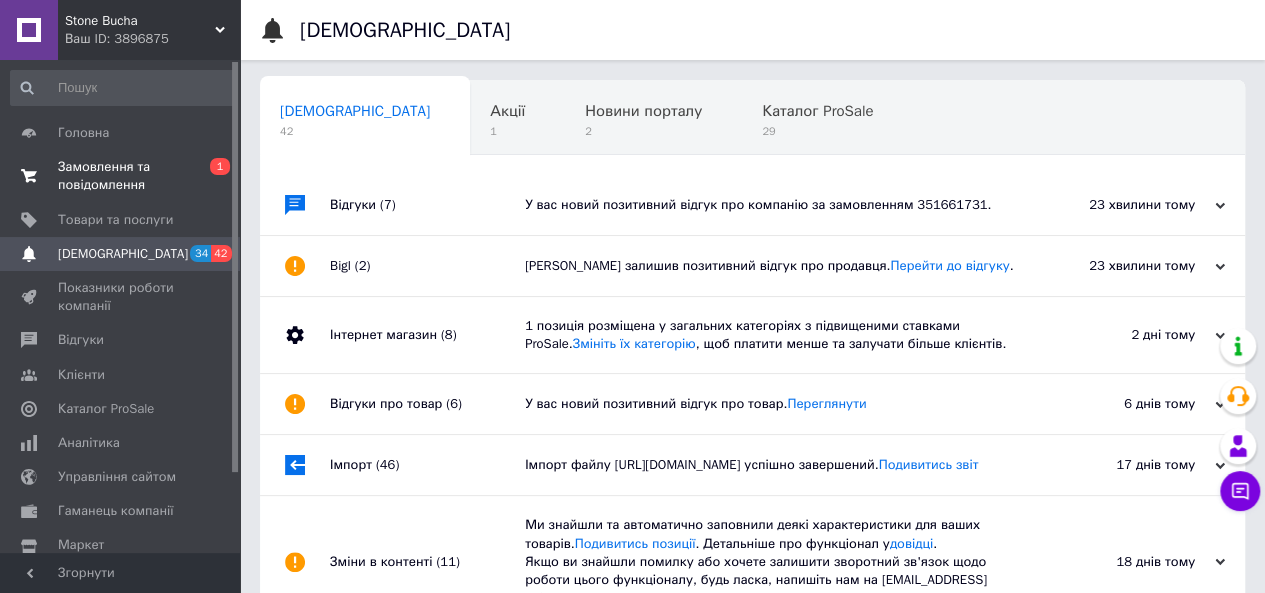 click on "Замовлення та повідомлення" at bounding box center (121, 176) 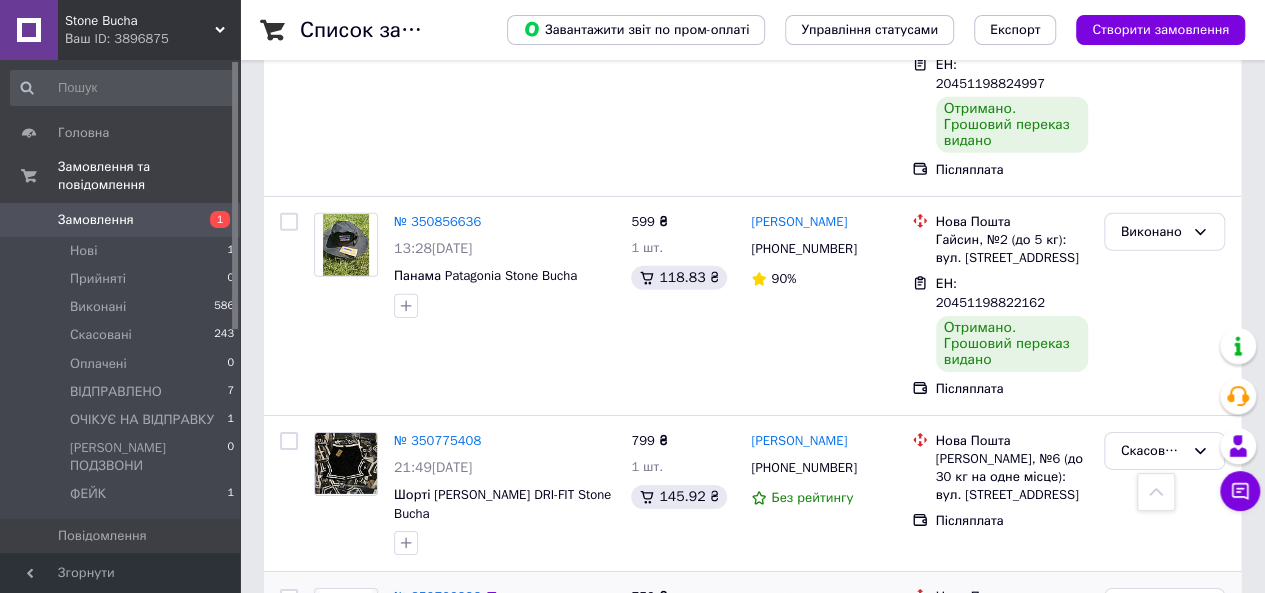 scroll, scrollTop: 2700, scrollLeft: 0, axis: vertical 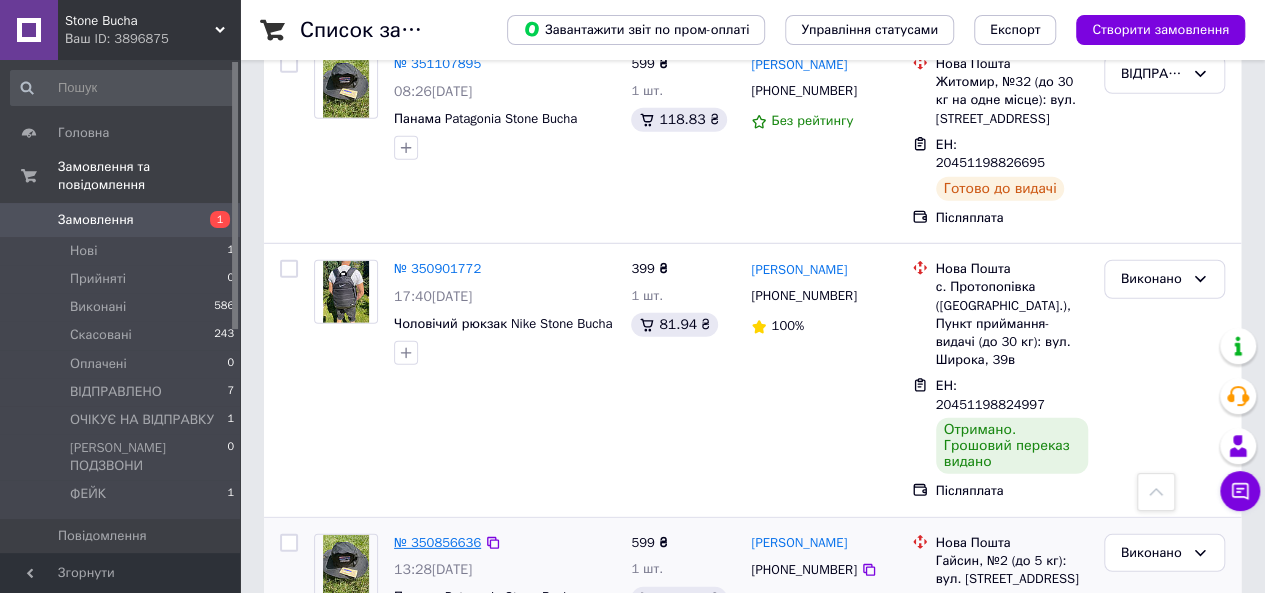 click on "№ 350856636" at bounding box center [437, 542] 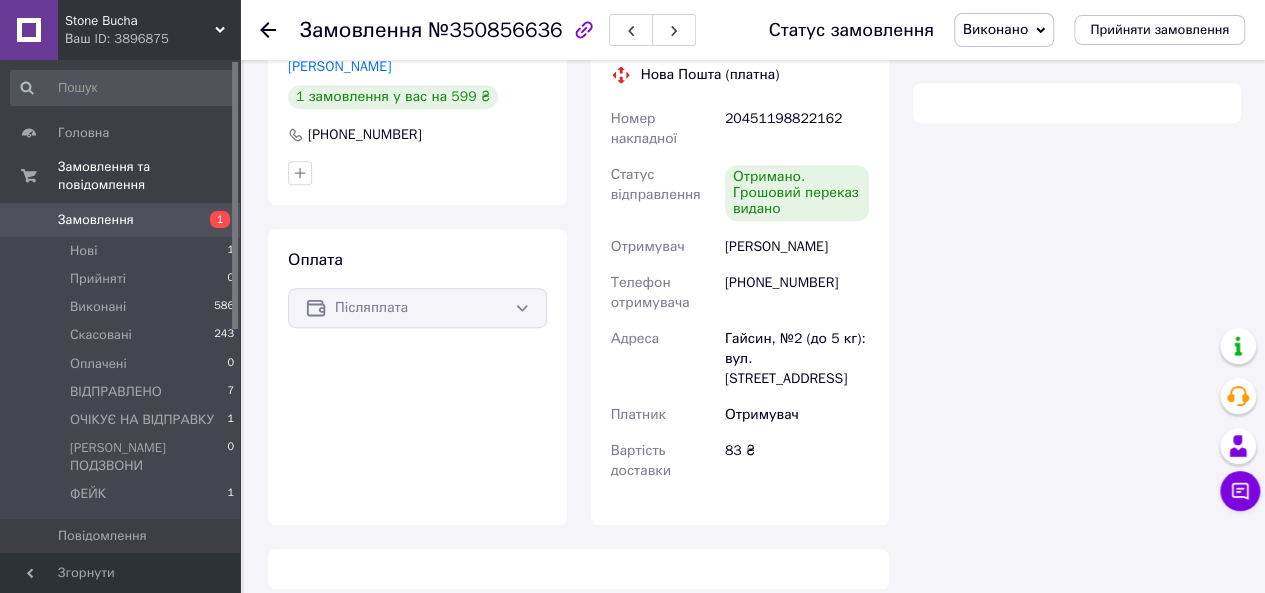 scroll, scrollTop: 800, scrollLeft: 0, axis: vertical 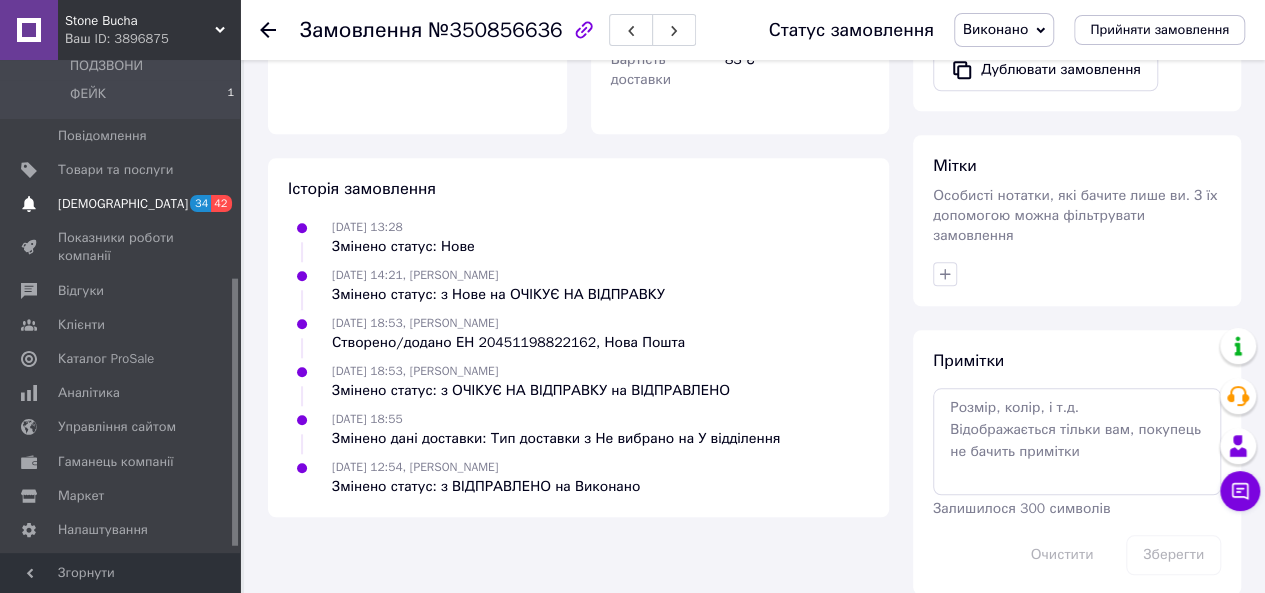 click on "[DEMOGRAPHIC_DATA]" at bounding box center [121, 204] 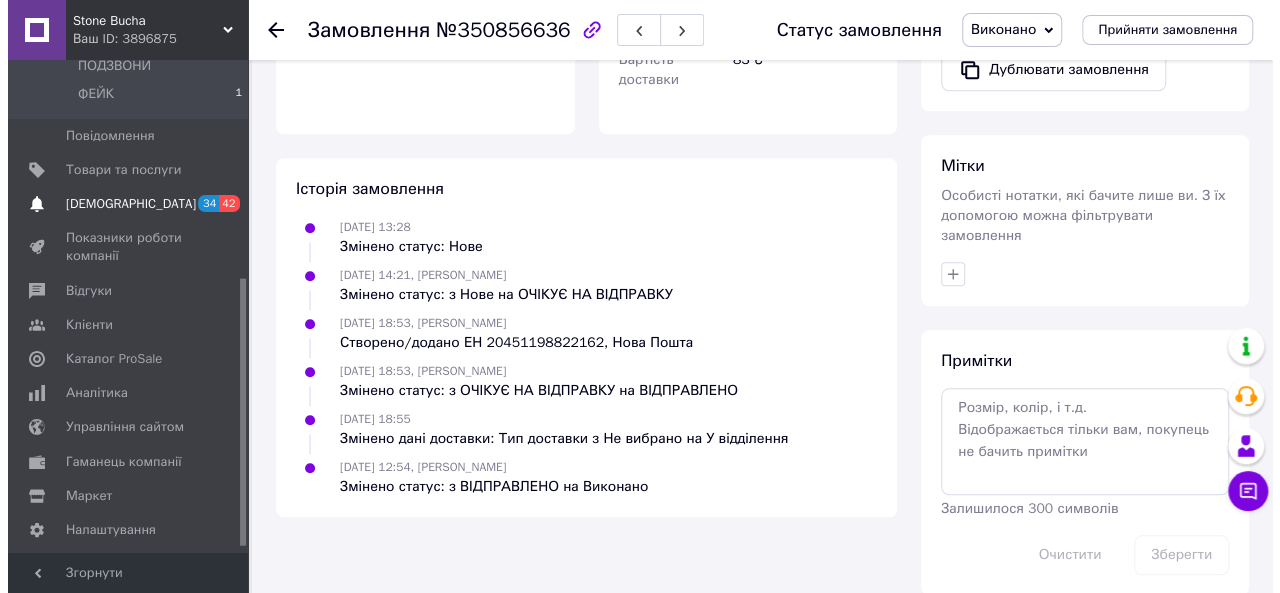 scroll, scrollTop: 0, scrollLeft: 0, axis: both 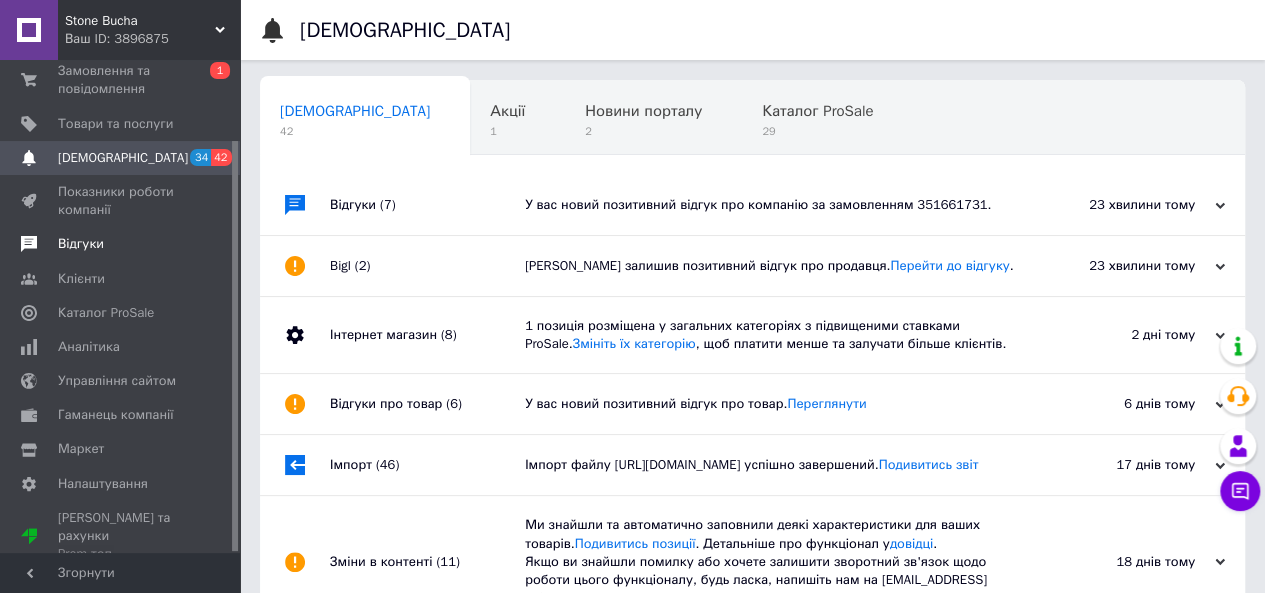 click on "Відгуки" at bounding box center [121, 244] 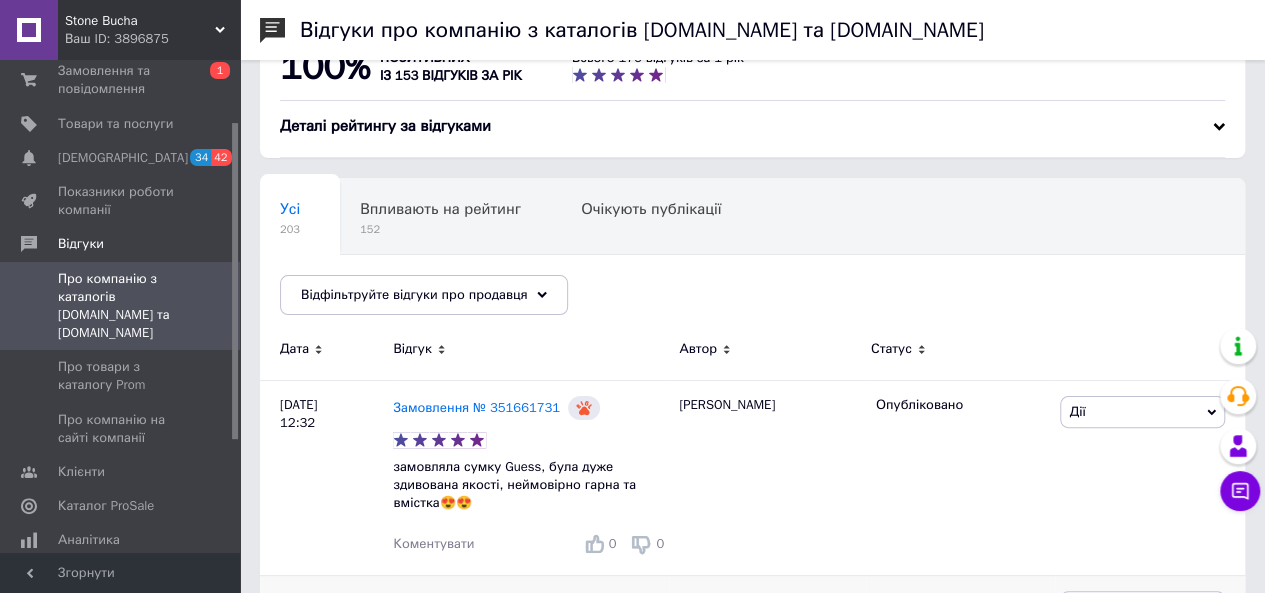 scroll, scrollTop: 0, scrollLeft: 0, axis: both 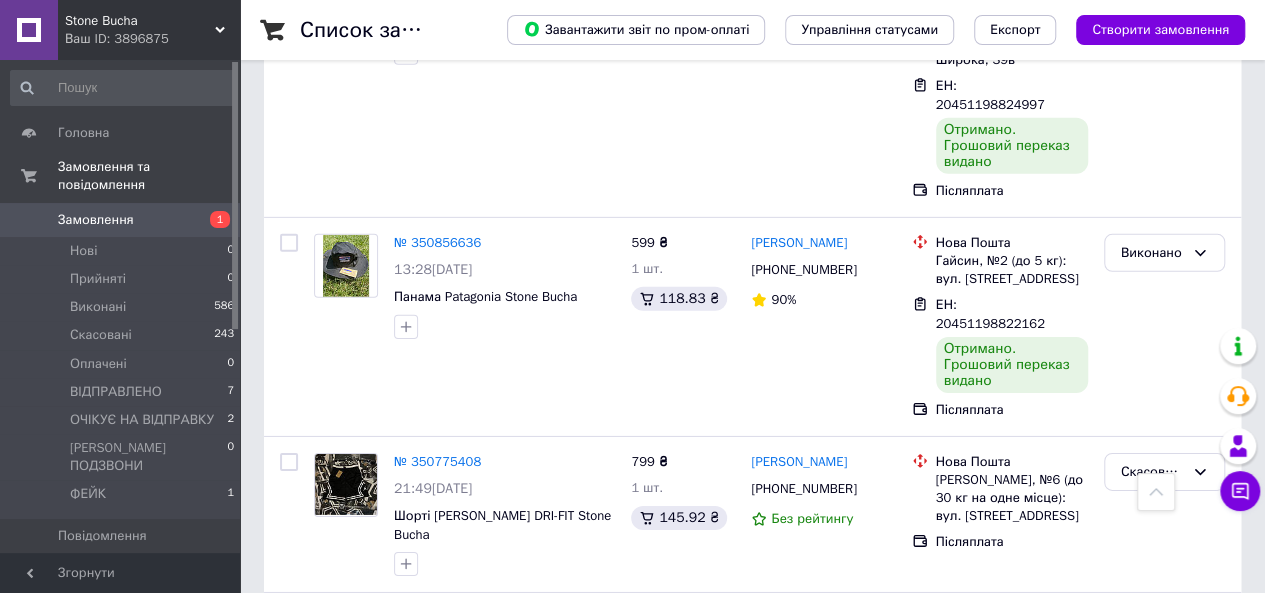 click on "ВІДПРАВЛЕНО" at bounding box center (1164, 628) 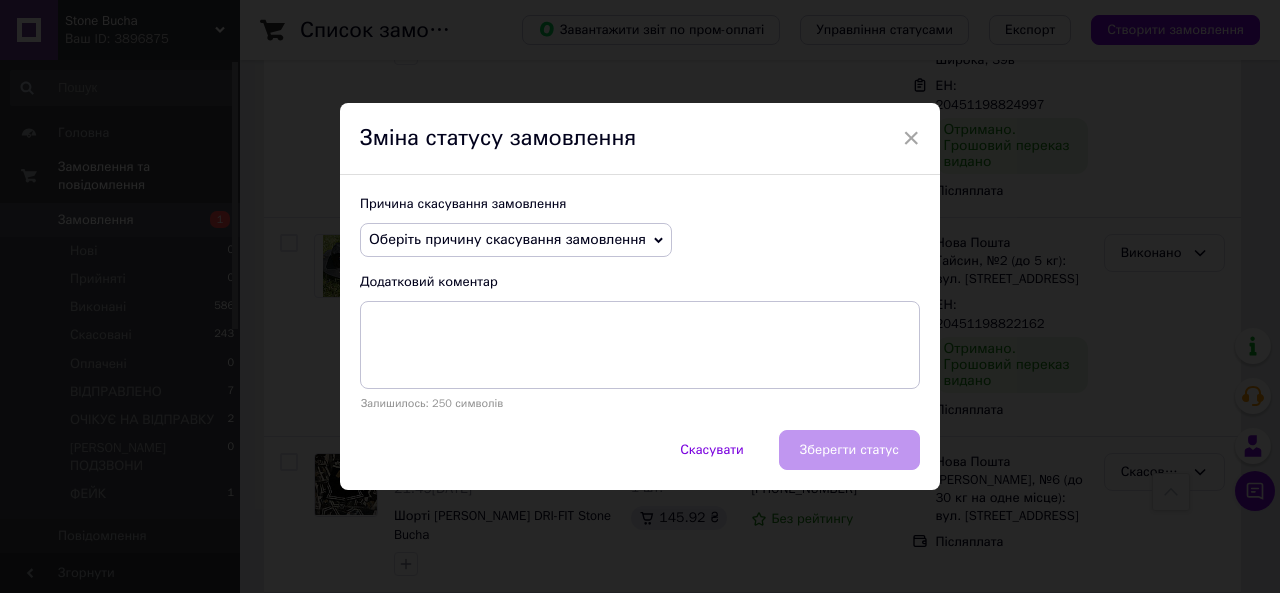 click on "Оберіть причину скасування замовлення" at bounding box center (507, 239) 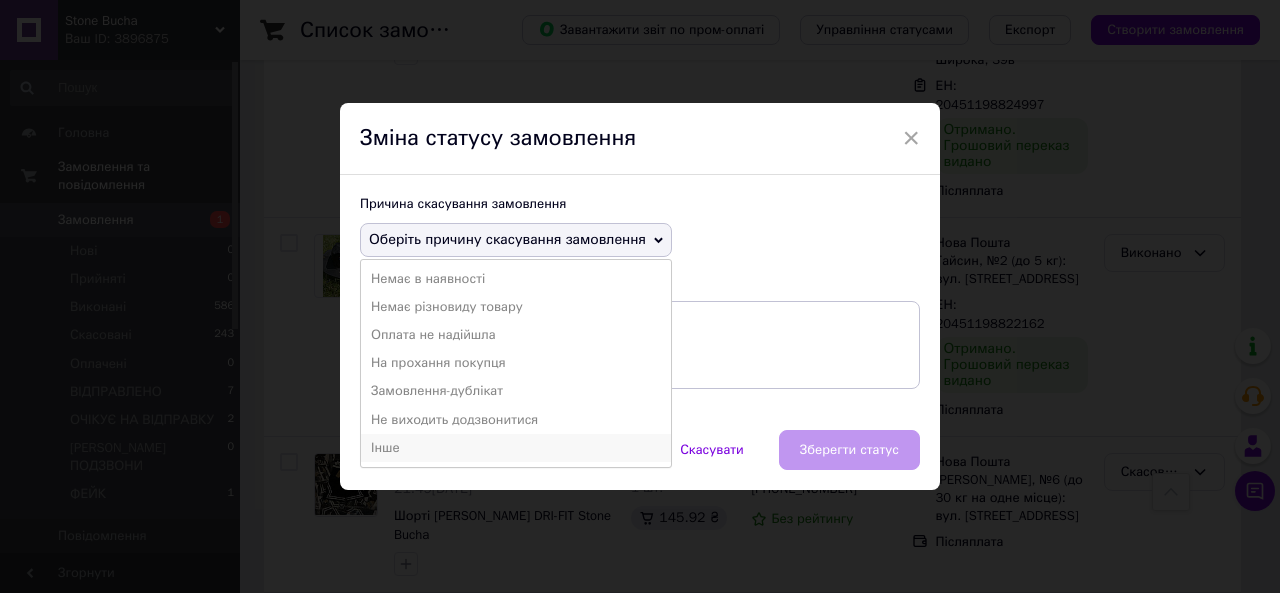 click on "Інше" at bounding box center (516, 448) 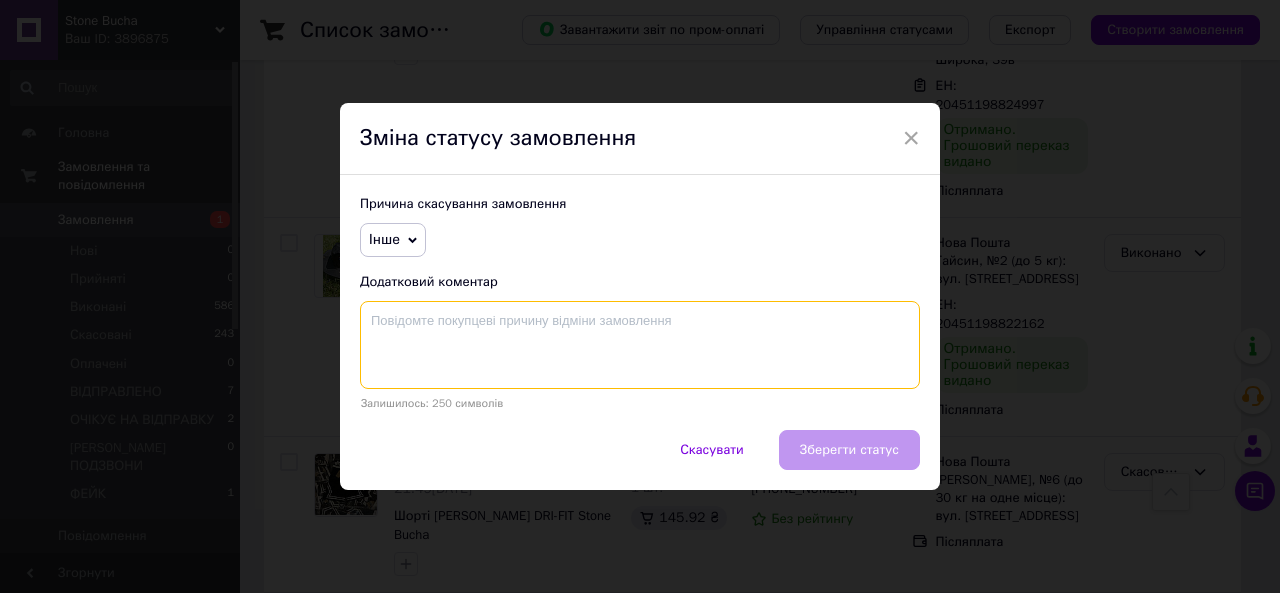 click at bounding box center (640, 345) 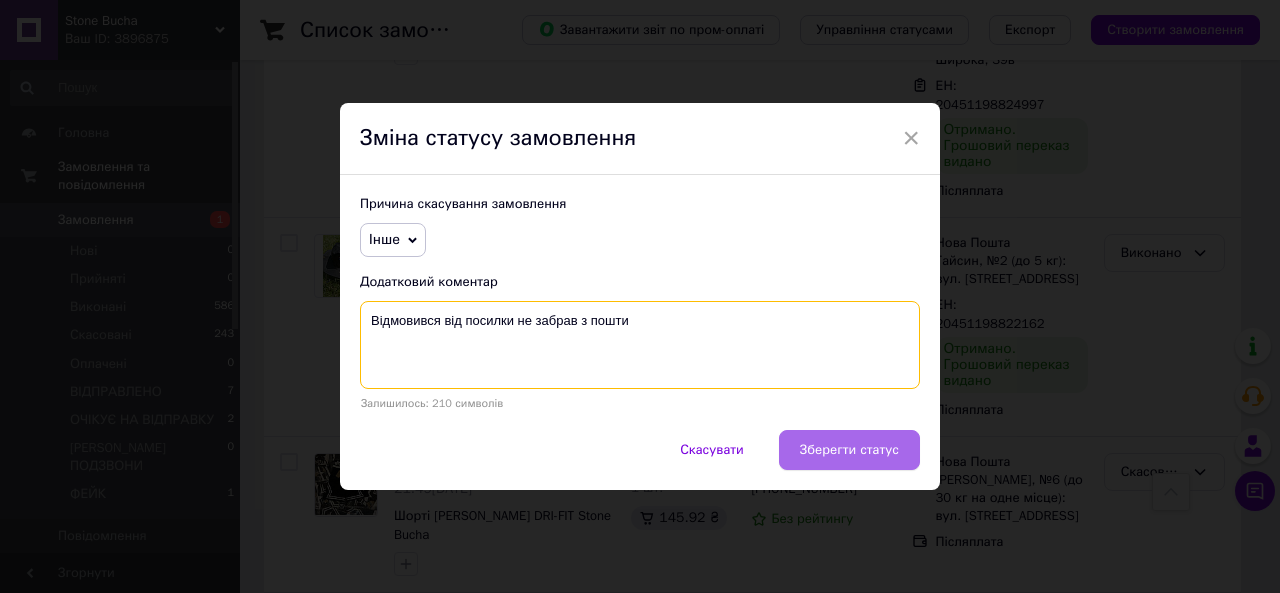 type on "Відмовився від посилки не забрав з пошти" 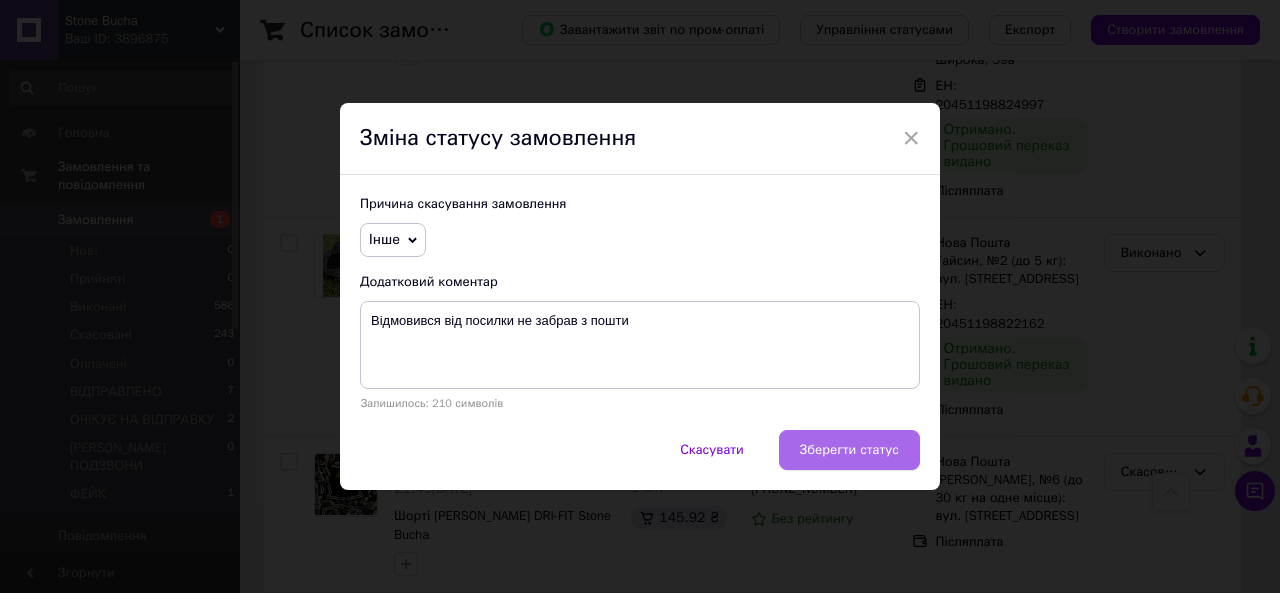 click on "Зберегти статус" at bounding box center [849, 450] 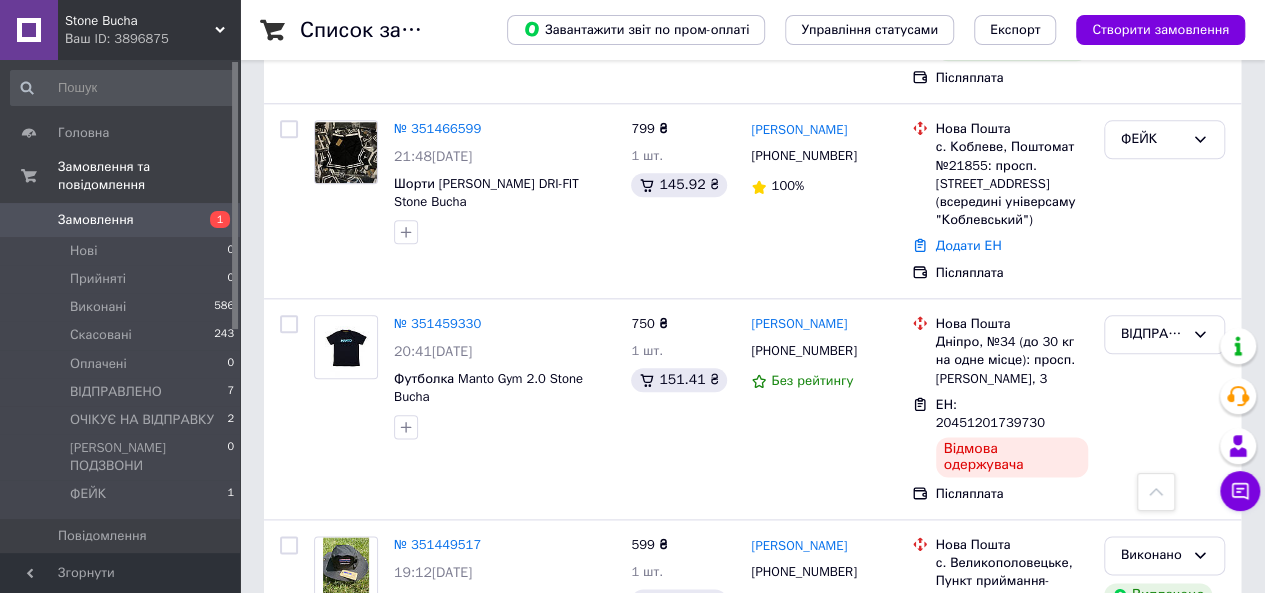 scroll, scrollTop: 1000, scrollLeft: 0, axis: vertical 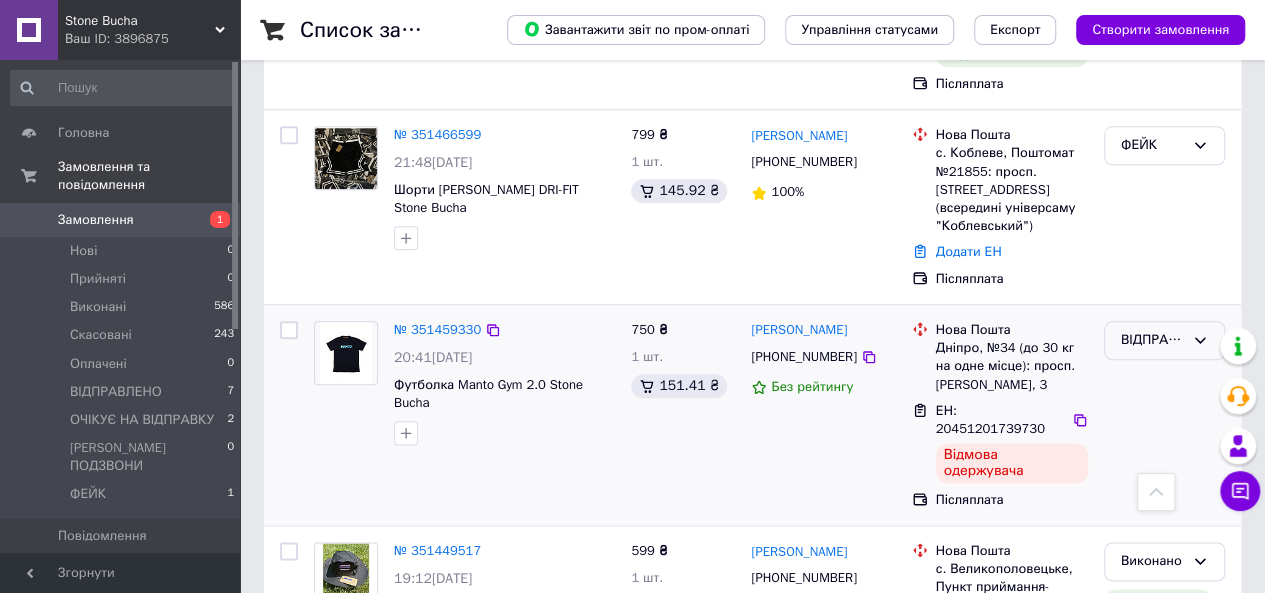 click on "ВІДПРАВЛЕНО" at bounding box center (1164, 340) 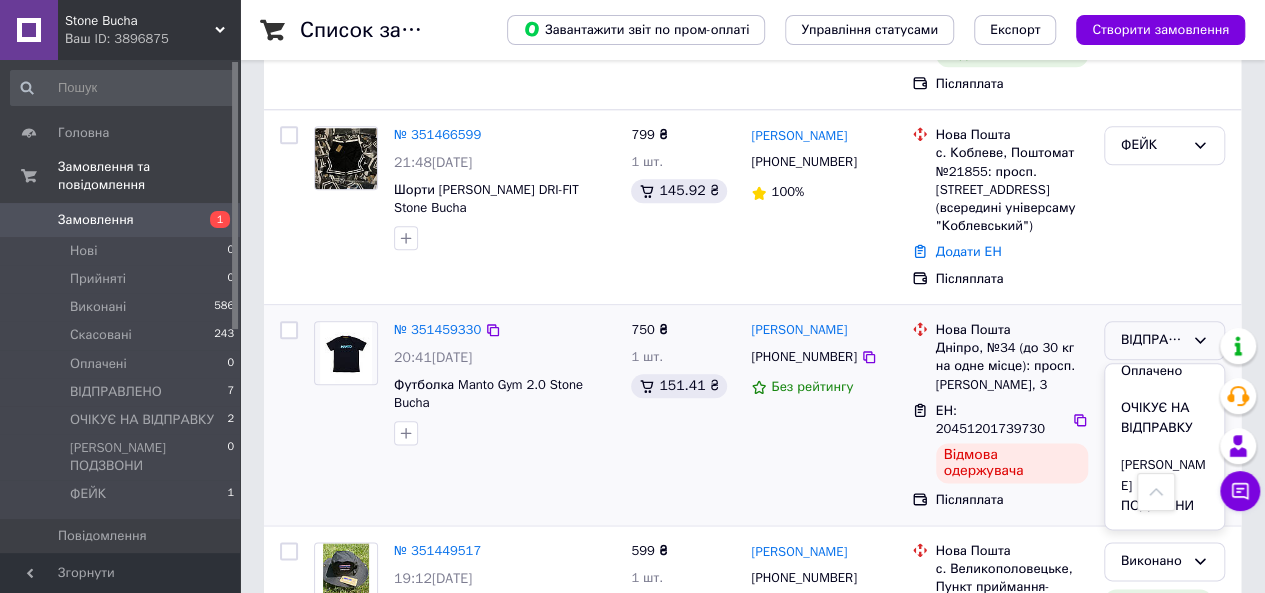 scroll, scrollTop: 131, scrollLeft: 0, axis: vertical 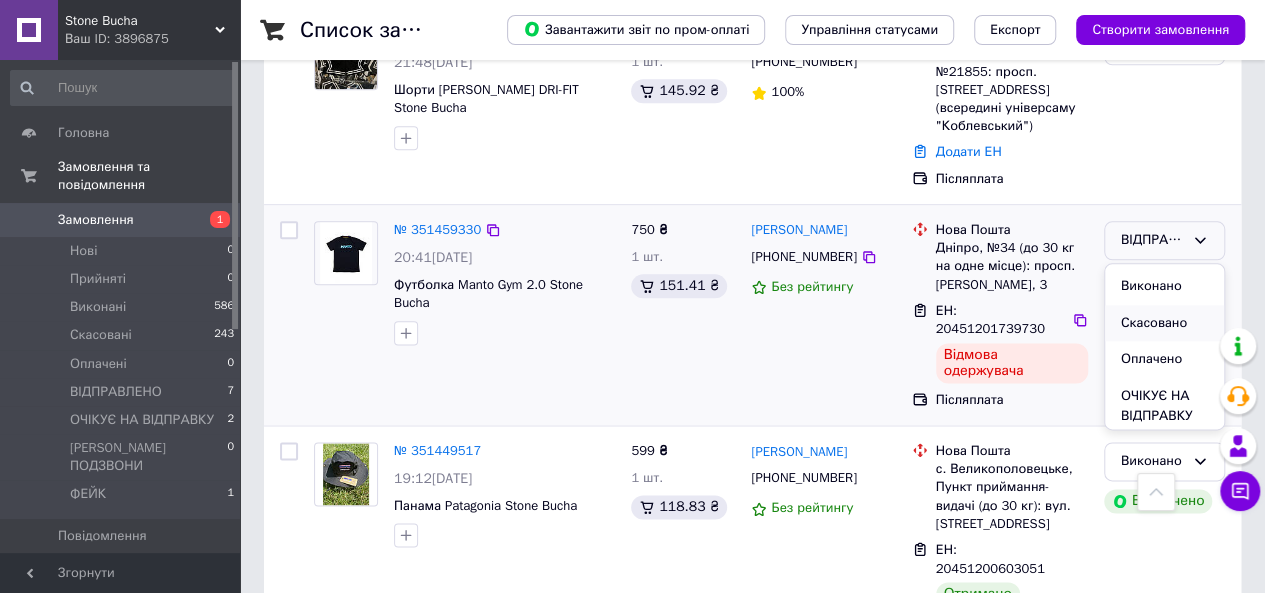 click on "Скасовано" at bounding box center (1164, 323) 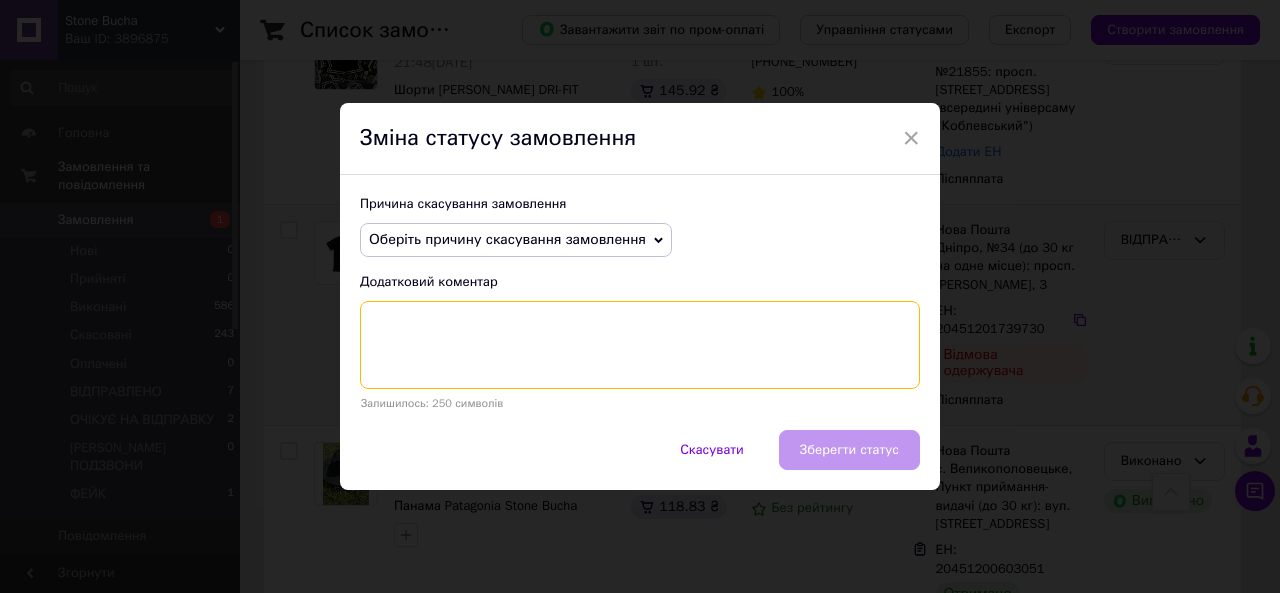 drag, startPoint x: 694, startPoint y: 343, endPoint x: 639, endPoint y: 275, distance: 87.458565 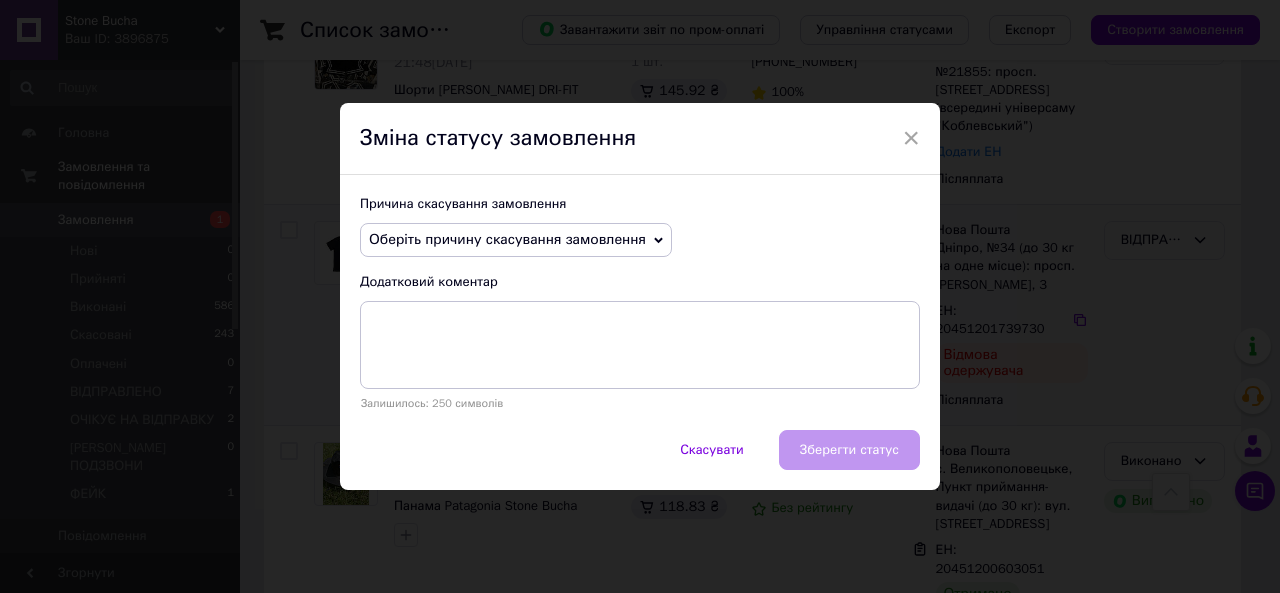 click on "Оберіть причину скасування замовлення" at bounding box center (507, 239) 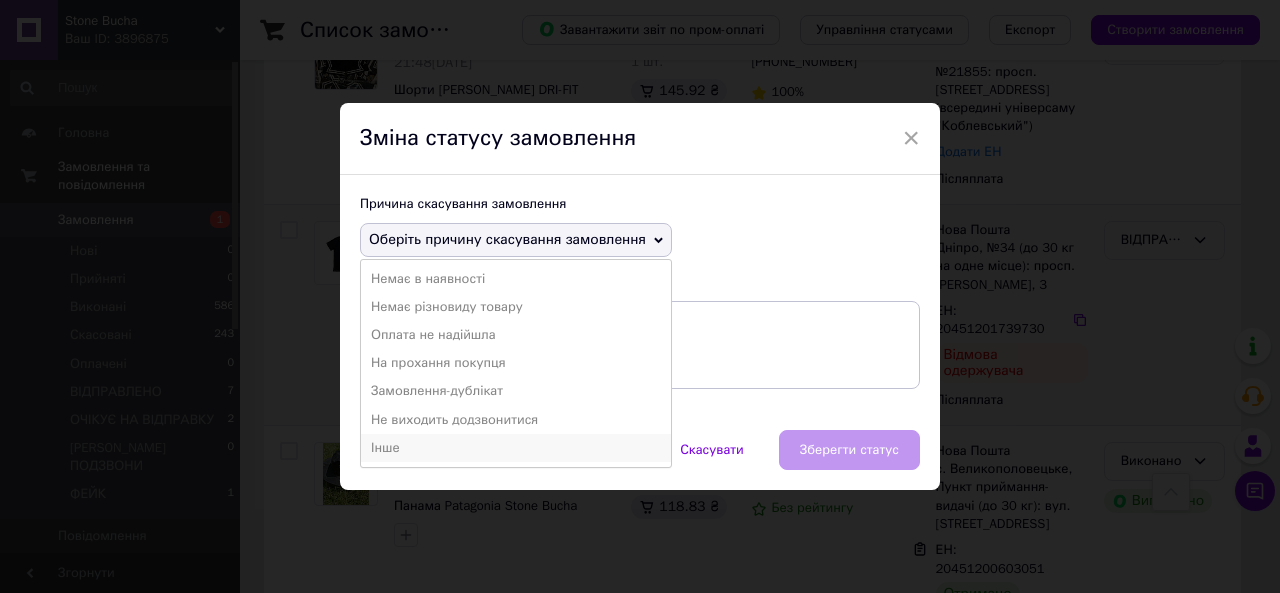 click on "Інше" at bounding box center (516, 448) 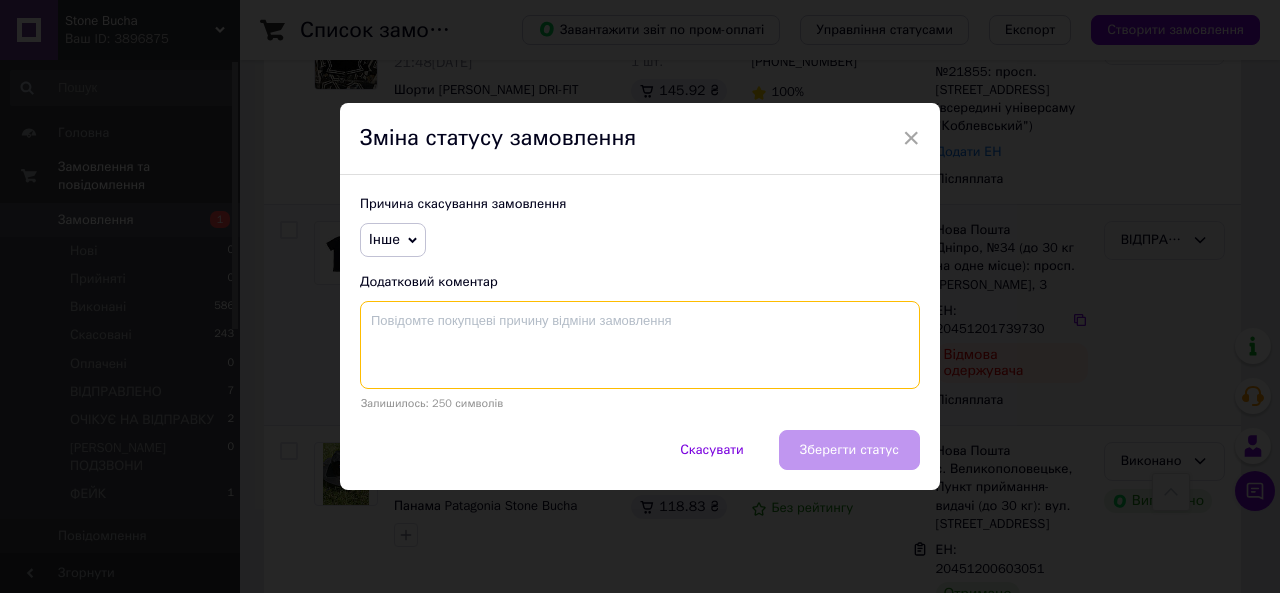 click at bounding box center (640, 345) 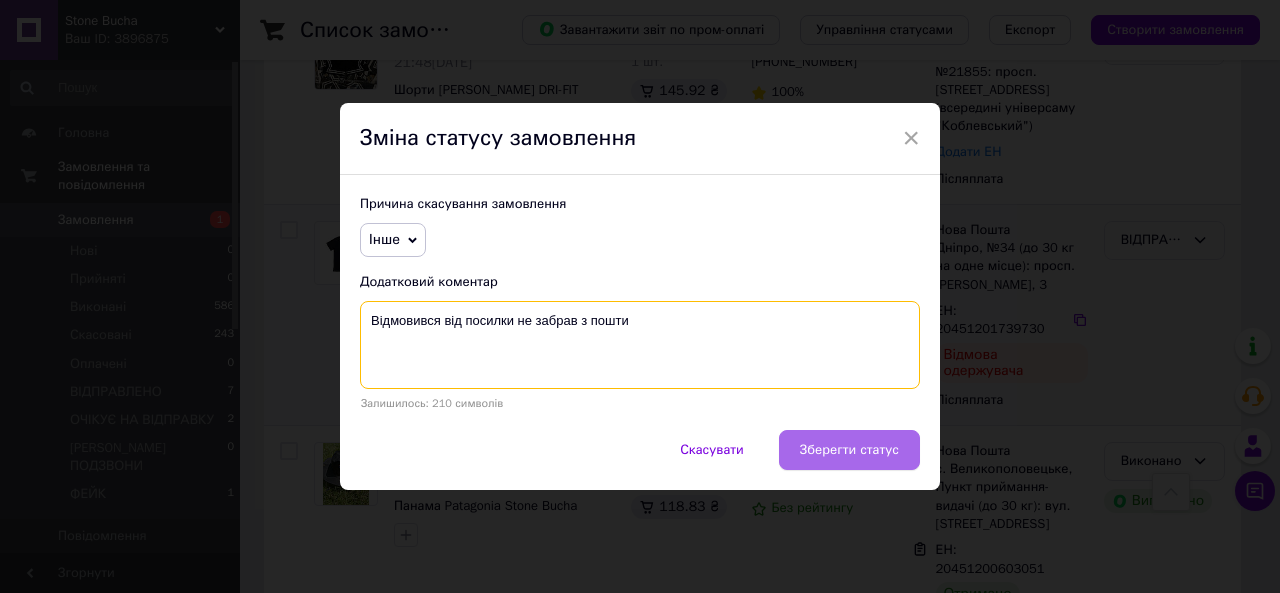 type on "Відмовився від посилки не забрав з пошти" 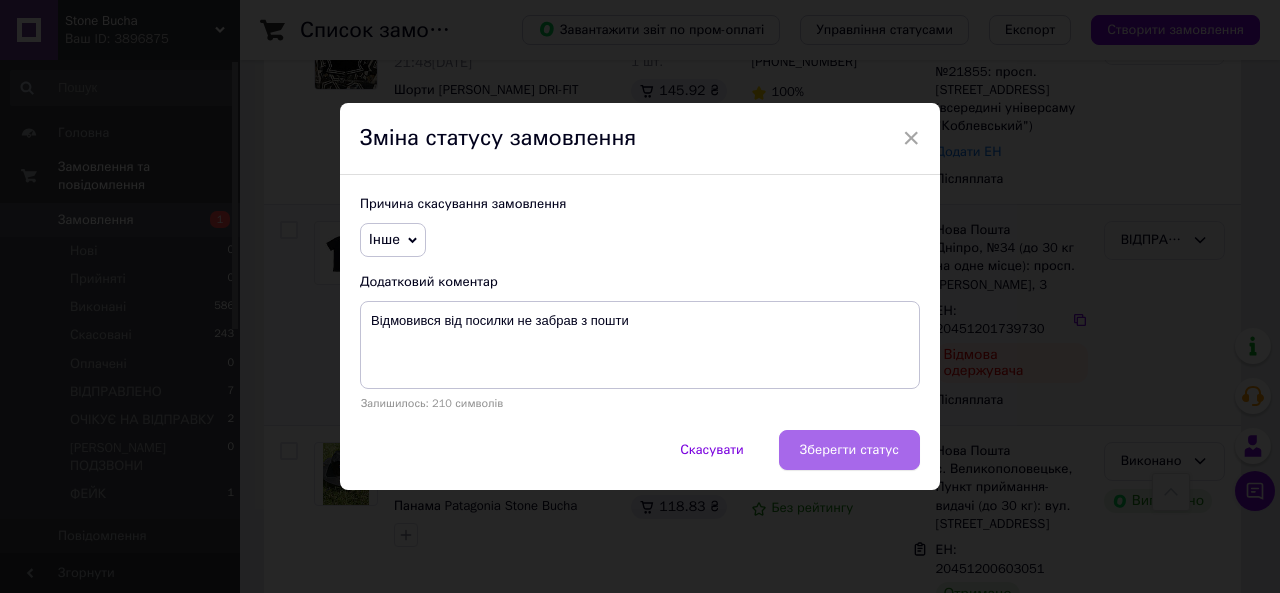 click on "Зберегти статус" at bounding box center [849, 450] 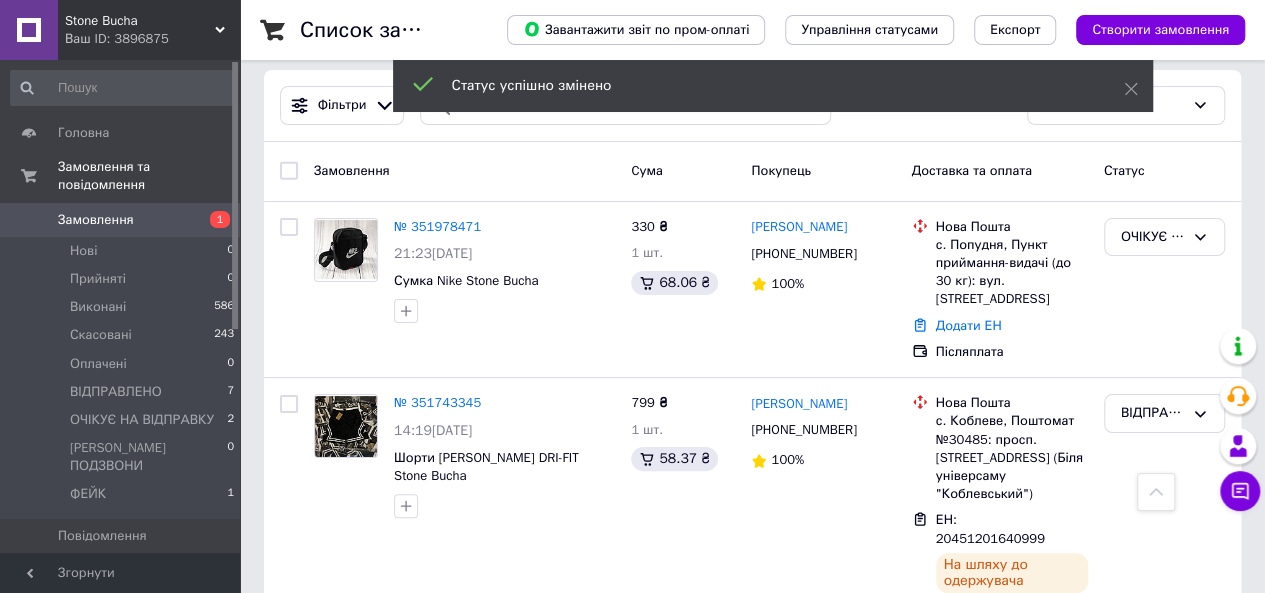 scroll, scrollTop: 0, scrollLeft: 0, axis: both 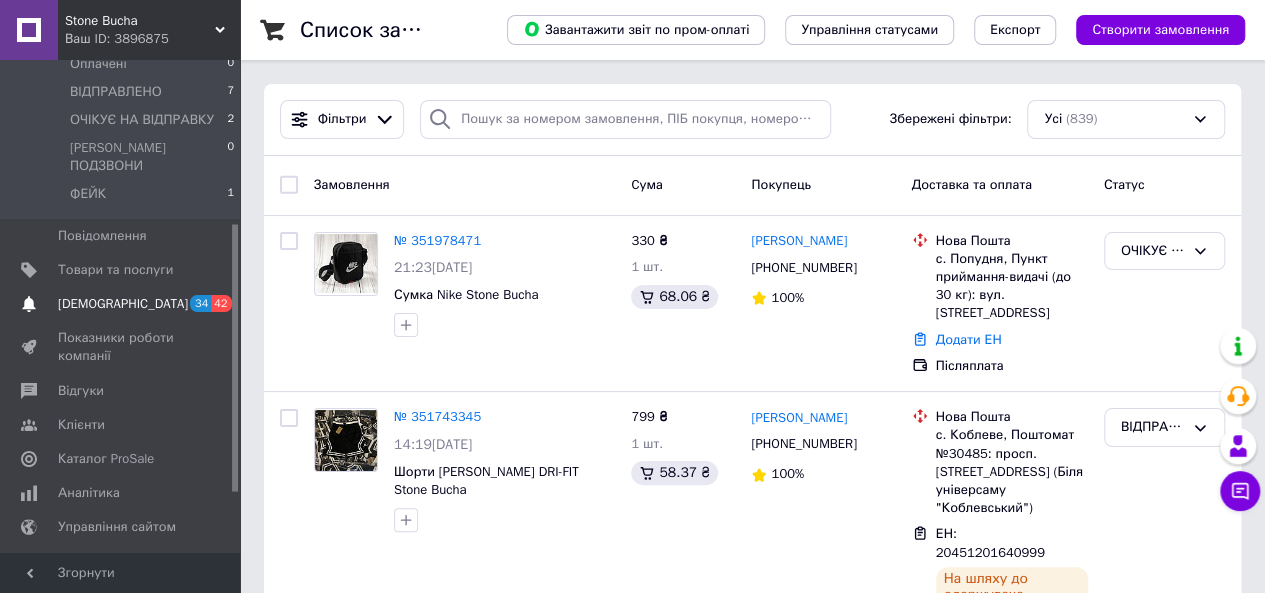 click on "[DEMOGRAPHIC_DATA] 34 42" at bounding box center (123, 304) 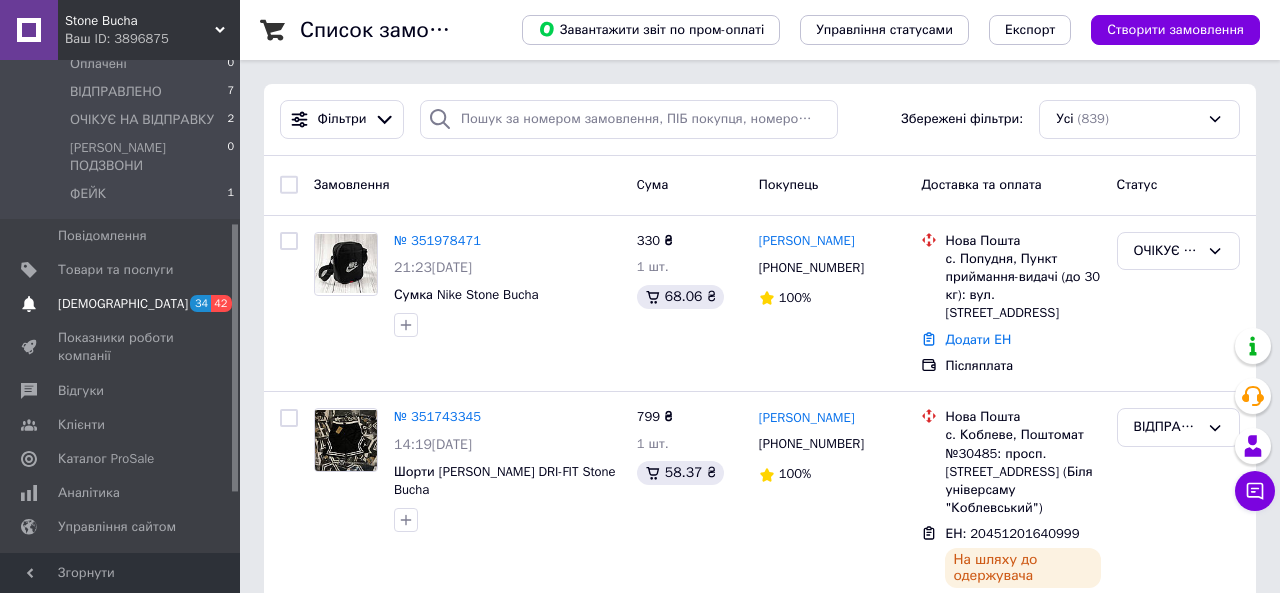 scroll, scrollTop: 96, scrollLeft: 0, axis: vertical 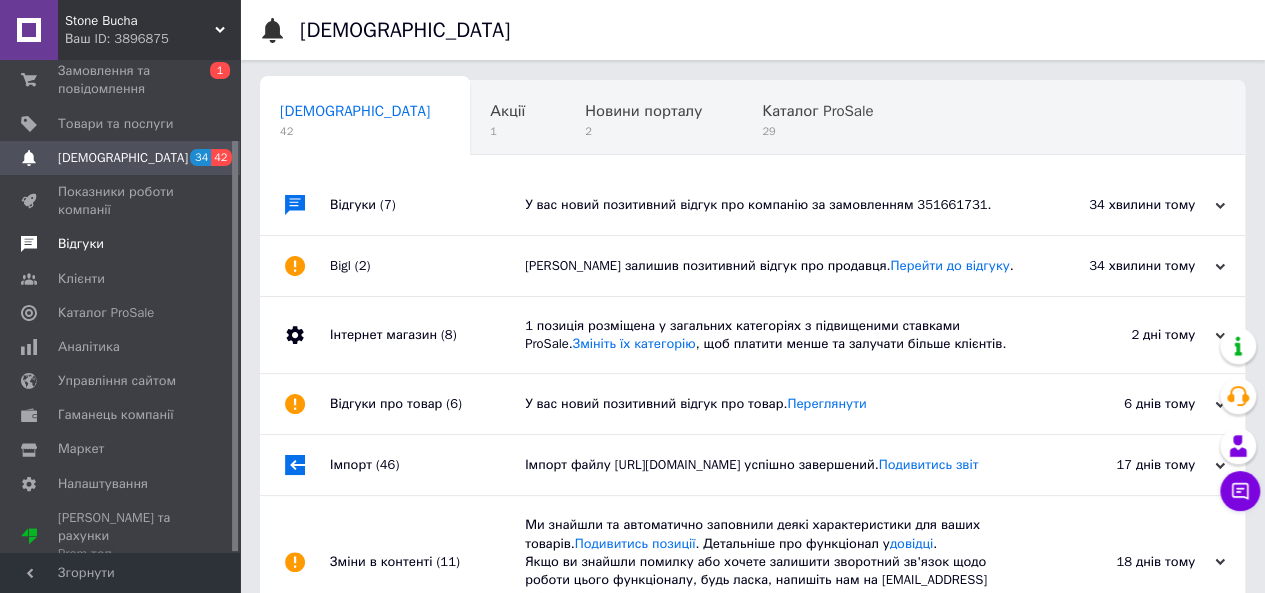 click on "Відгуки" at bounding box center (81, 244) 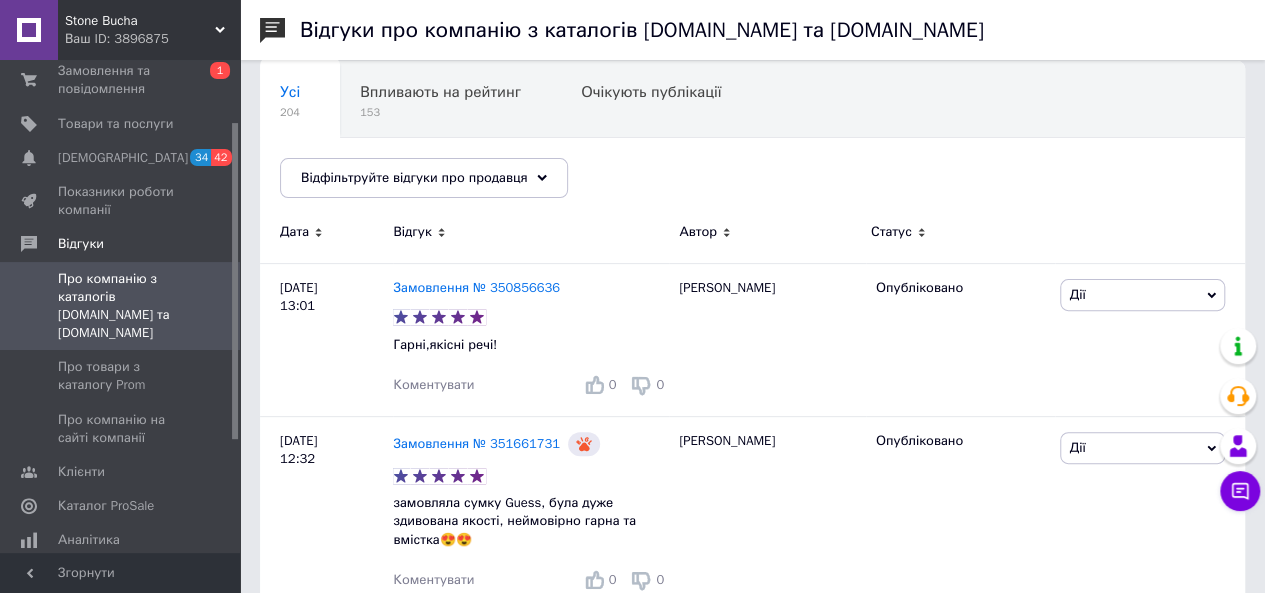 scroll, scrollTop: 200, scrollLeft: 0, axis: vertical 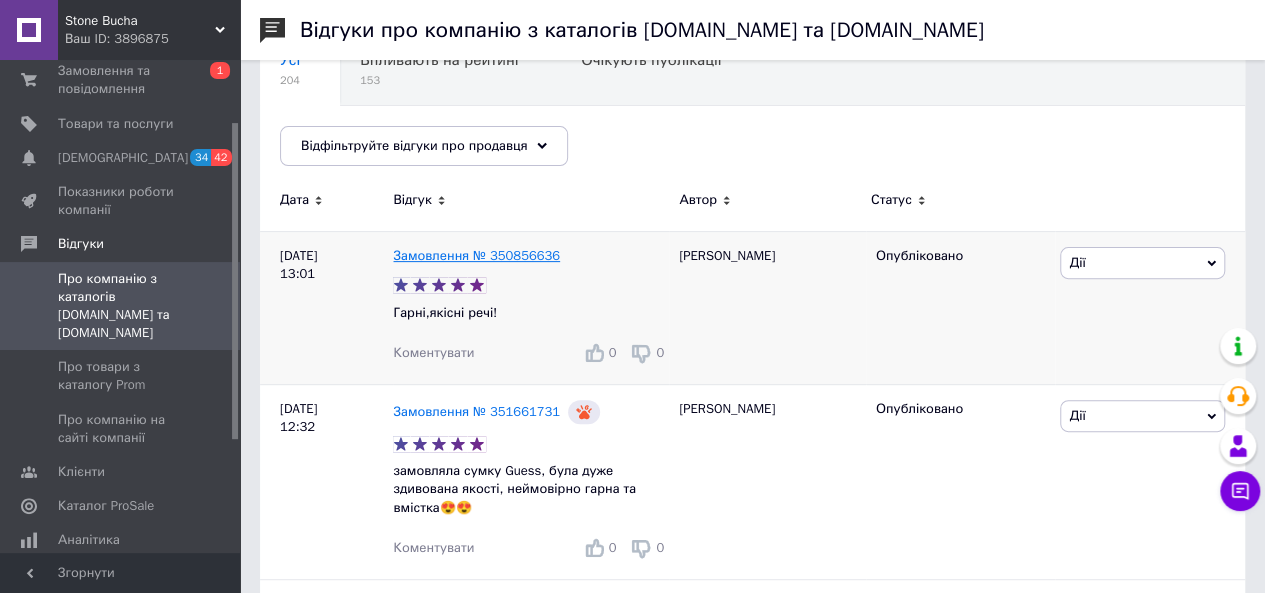 click on "Замовлення № 350856636" at bounding box center (476, 255) 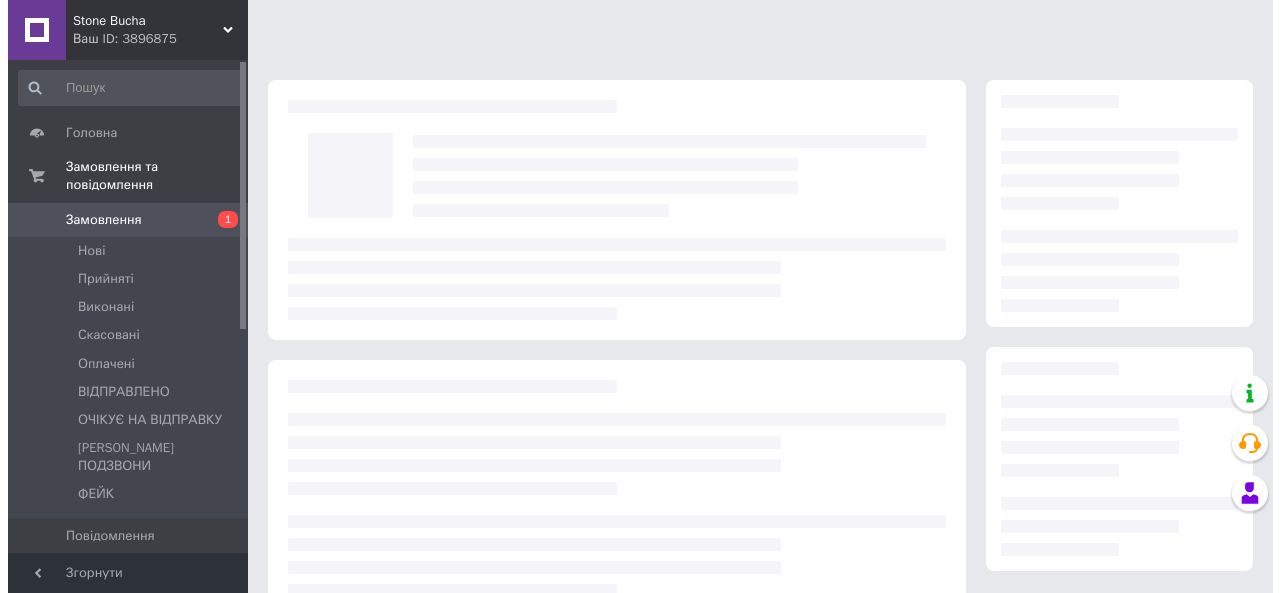 scroll, scrollTop: 0, scrollLeft: 0, axis: both 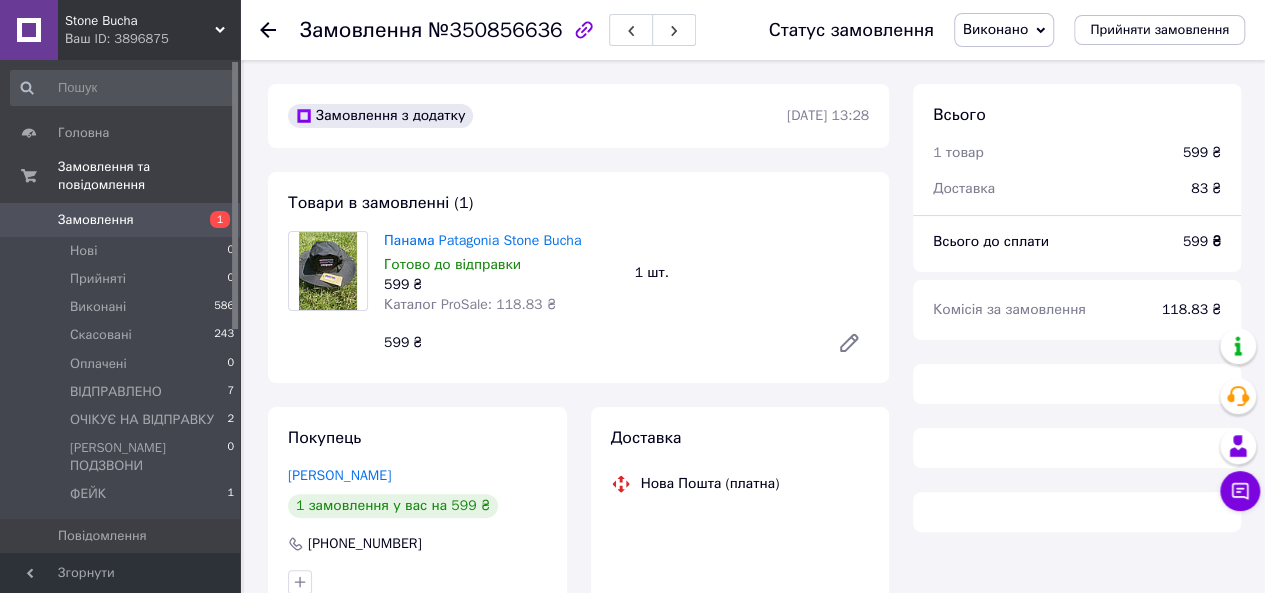 click on "Замовлення" at bounding box center [121, 220] 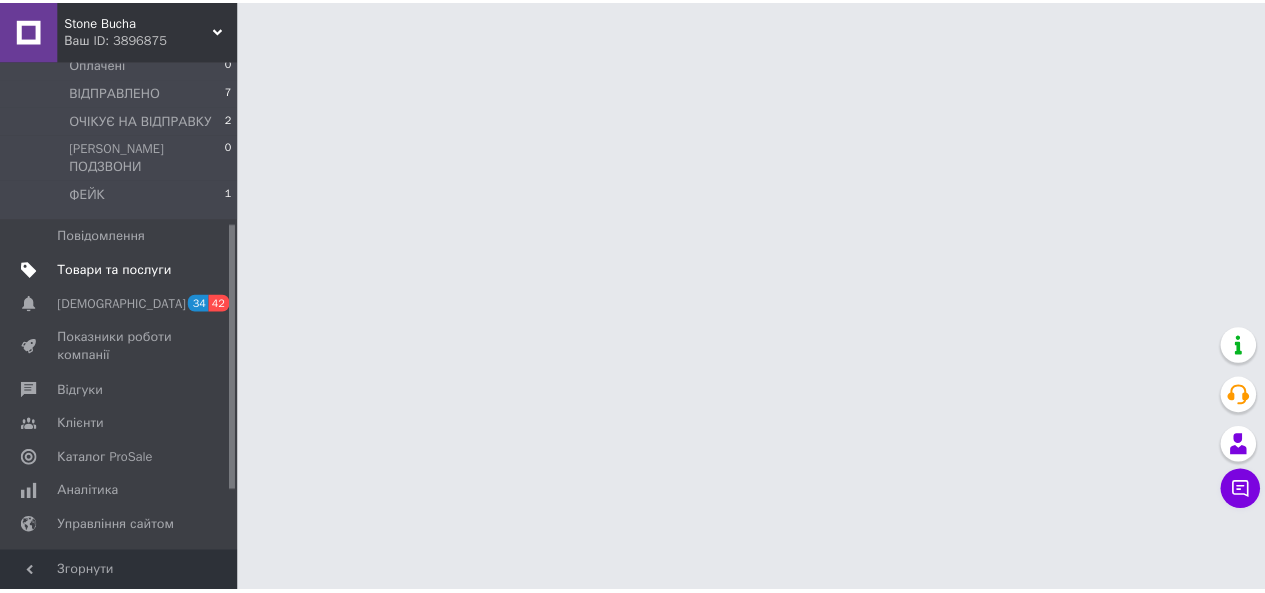 scroll, scrollTop: 188, scrollLeft: 0, axis: vertical 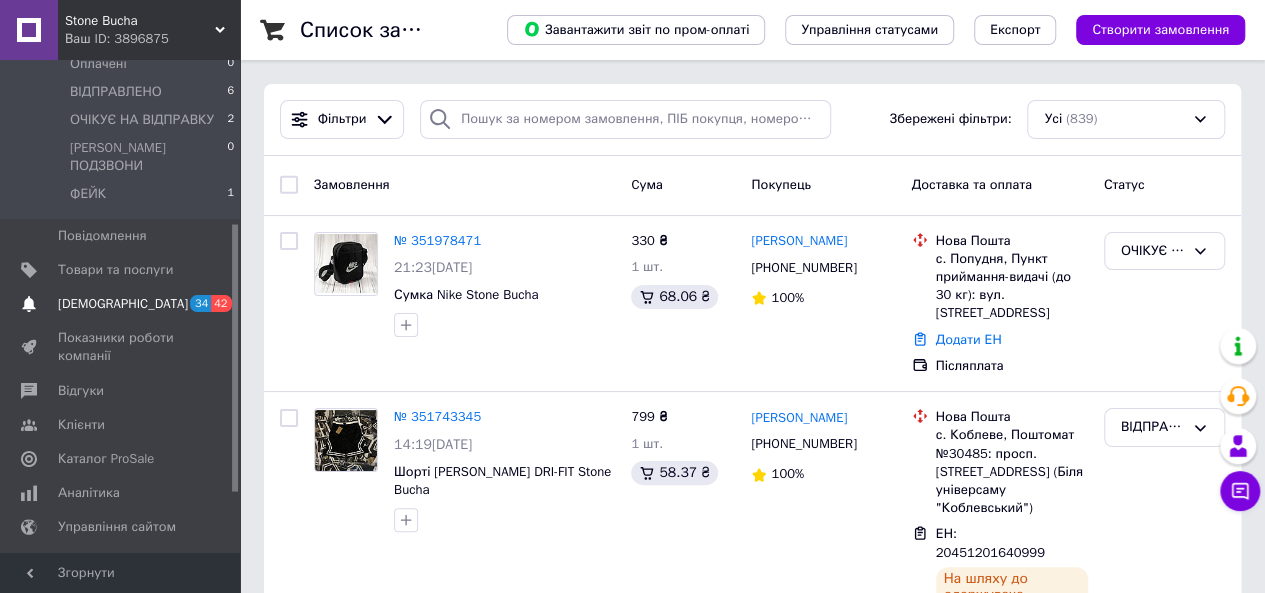 click on "[DEMOGRAPHIC_DATA]" at bounding box center (123, 304) 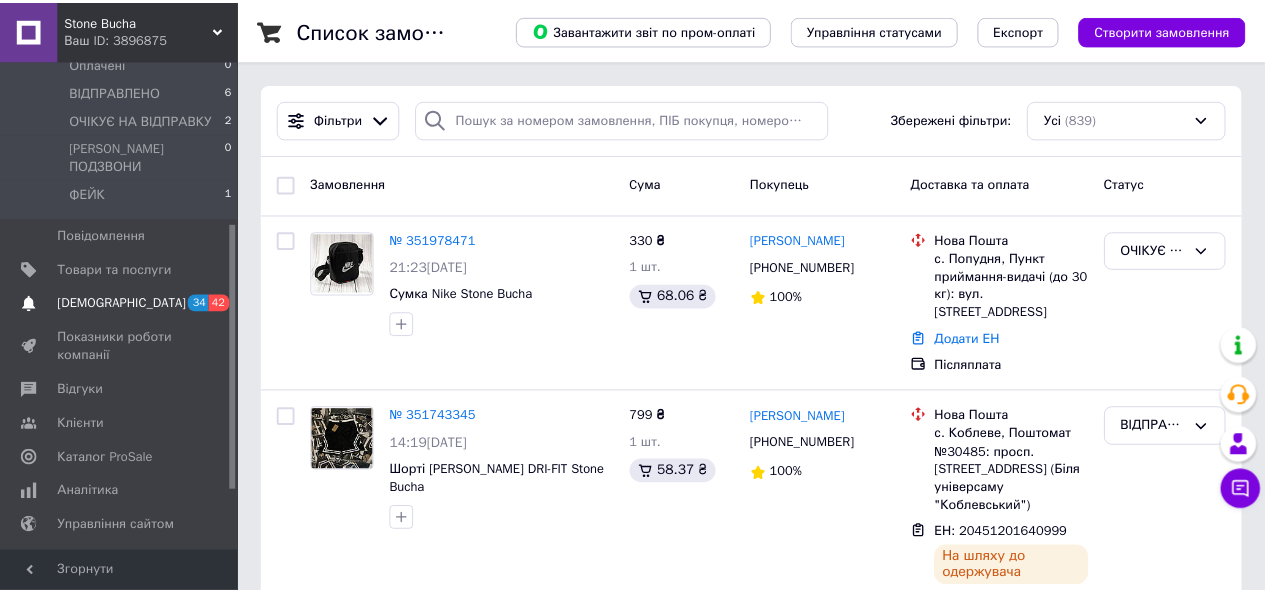 scroll, scrollTop: 96, scrollLeft: 0, axis: vertical 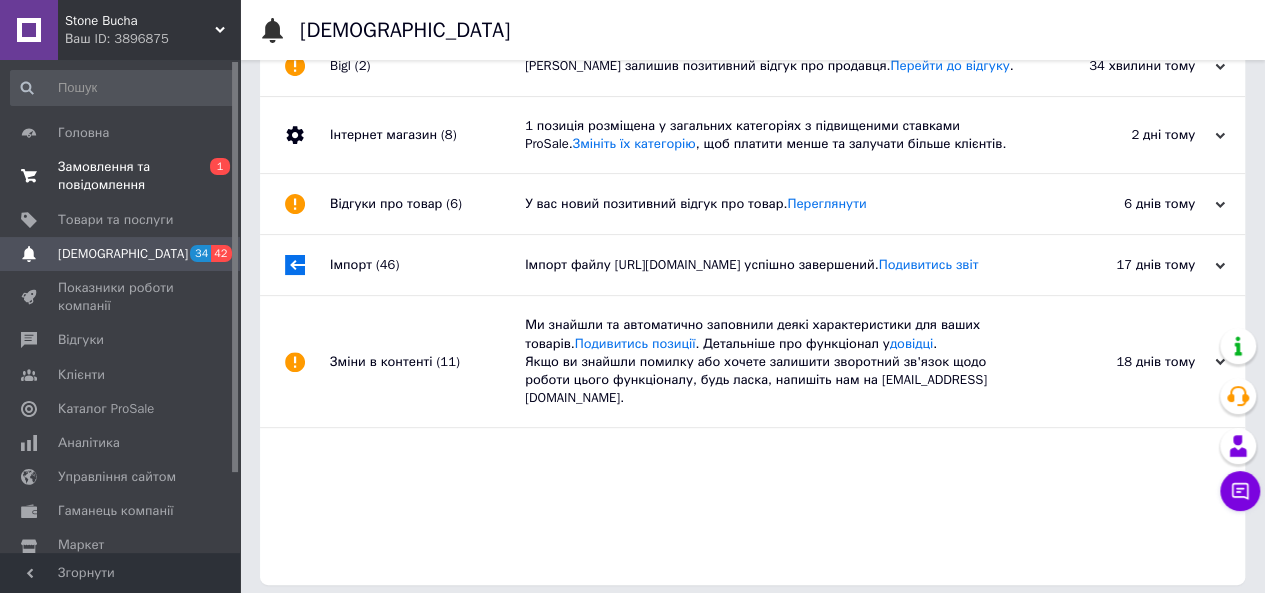 click on "Замовлення та повідомлення" at bounding box center [121, 176] 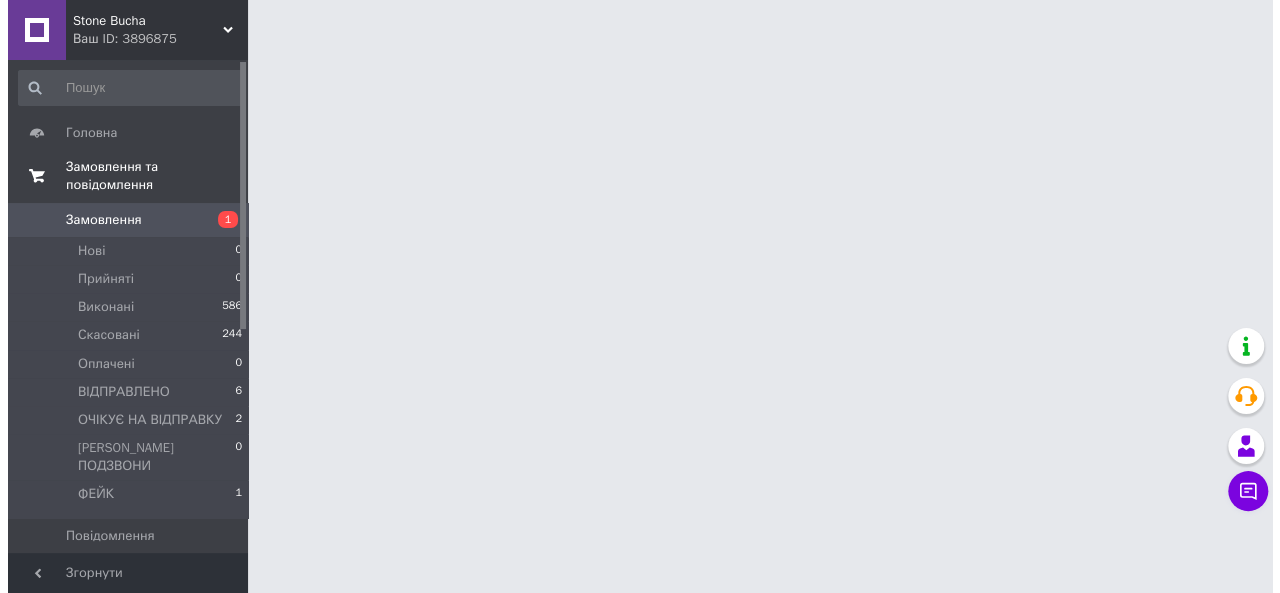 scroll, scrollTop: 0, scrollLeft: 0, axis: both 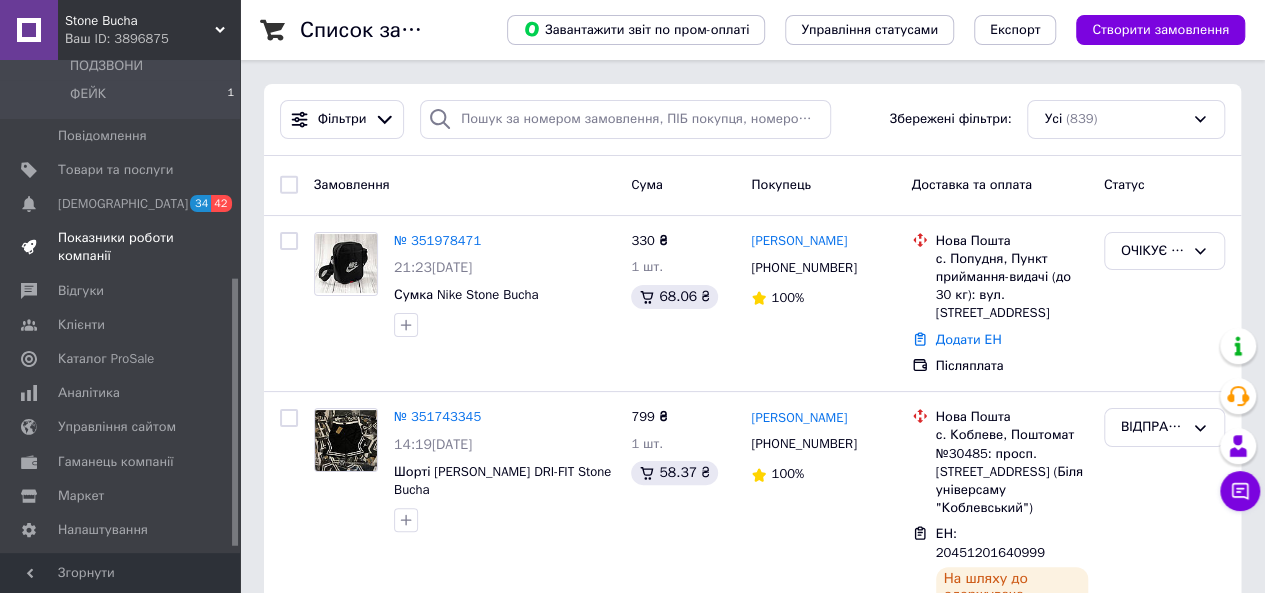 click on "Показники роботи компанії" at bounding box center [121, 247] 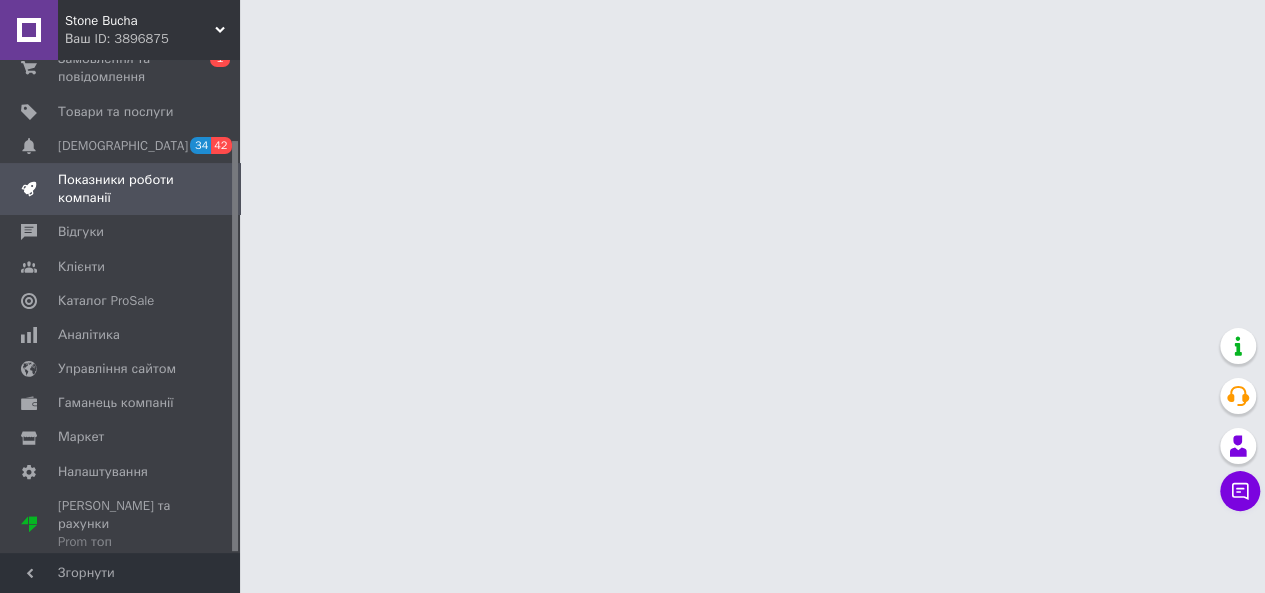 scroll, scrollTop: 96, scrollLeft: 0, axis: vertical 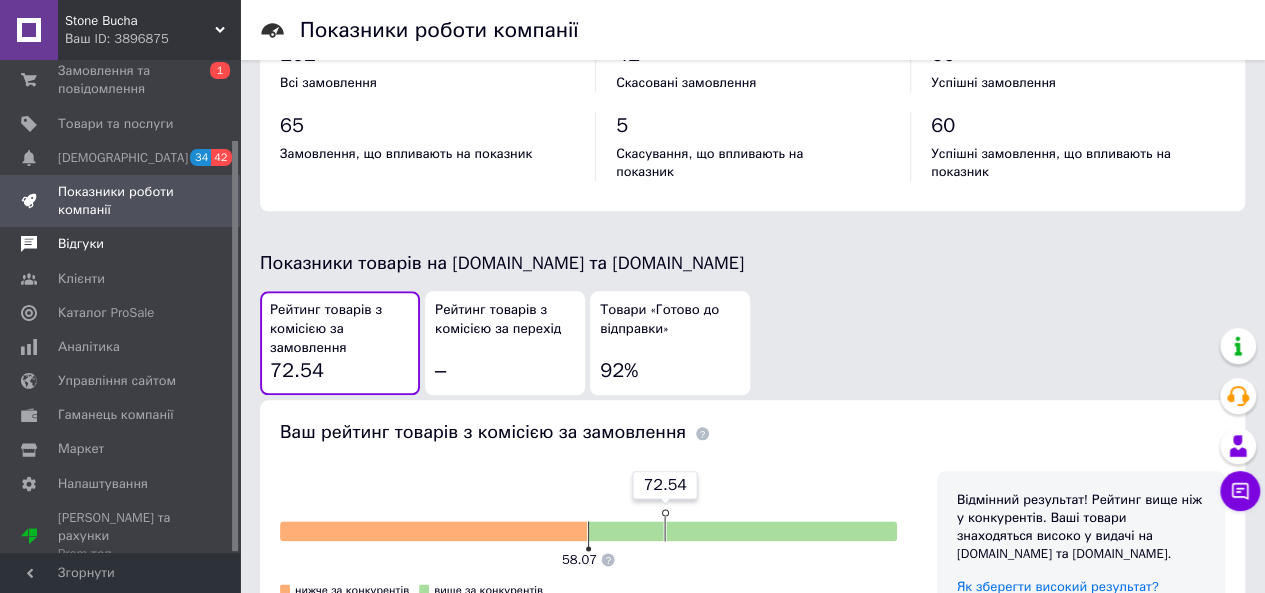 click on "Відгуки" at bounding box center (123, 244) 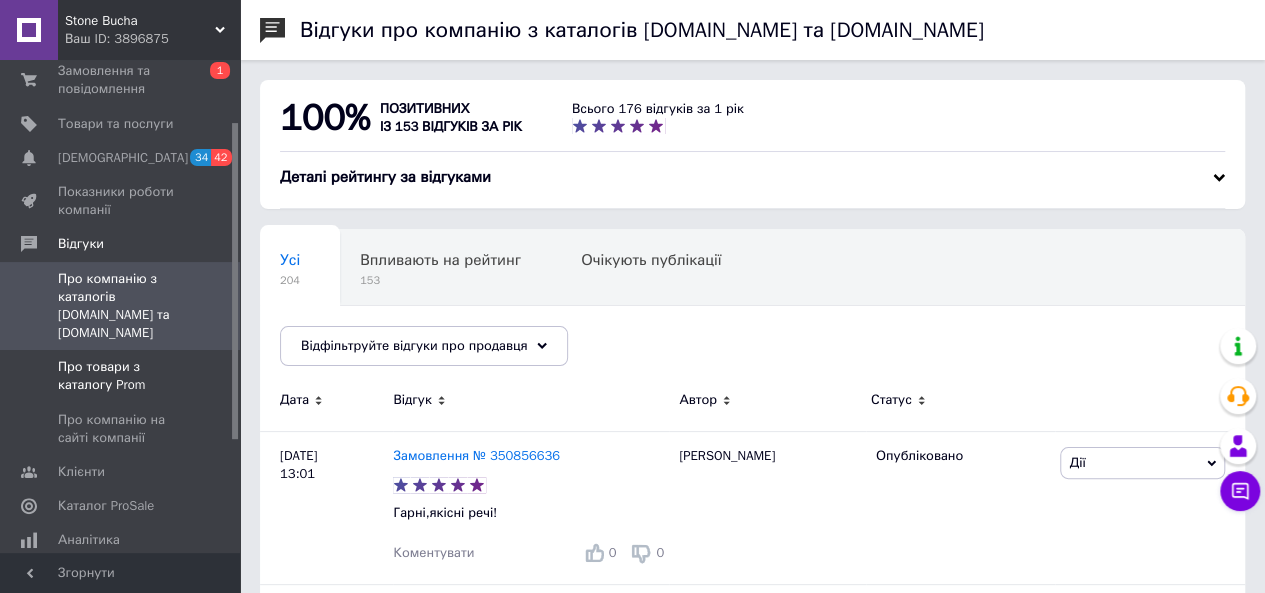 click on "Про товари з каталогу Prom" at bounding box center [121, 376] 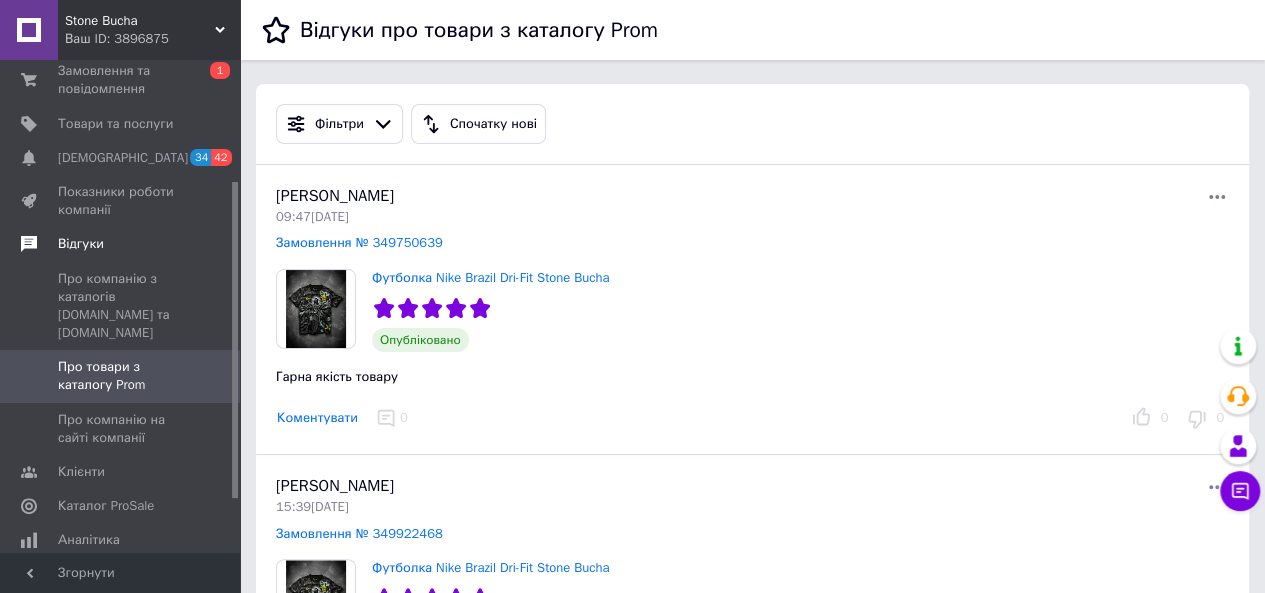 scroll, scrollTop: 271, scrollLeft: 0, axis: vertical 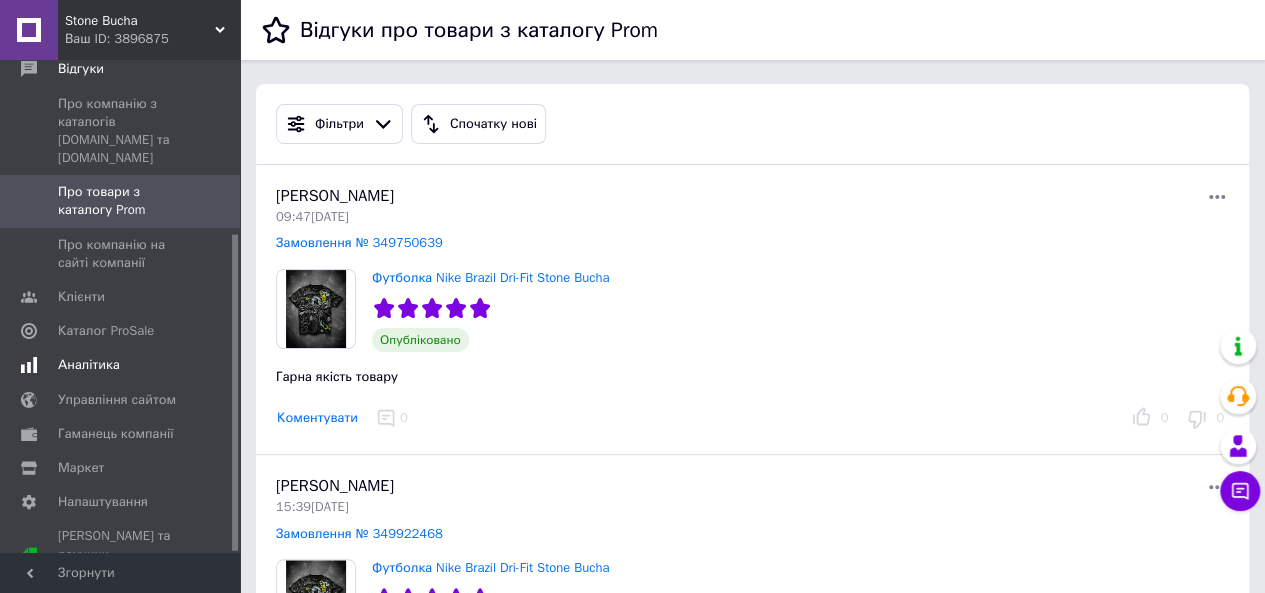 click on "Аналітика" at bounding box center [121, 365] 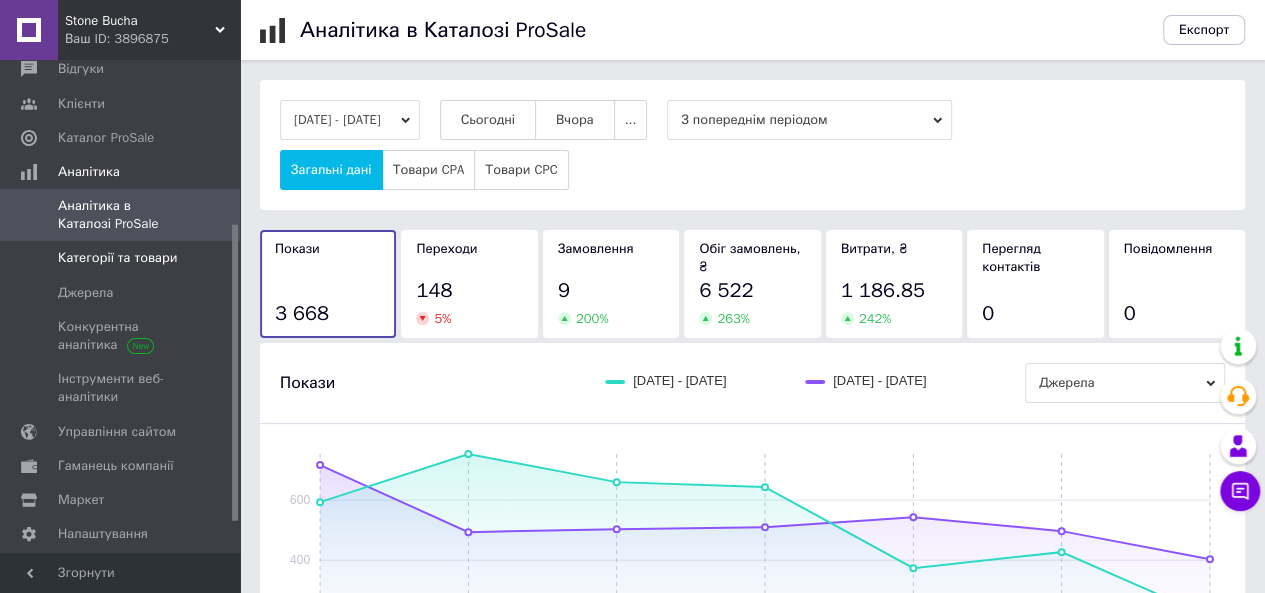 click on "Категорії та товари" at bounding box center (117, 258) 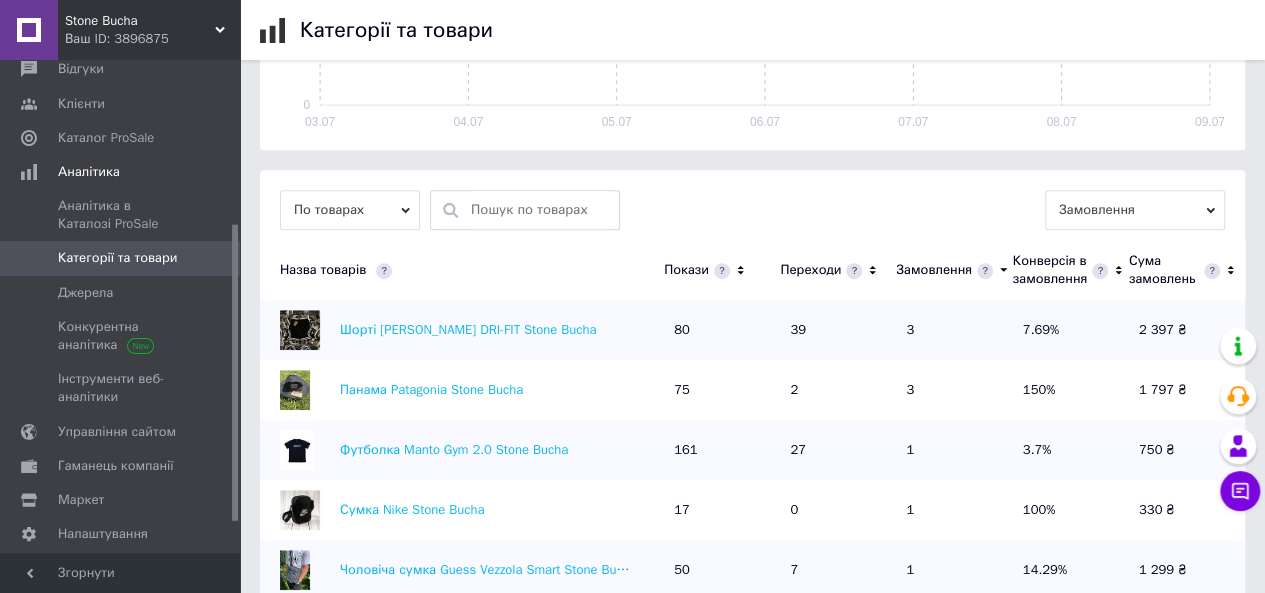 scroll, scrollTop: 500, scrollLeft: 0, axis: vertical 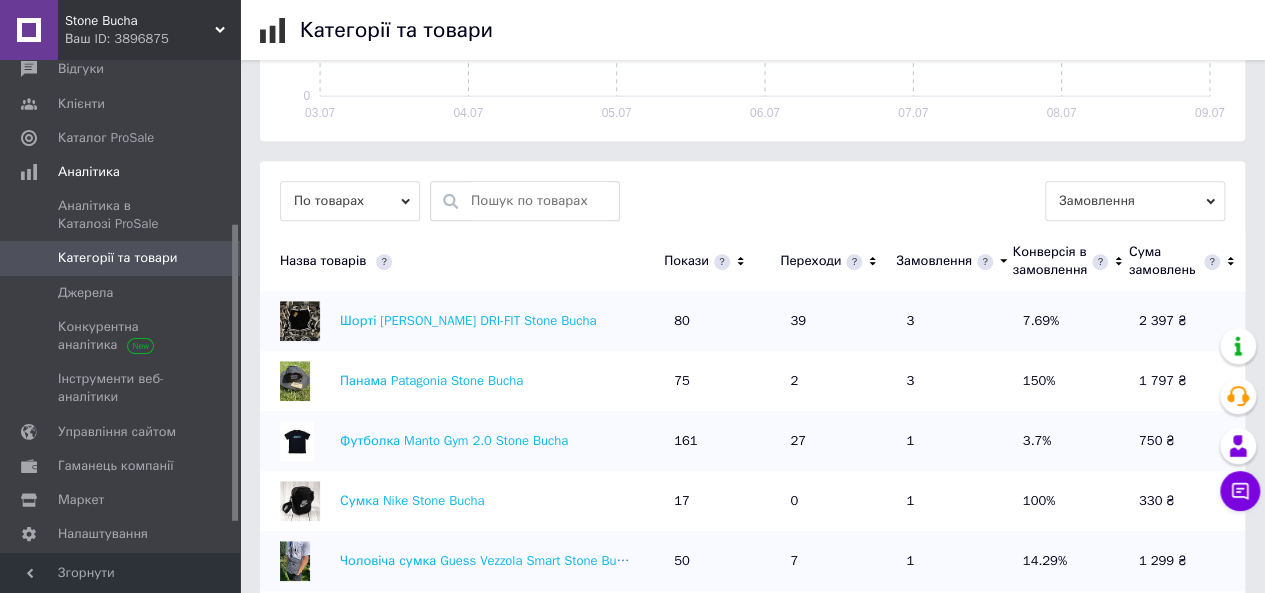 click 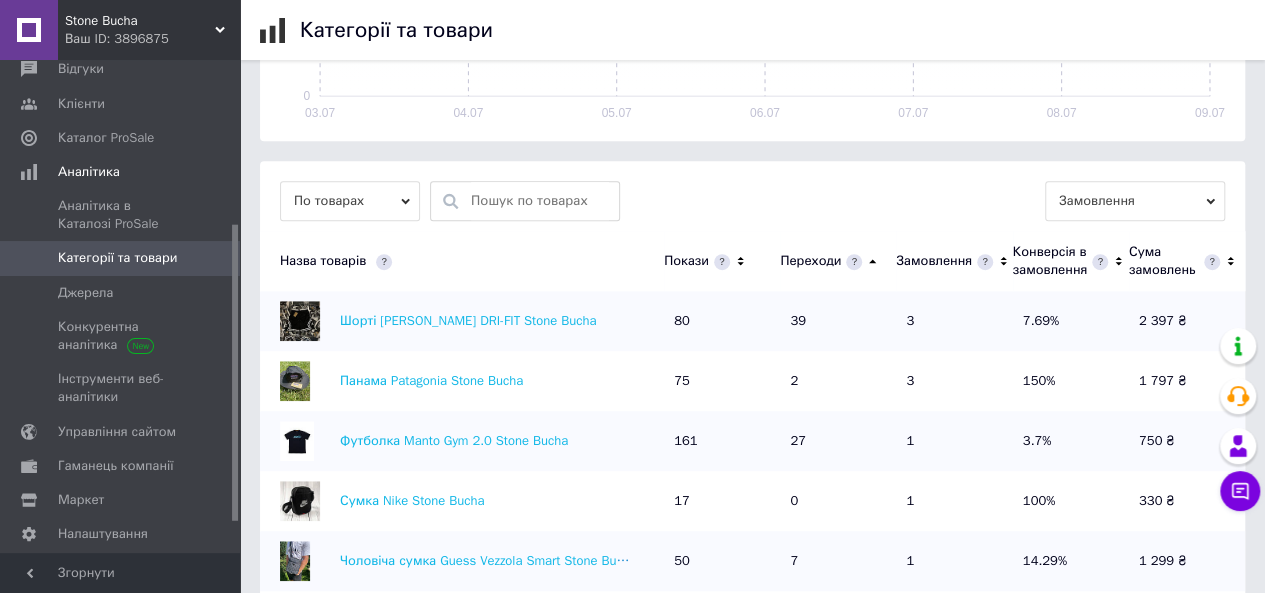 click 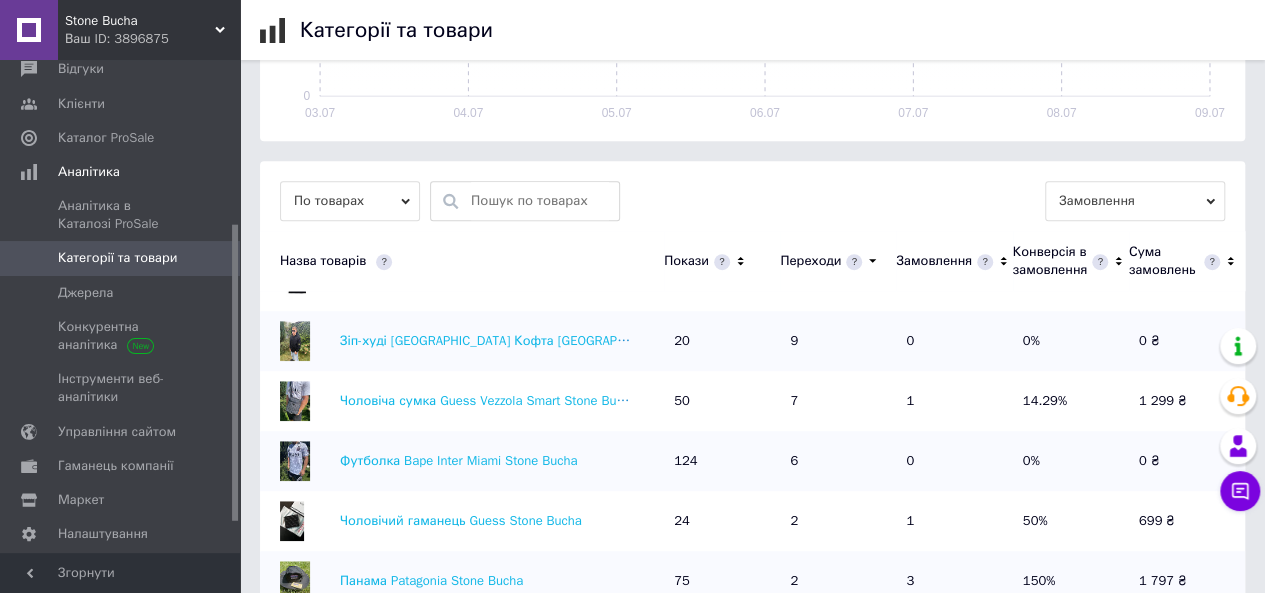 scroll, scrollTop: 0, scrollLeft: 0, axis: both 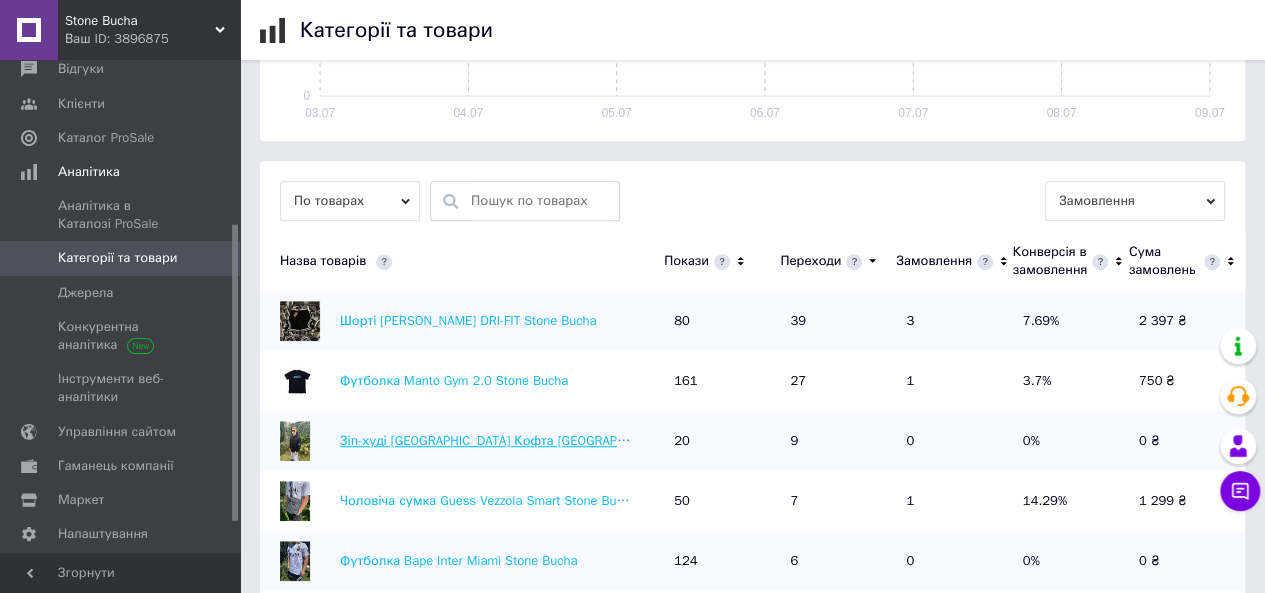 click on "Зіп-худі [GEOGRAPHIC_DATA] Кофта [GEOGRAPHIC_DATA] Stone Bucha" at bounding box center [546, 440] 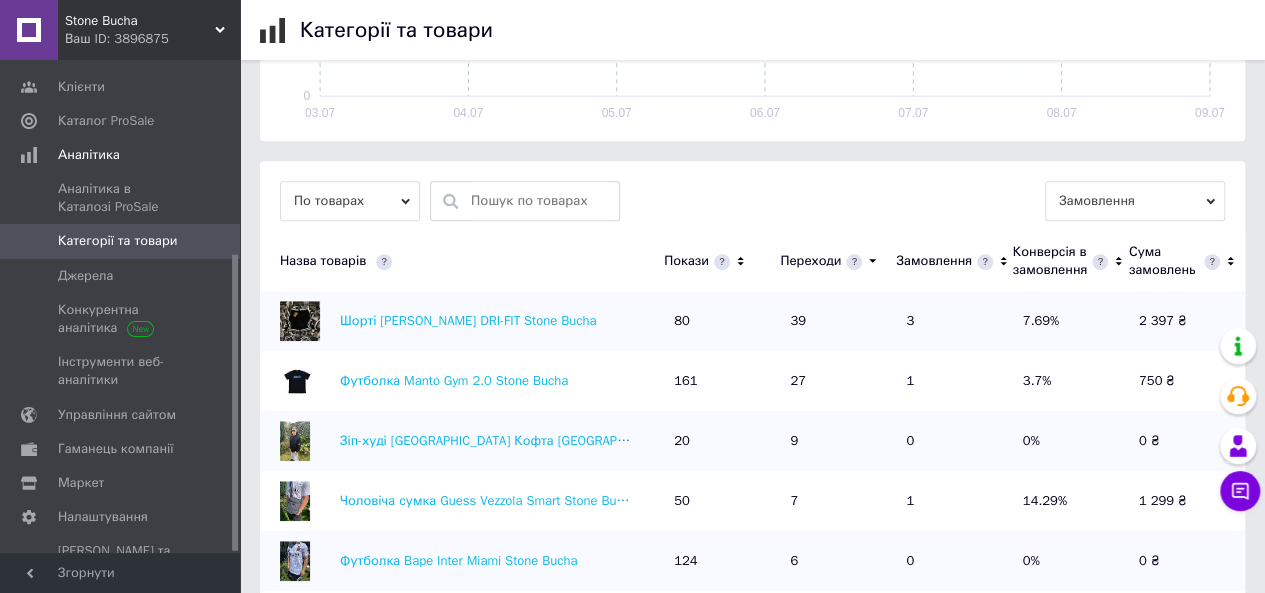 scroll, scrollTop: 321, scrollLeft: 0, axis: vertical 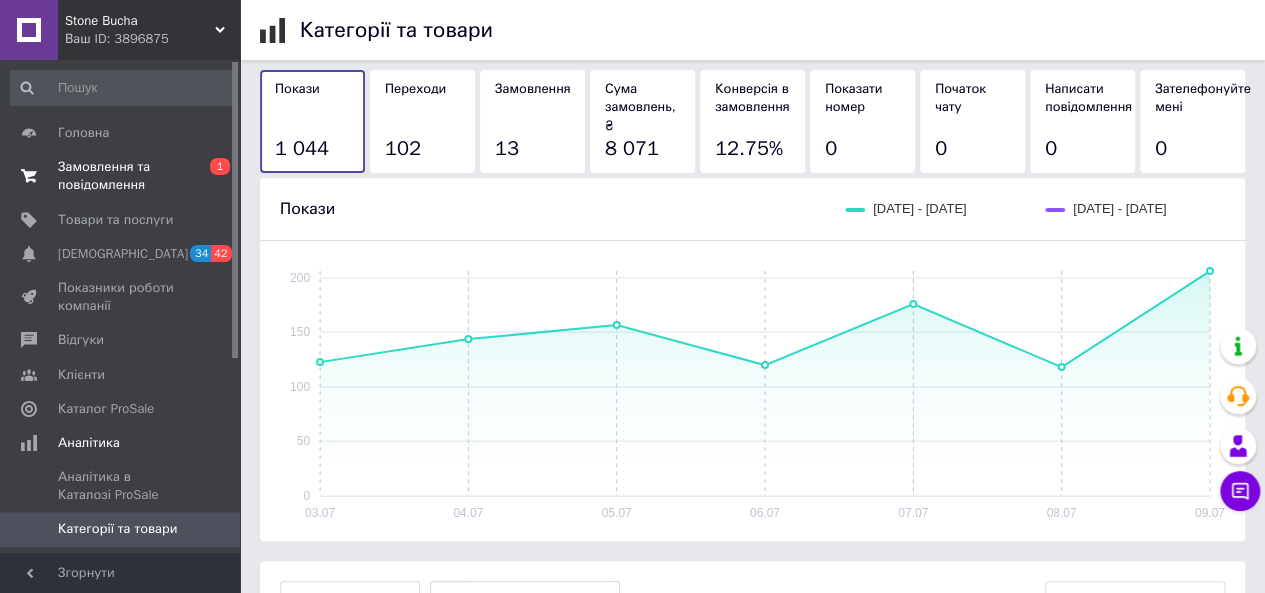 click on "Замовлення та повідомлення" at bounding box center (121, 176) 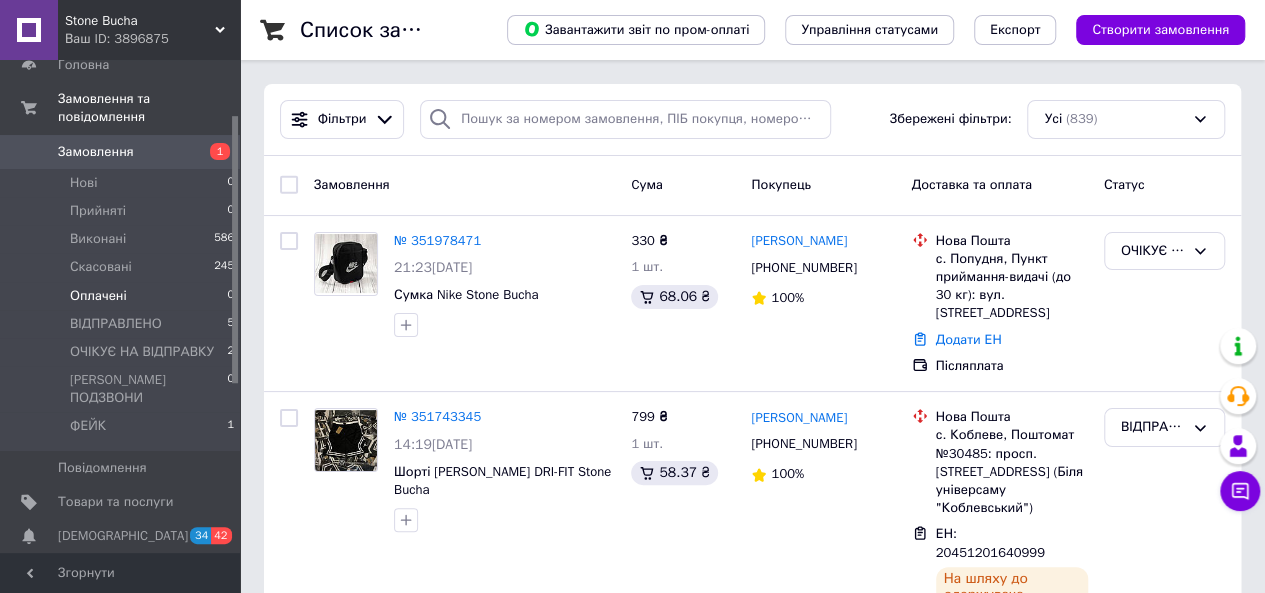 scroll, scrollTop: 100, scrollLeft: 0, axis: vertical 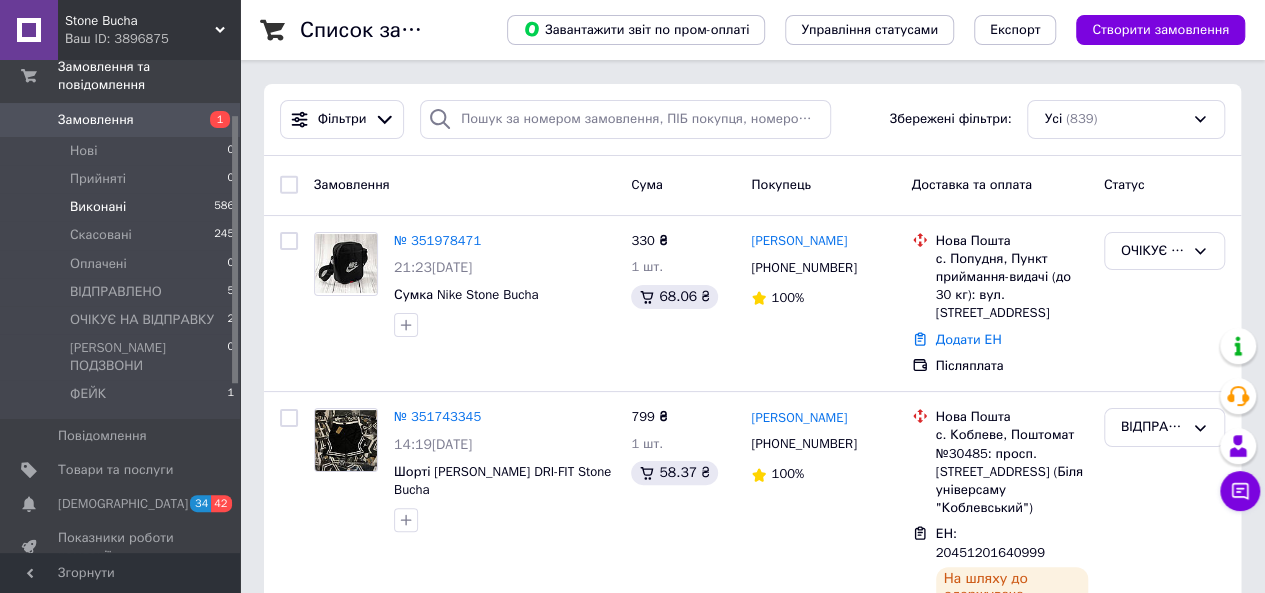 click on "Виконані 586" at bounding box center [123, 207] 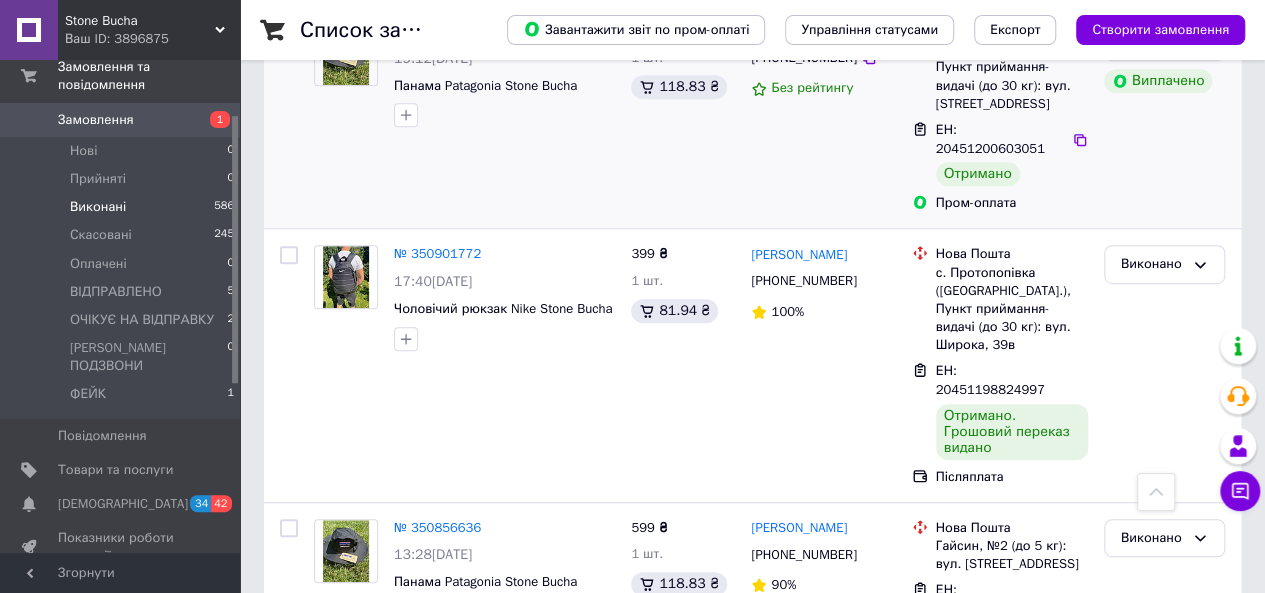 scroll, scrollTop: 600, scrollLeft: 0, axis: vertical 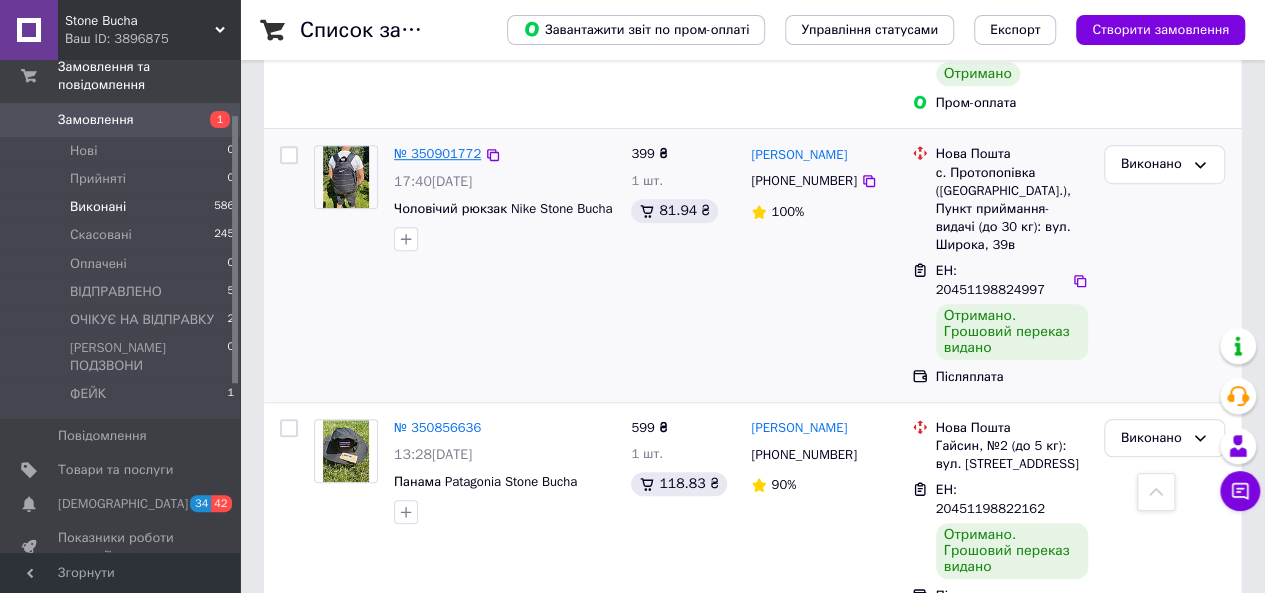 click on "№ 350901772" at bounding box center [437, 153] 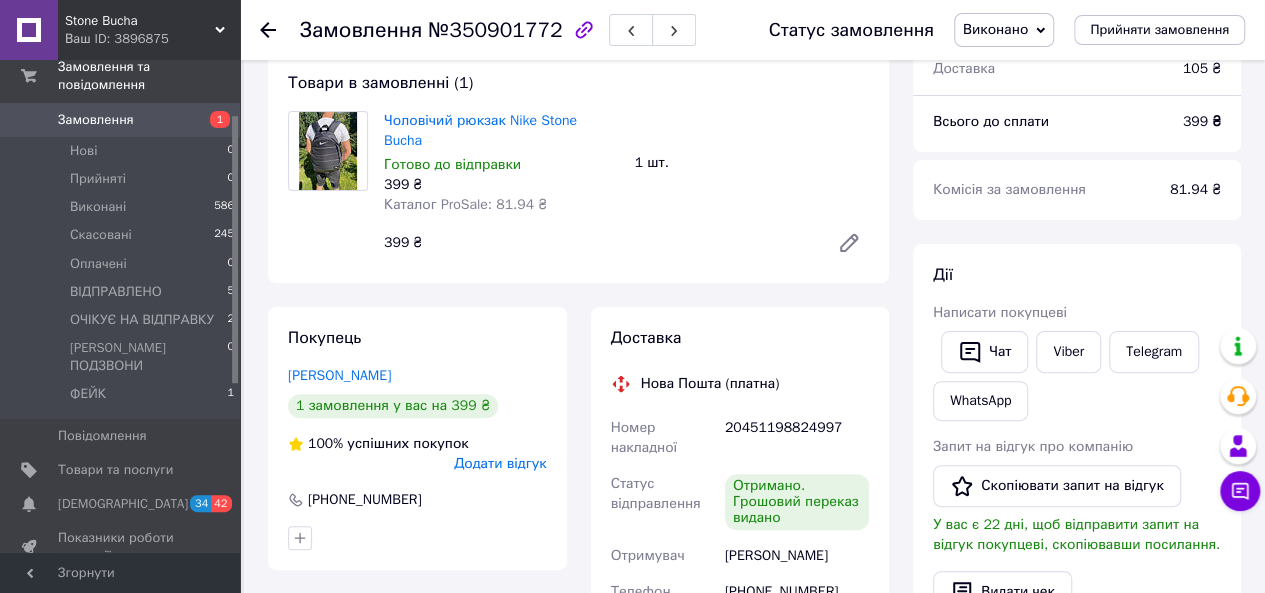 scroll, scrollTop: 152, scrollLeft: 0, axis: vertical 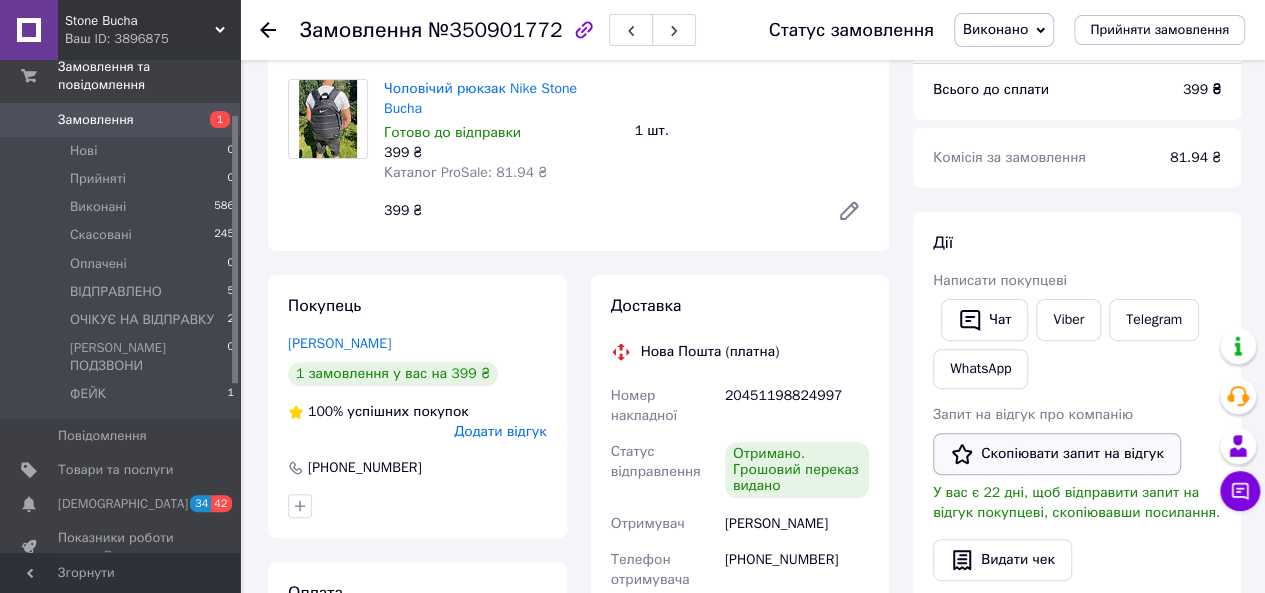 click on "Скопіювати запит на відгук" at bounding box center [1057, 454] 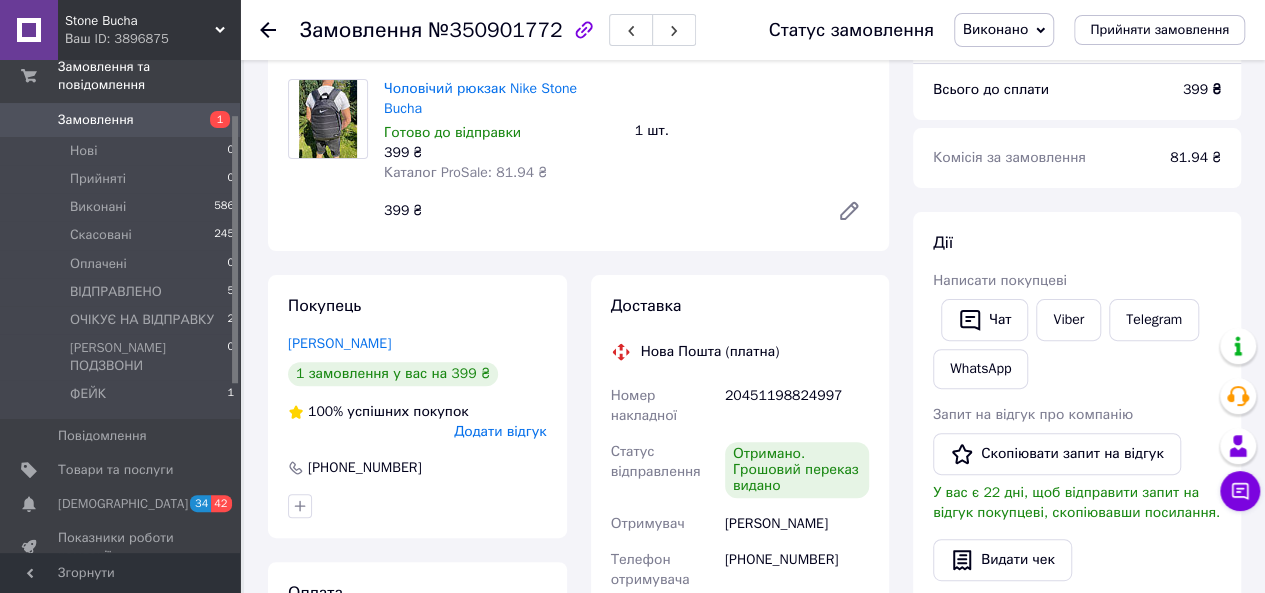 scroll, scrollTop: 0, scrollLeft: 0, axis: both 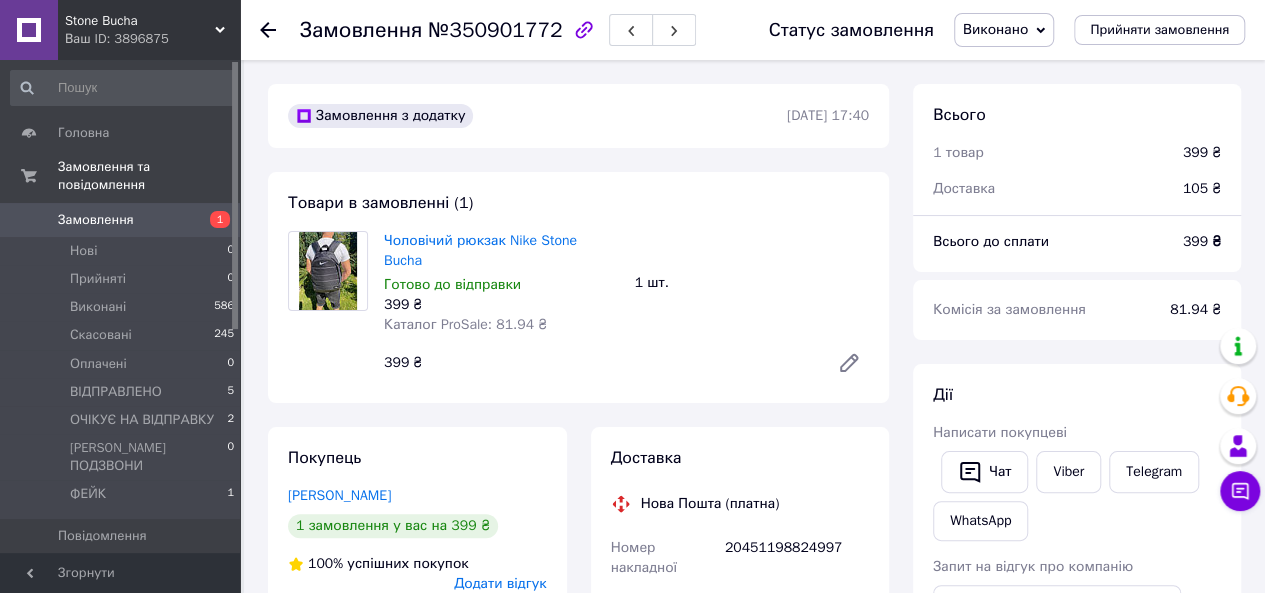 click on "Замовлення" at bounding box center (121, 220) 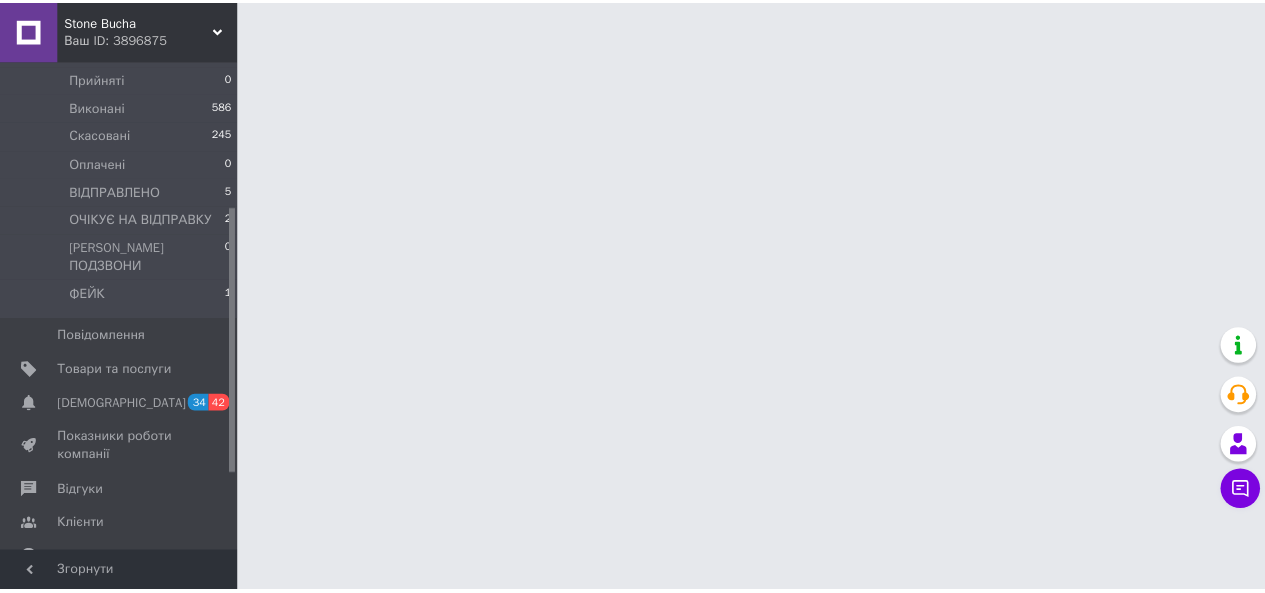 scroll, scrollTop: 300, scrollLeft: 0, axis: vertical 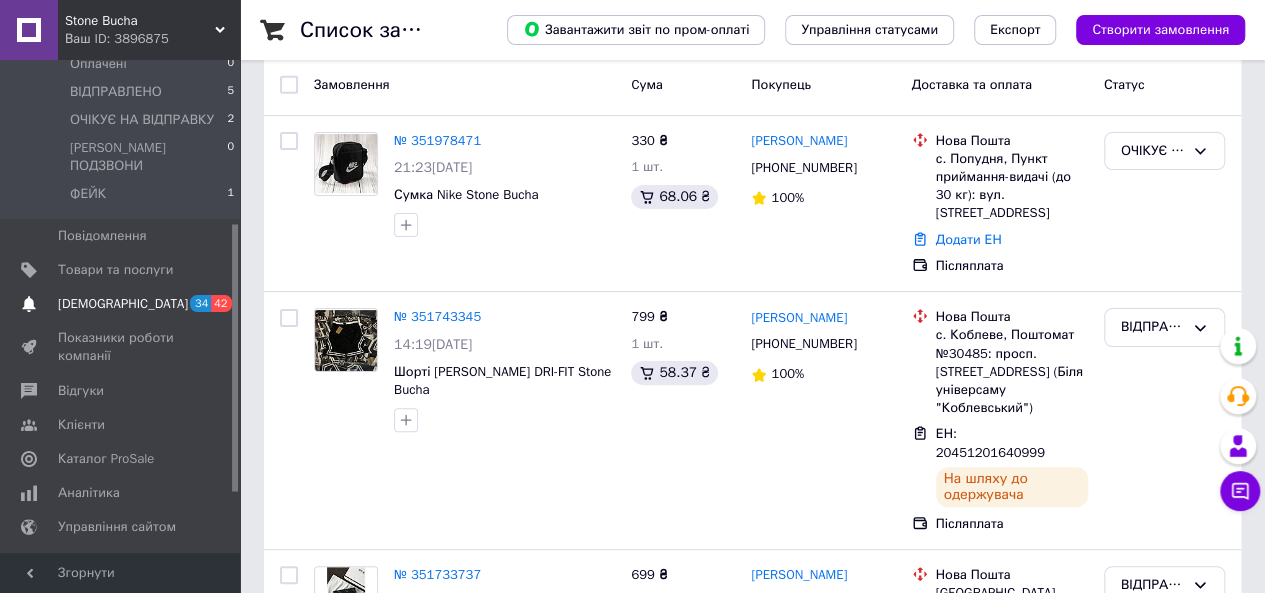 click on "[DEMOGRAPHIC_DATA]" at bounding box center [121, 304] 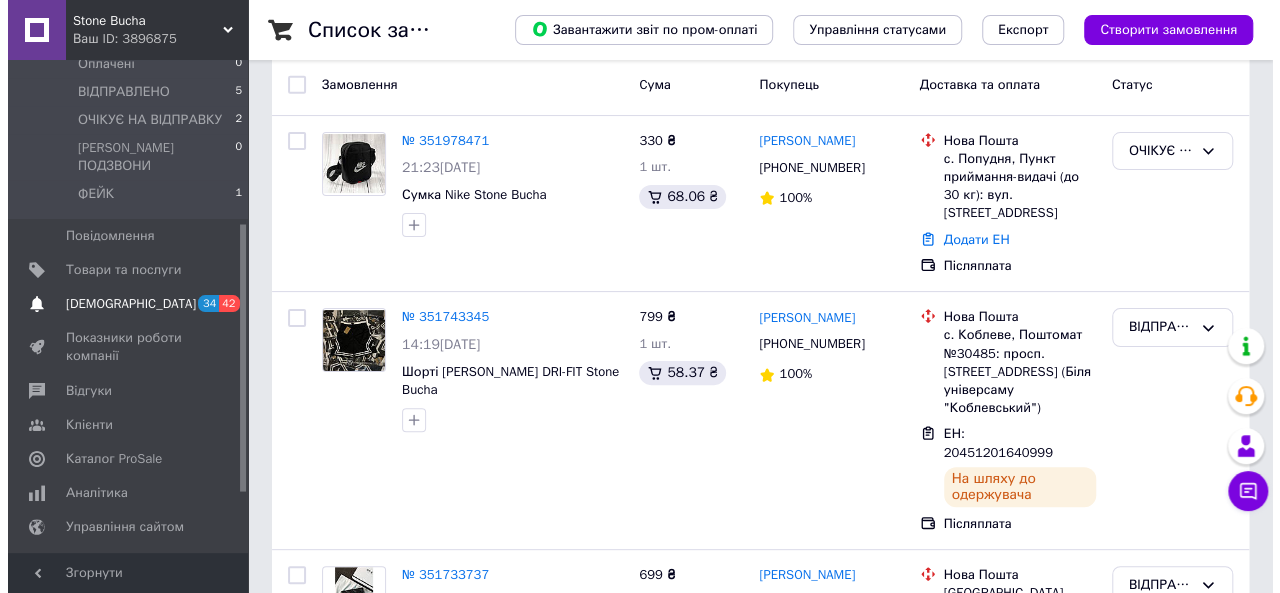 scroll, scrollTop: 0, scrollLeft: 0, axis: both 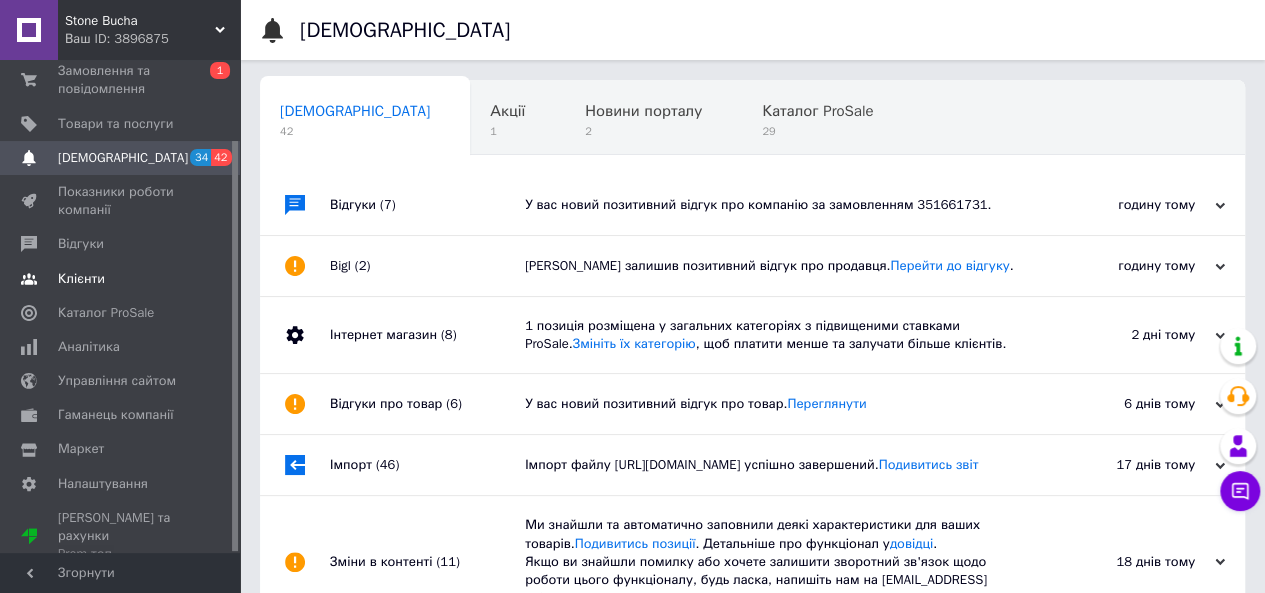 click on "Клієнти" at bounding box center [121, 279] 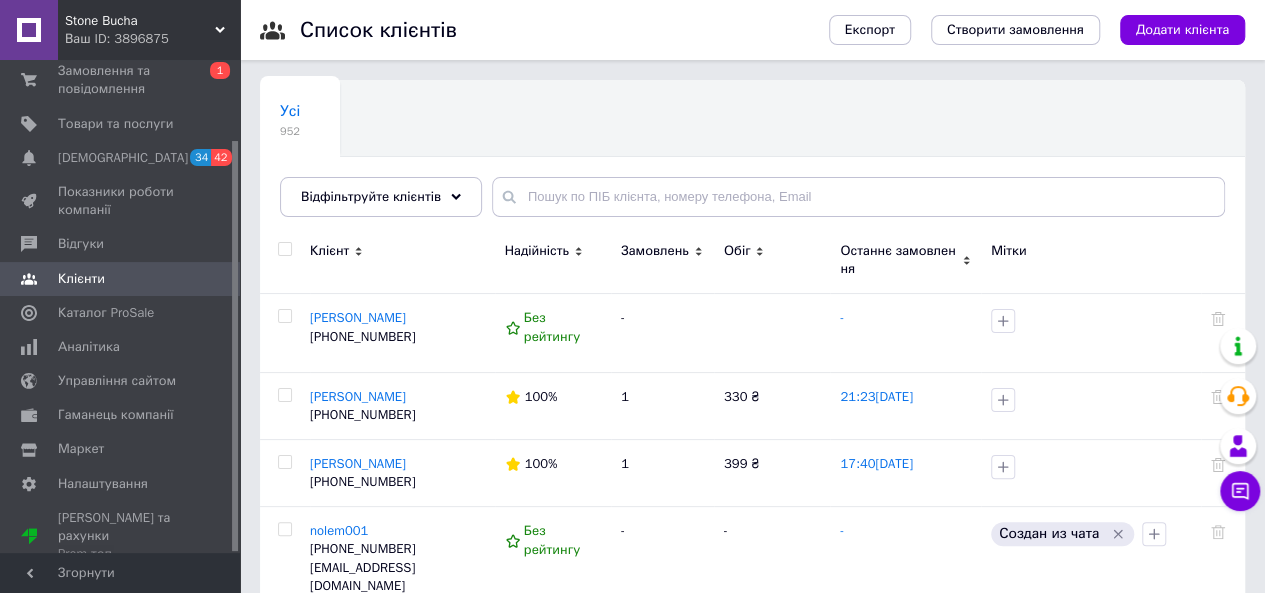 click on "Клієнти" at bounding box center (123, 279) 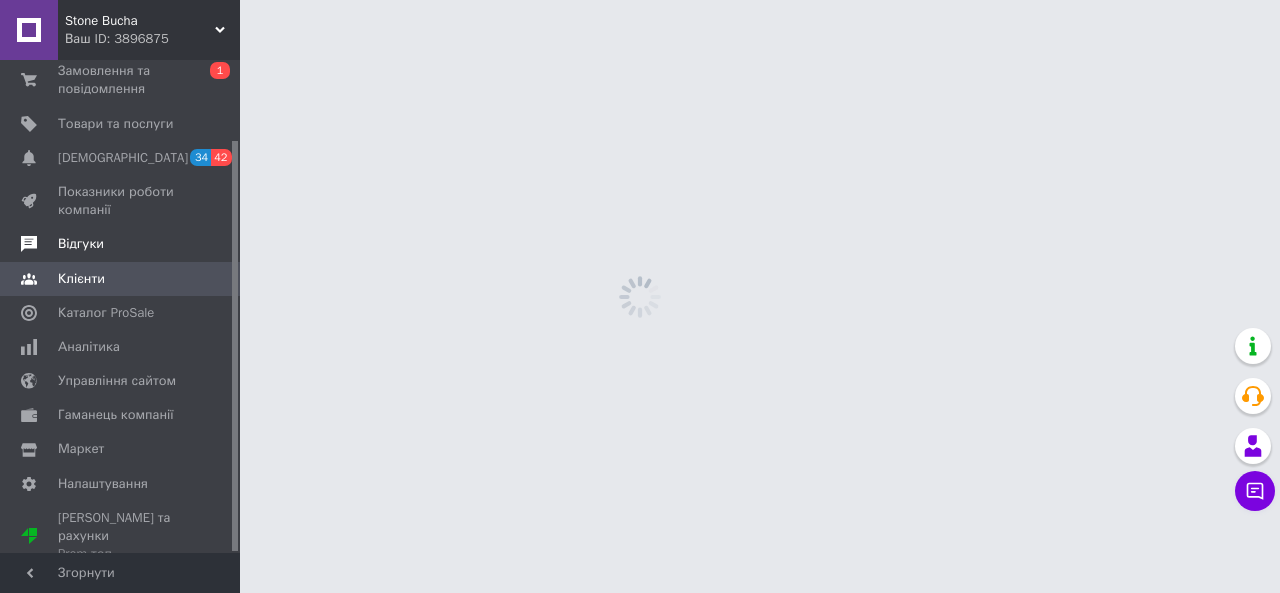 click on "Відгуки" at bounding box center (121, 244) 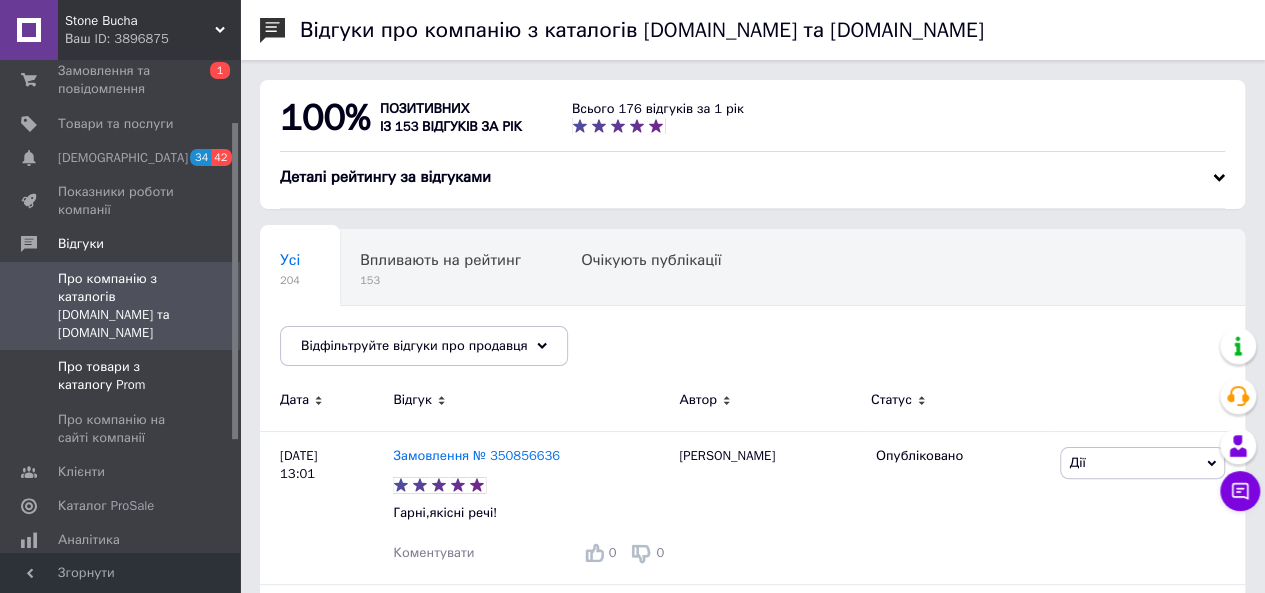 click on "Про товари з каталогу Prom" at bounding box center (123, 376) 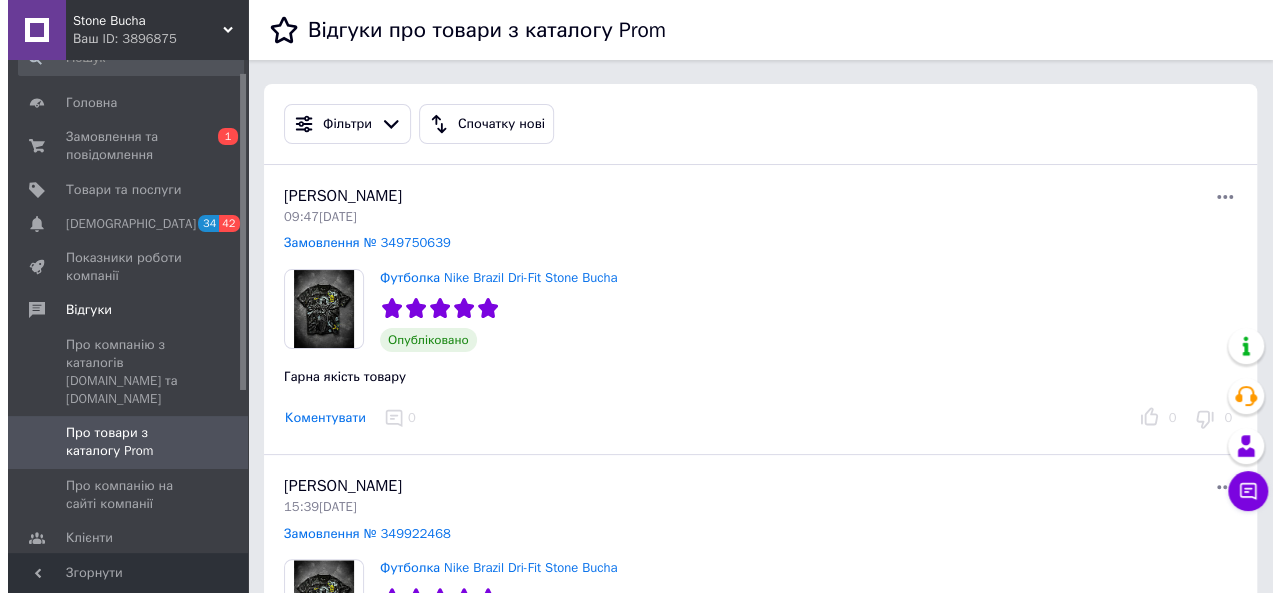 scroll, scrollTop: 0, scrollLeft: 0, axis: both 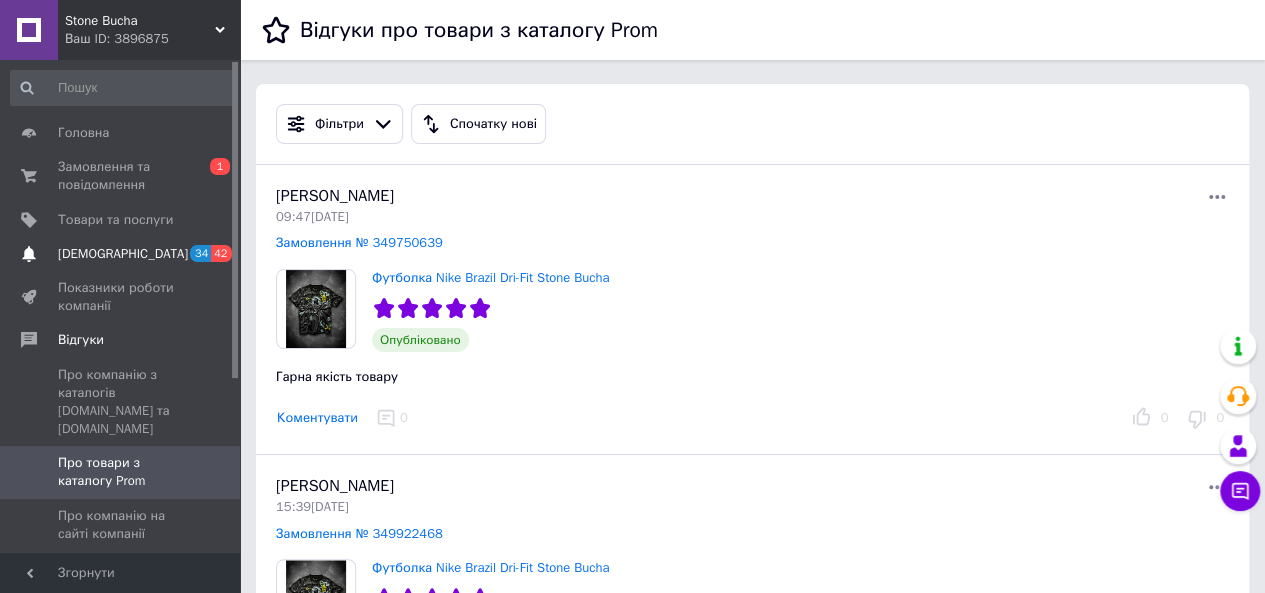 click on "[DEMOGRAPHIC_DATA]" at bounding box center [121, 254] 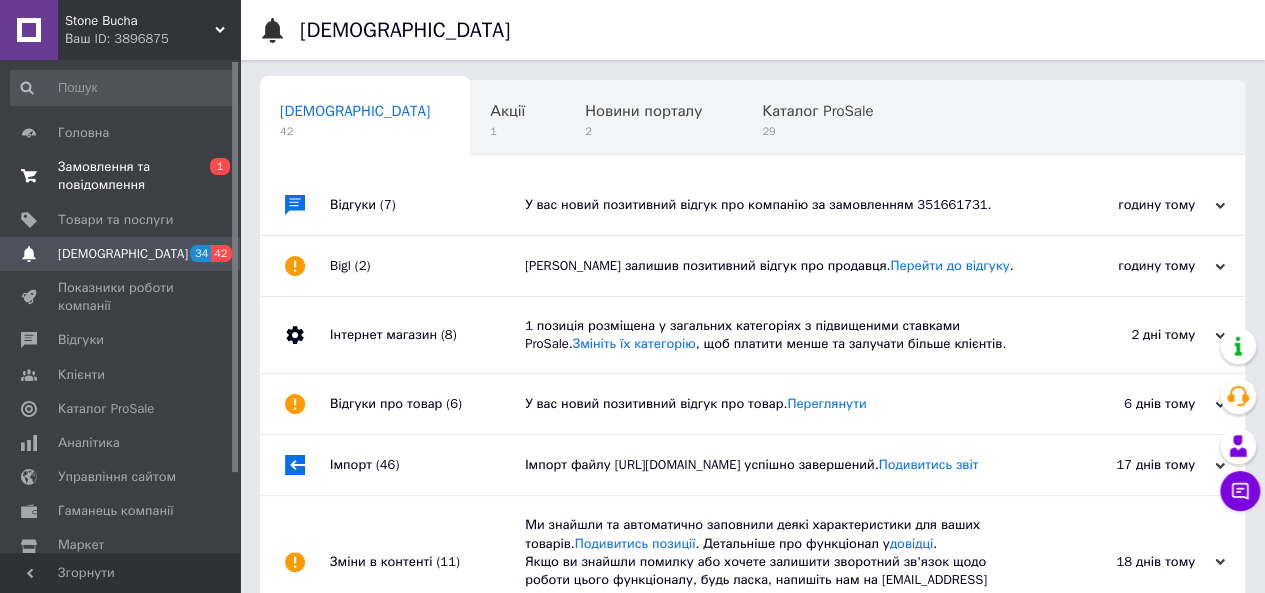 click on "Замовлення та повідомлення 0 1" at bounding box center (123, 176) 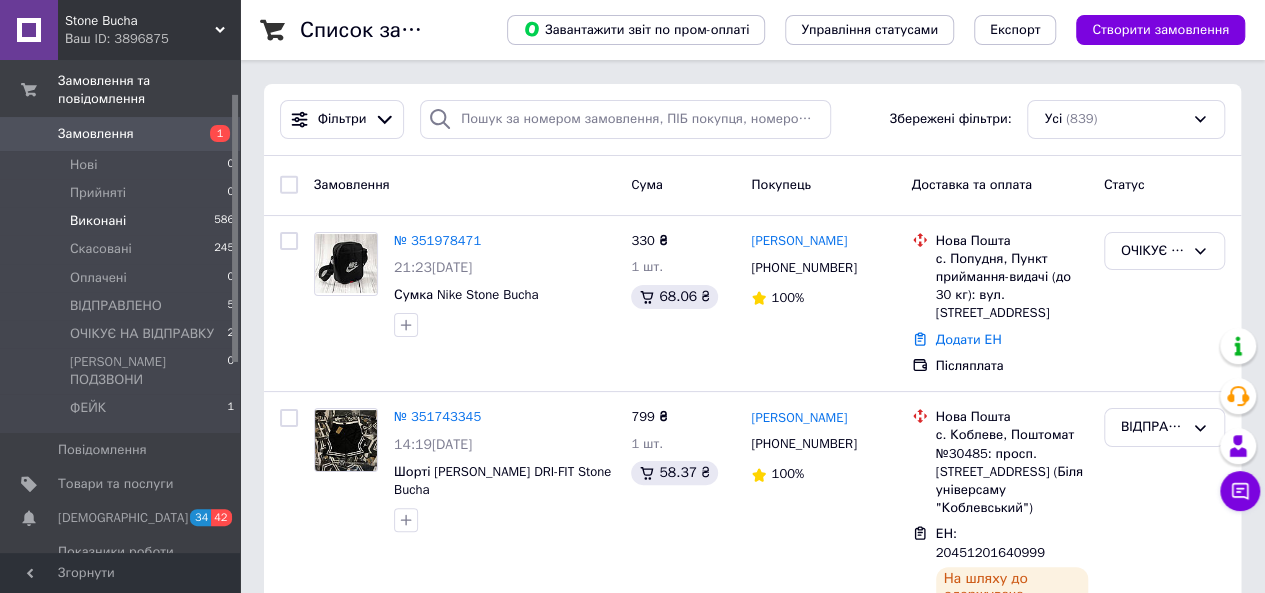 scroll, scrollTop: 0, scrollLeft: 0, axis: both 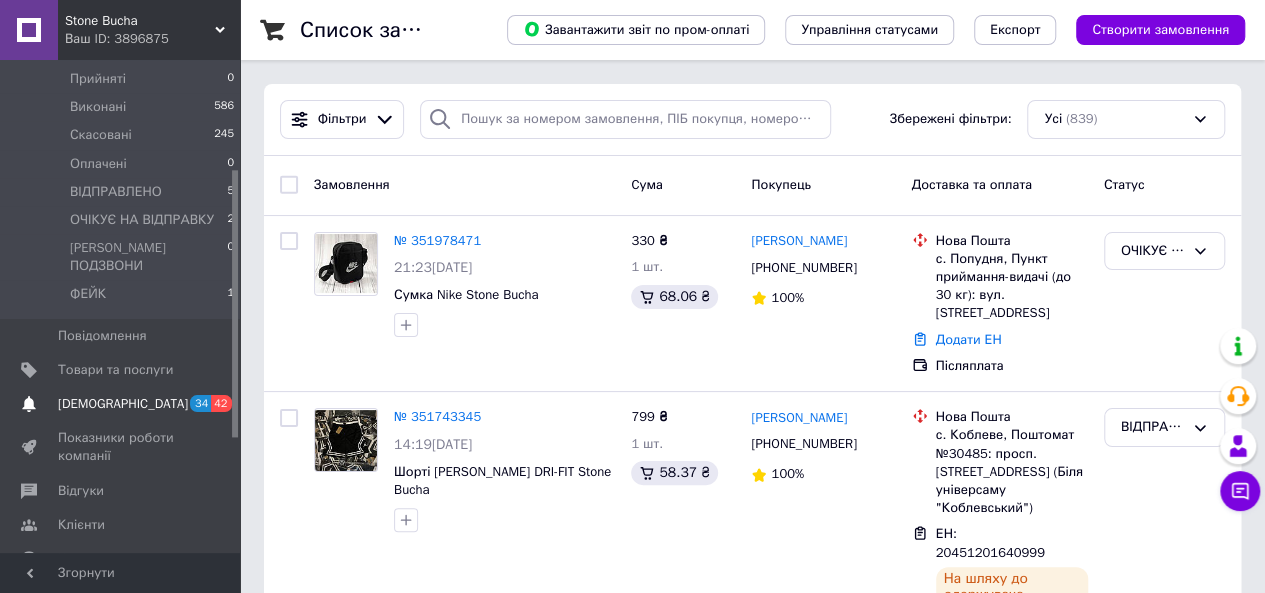 click on "34 42" at bounding box center (212, 404) 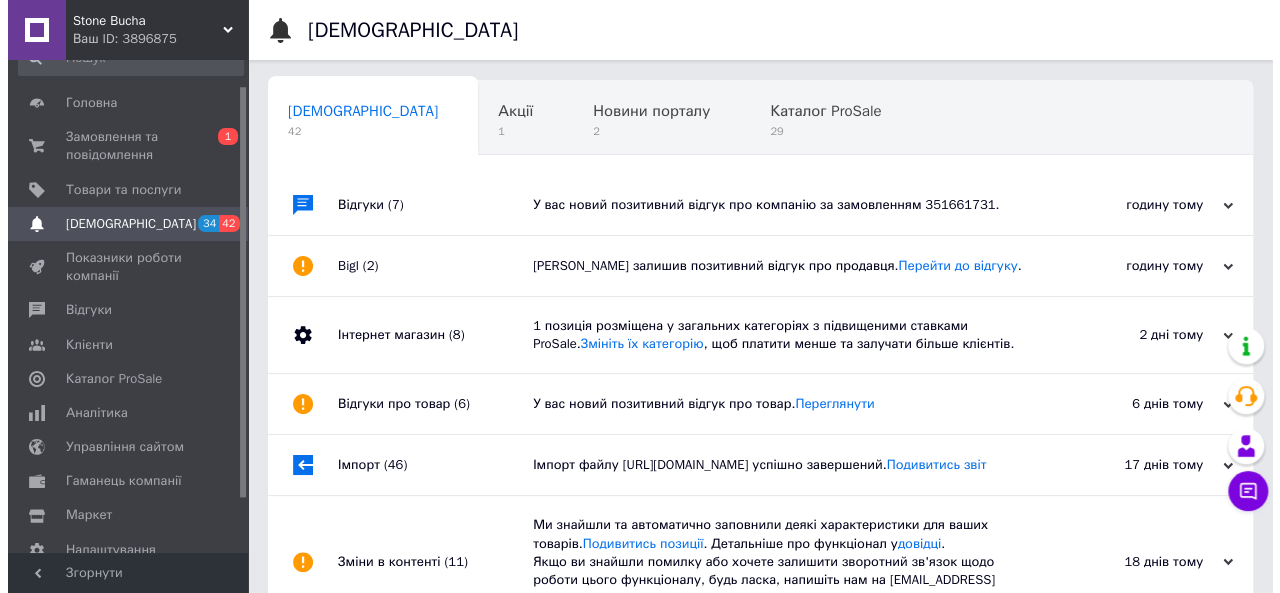 scroll, scrollTop: 0, scrollLeft: 0, axis: both 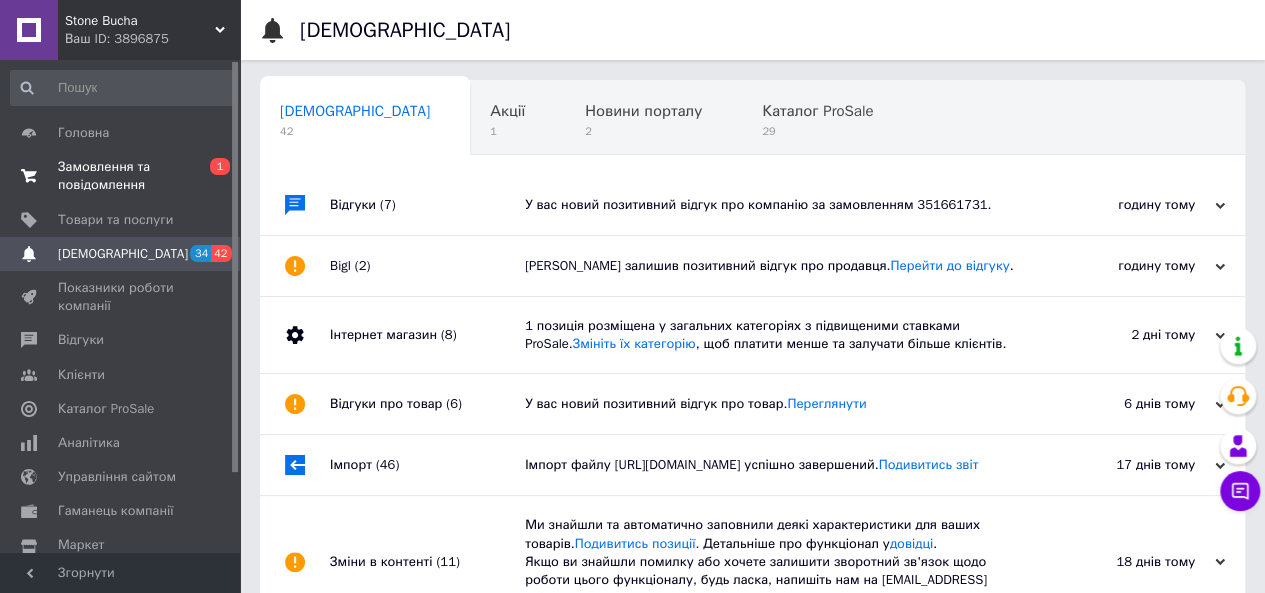 click on "Замовлення та повідомлення" at bounding box center [121, 176] 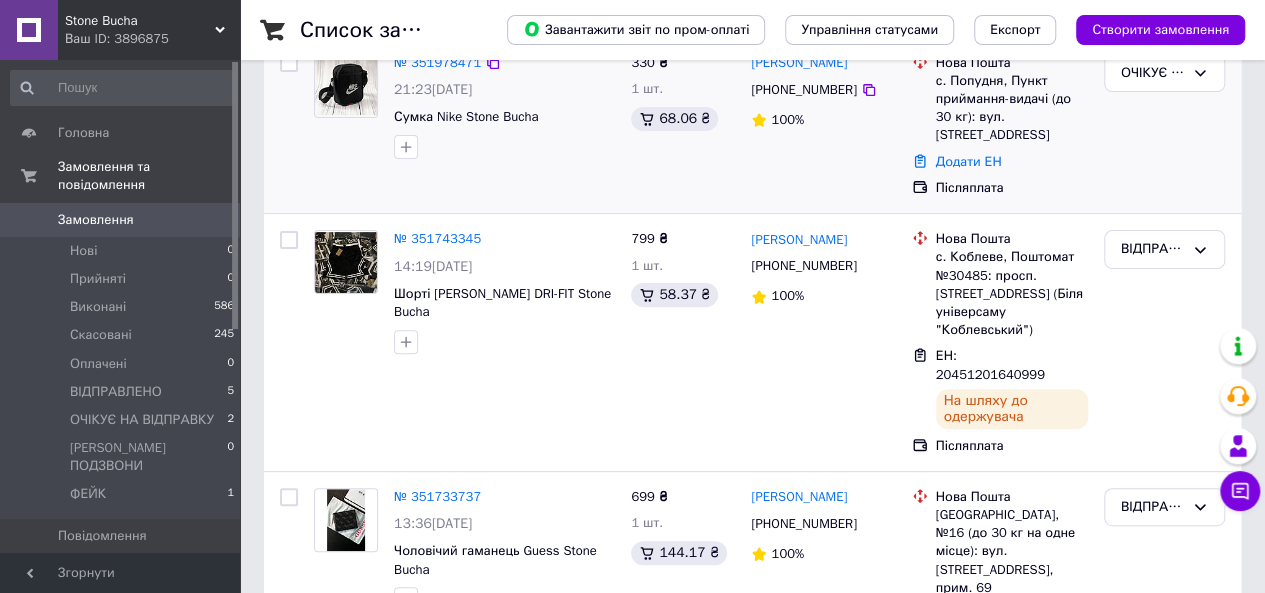 scroll, scrollTop: 500, scrollLeft: 0, axis: vertical 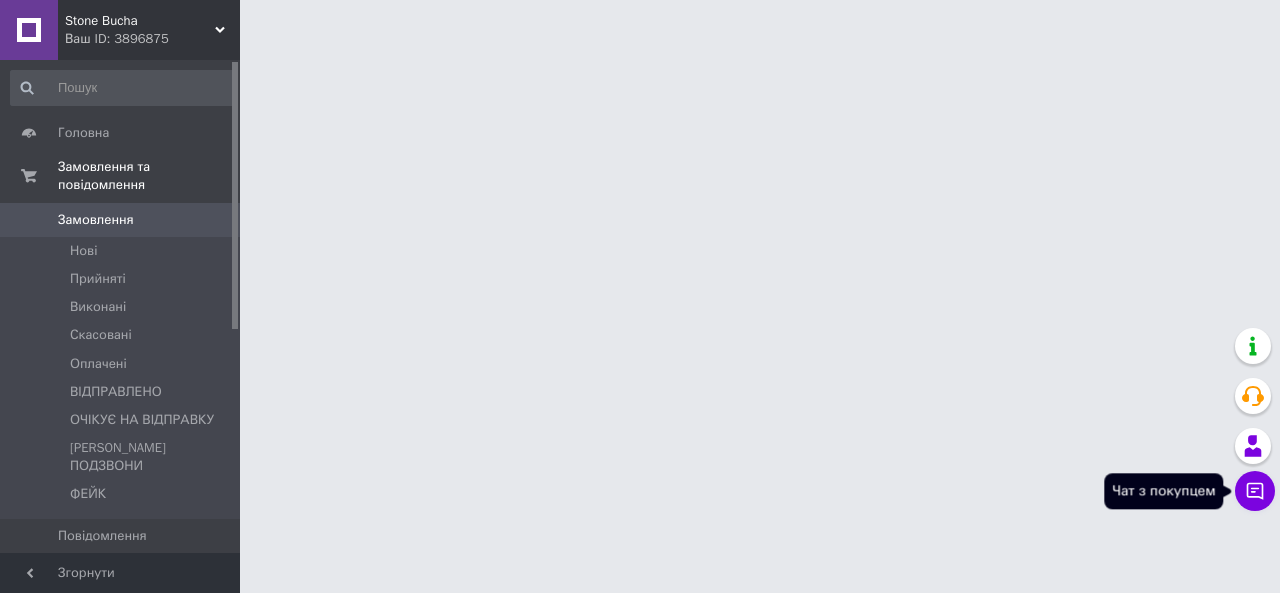 click 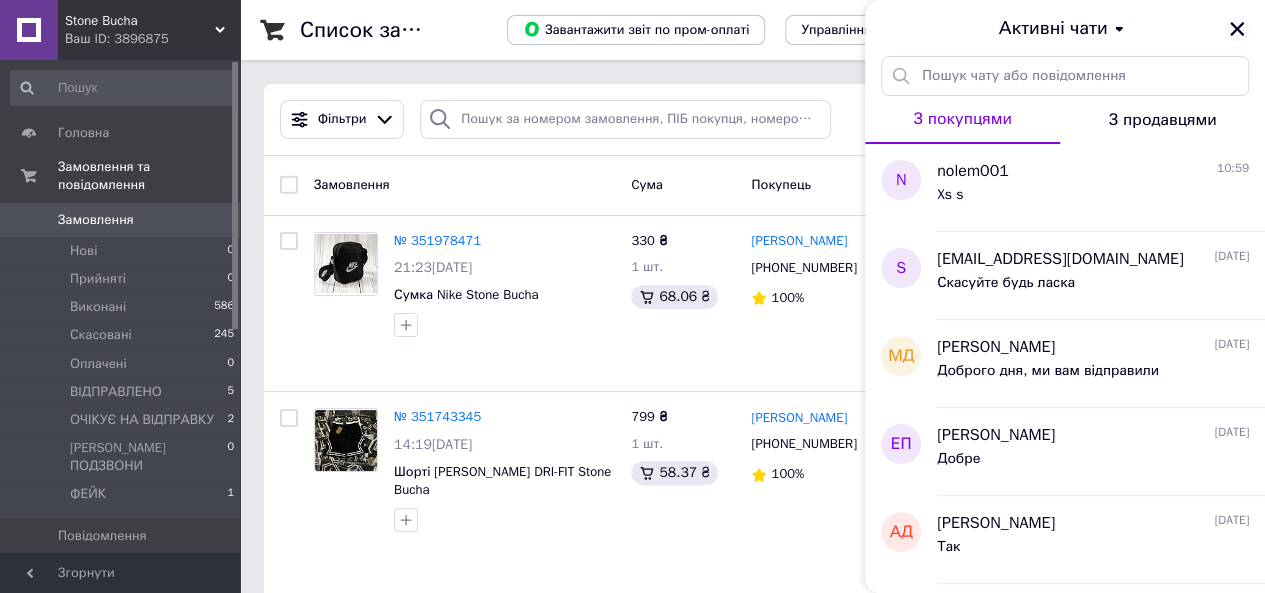 click 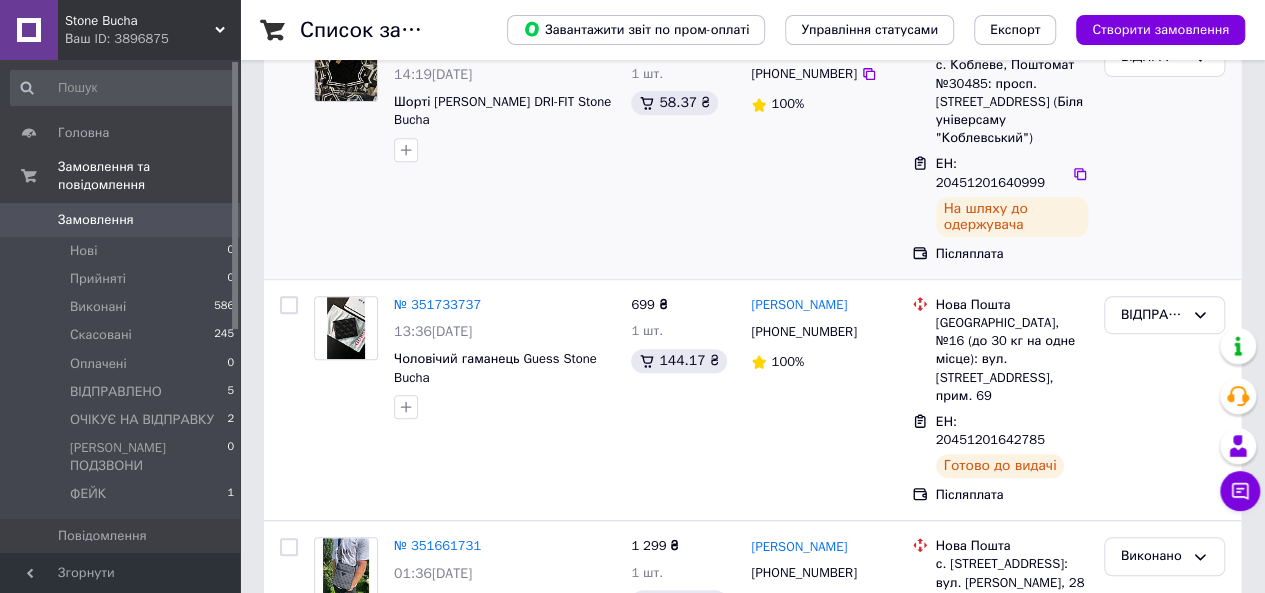 scroll, scrollTop: 400, scrollLeft: 0, axis: vertical 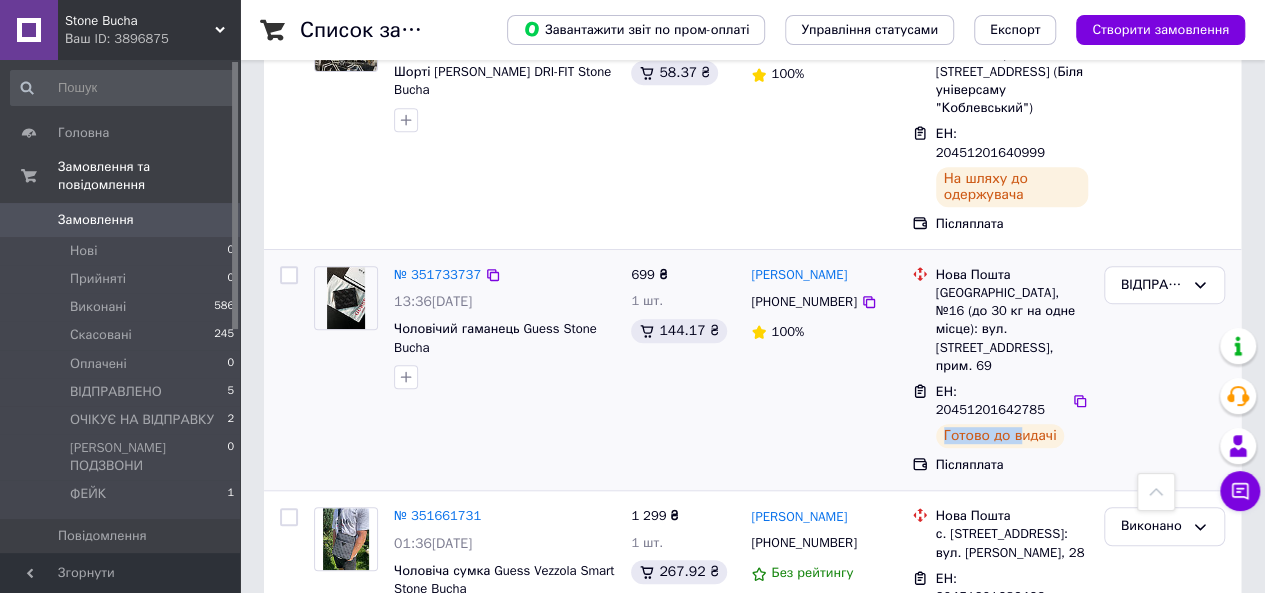 drag, startPoint x: 942, startPoint y: 357, endPoint x: 992, endPoint y: 361, distance: 50.159744 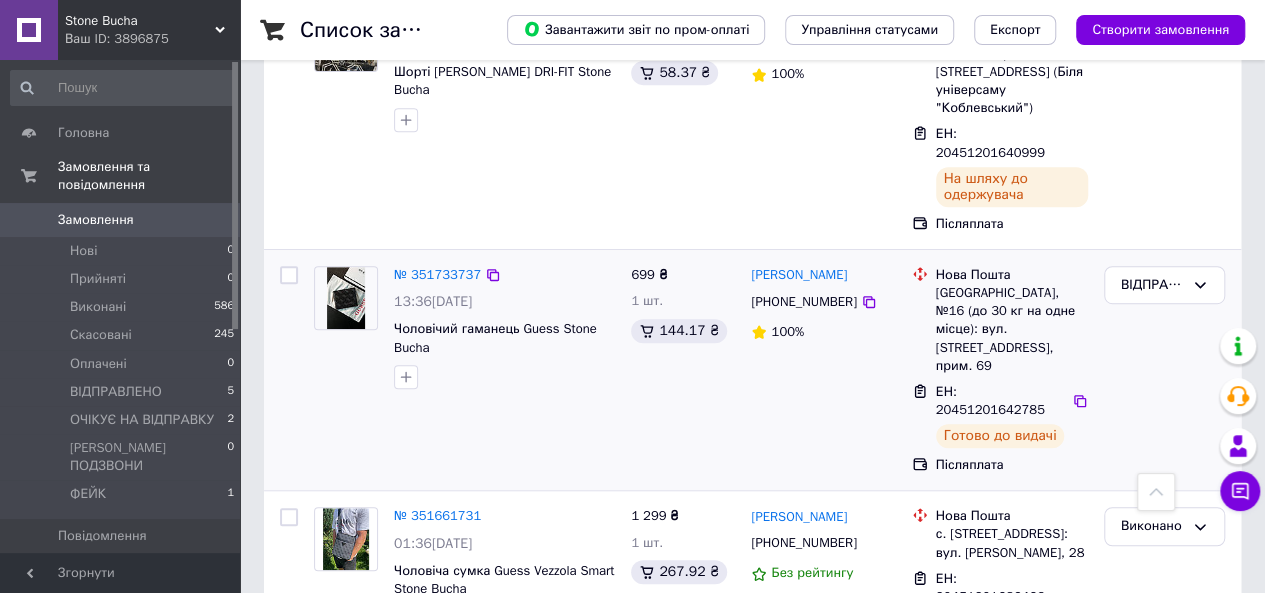drag, startPoint x: 1093, startPoint y: 362, endPoint x: 1080, endPoint y: 362, distance: 13 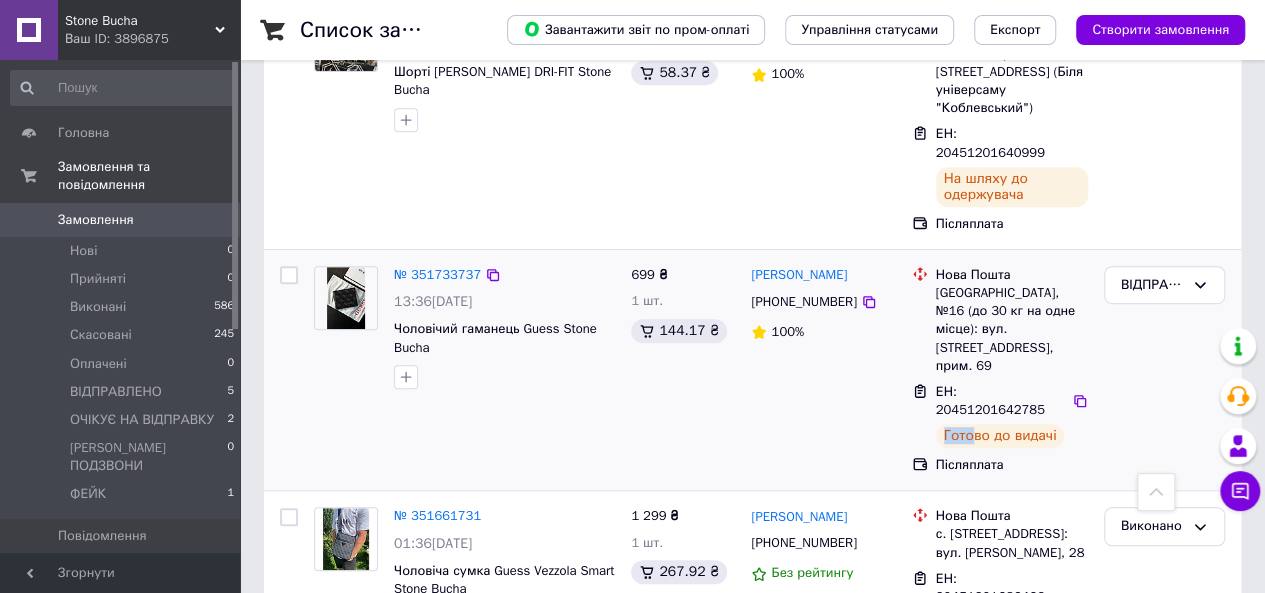 drag, startPoint x: 1065, startPoint y: 360, endPoint x: 935, endPoint y: 371, distance: 130.46455 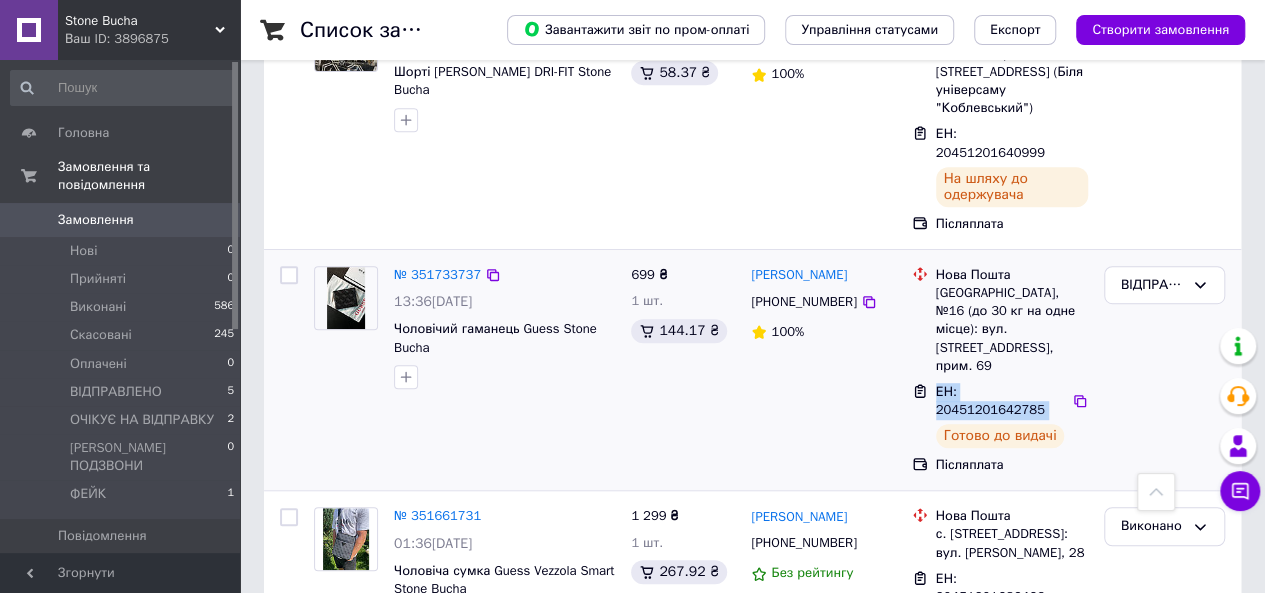 drag, startPoint x: 941, startPoint y: 360, endPoint x: 1054, endPoint y: 349, distance: 113.534134 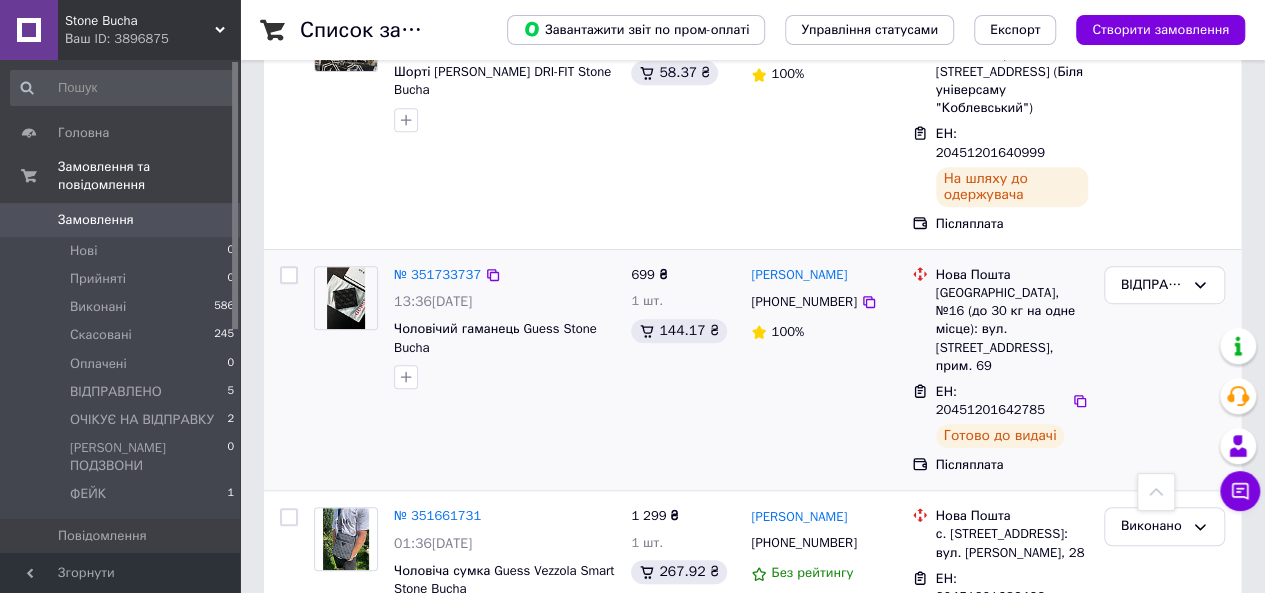 click on "ЕН: 20451201642785 Готово до видачі" at bounding box center [1012, 415] 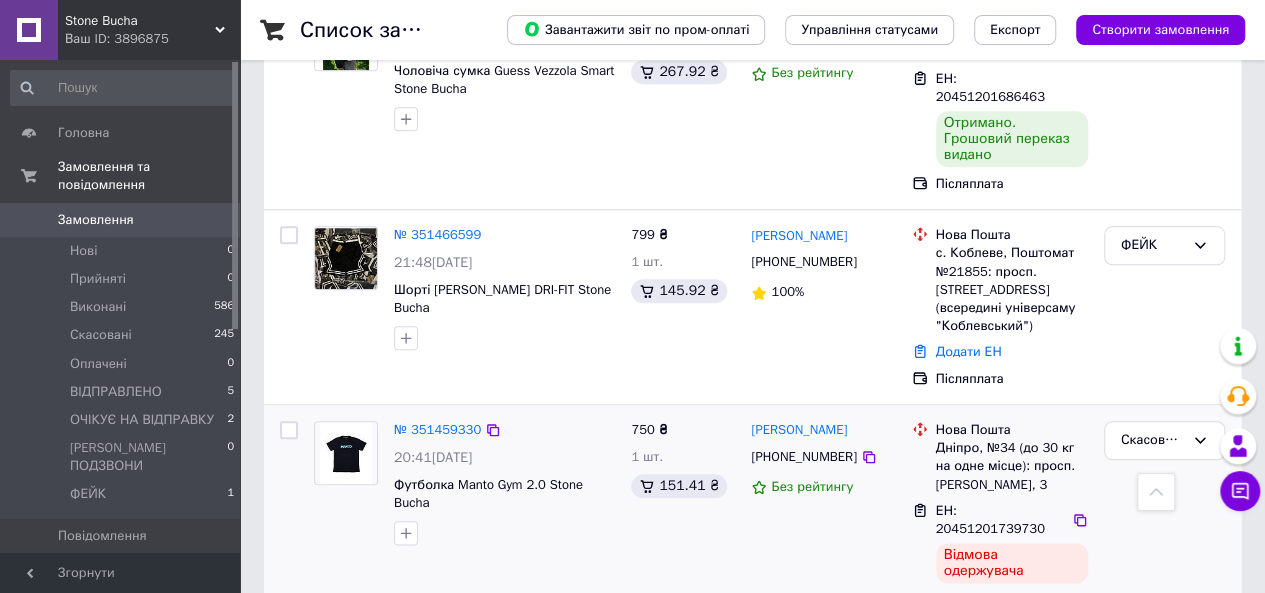 scroll, scrollTop: 1000, scrollLeft: 0, axis: vertical 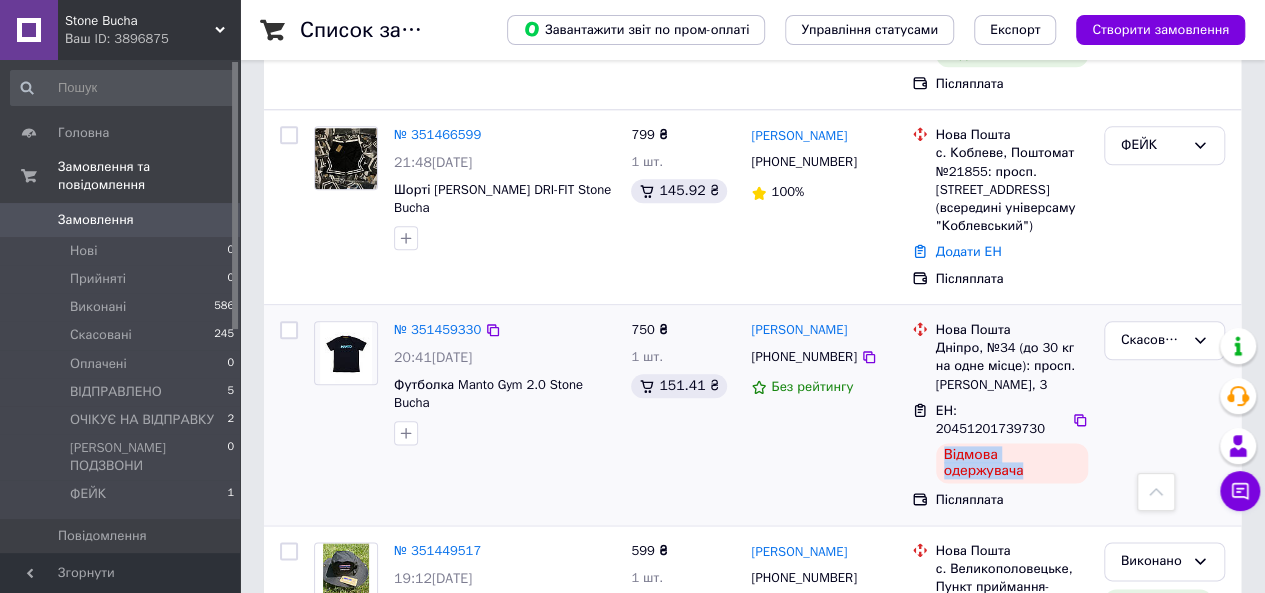 drag, startPoint x: 1085, startPoint y: 370, endPoint x: 936, endPoint y: 370, distance: 149 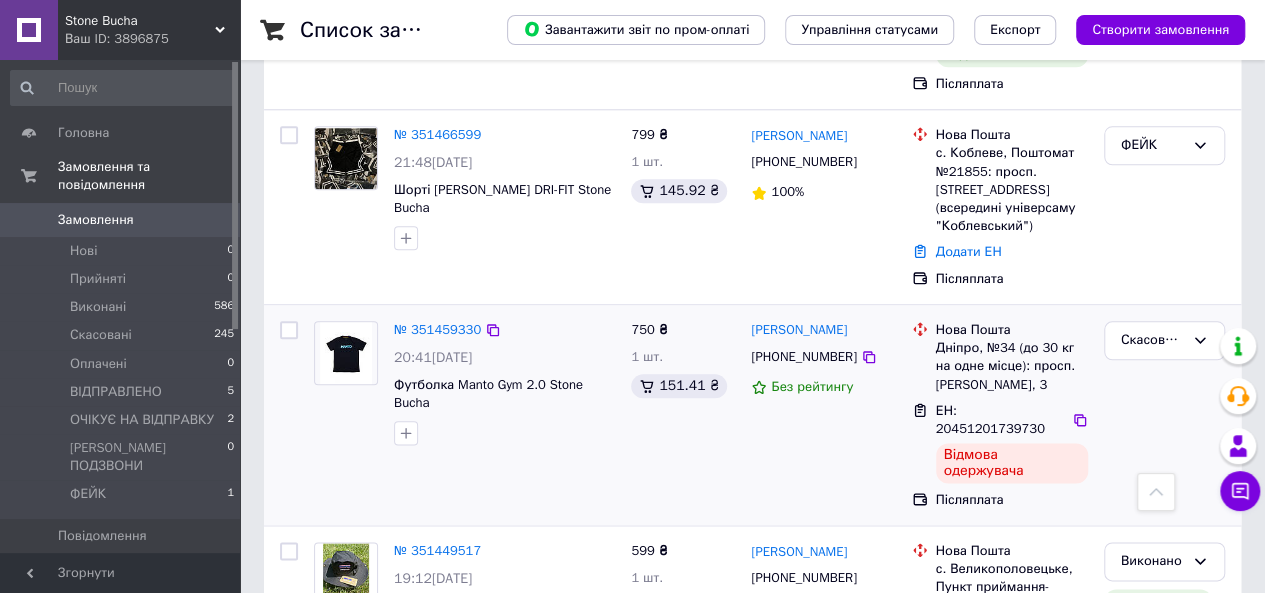 click on "[PERSON_NAME] [PHONE_NUMBER] Без рейтингу" at bounding box center [823, 415] 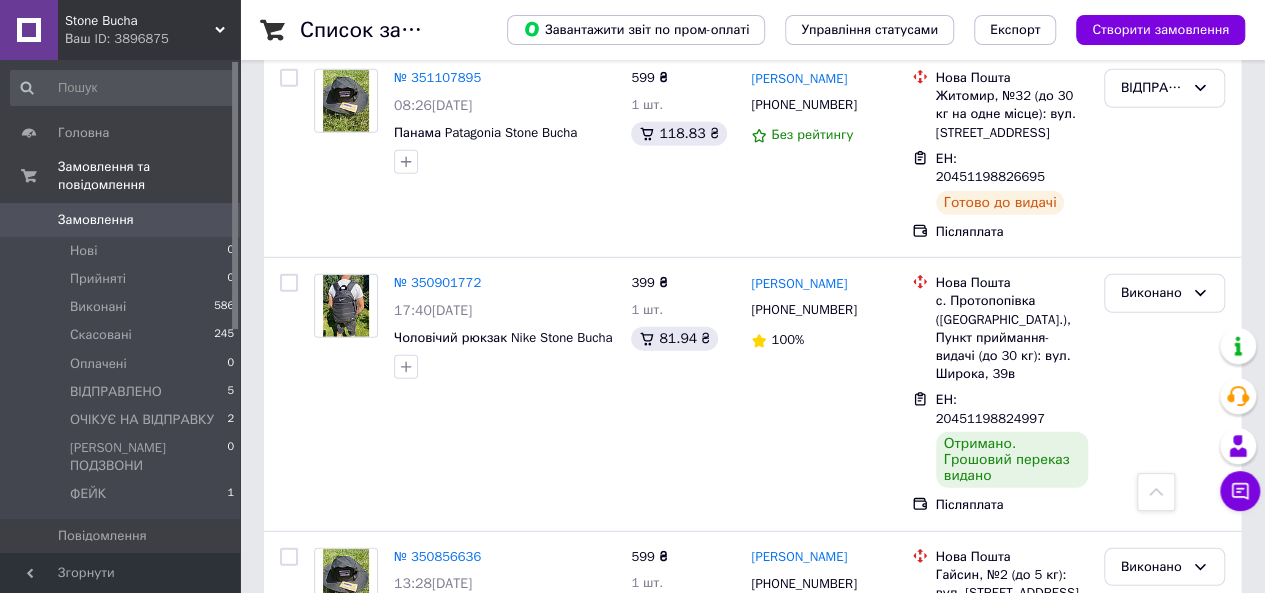 scroll, scrollTop: 2700, scrollLeft: 0, axis: vertical 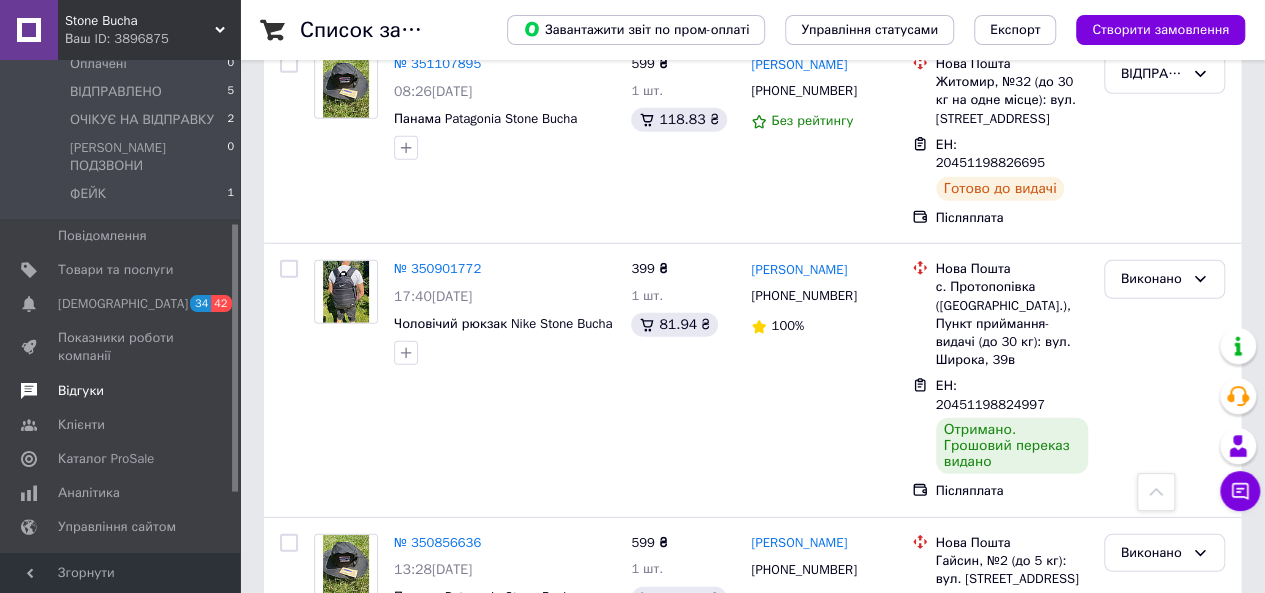 click on "Відгуки" at bounding box center [123, 391] 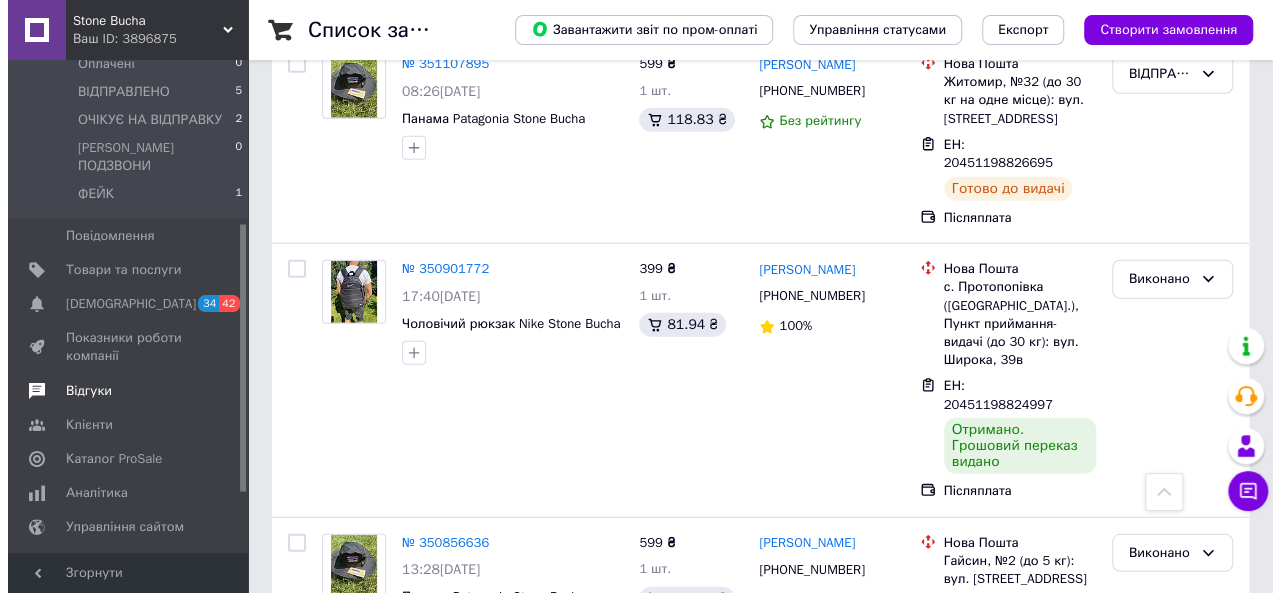 scroll, scrollTop: 0, scrollLeft: 0, axis: both 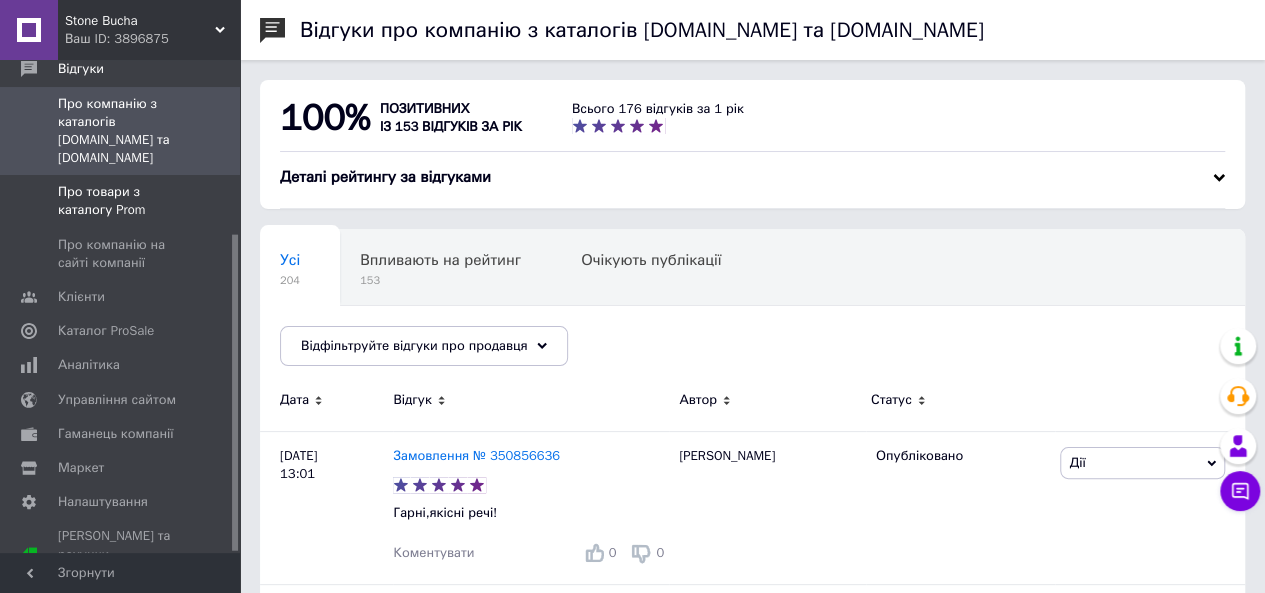 click on "Про товари з каталогу Prom" at bounding box center (121, 201) 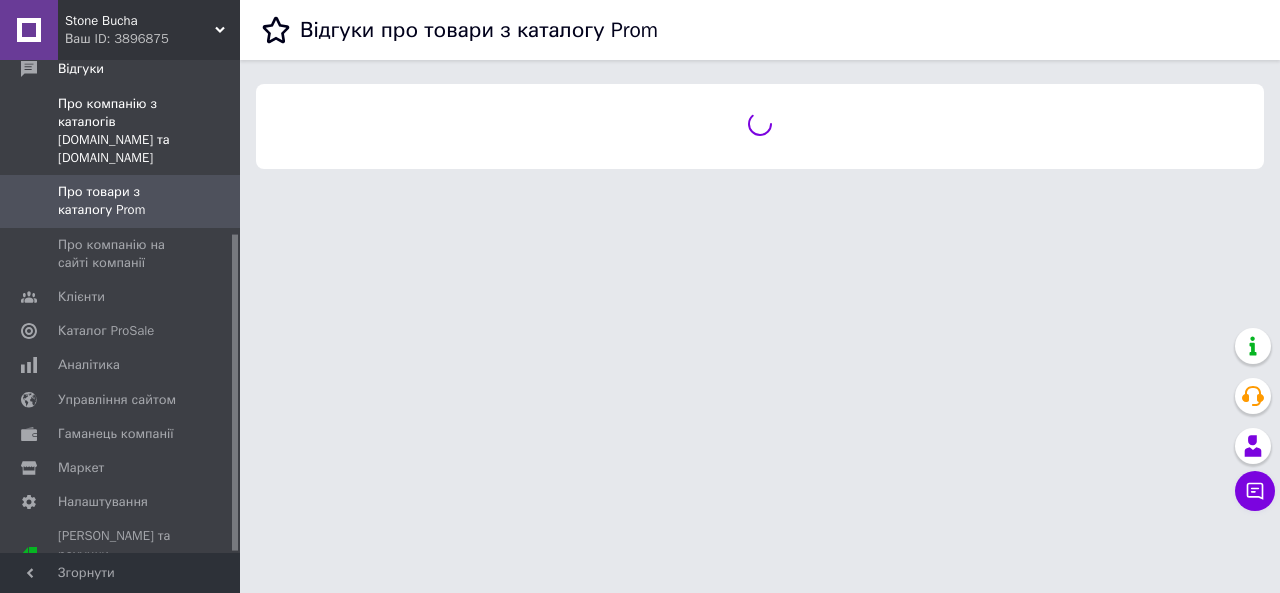 click on "Про компанію з каталогів [DOMAIN_NAME] та [DOMAIN_NAME]" at bounding box center [121, 131] 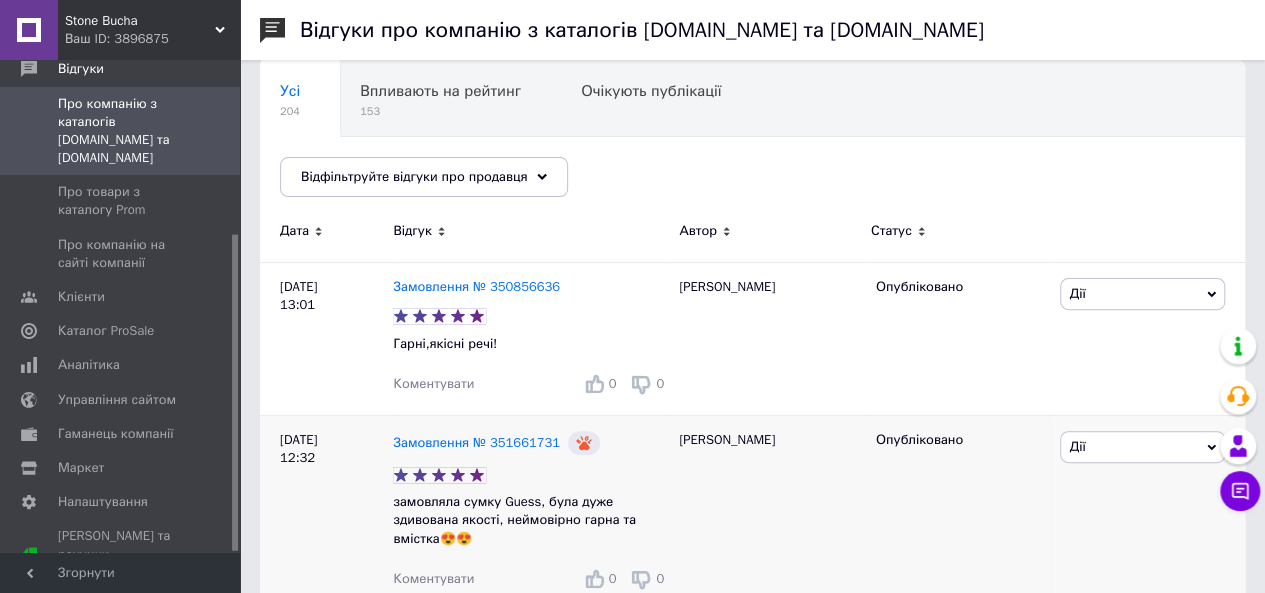 scroll, scrollTop: 200, scrollLeft: 0, axis: vertical 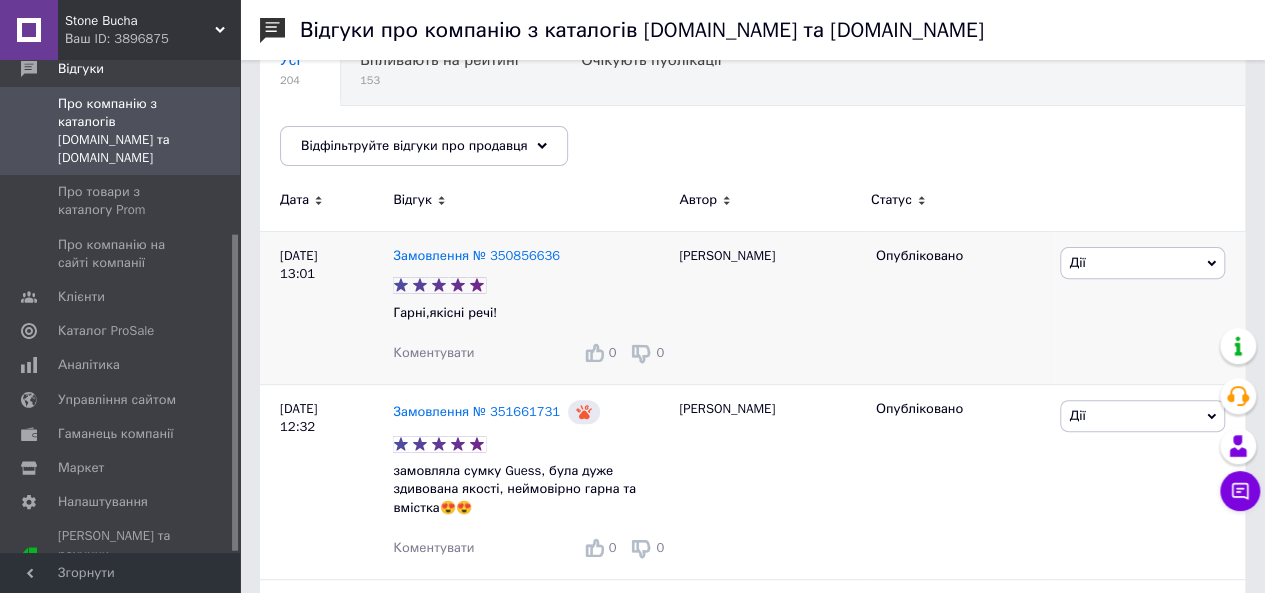 click 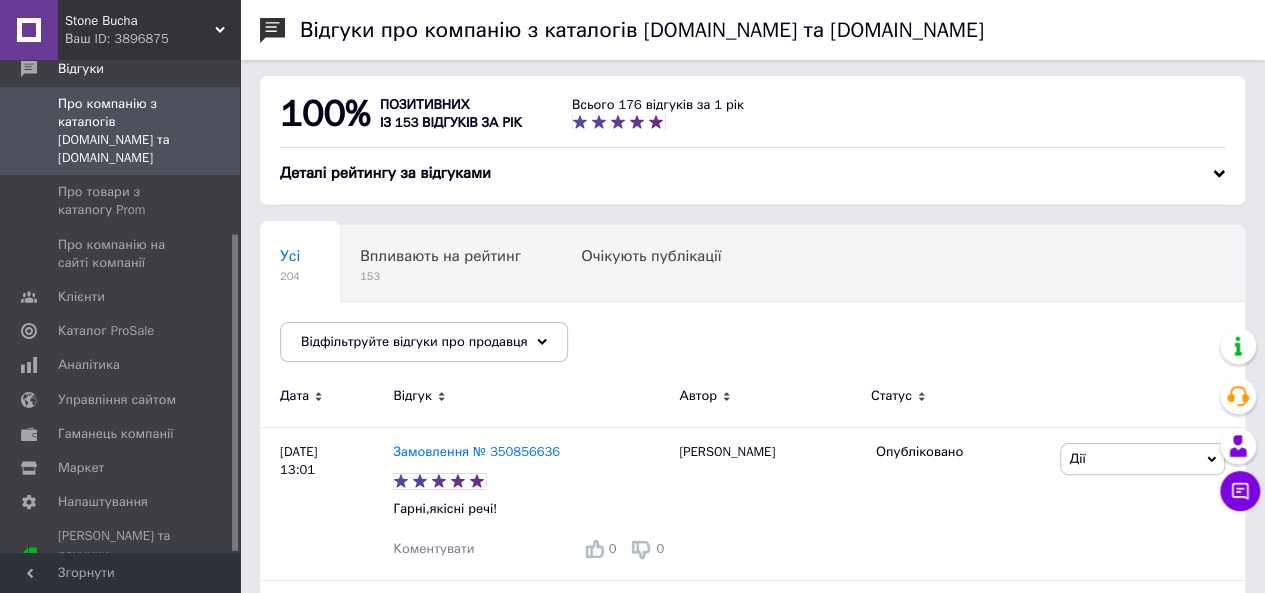 scroll, scrollTop: 0, scrollLeft: 0, axis: both 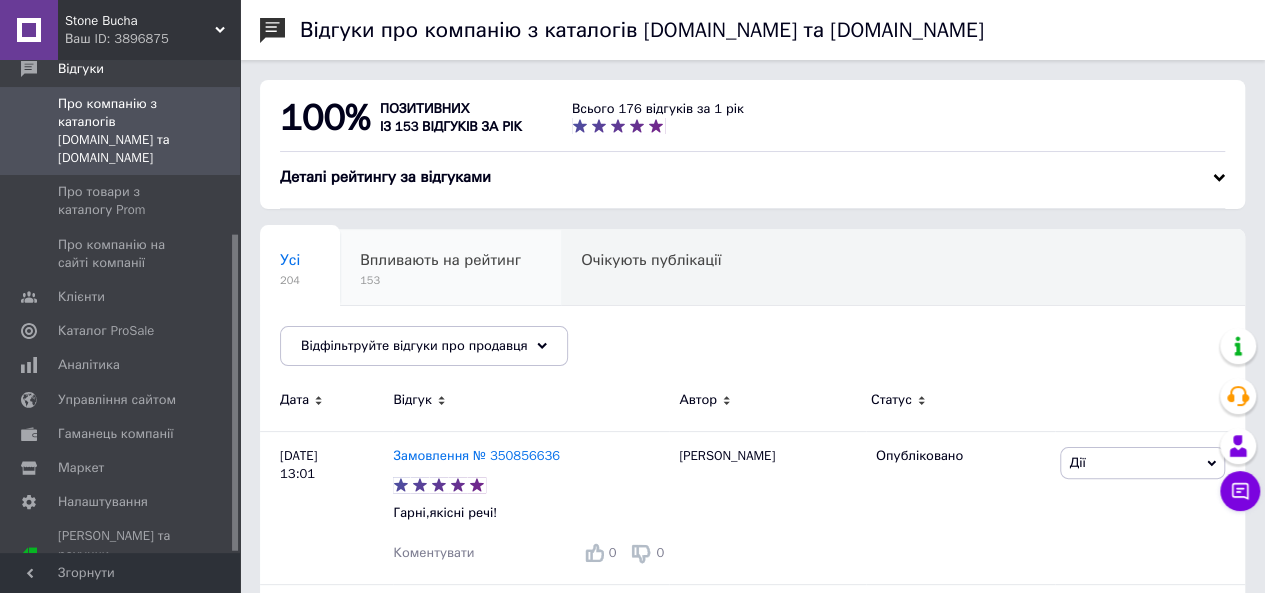 click on "Впливають на рейтинг" at bounding box center [440, 260] 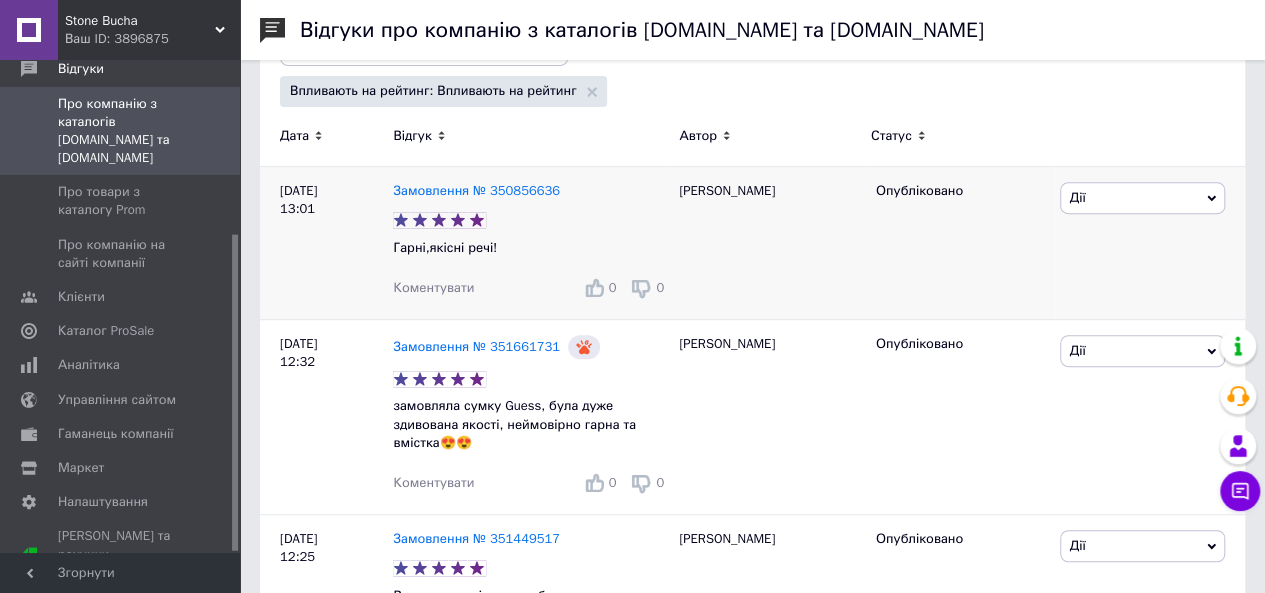 scroll, scrollTop: 100, scrollLeft: 0, axis: vertical 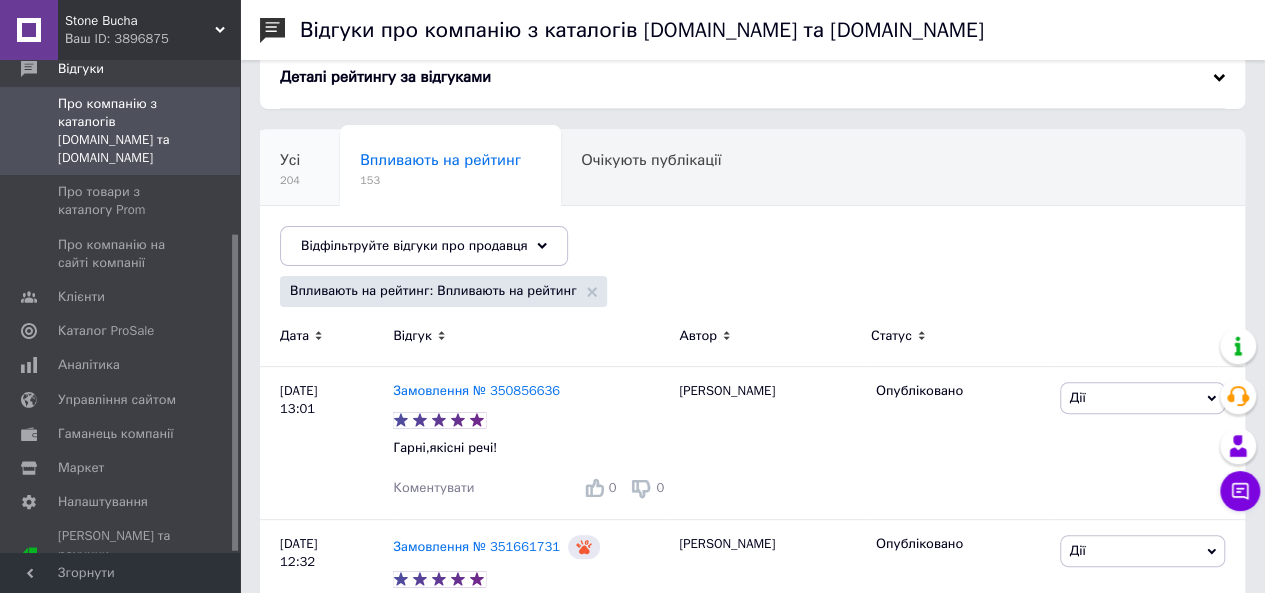 click on "Усі 204" at bounding box center [300, 168] 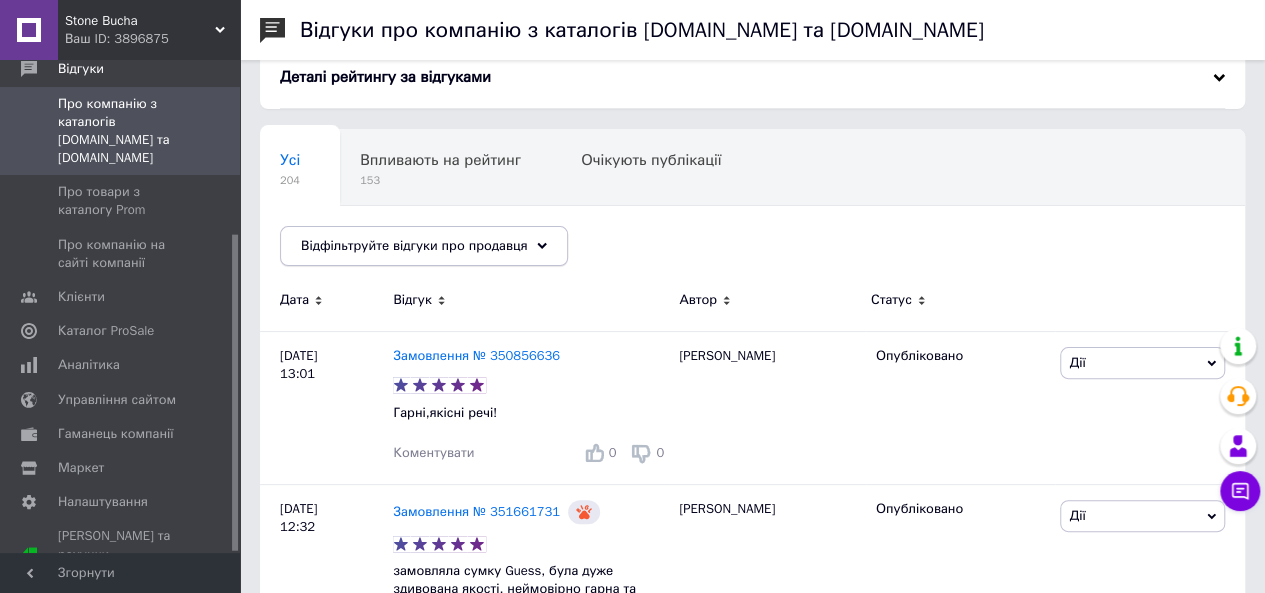 click on "Відфільтруйте відгуки про продавця" at bounding box center (414, 245) 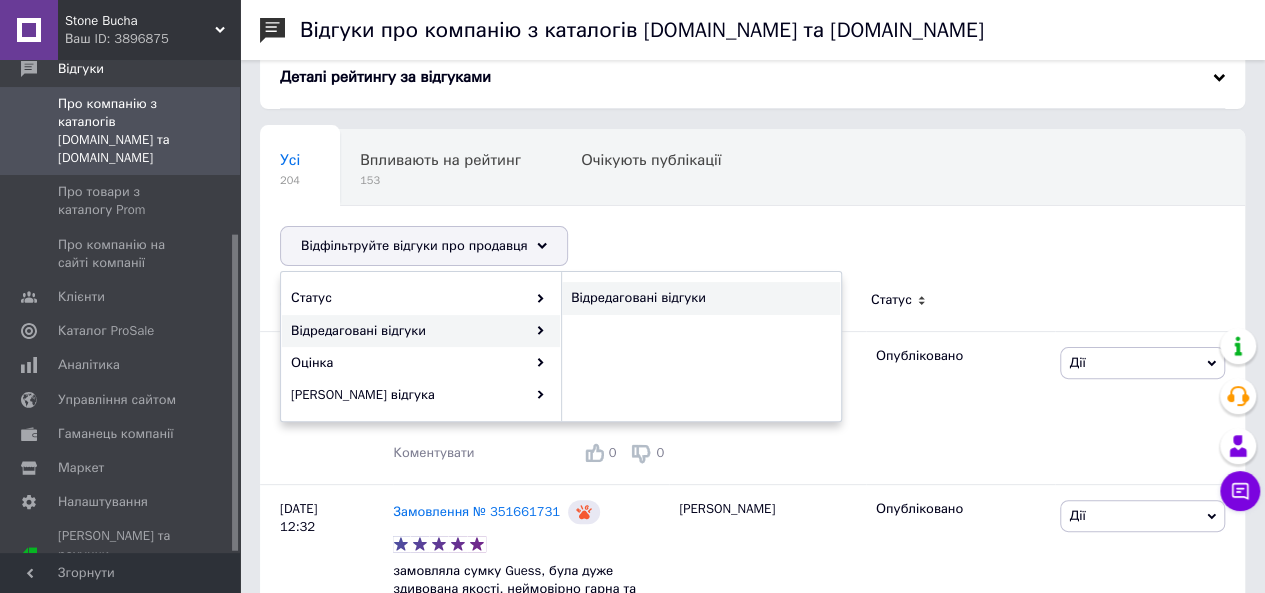 click on "Відредаговані відгуки" at bounding box center [698, 298] 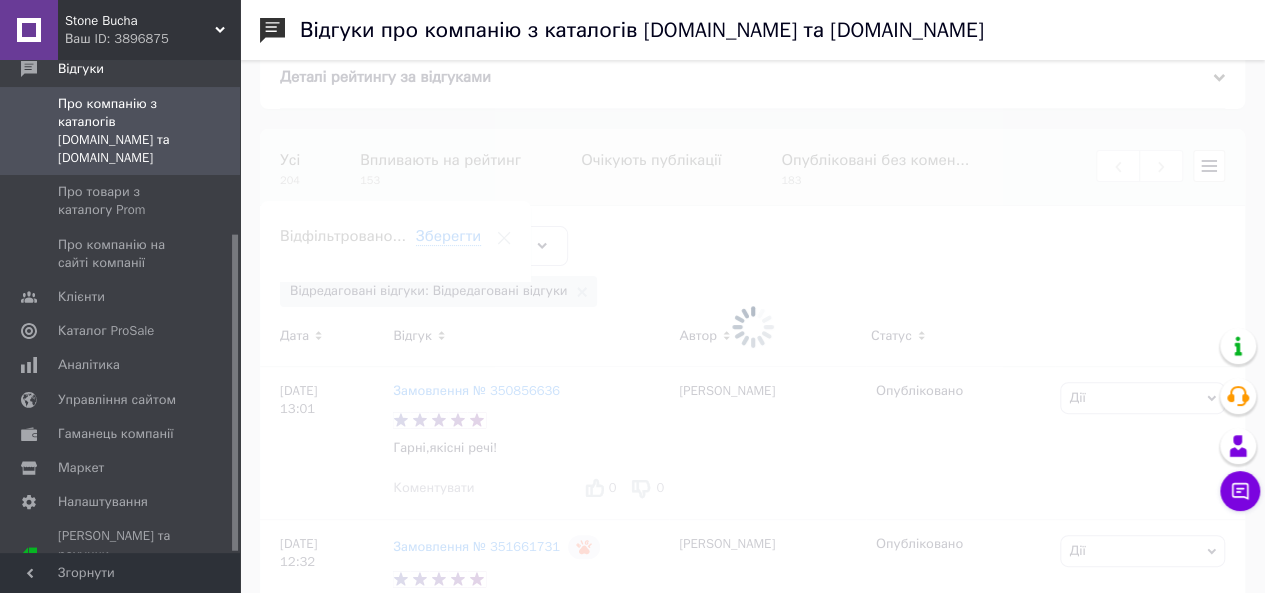 scroll, scrollTop: 0, scrollLeft: 183, axis: horizontal 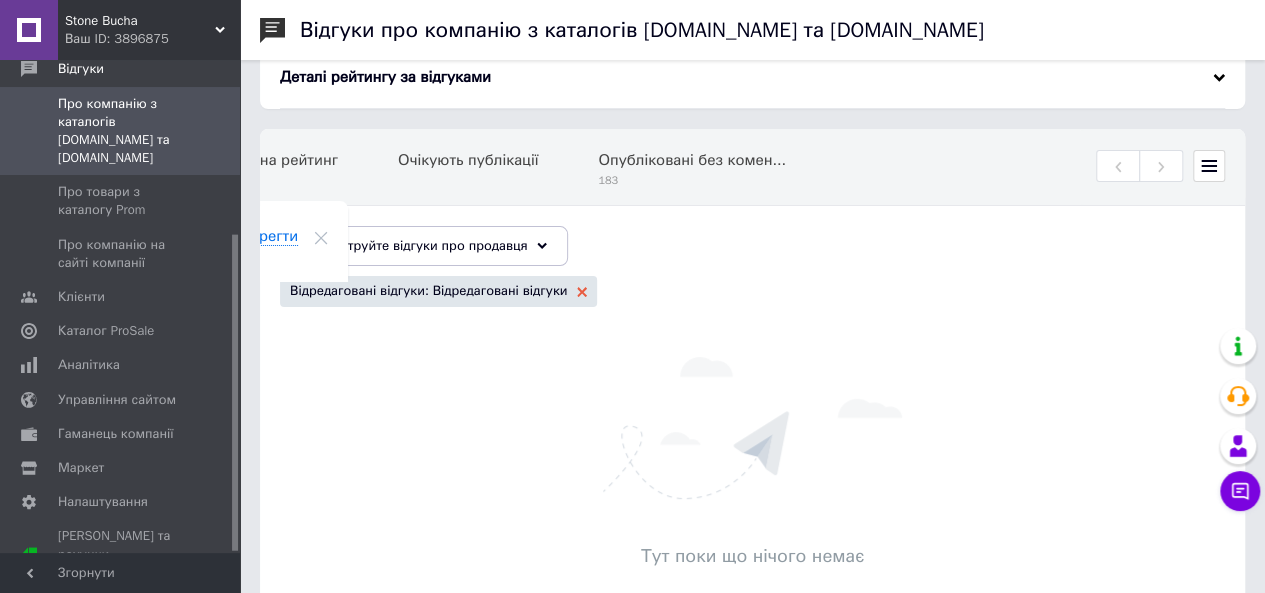 click 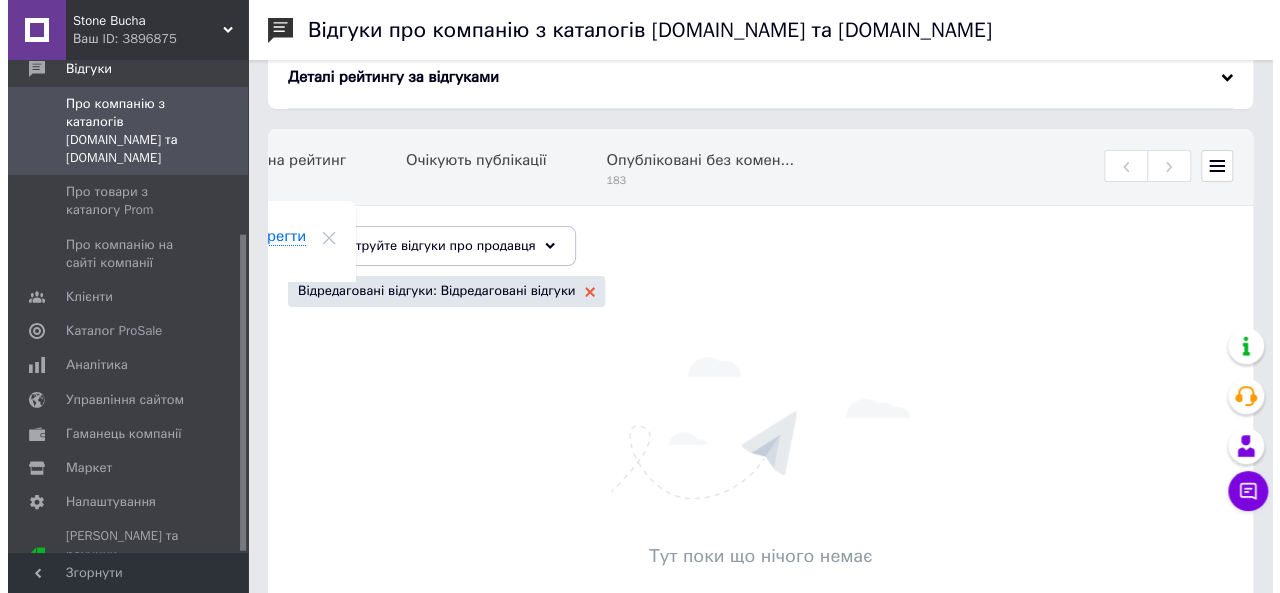 scroll, scrollTop: 0, scrollLeft: 0, axis: both 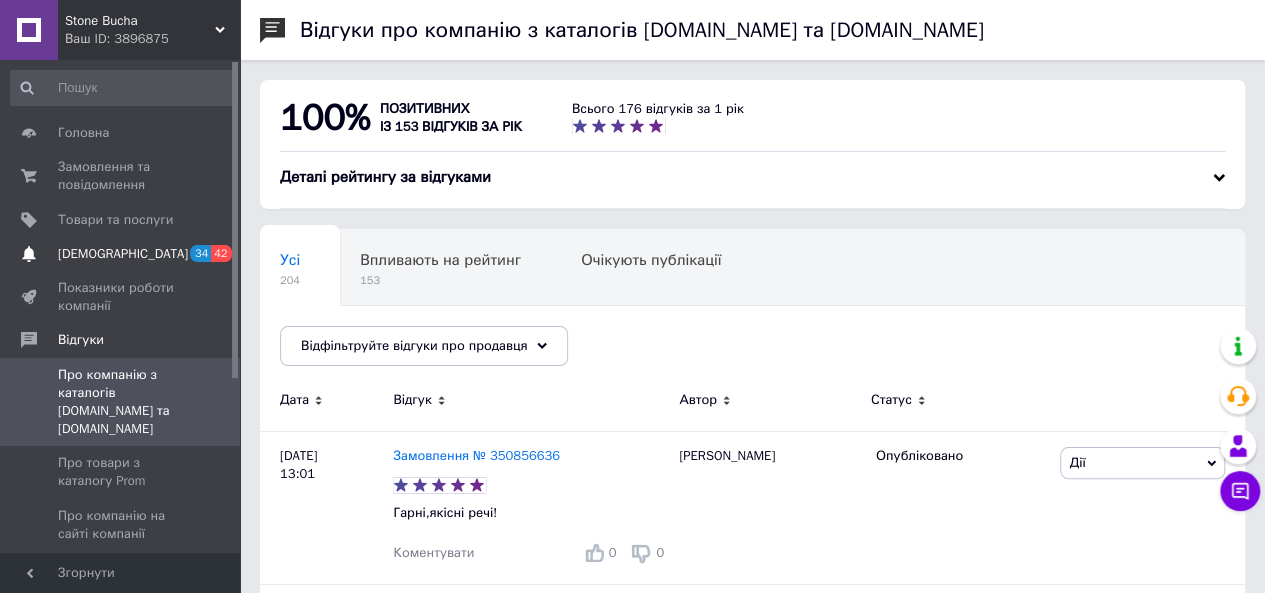click on "[DEMOGRAPHIC_DATA]" at bounding box center (121, 254) 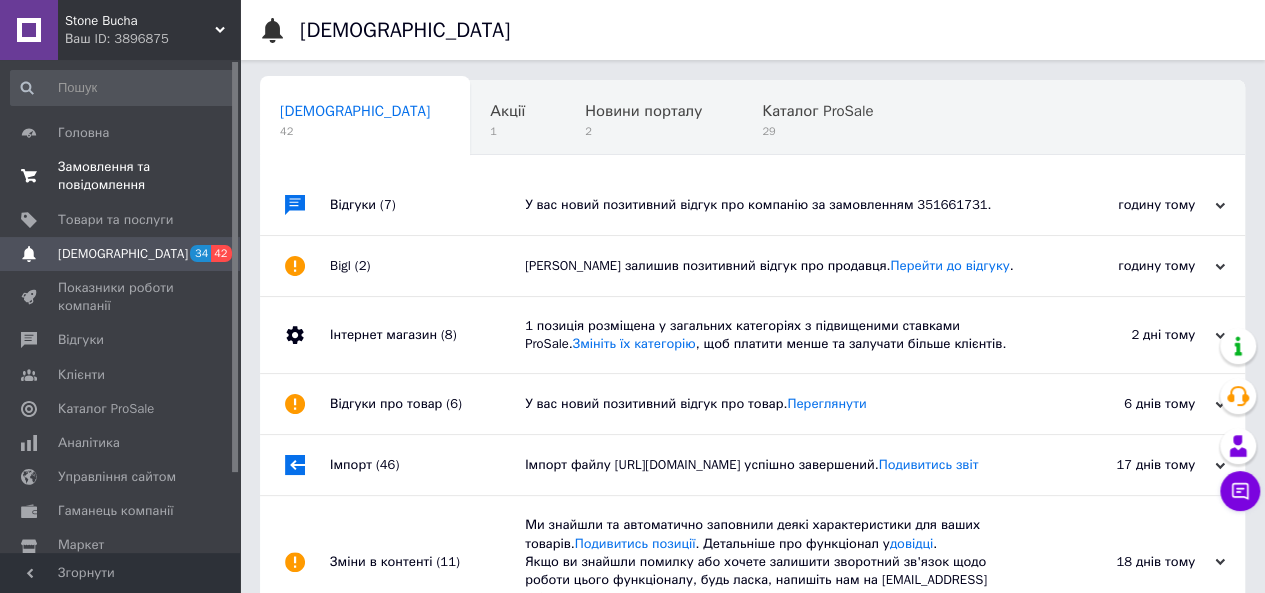 click on "Замовлення та повідомлення" at bounding box center [121, 176] 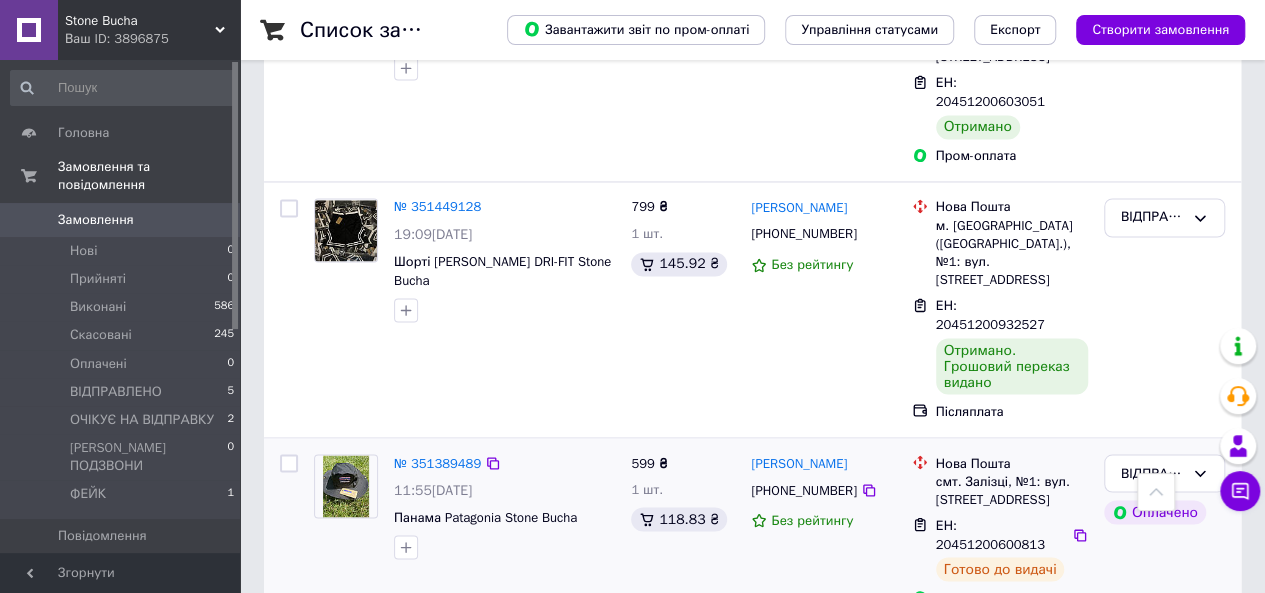 scroll, scrollTop: 1600, scrollLeft: 0, axis: vertical 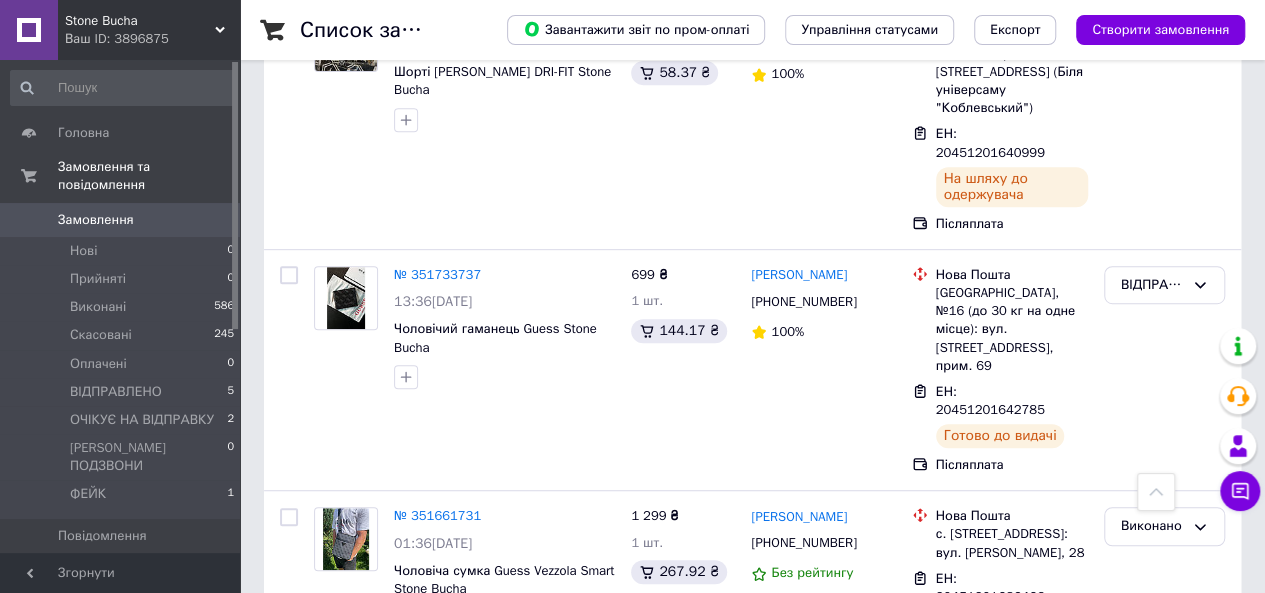 click on "Замовлення 0" at bounding box center (123, 220) 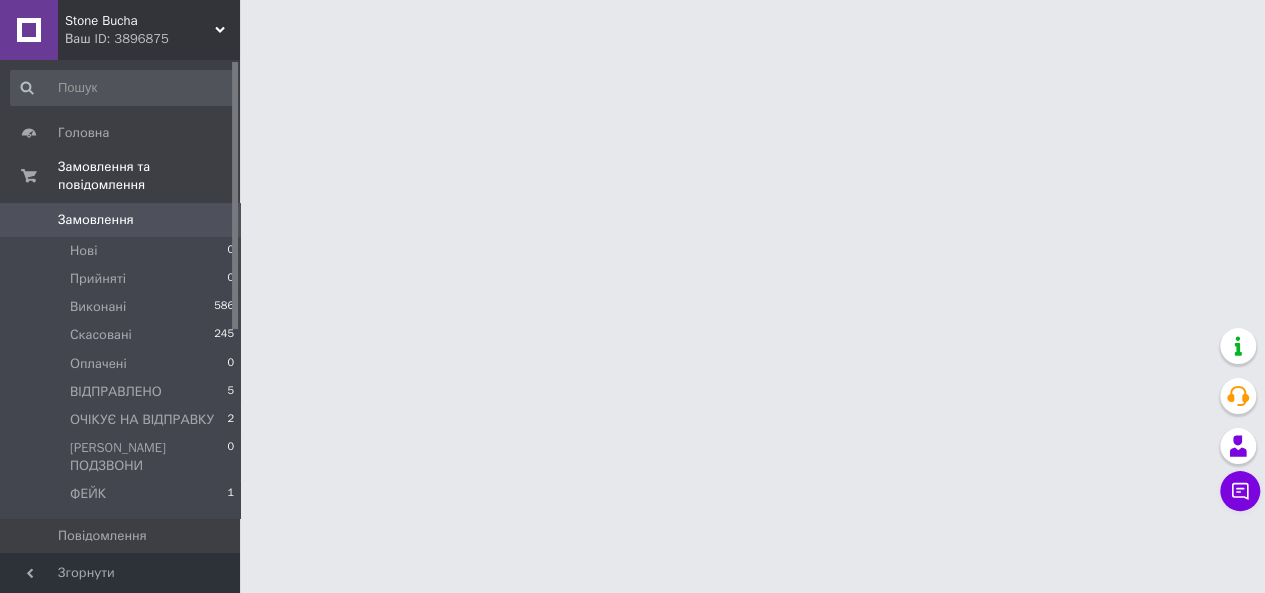 scroll, scrollTop: 0, scrollLeft: 0, axis: both 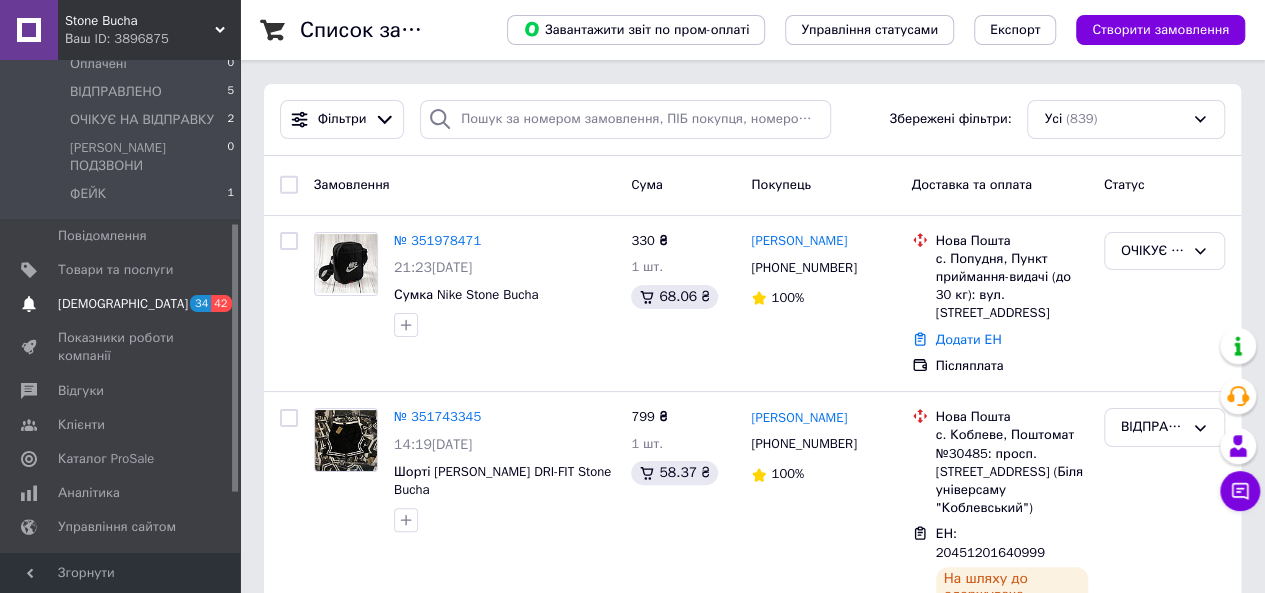 click on "34 42" at bounding box center (212, 304) 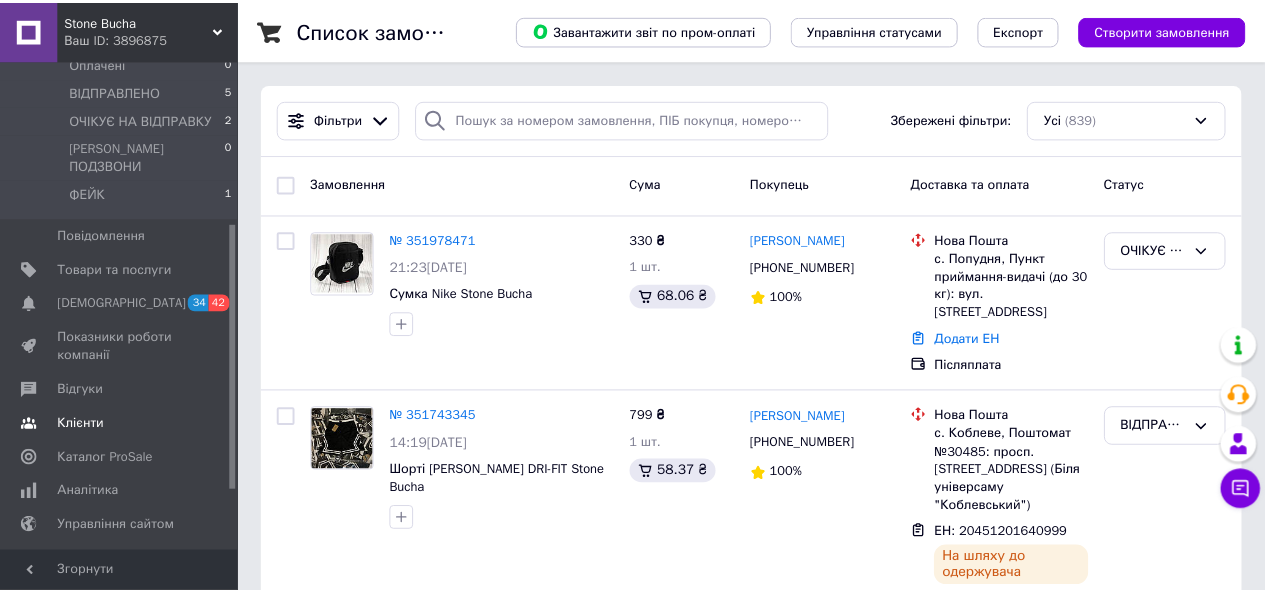 scroll, scrollTop: 96, scrollLeft: 0, axis: vertical 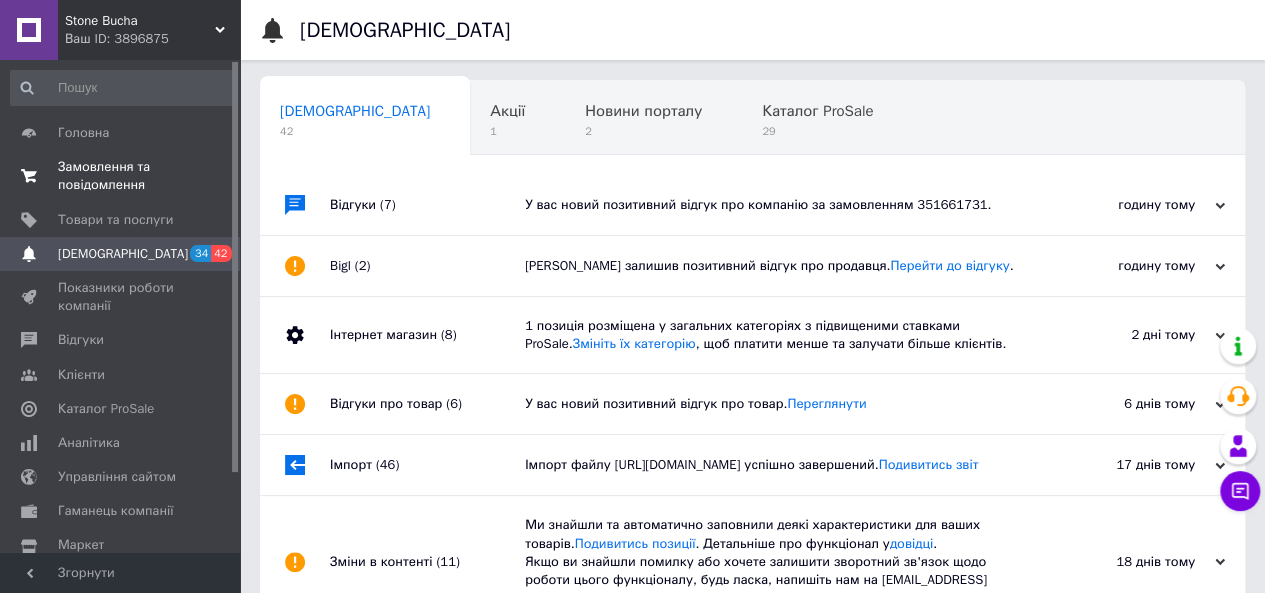 click on "Замовлення та повідомлення" at bounding box center (121, 176) 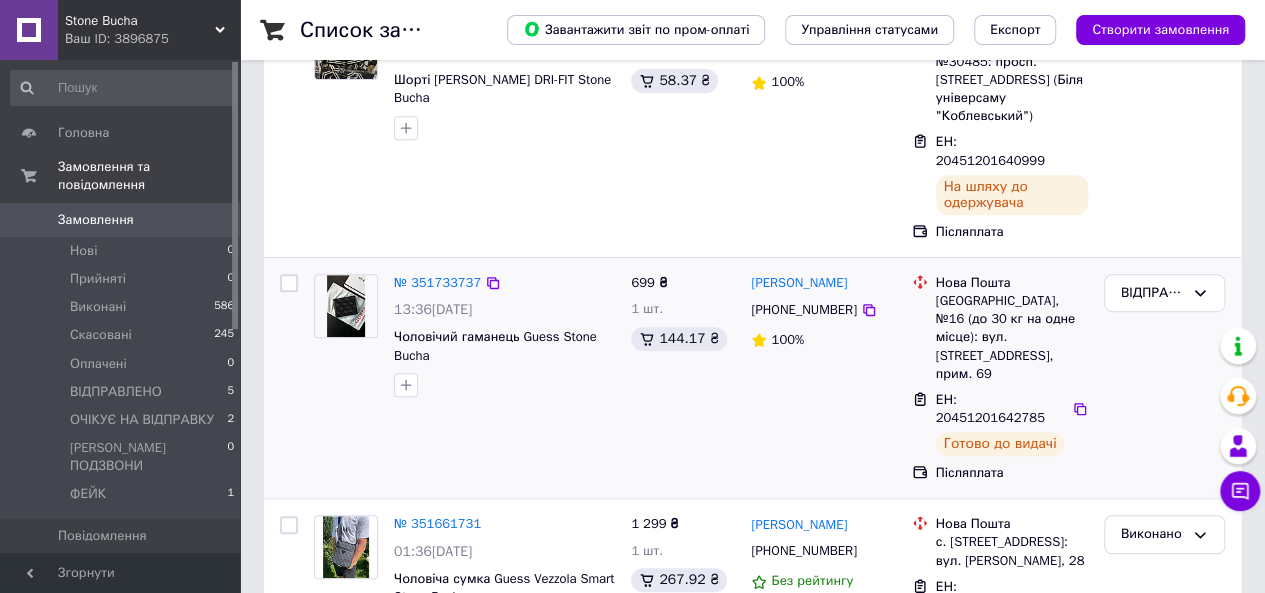 scroll, scrollTop: 400, scrollLeft: 0, axis: vertical 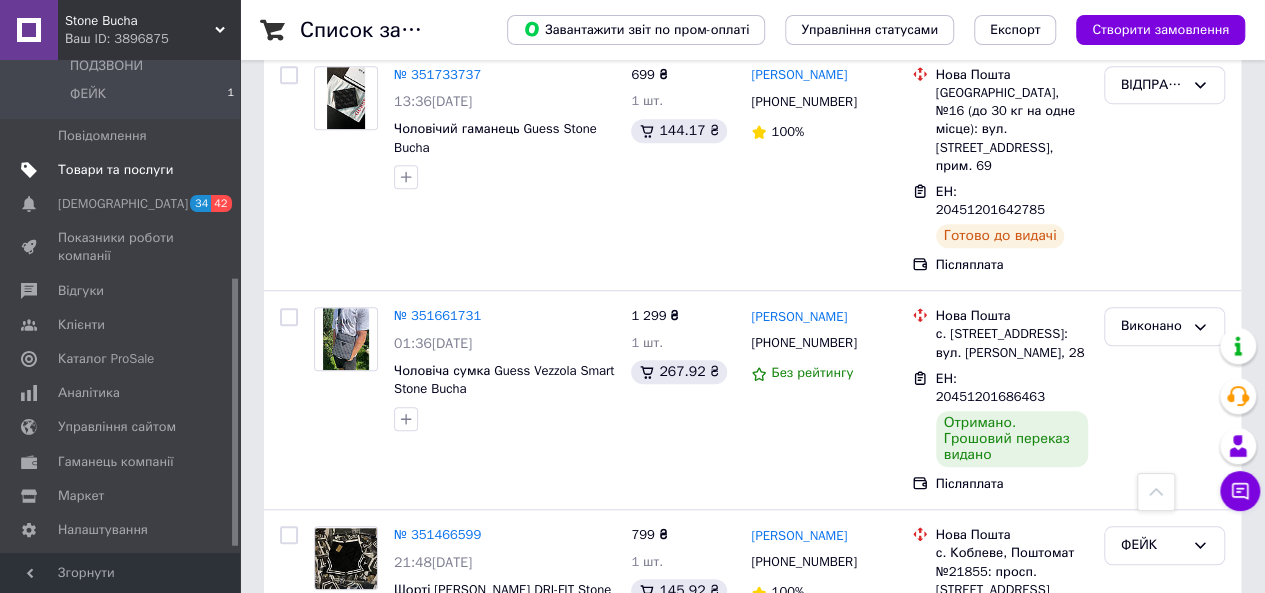 click on "Товари та послуги" at bounding box center [123, 170] 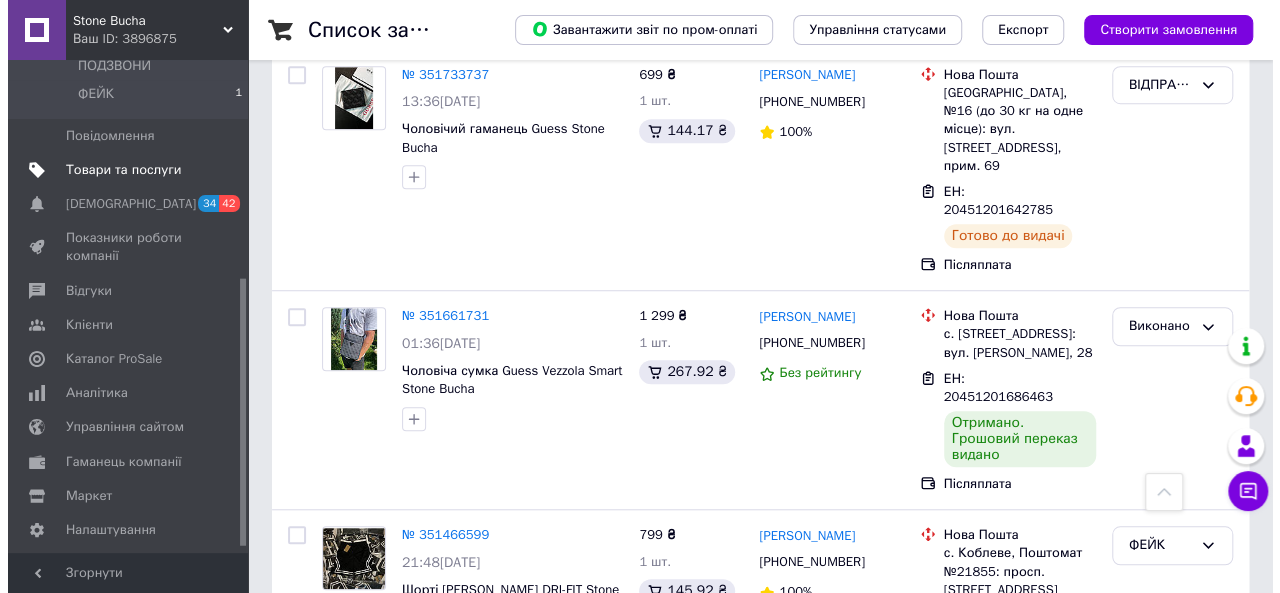 scroll, scrollTop: 0, scrollLeft: 0, axis: both 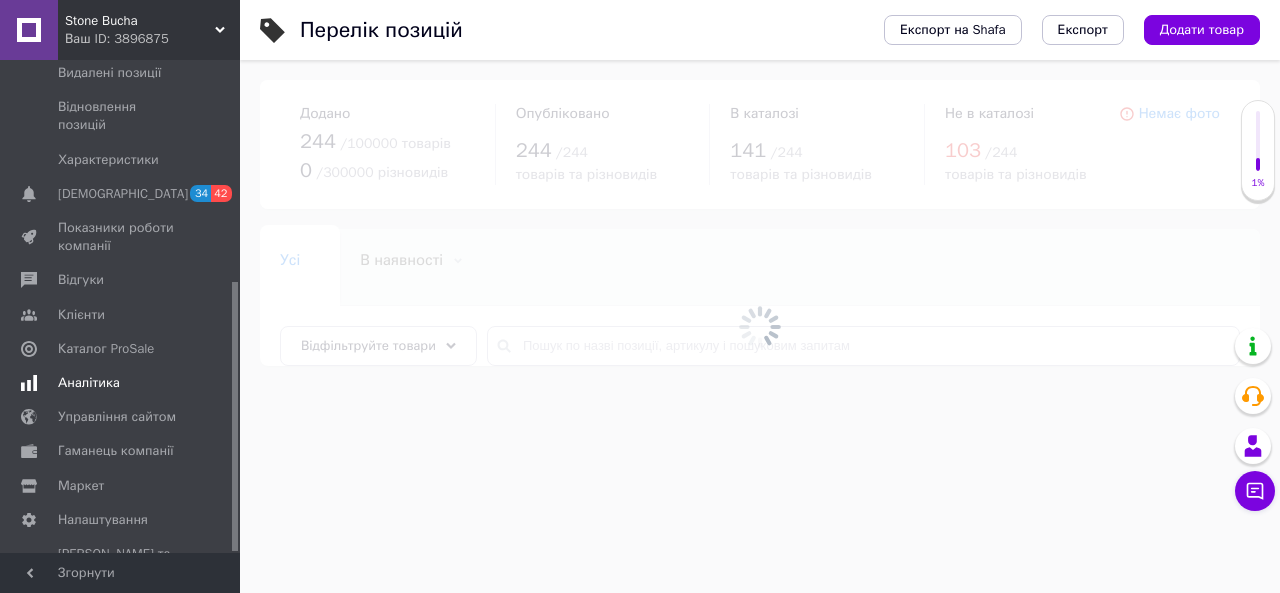 click on "Аналітика" at bounding box center (123, 383) 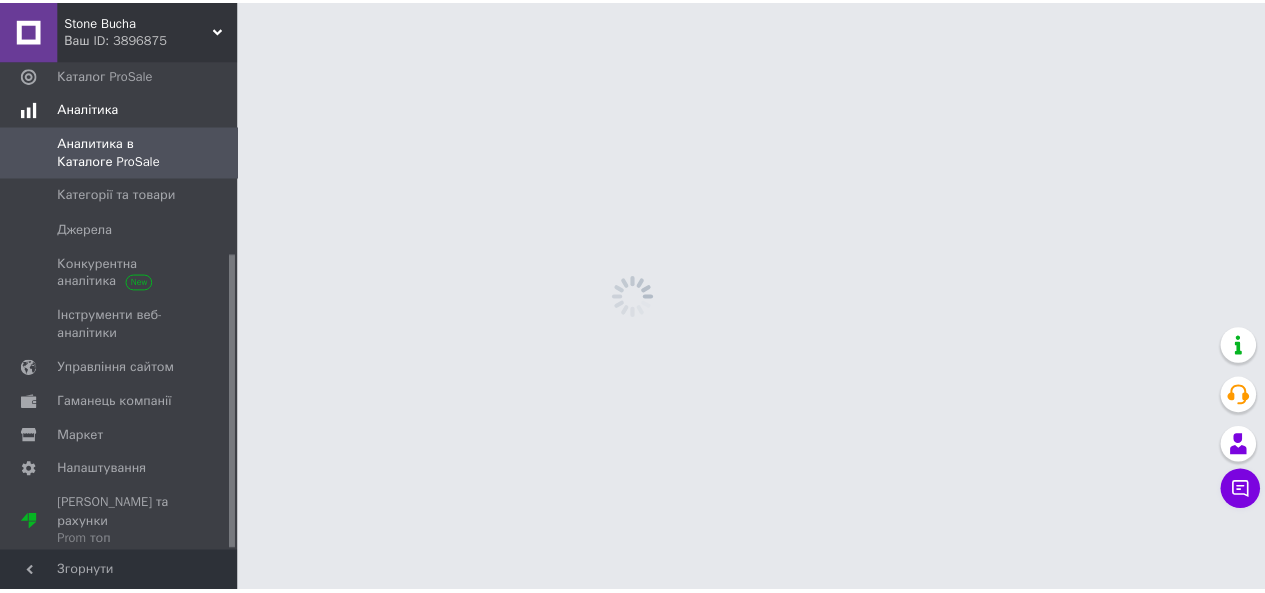 scroll, scrollTop: 321, scrollLeft: 0, axis: vertical 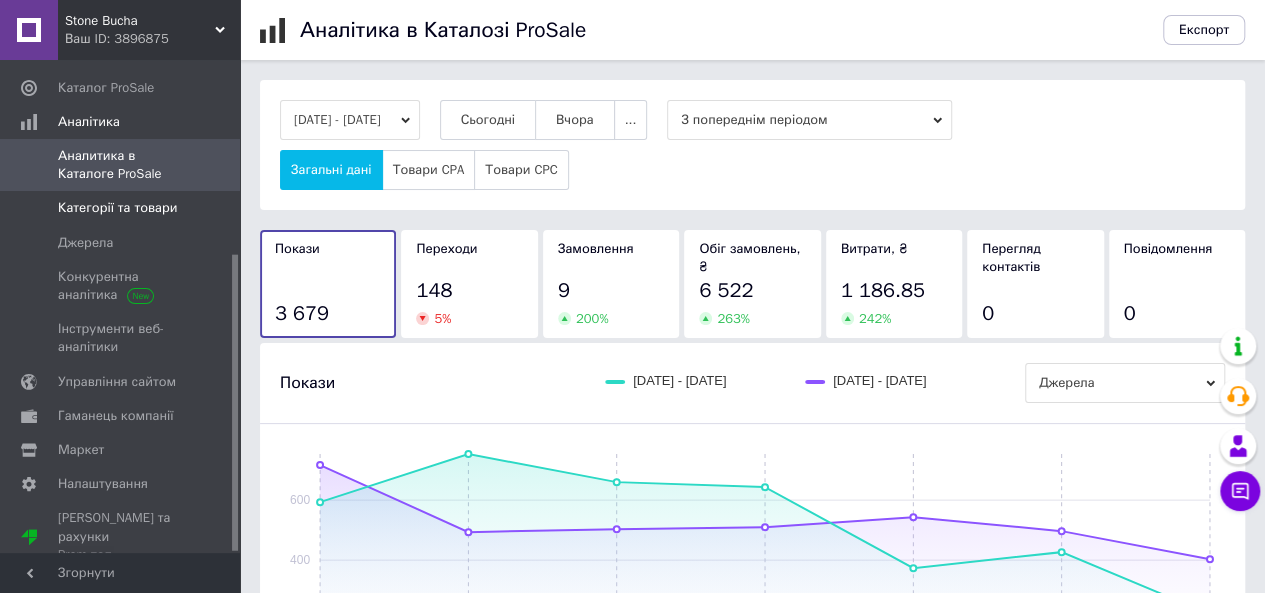 click on "Категорії та товари" at bounding box center (117, 208) 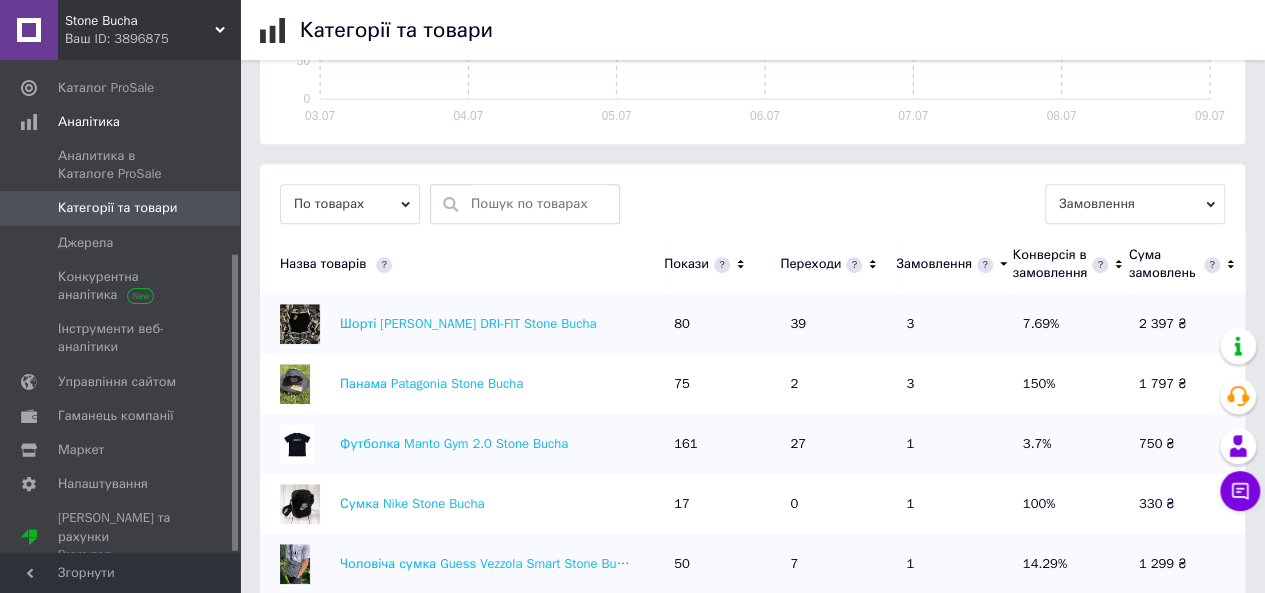 scroll, scrollTop: 576, scrollLeft: 0, axis: vertical 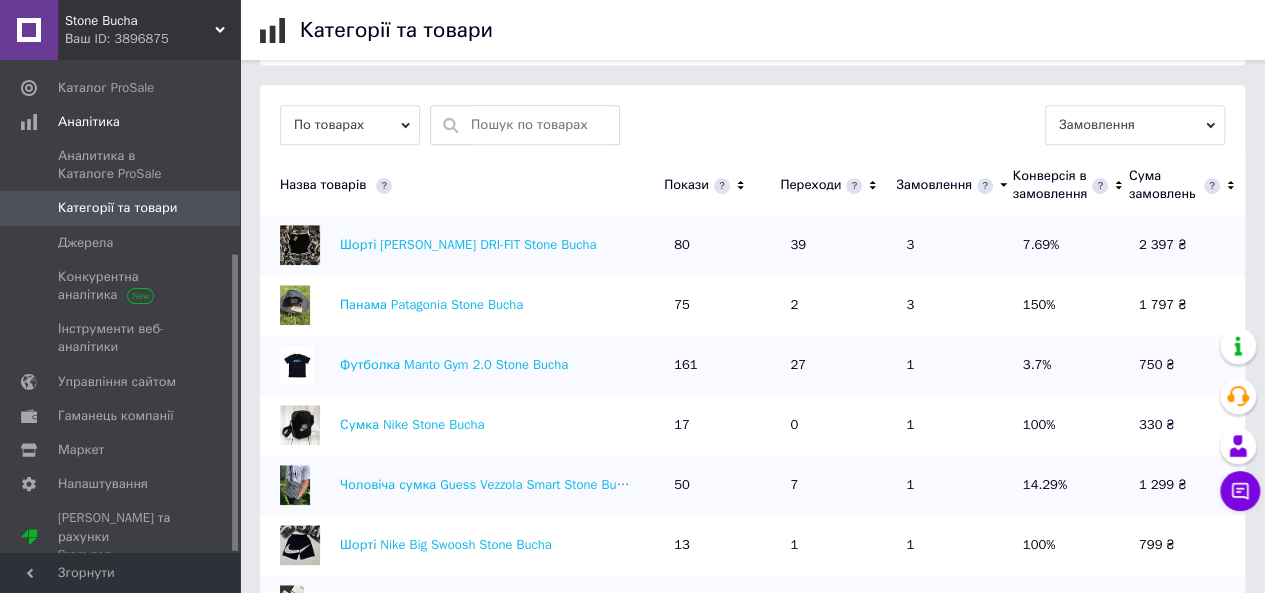click 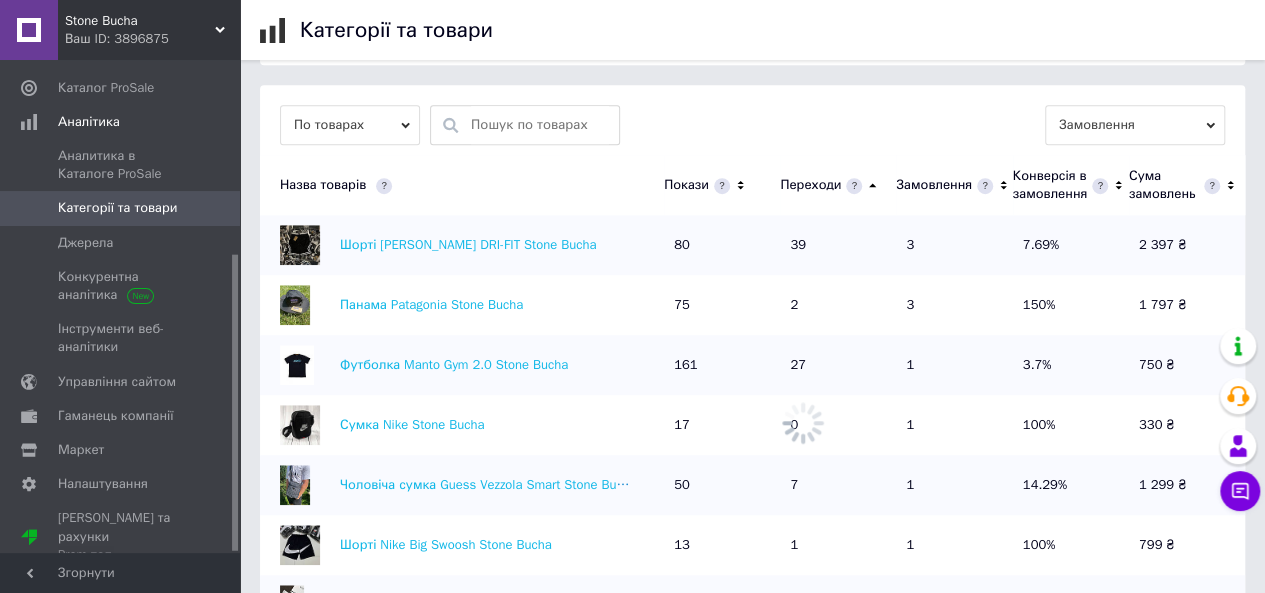 click 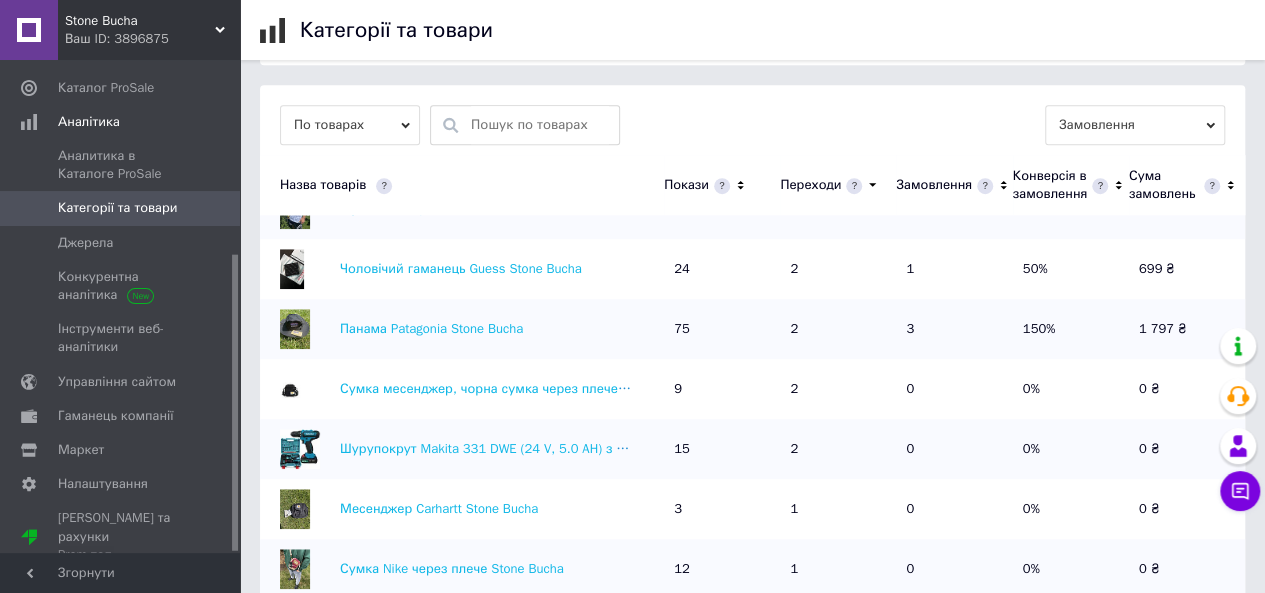 scroll, scrollTop: 196, scrollLeft: 0, axis: vertical 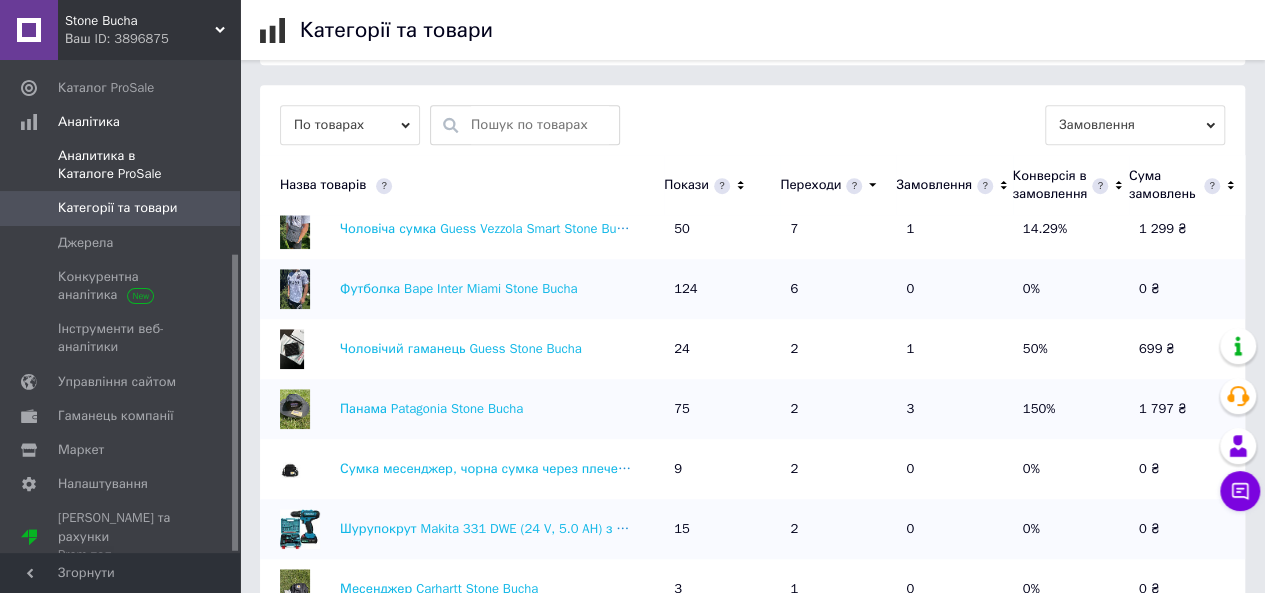 click on "Аналитика в Каталоге ProSale" at bounding box center [121, 165] 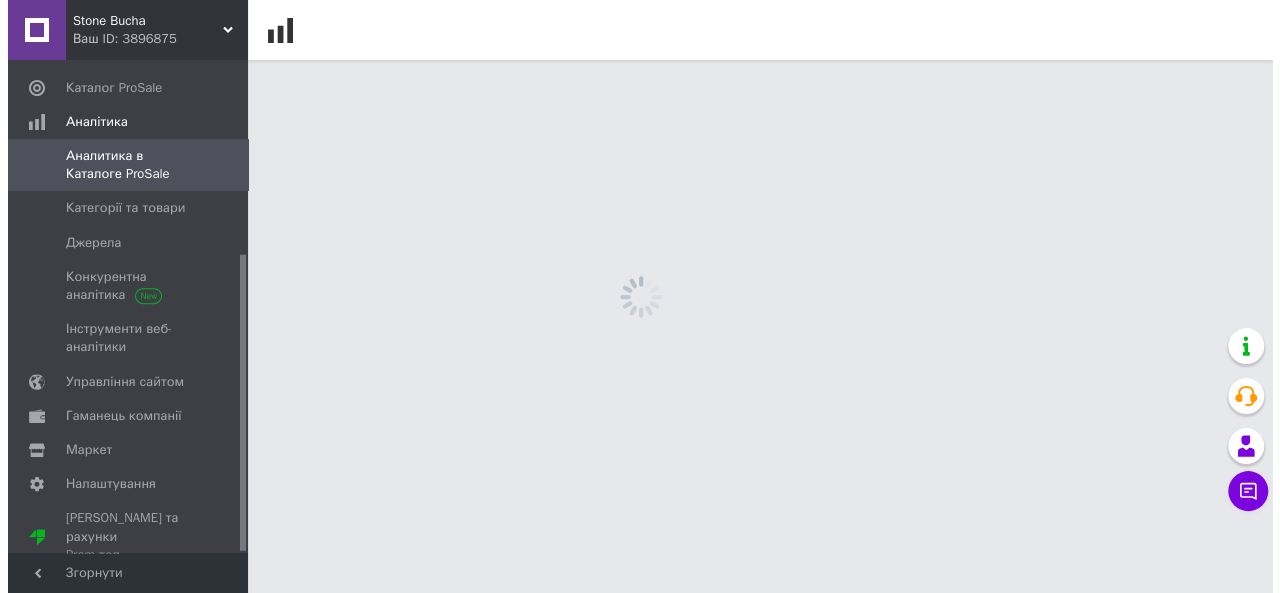 scroll, scrollTop: 0, scrollLeft: 0, axis: both 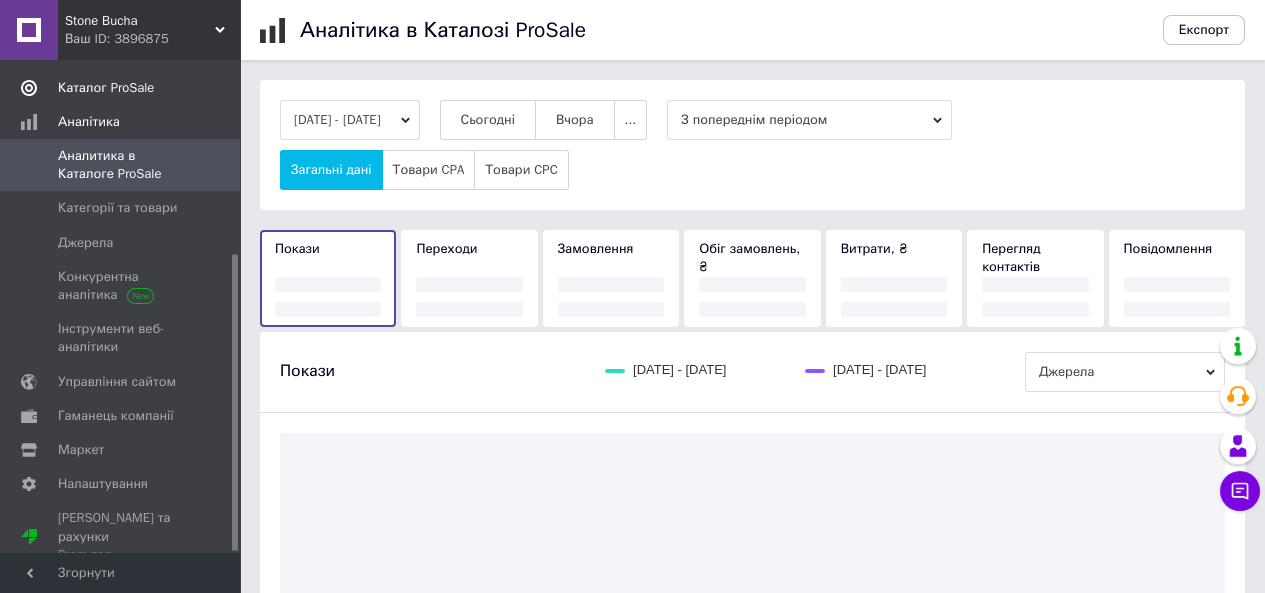 click on "Каталог ProSale" at bounding box center (121, 88) 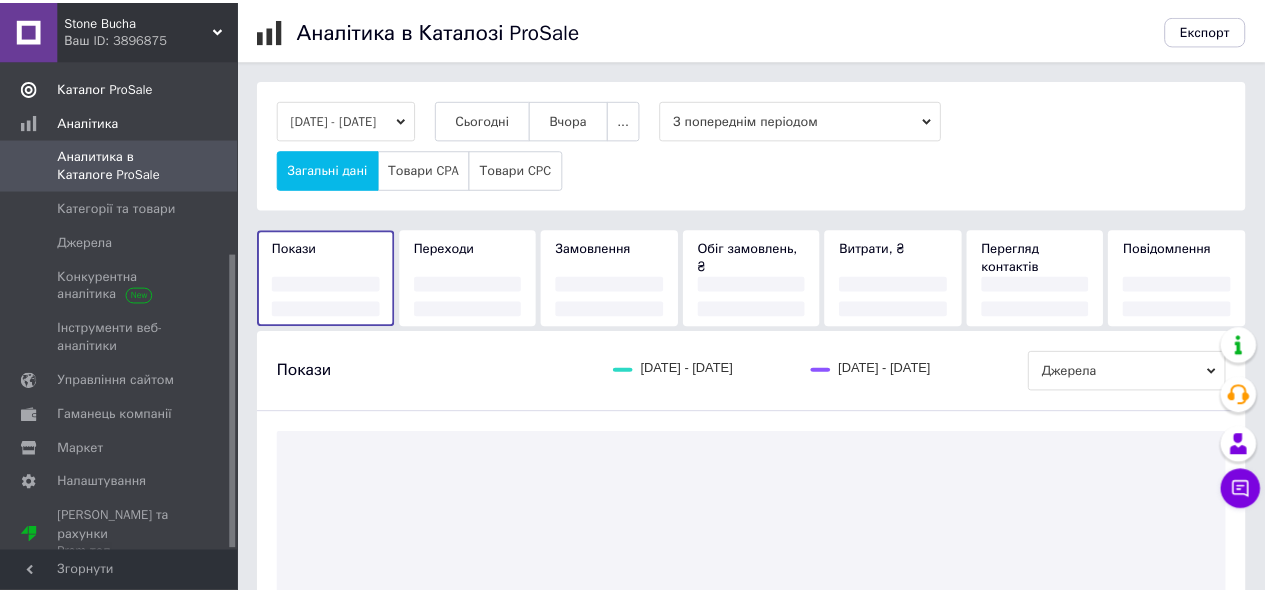 scroll, scrollTop: 182, scrollLeft: 0, axis: vertical 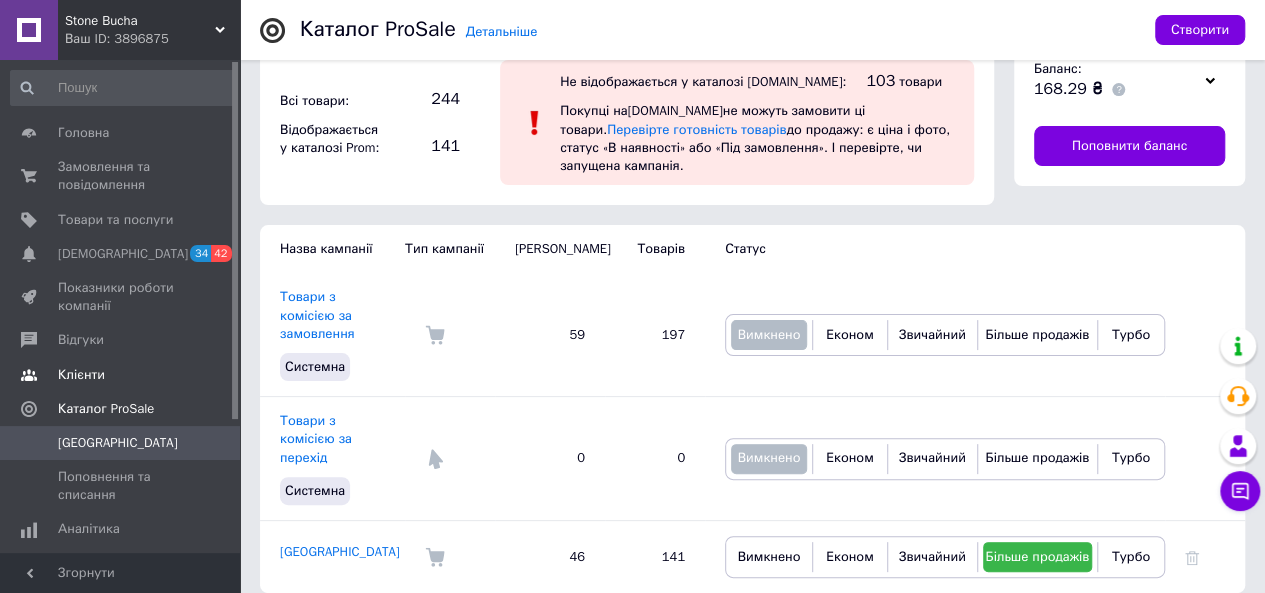 click on "Каталог ProSale" at bounding box center (123, 409) 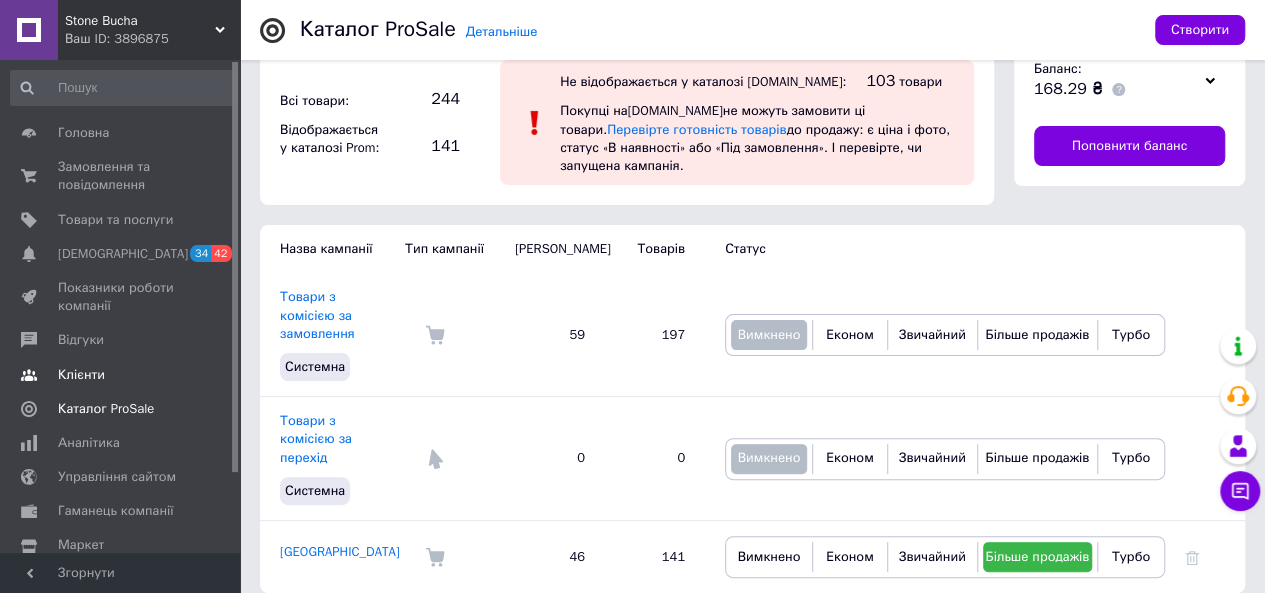 click on "Клієнти" at bounding box center (121, 375) 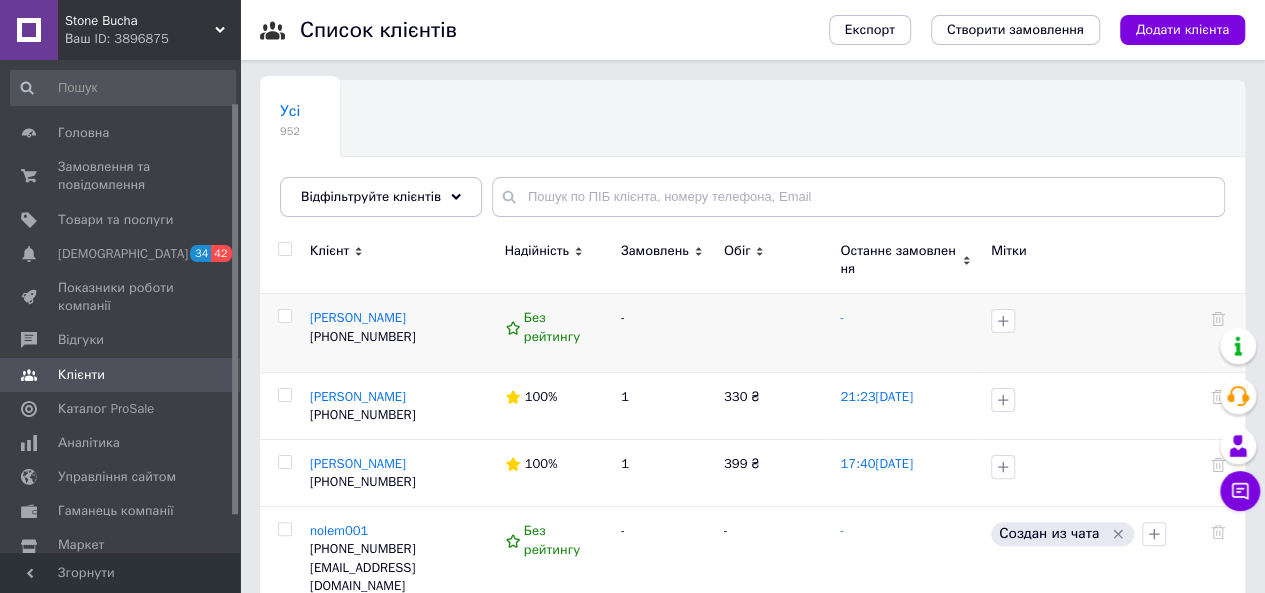 scroll, scrollTop: 96, scrollLeft: 0, axis: vertical 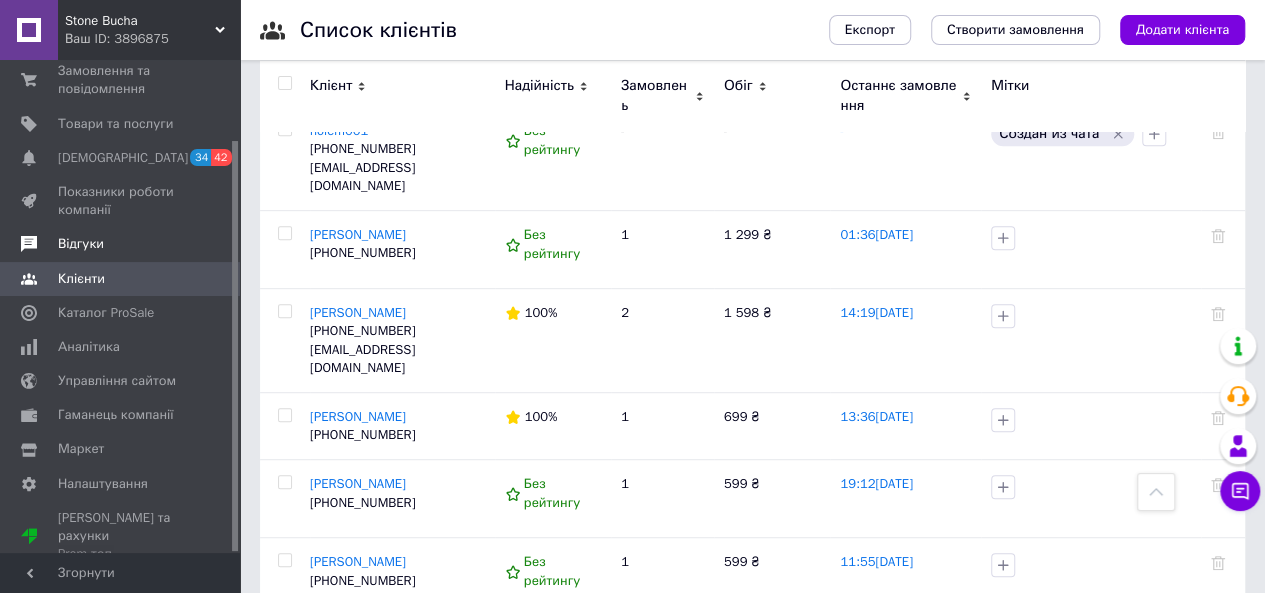 click at bounding box center (212, 244) 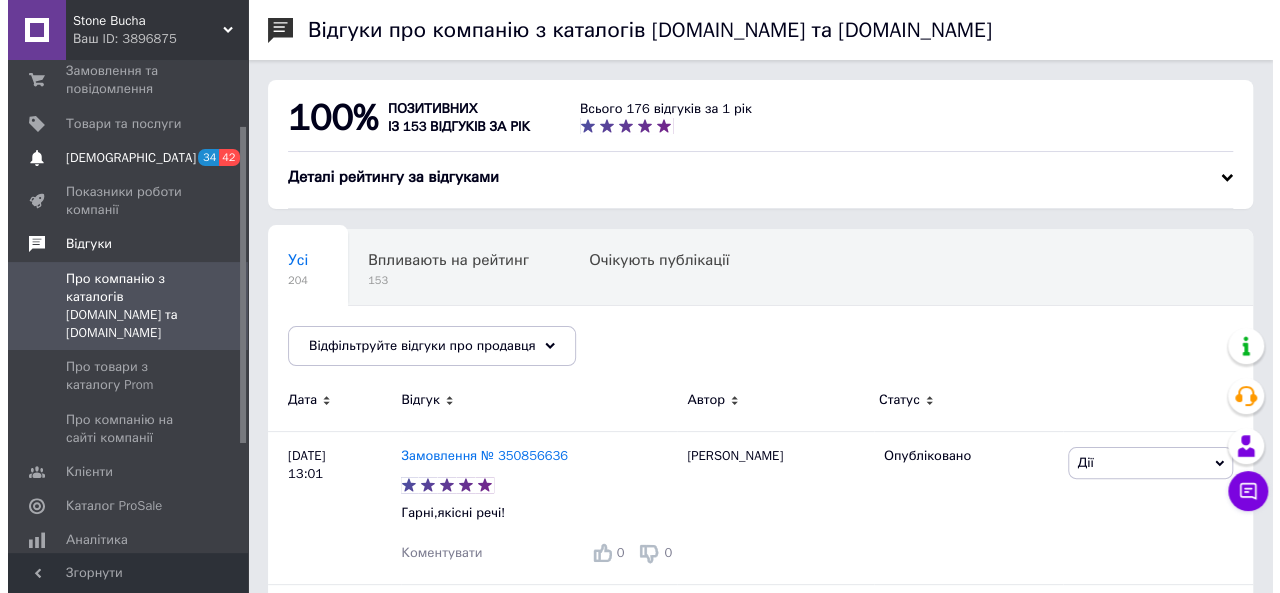 scroll, scrollTop: 196, scrollLeft: 0, axis: vertical 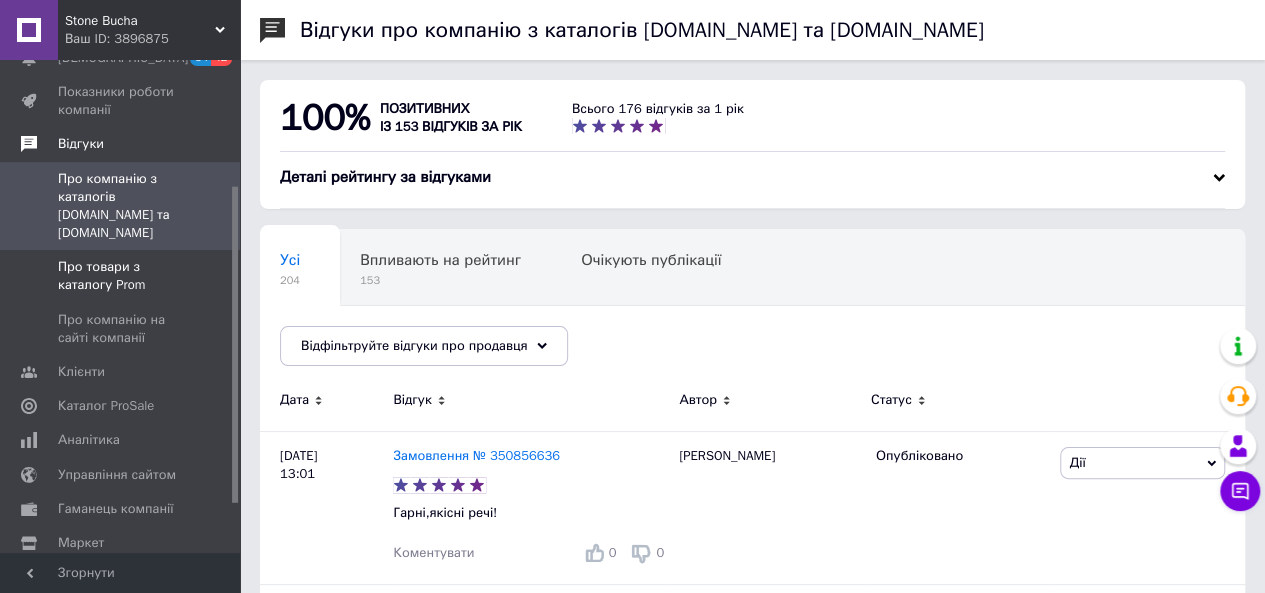 click on "Про товари з каталогу Prom" at bounding box center (123, 276) 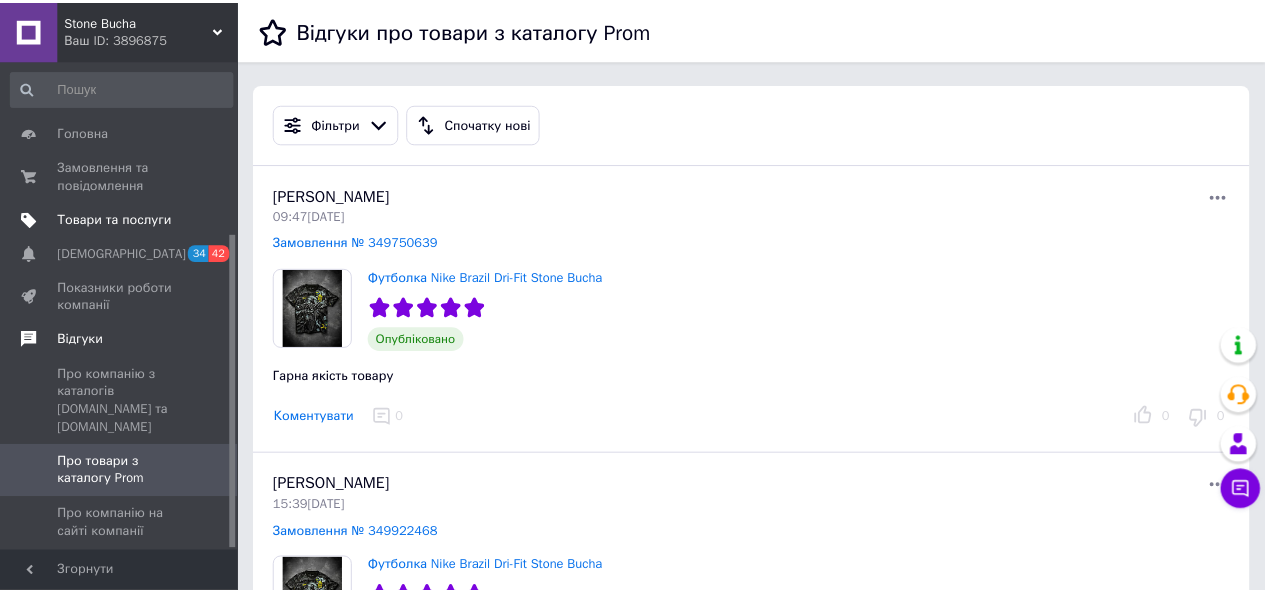 scroll, scrollTop: 271, scrollLeft: 0, axis: vertical 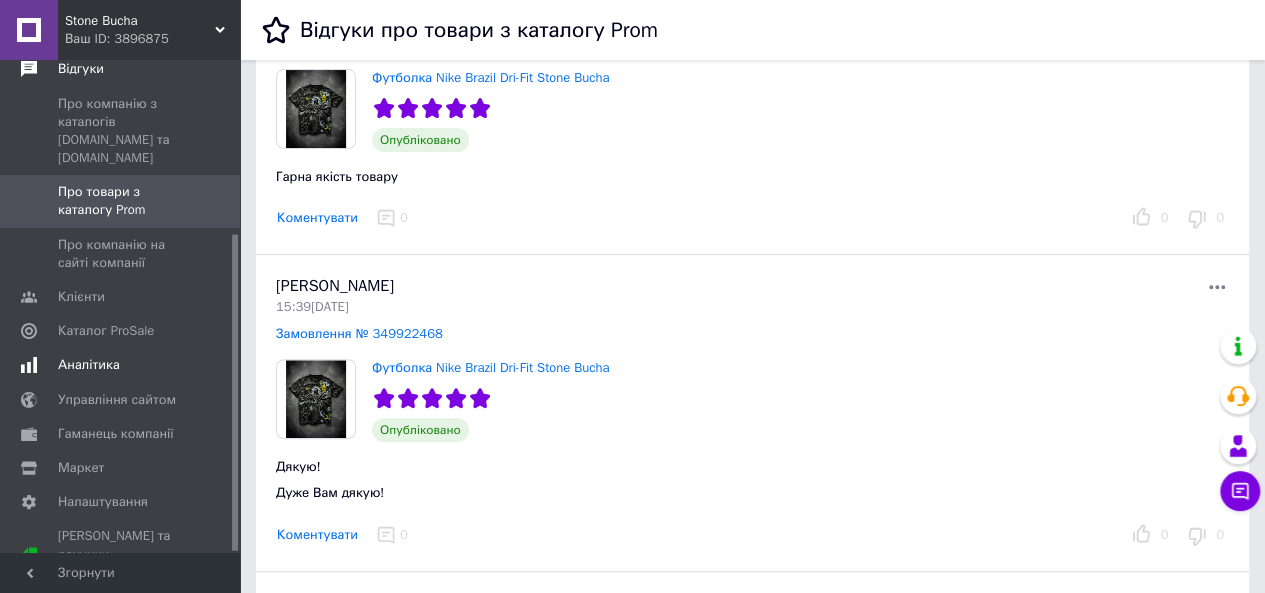 click on "Аналітика" at bounding box center (121, 365) 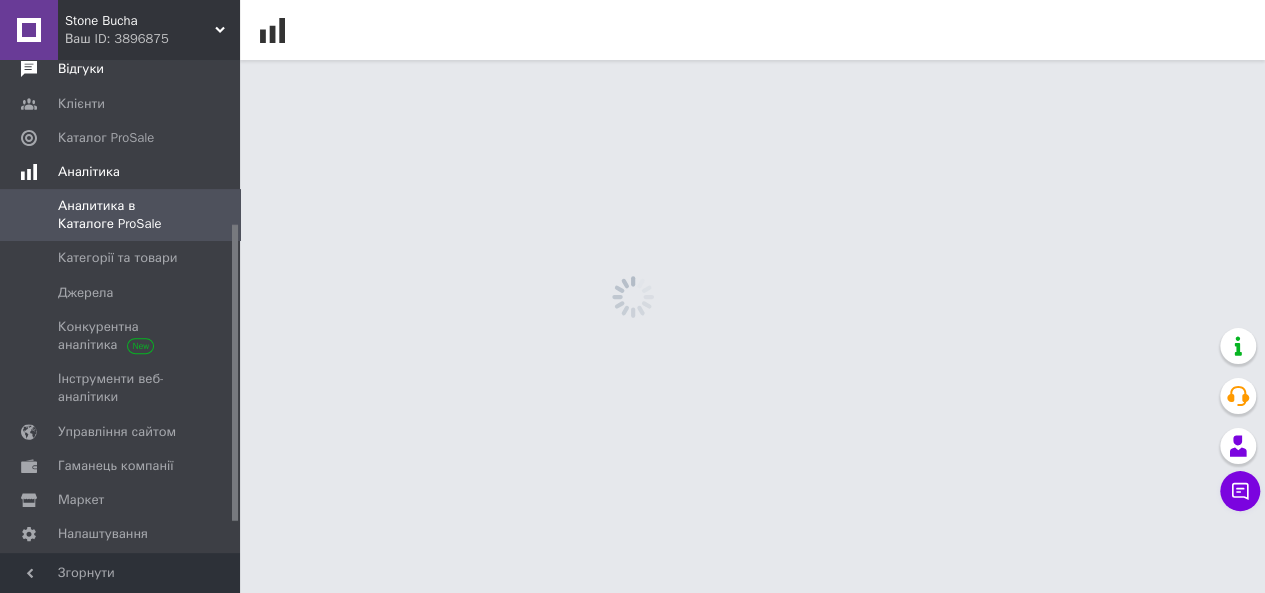 scroll, scrollTop: 0, scrollLeft: 0, axis: both 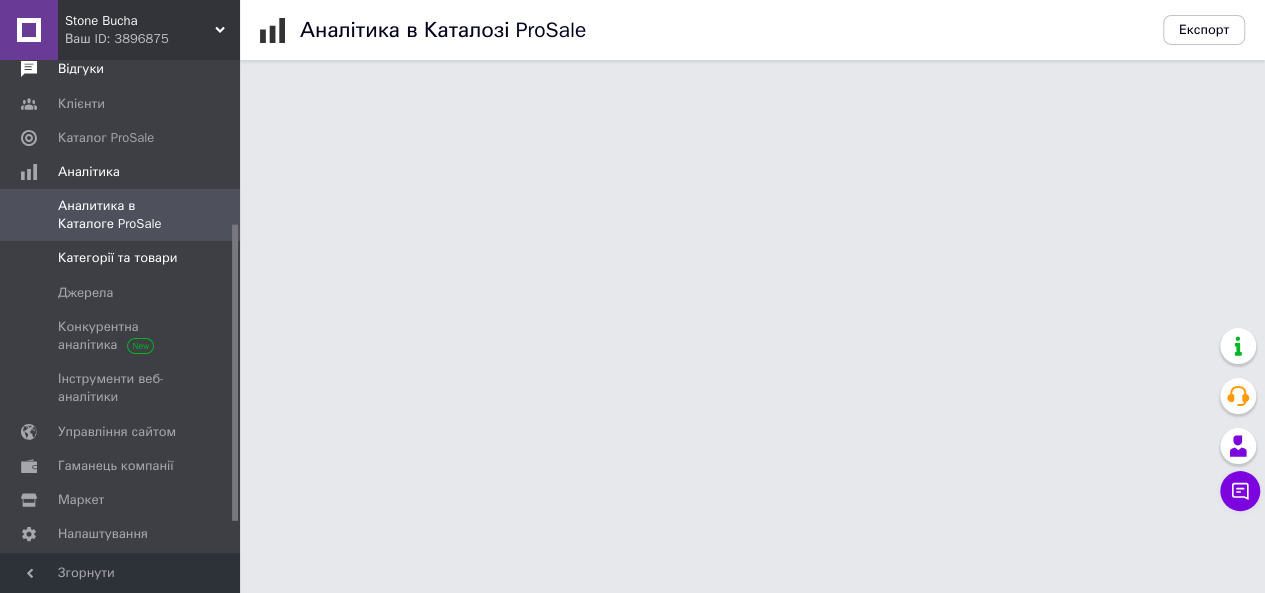 click on "Категорії та товари" at bounding box center [123, 258] 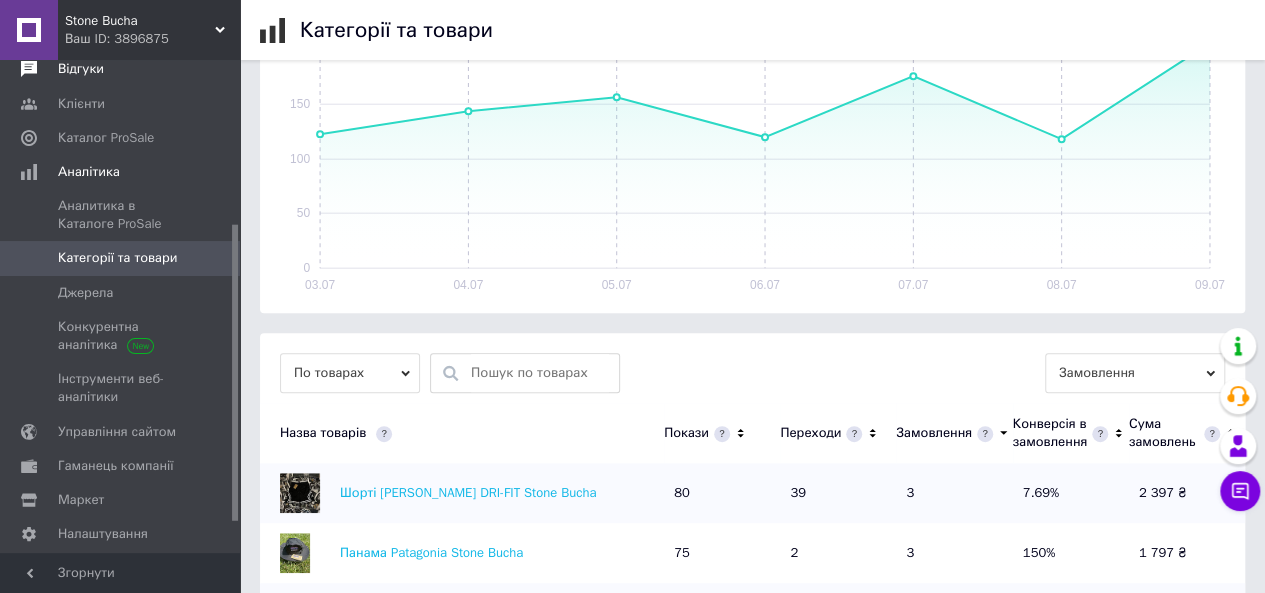 scroll, scrollTop: 389, scrollLeft: 0, axis: vertical 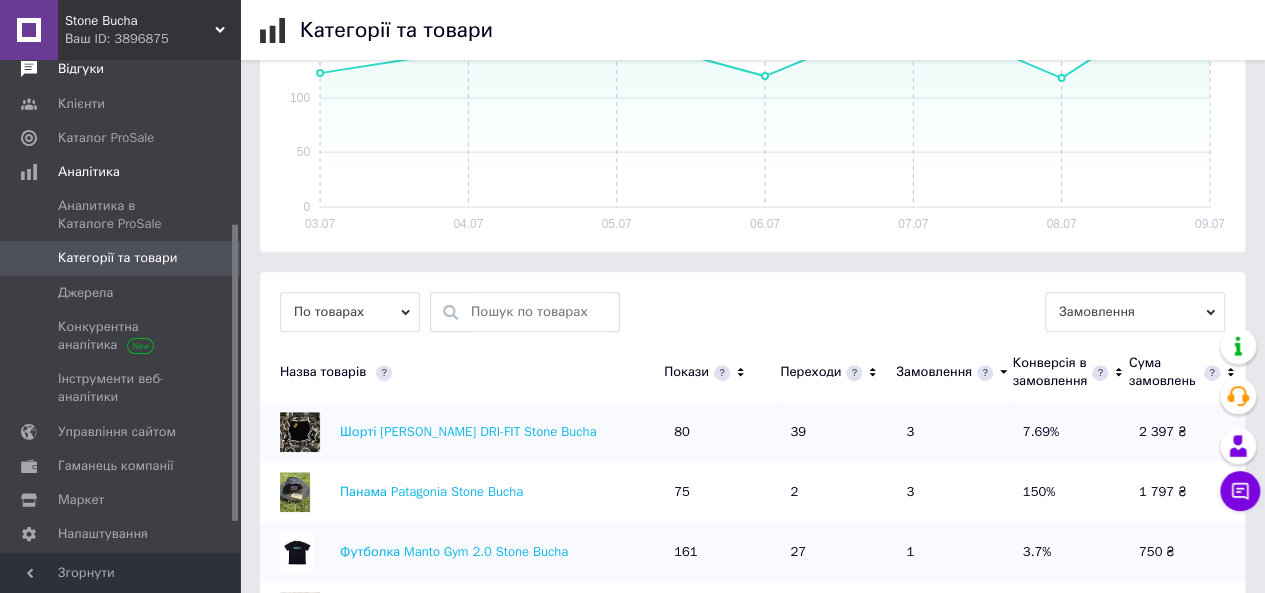 click on "Переходи" at bounding box center [838, 372] 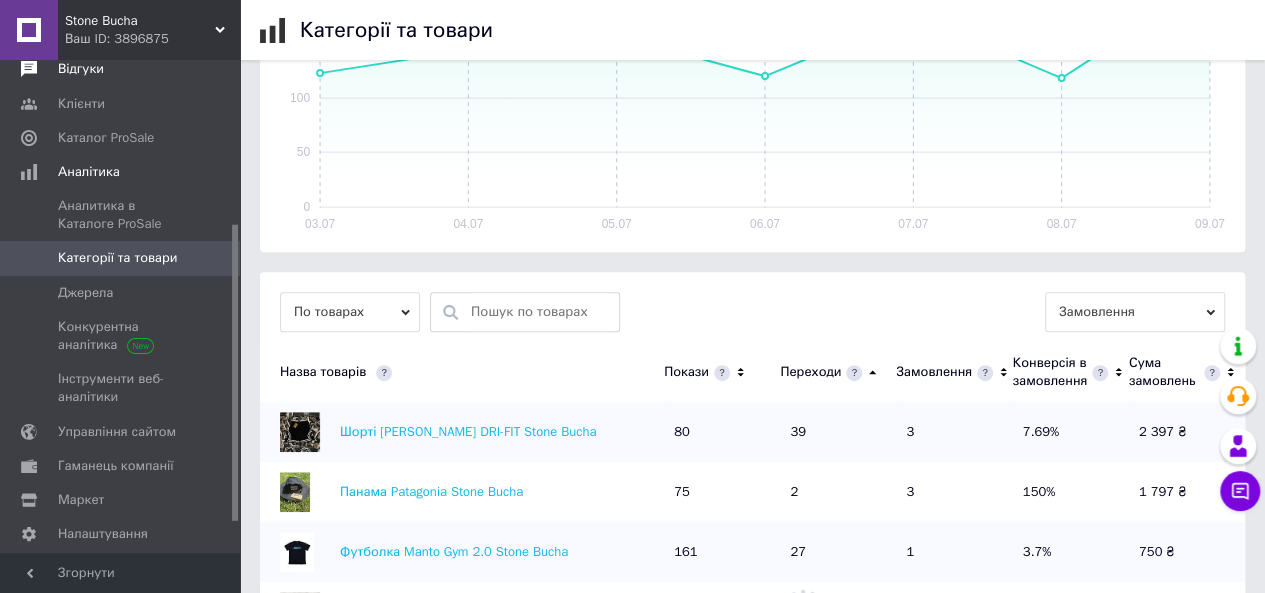 click 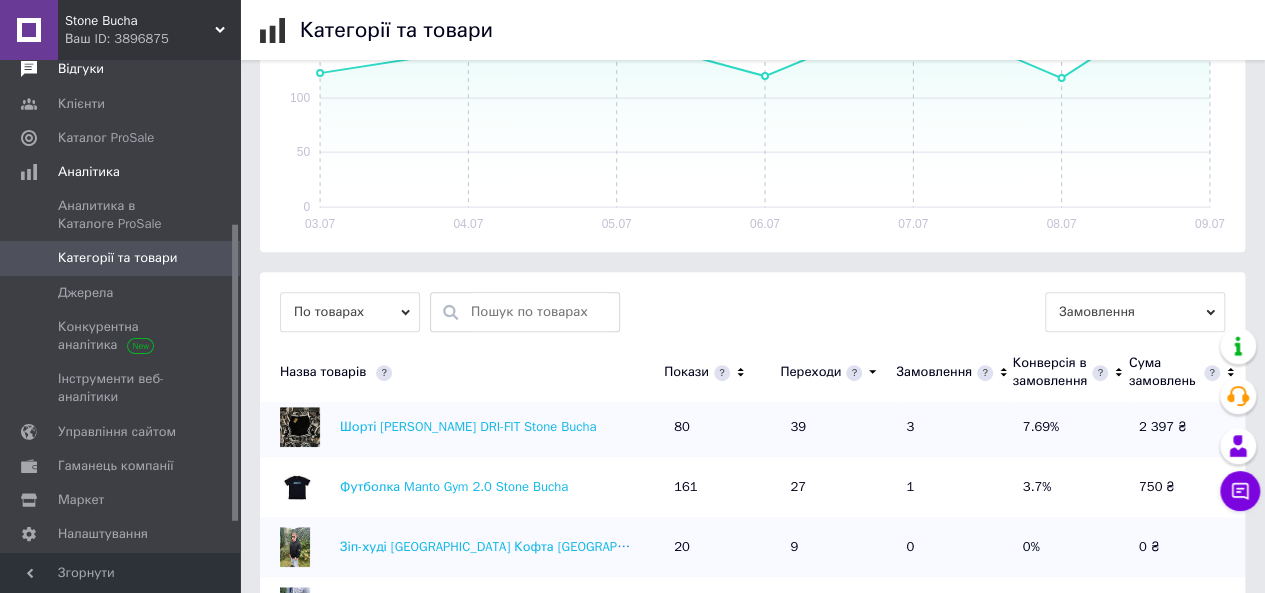 scroll, scrollTop: 0, scrollLeft: 0, axis: both 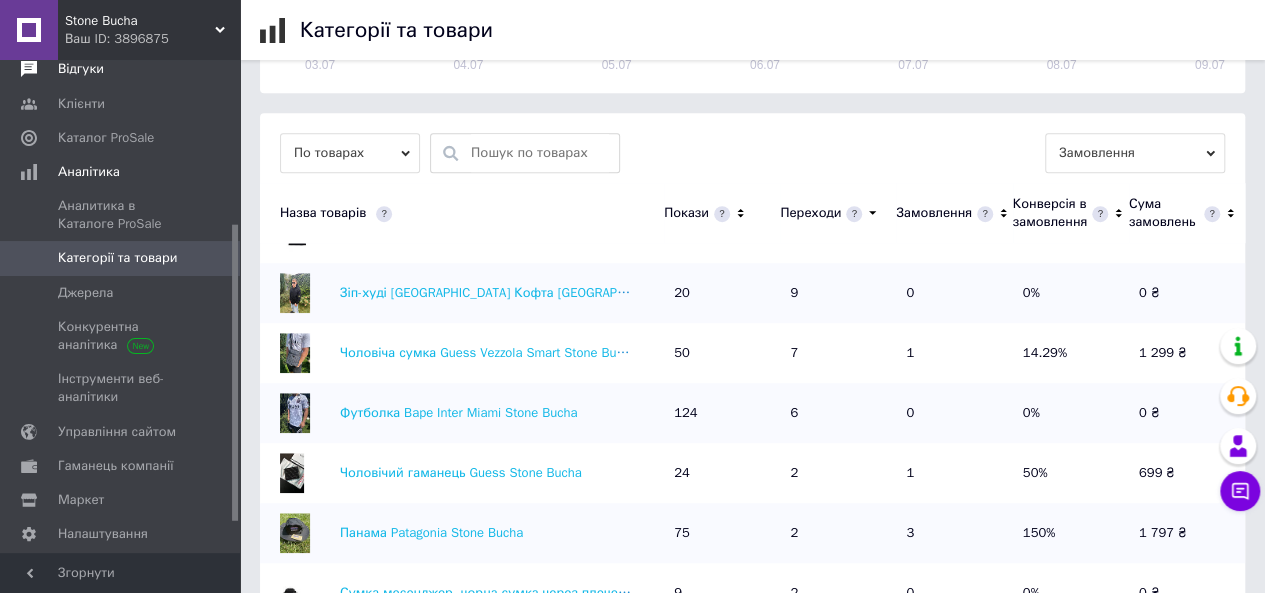 click 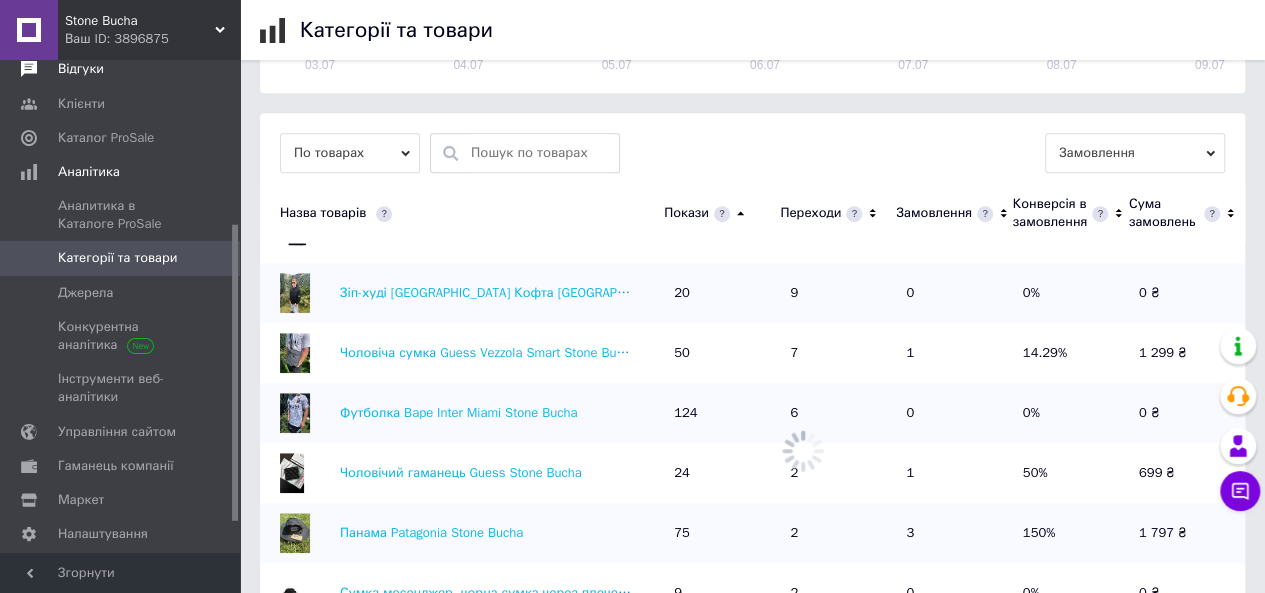 click 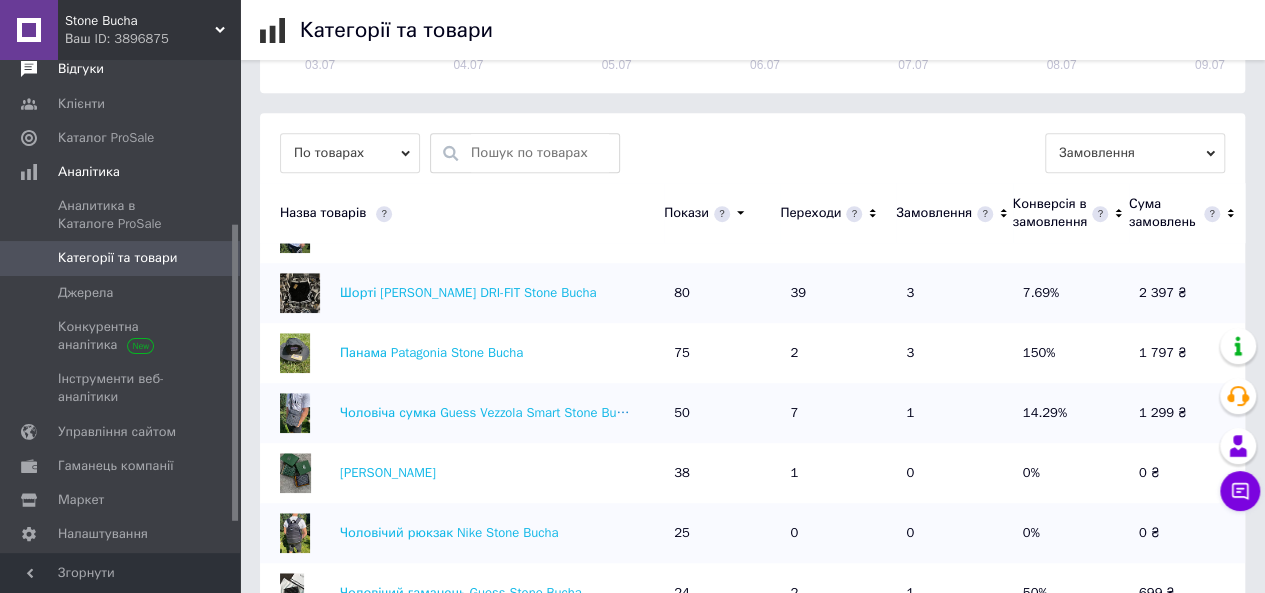 scroll, scrollTop: 31, scrollLeft: 0, axis: vertical 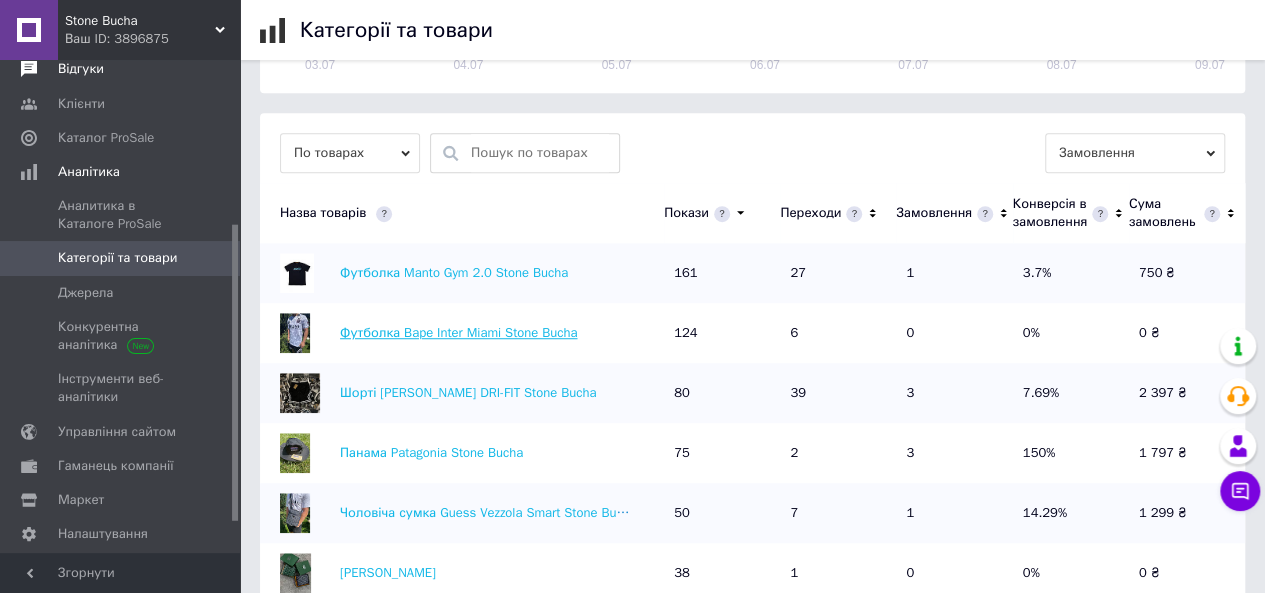 click on "Футболка Bape Inter Miami  Stone Bucha" at bounding box center [458, 332] 